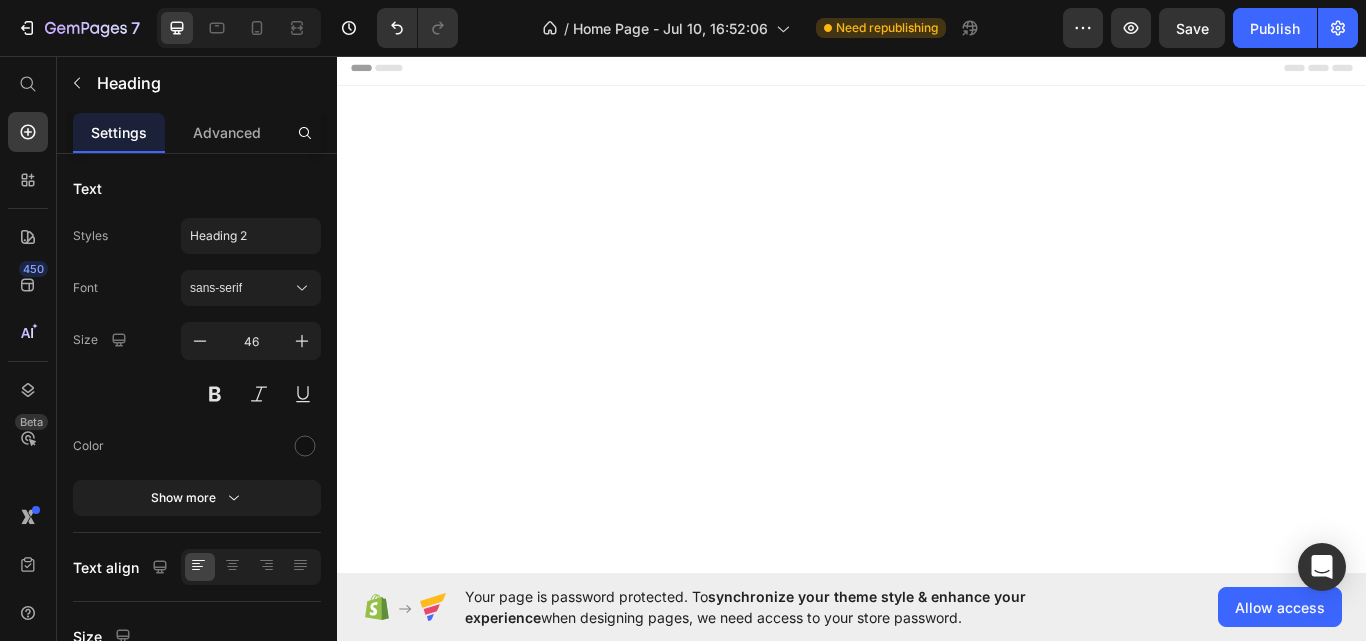 scroll, scrollTop: 0, scrollLeft: 0, axis: both 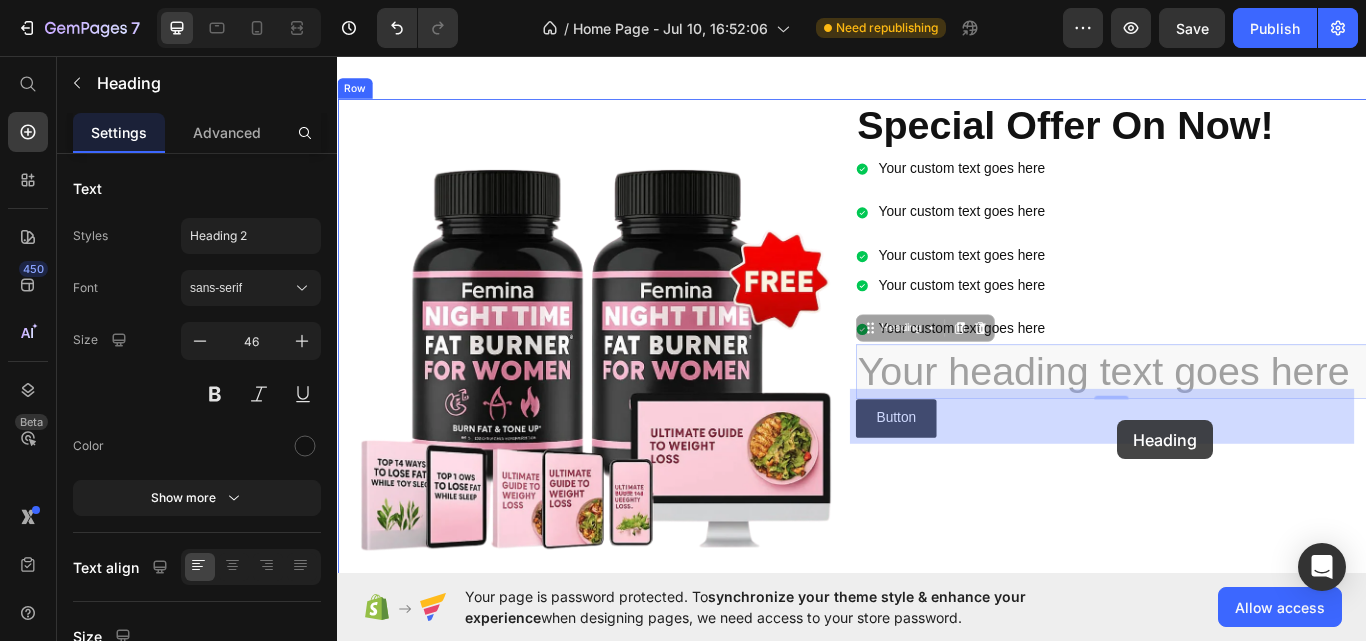 drag, startPoint x: 1500, startPoint y: 475, endPoint x: 1247, endPoint y: 481, distance: 253.07114 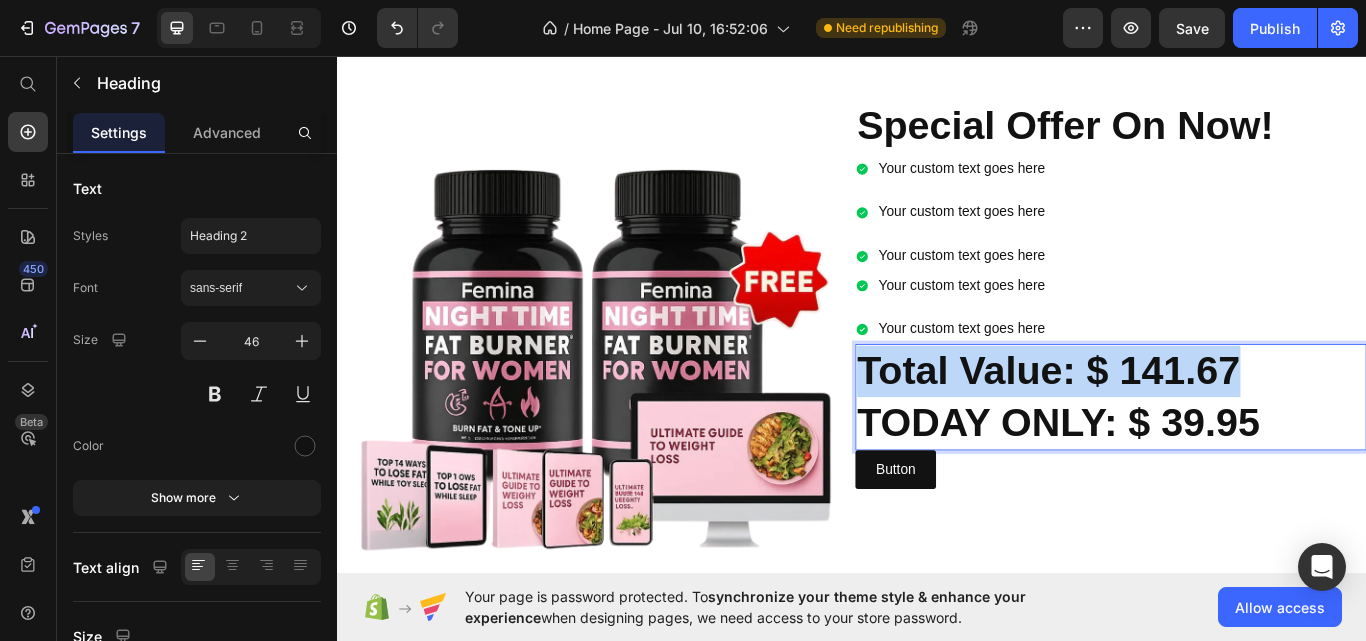 drag, startPoint x: 1406, startPoint y: 477, endPoint x: 934, endPoint y: 489, distance: 472.15253 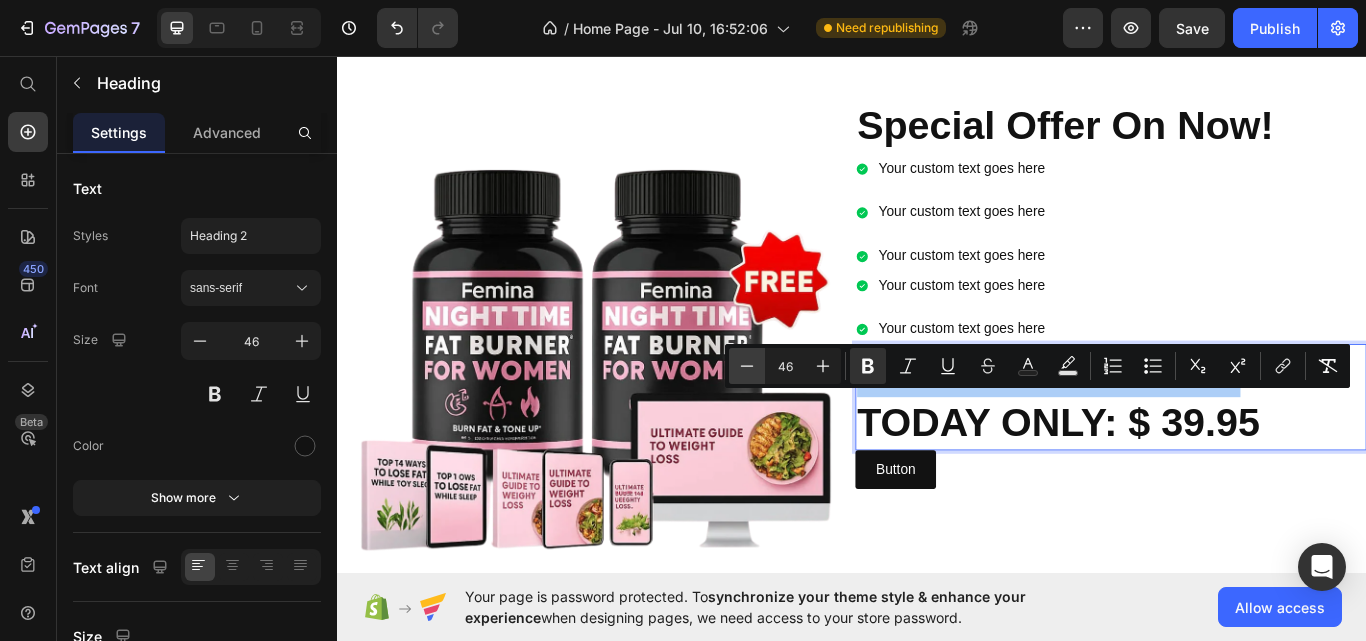 click on "Minus" at bounding box center [747, 366] 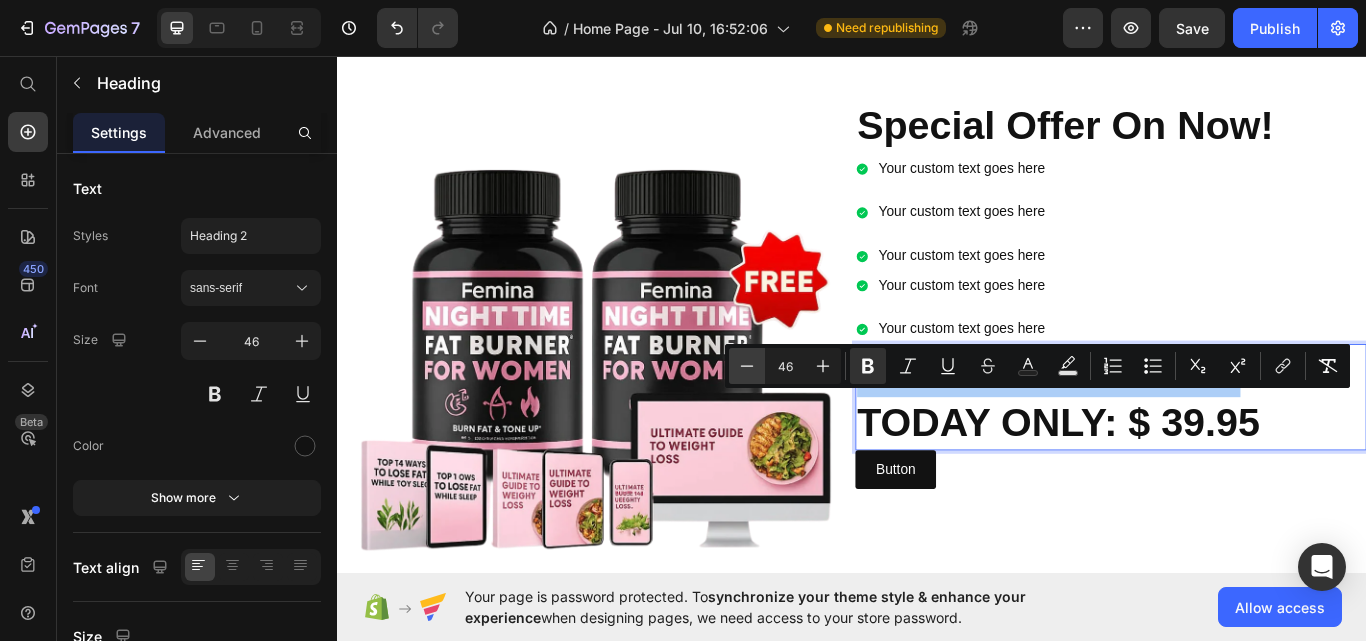 click on "Minus" at bounding box center (747, 366) 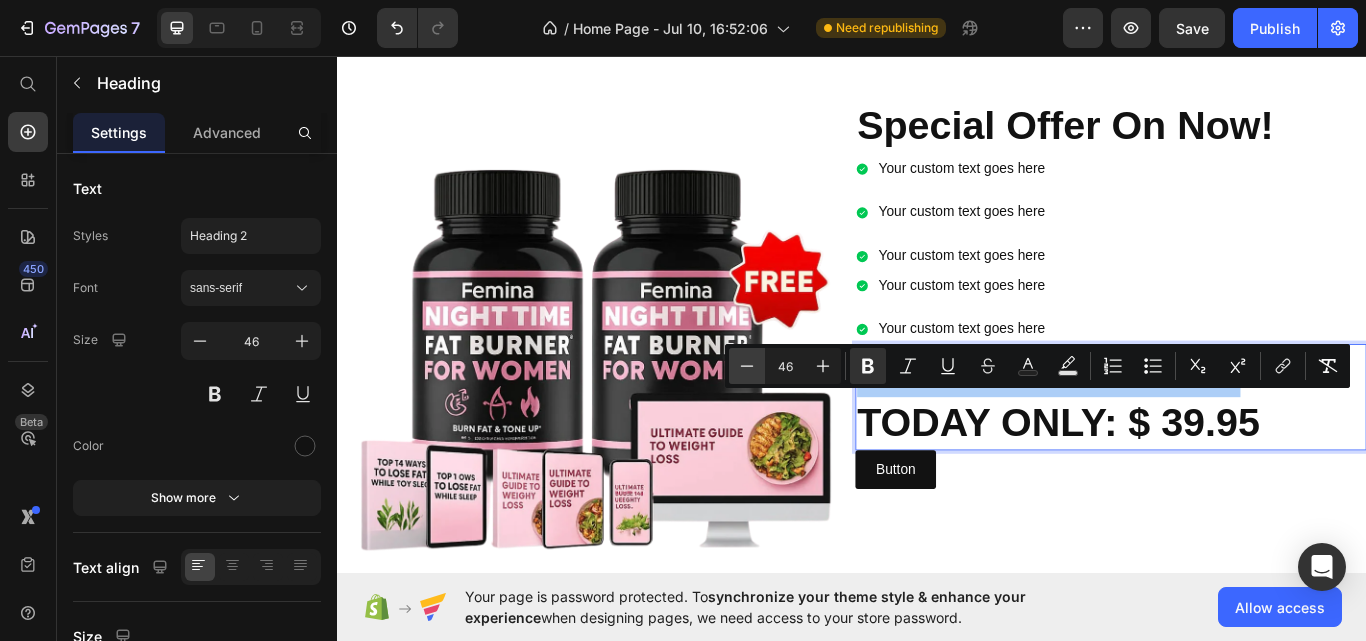 click on "Minus" at bounding box center (747, 366) 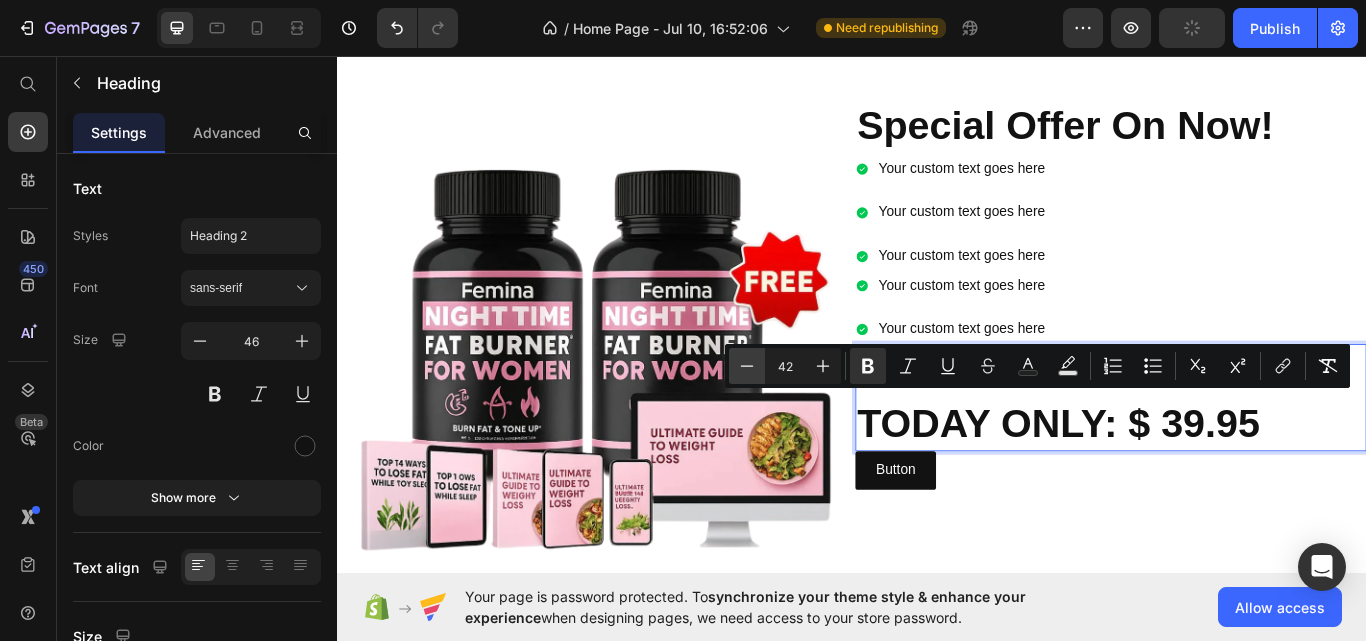 click on "Minus" at bounding box center (747, 366) 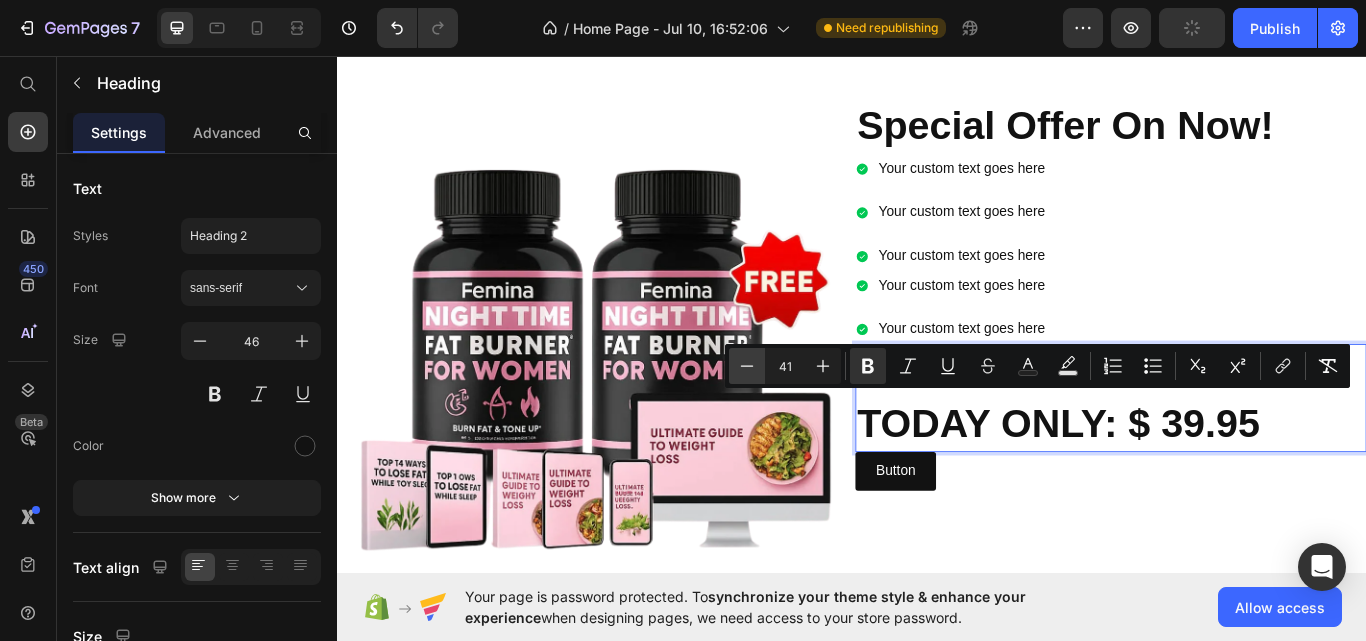 click on "Minus" at bounding box center [747, 366] 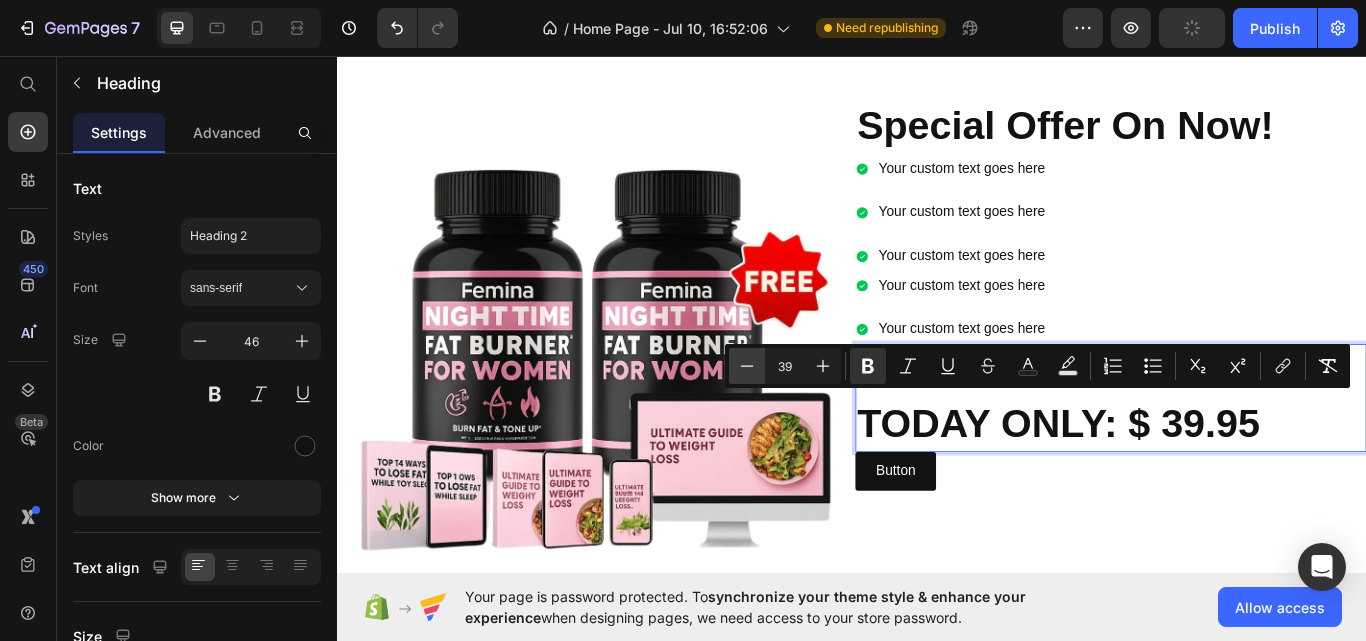 click on "Minus" at bounding box center [747, 366] 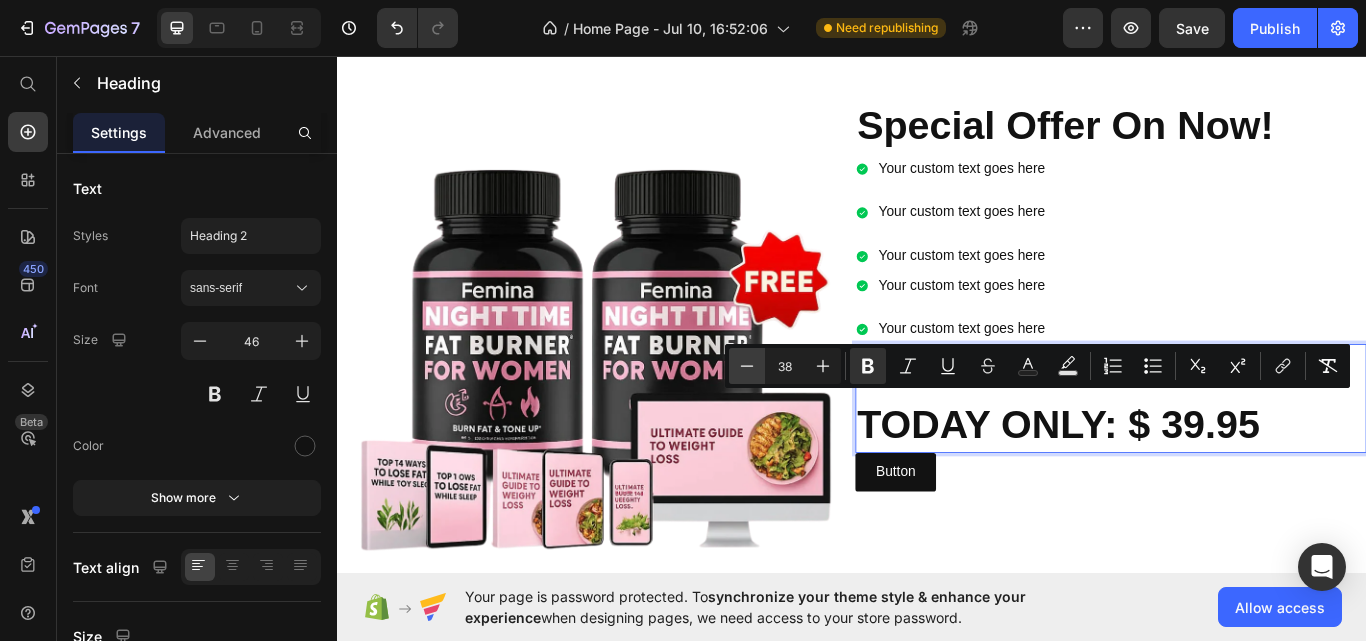 click on "Minus" at bounding box center [747, 366] 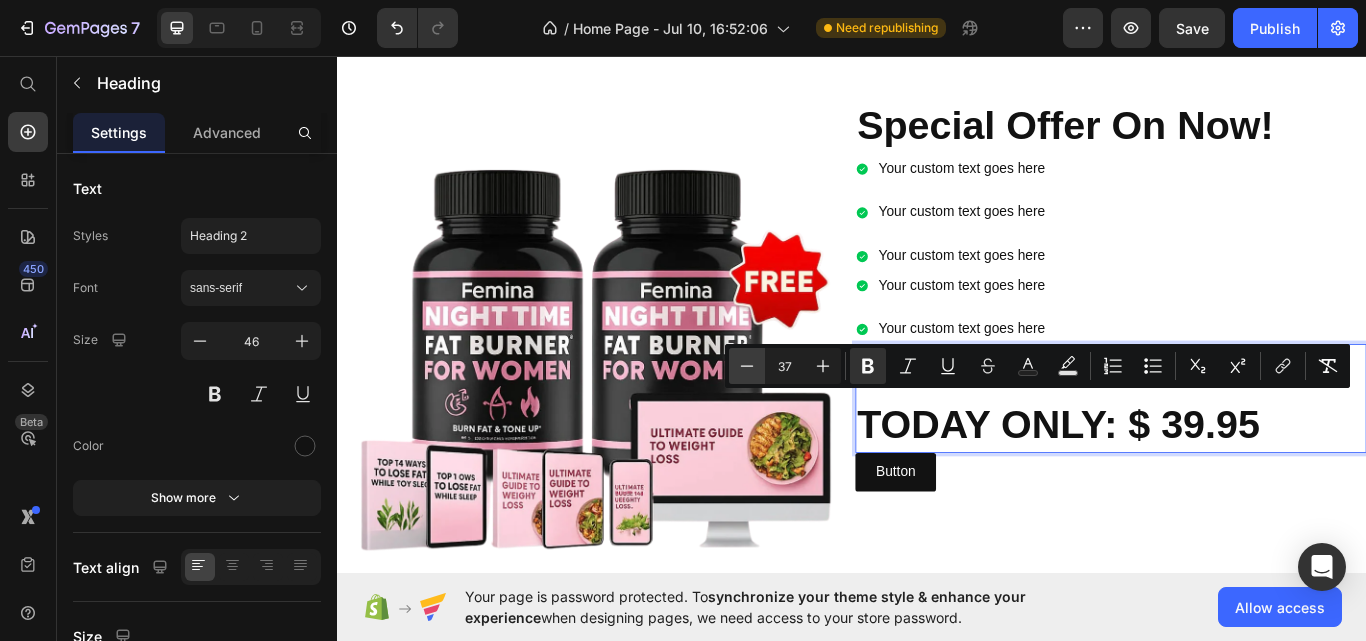 click on "Minus" at bounding box center [747, 366] 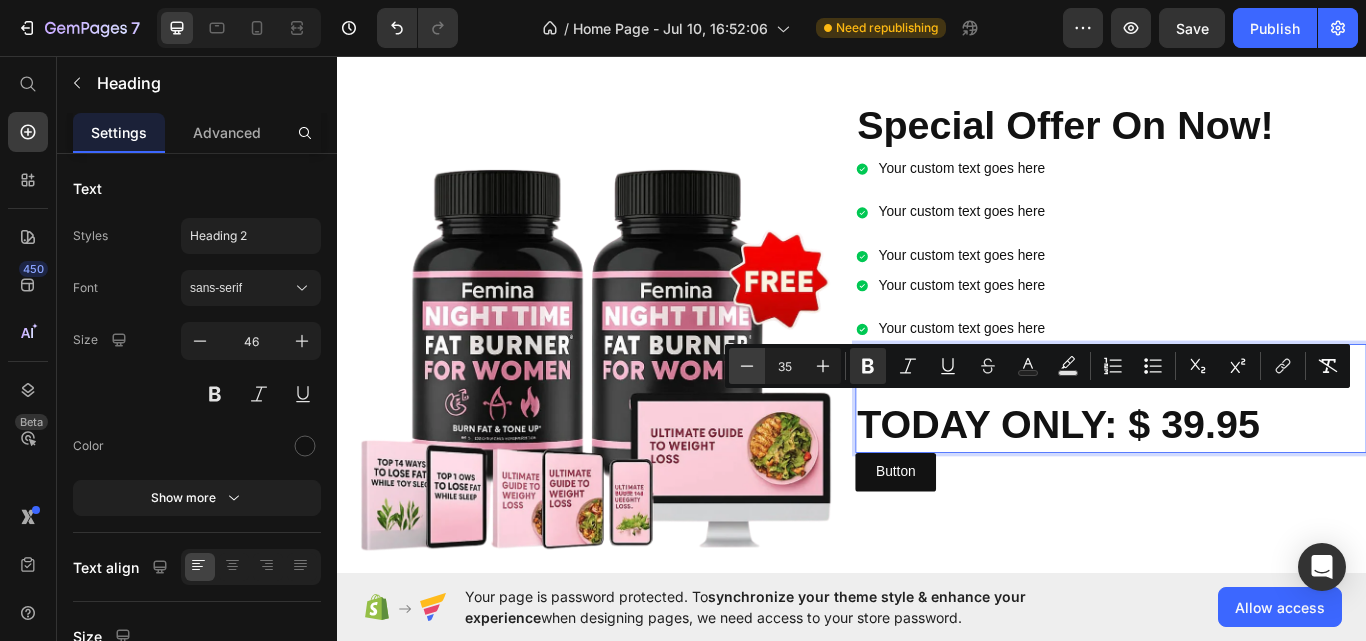 click on "Minus" at bounding box center [747, 366] 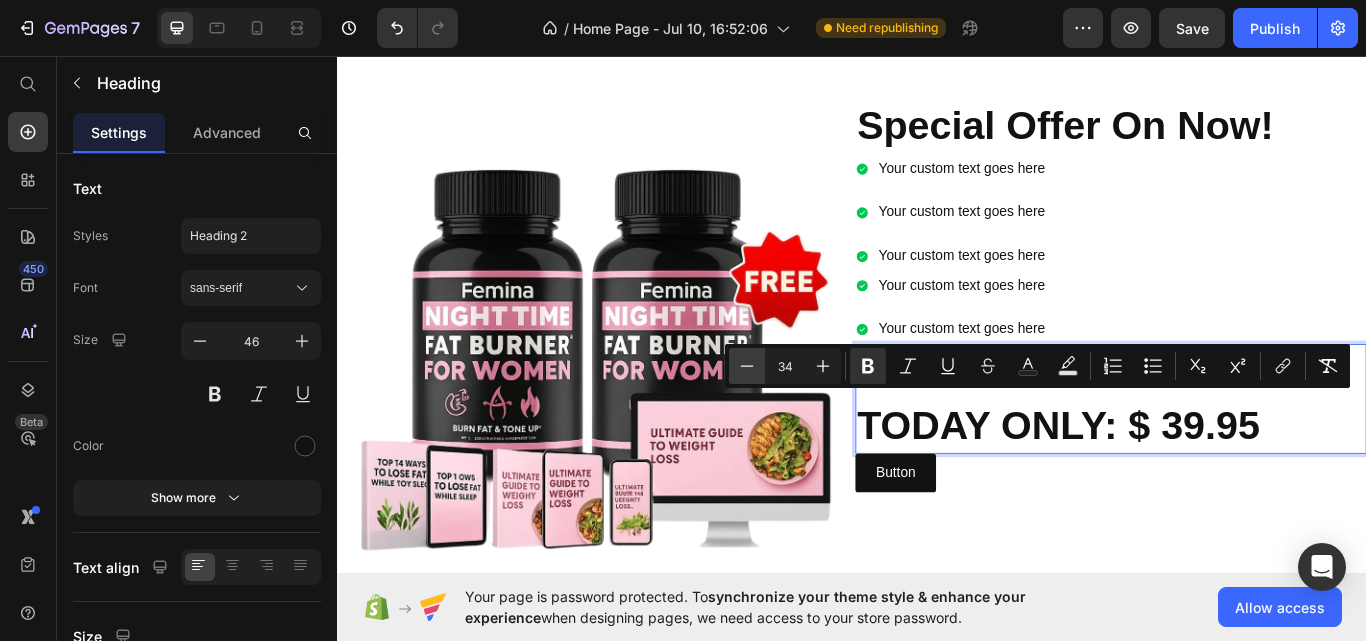 click on "Minus" at bounding box center [747, 366] 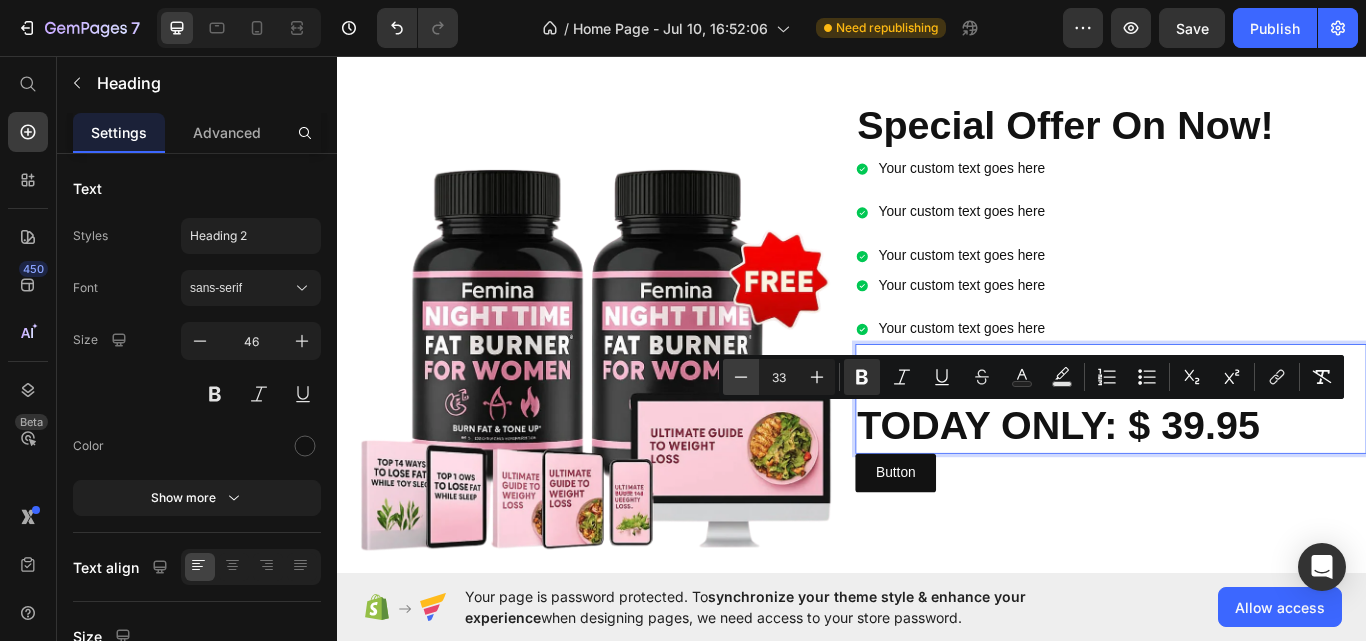 click 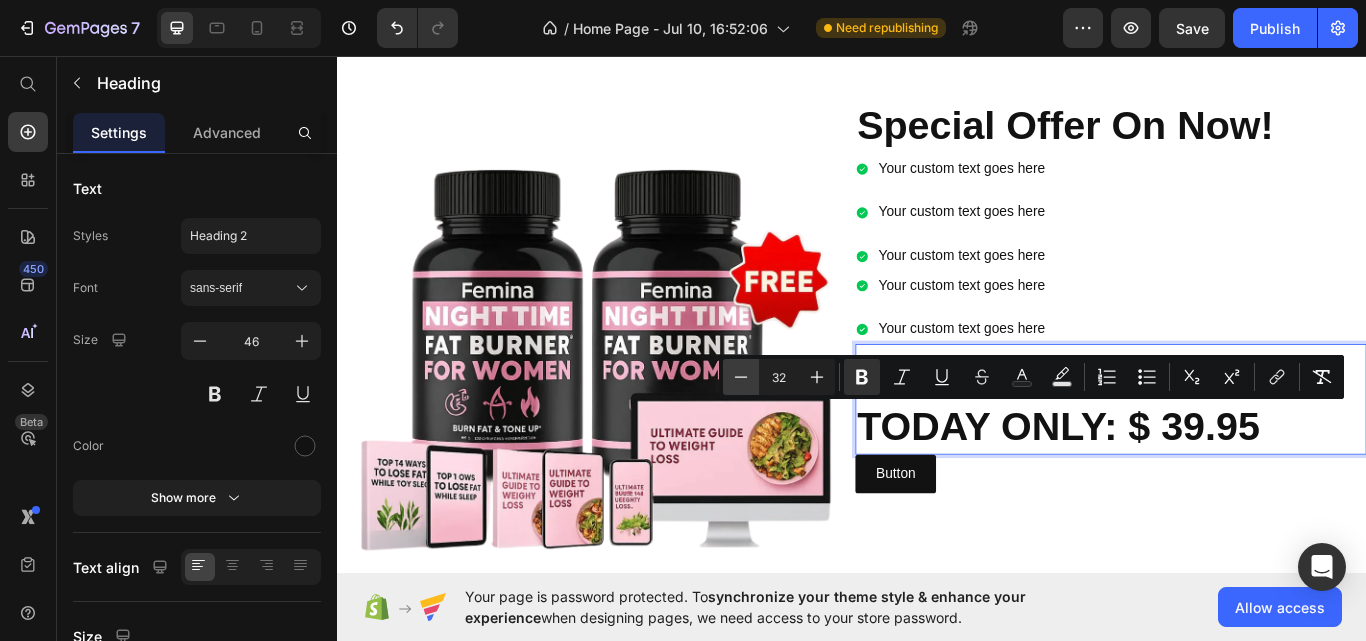 click 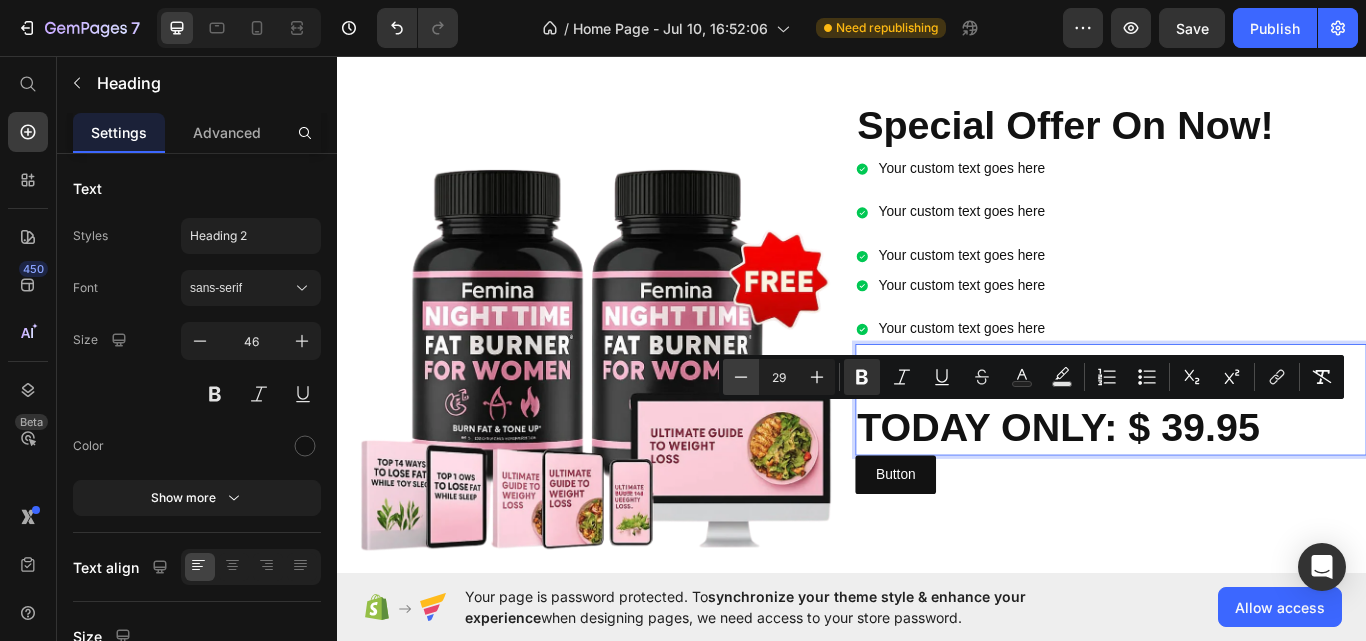 click 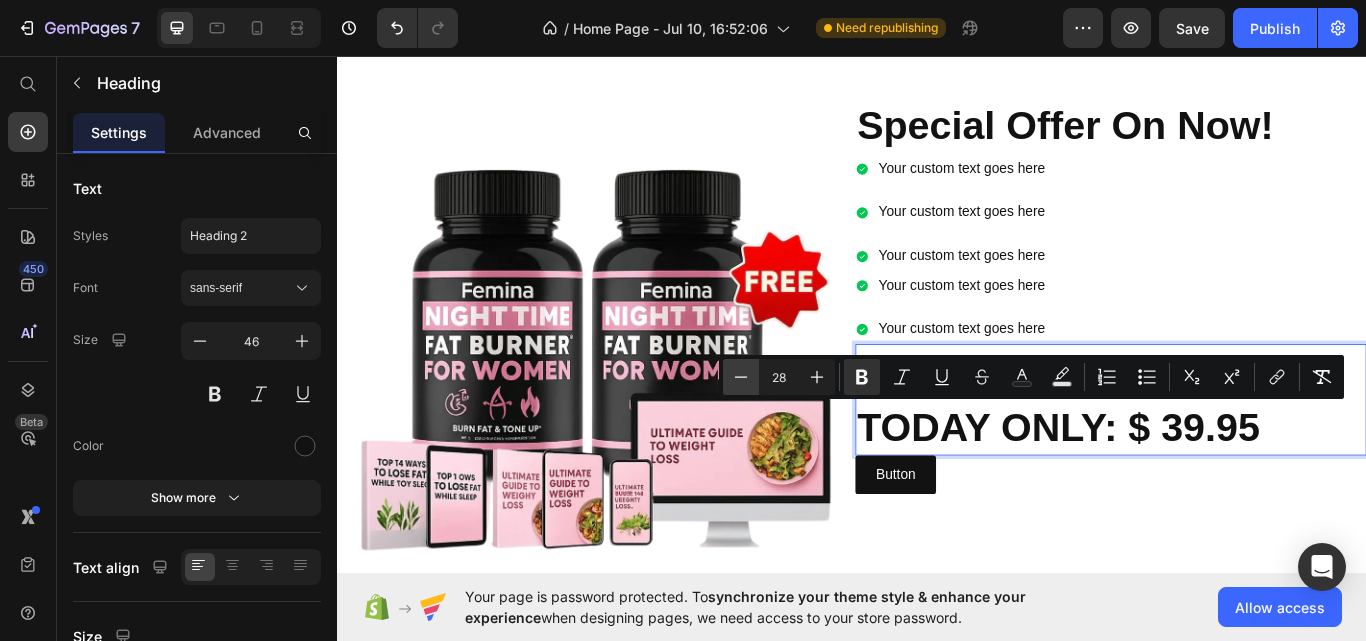 click 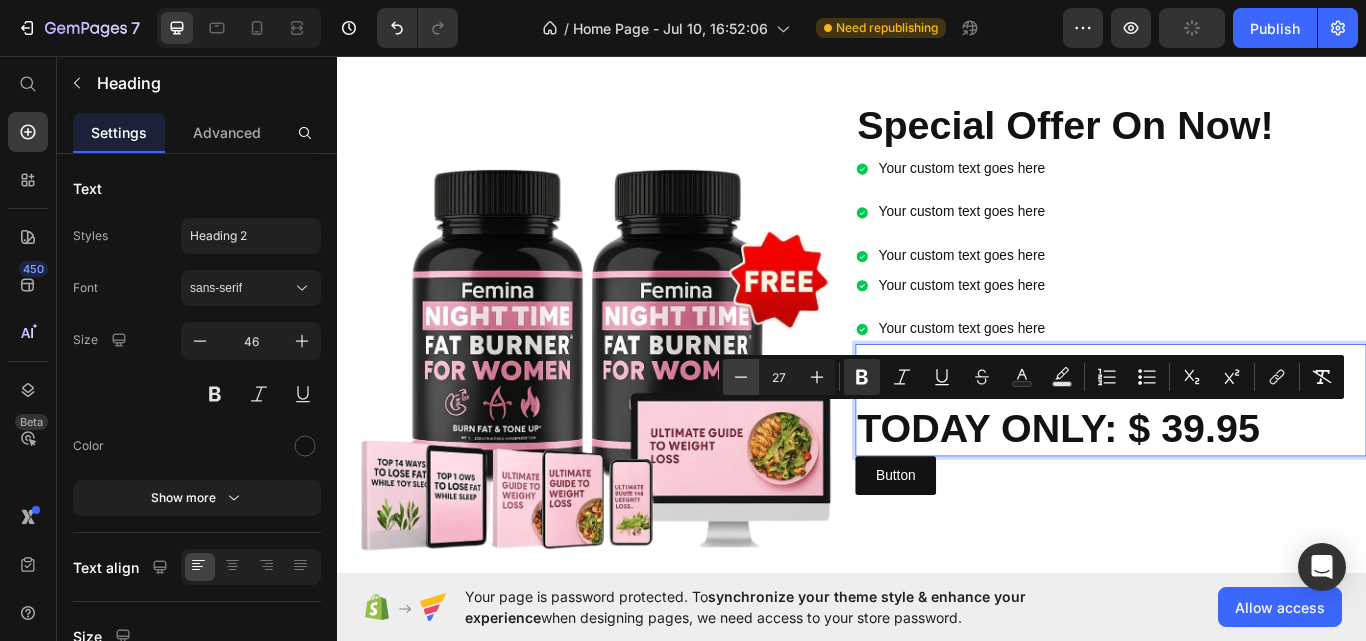 drag, startPoint x: 742, startPoint y: 383, endPoint x: 243, endPoint y: 522, distance: 517.99805 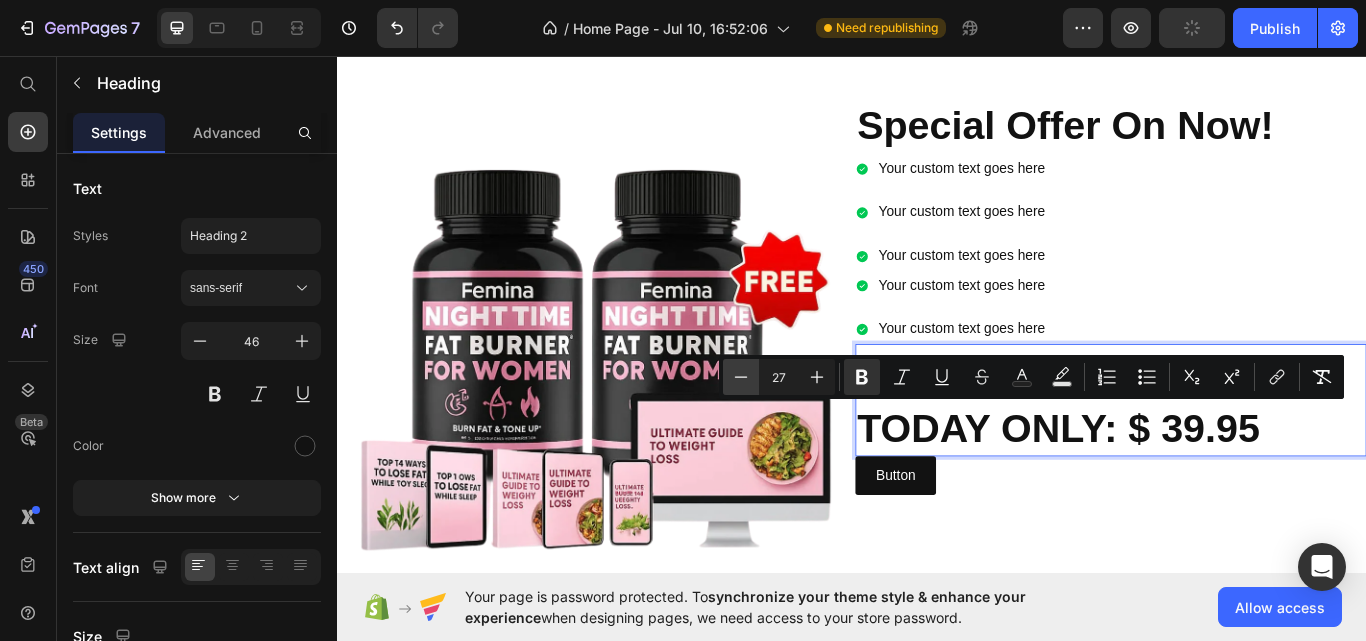 type on "26" 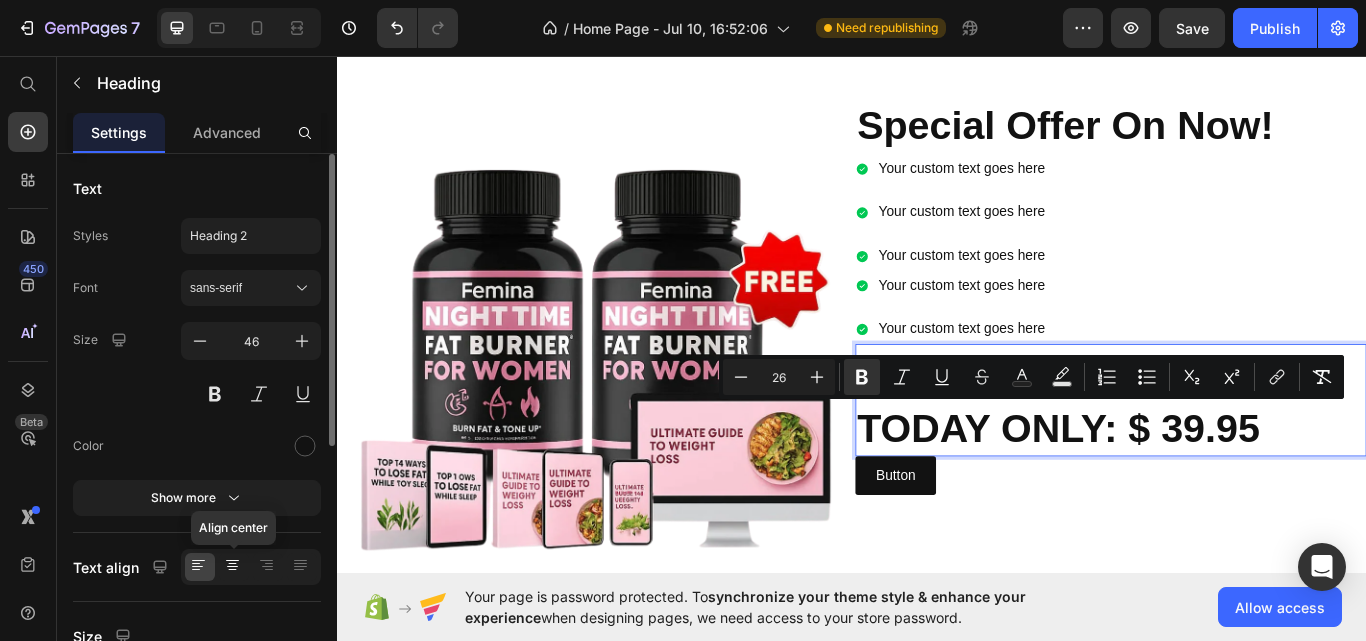 click 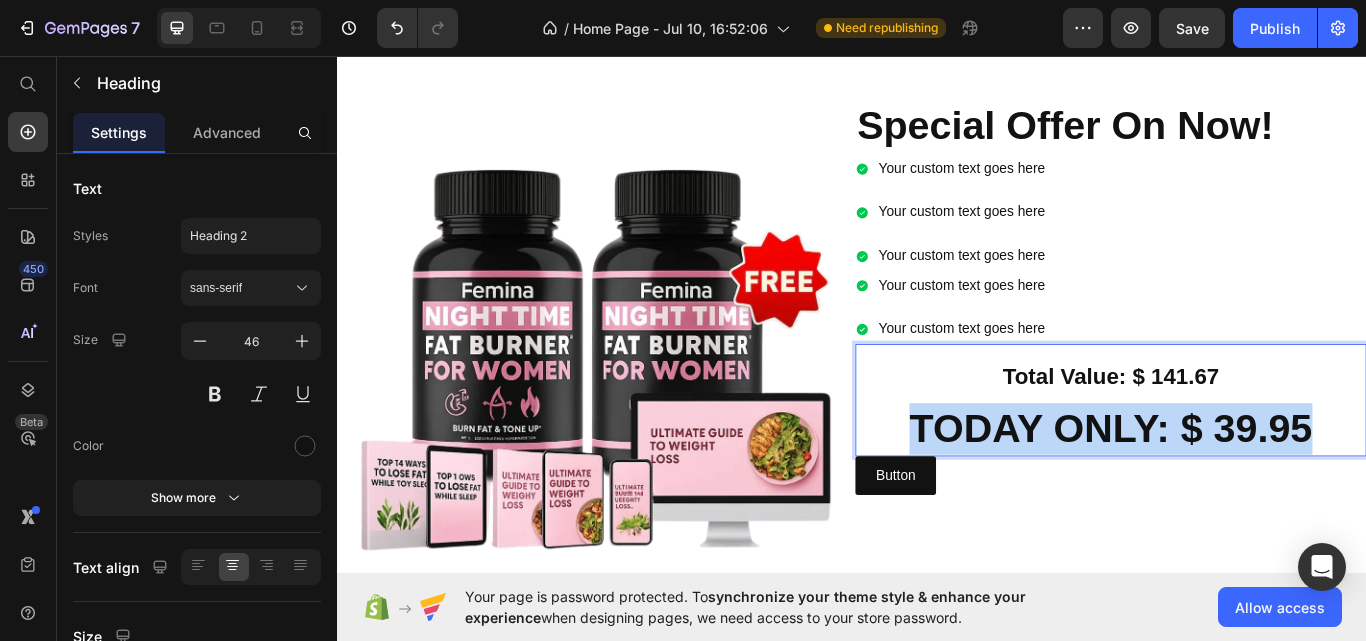 drag, startPoint x: 980, startPoint y: 528, endPoint x: 1496, endPoint y: 525, distance: 516.0087 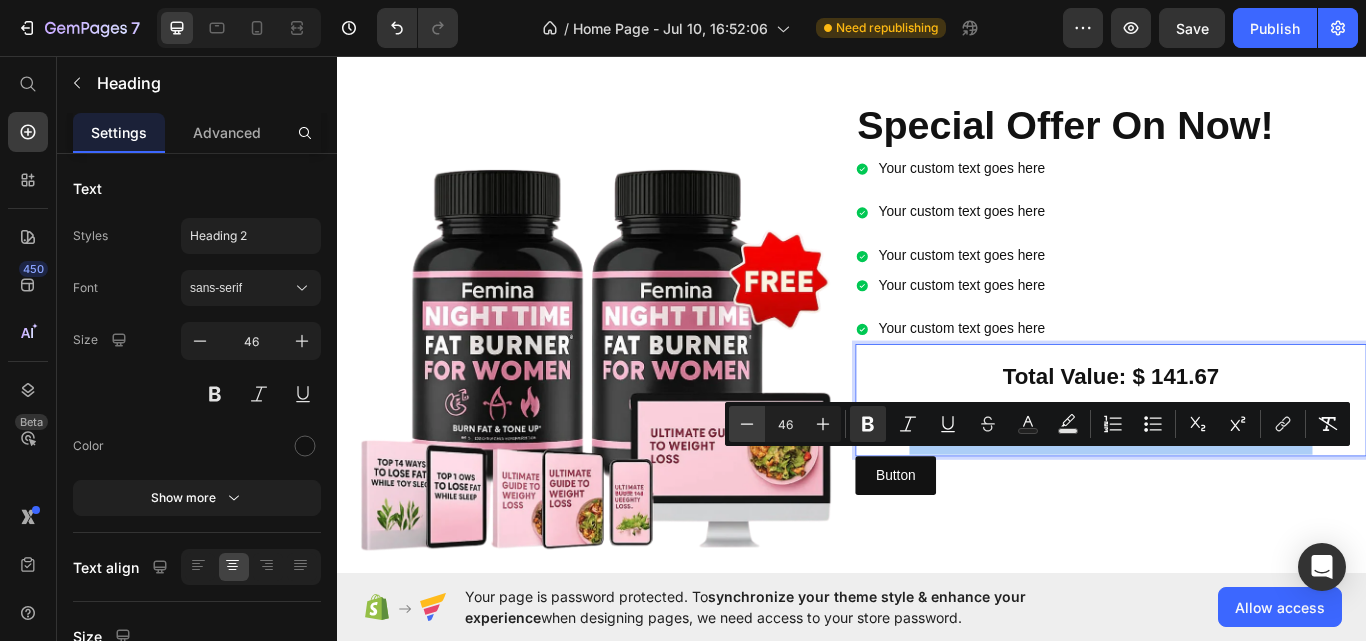 click 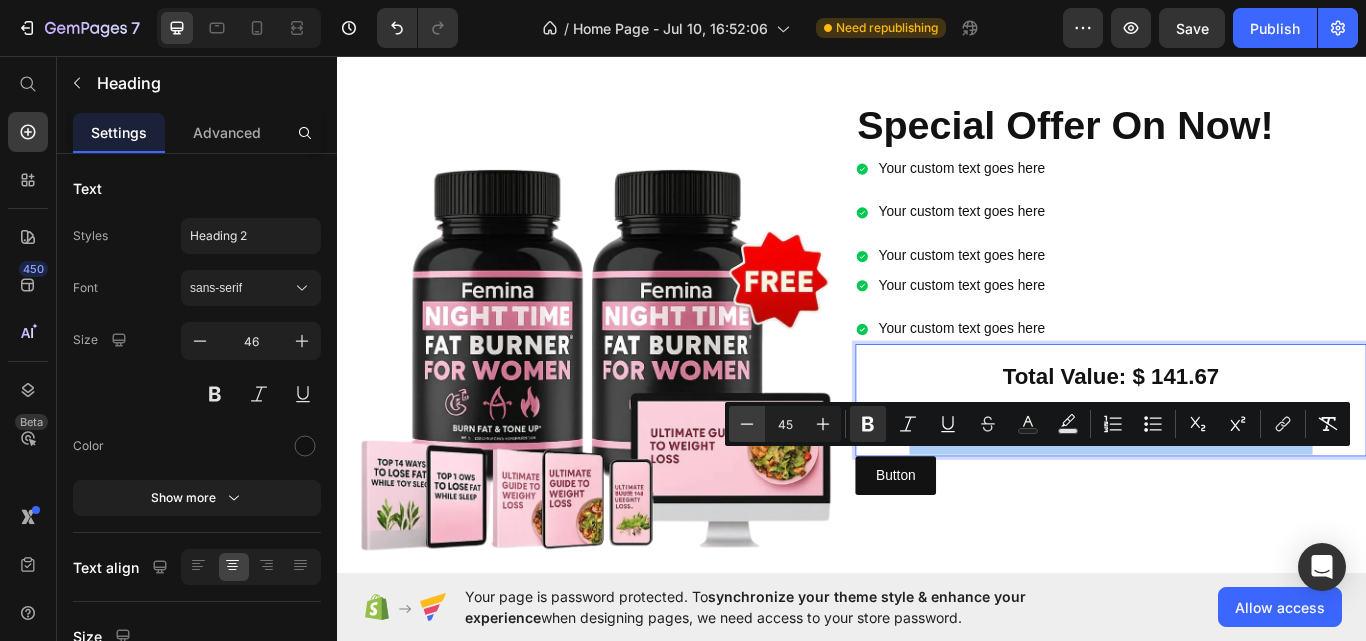 click 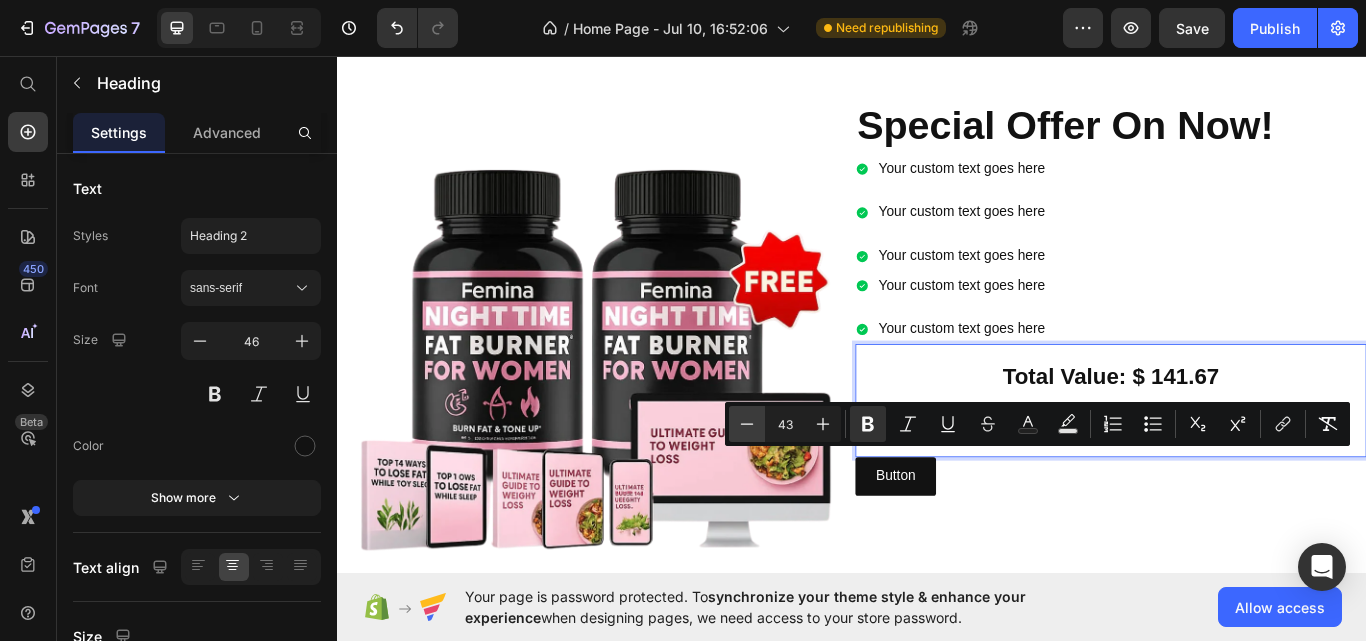 click 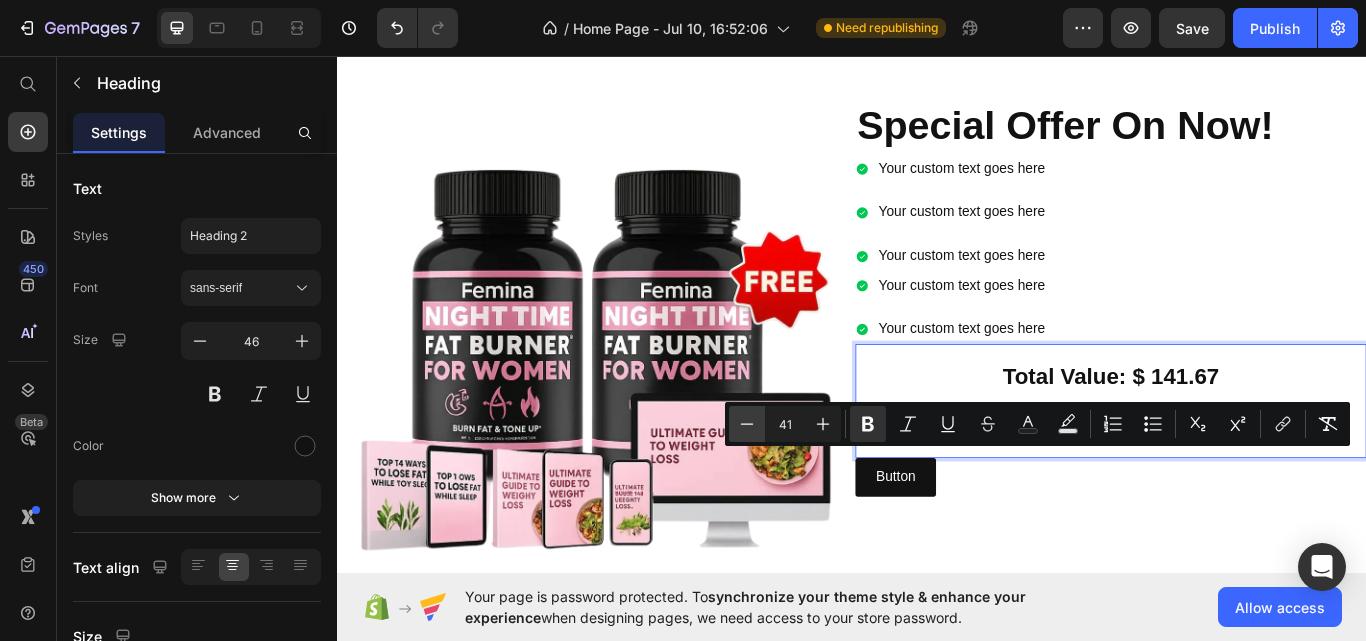 click 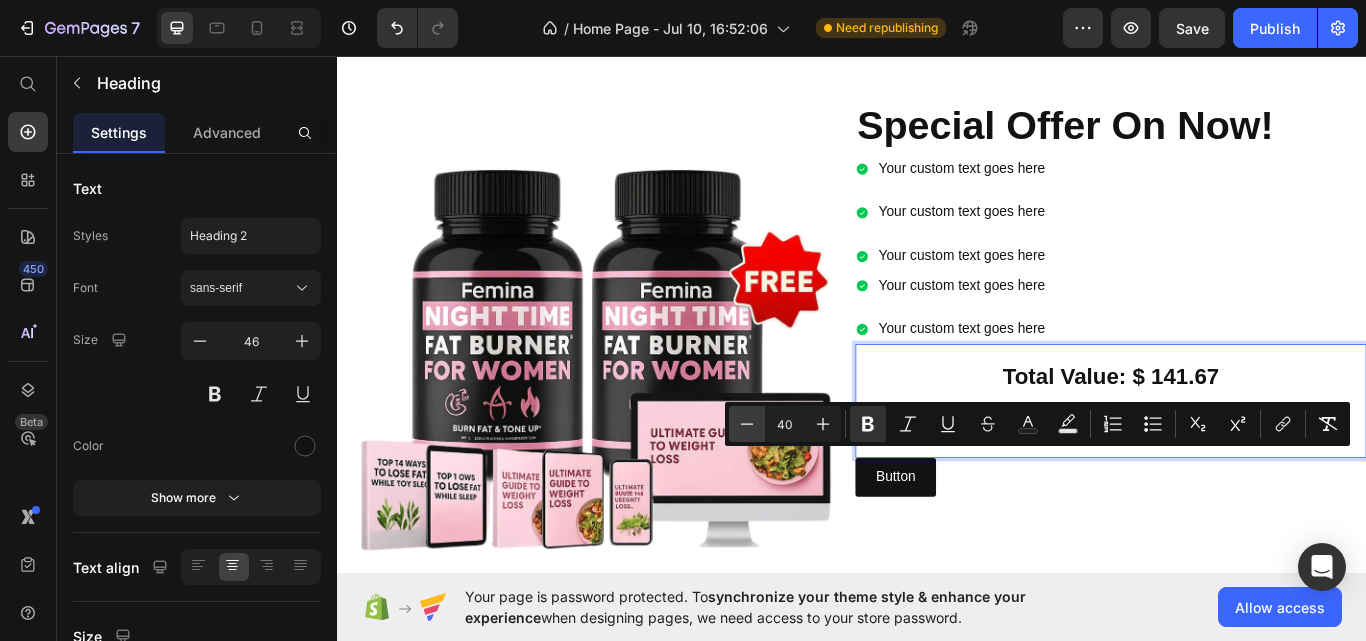 click 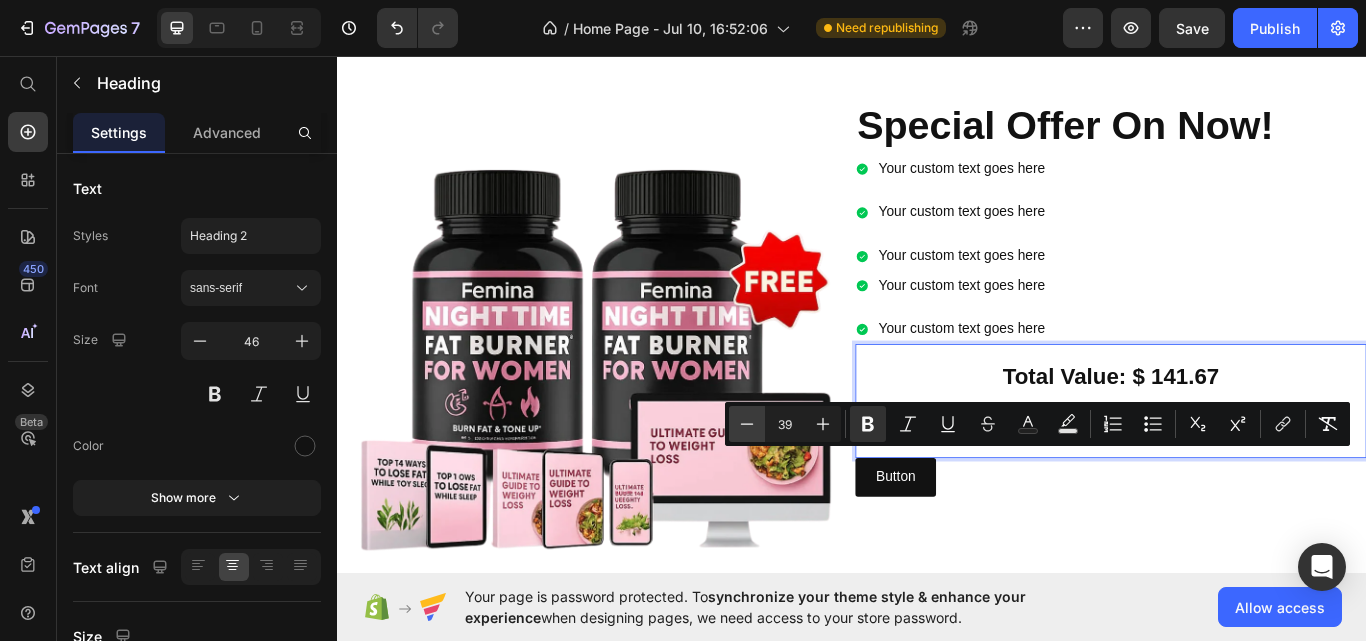 click 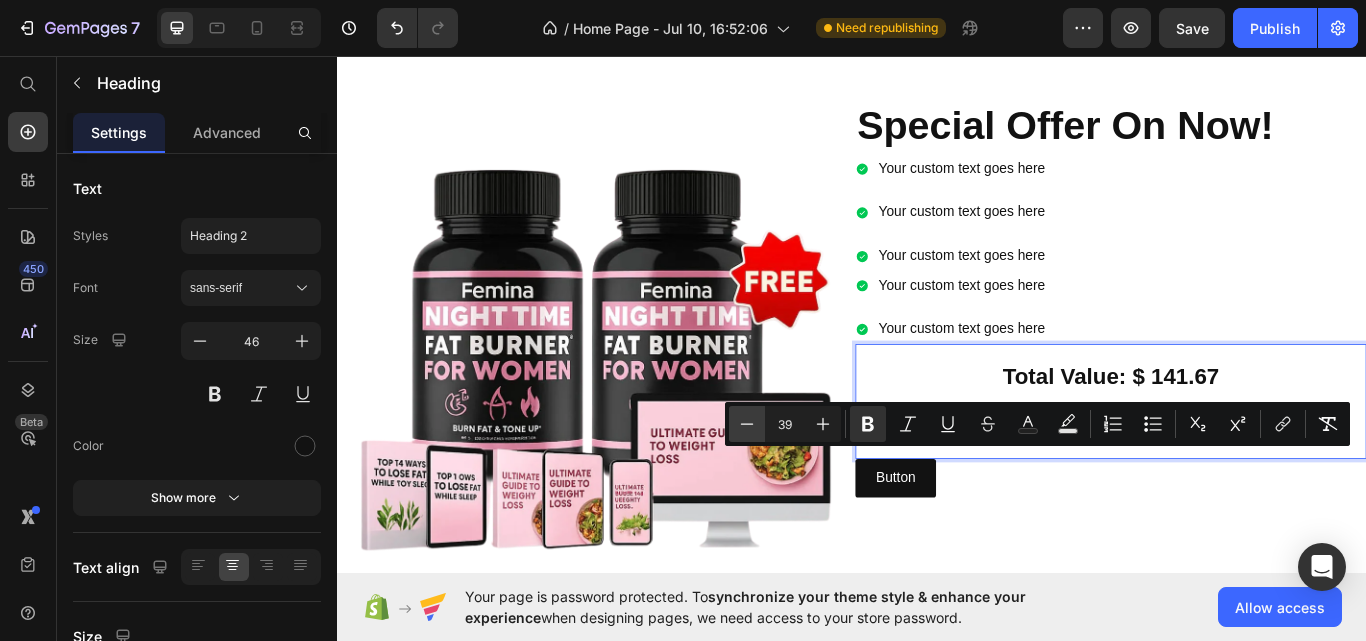 type on "38" 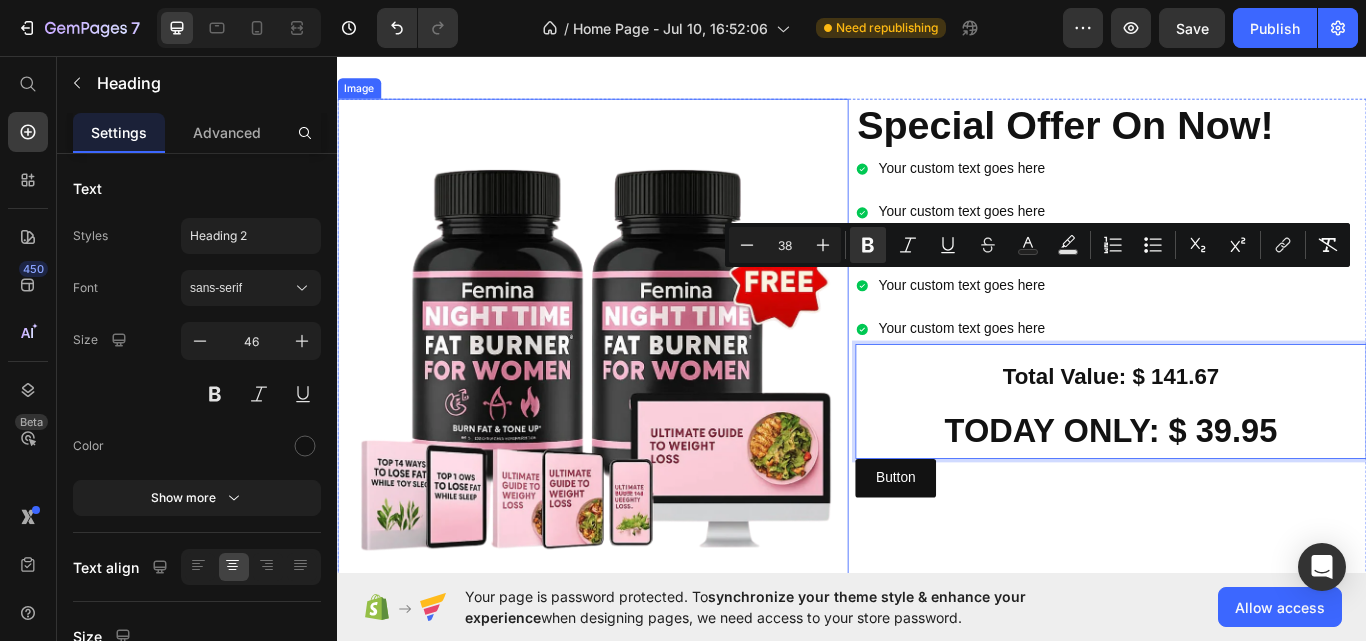 scroll, scrollTop: 10289, scrollLeft: 0, axis: vertical 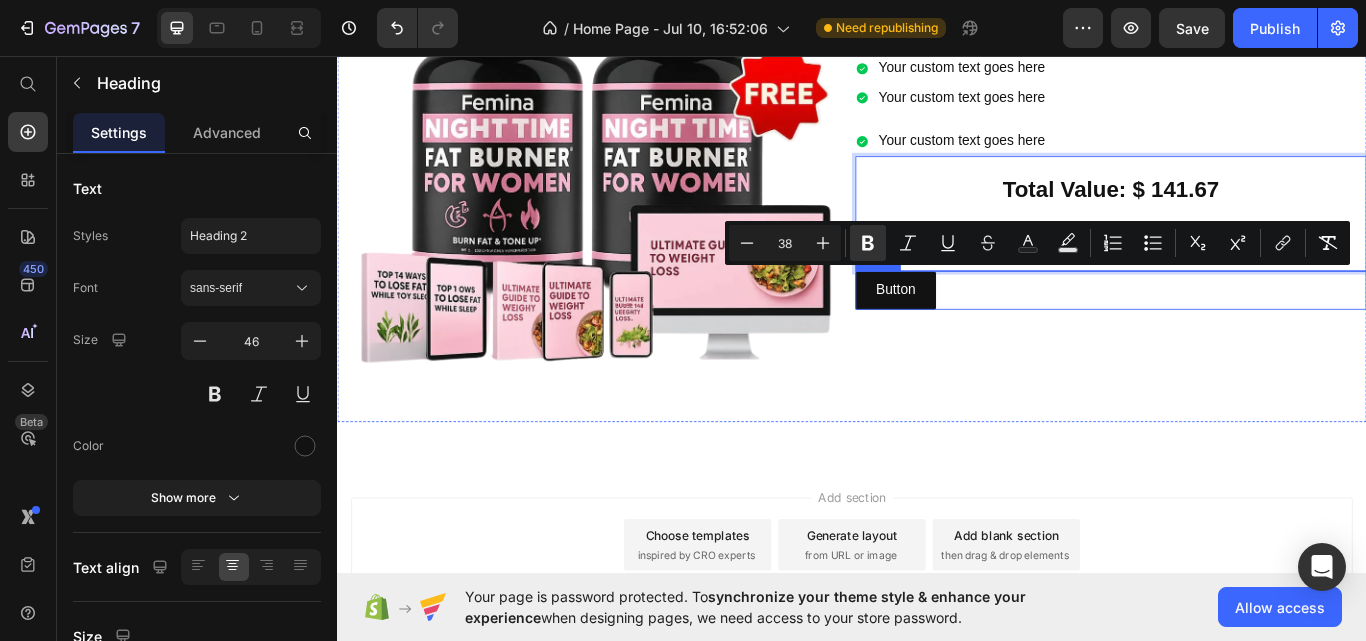 click on "Button Button" at bounding box center [1239, 330] 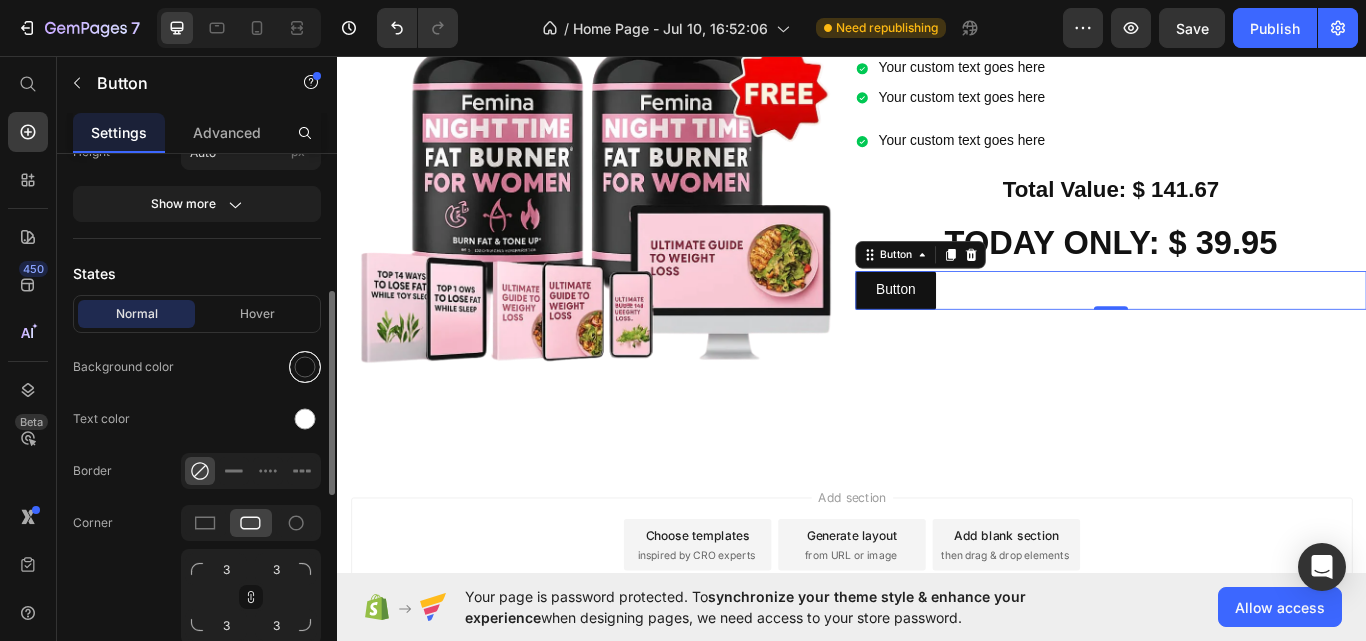 scroll, scrollTop: 363, scrollLeft: 0, axis: vertical 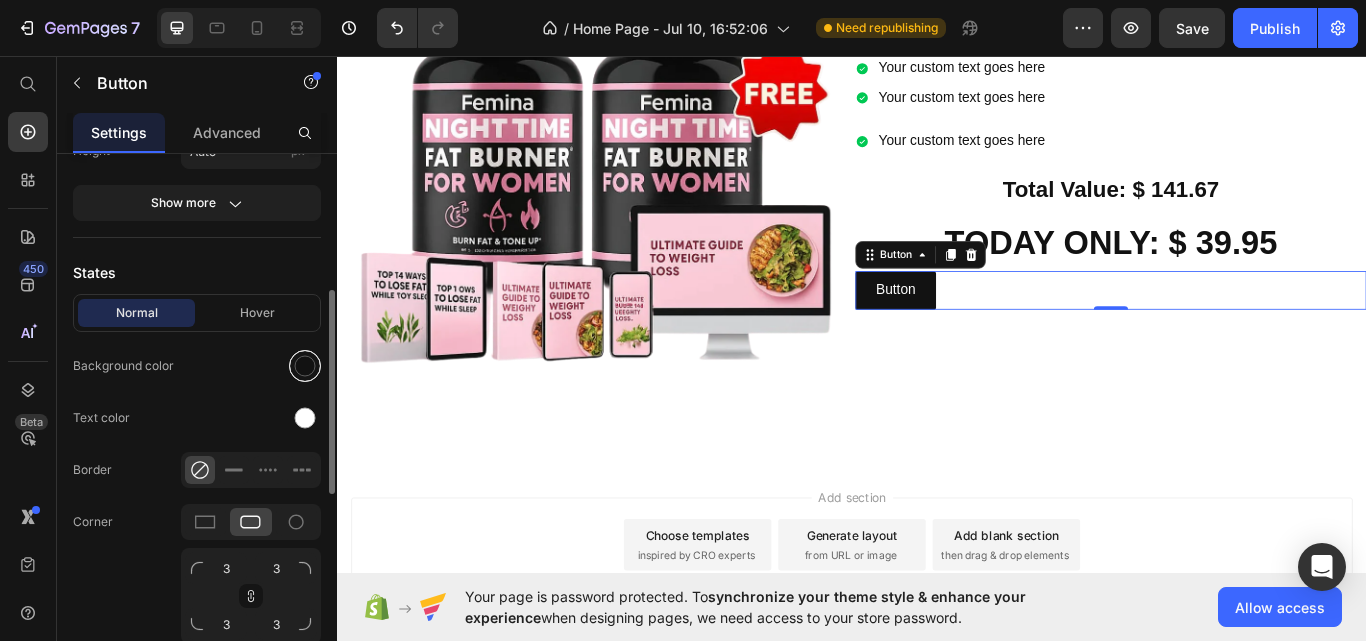 click at bounding box center (305, 366) 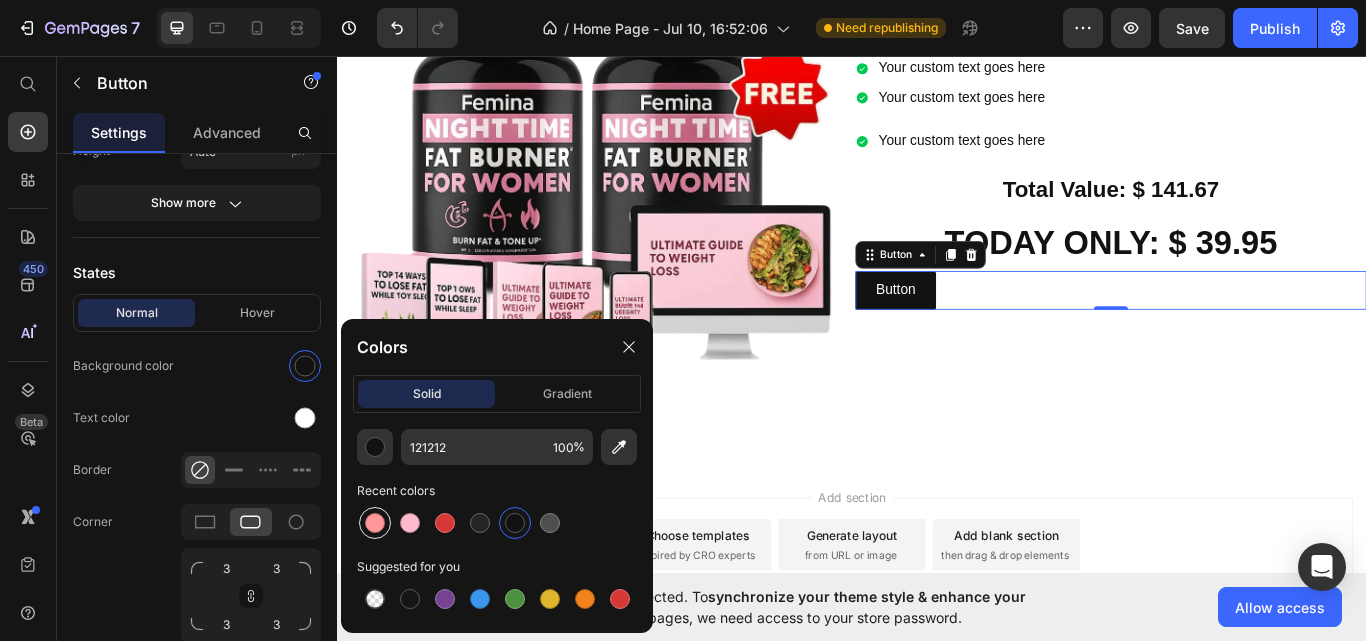 click at bounding box center [375, 523] 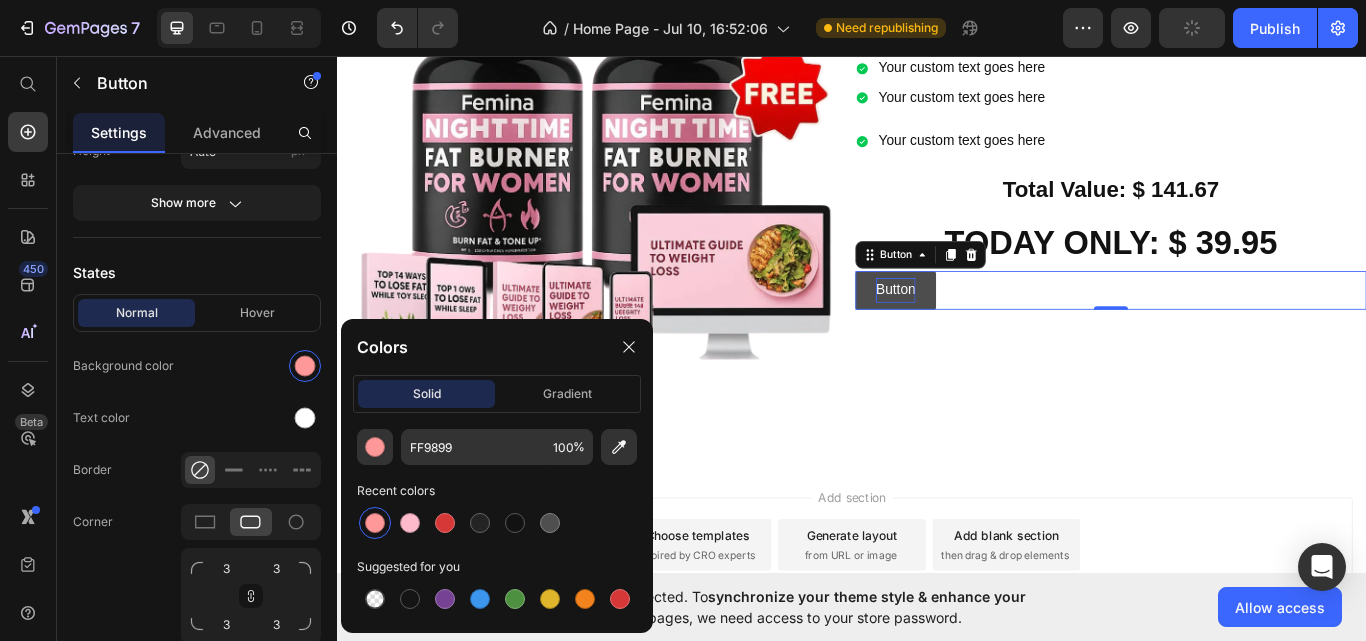 click on "Button" at bounding box center (988, 330) 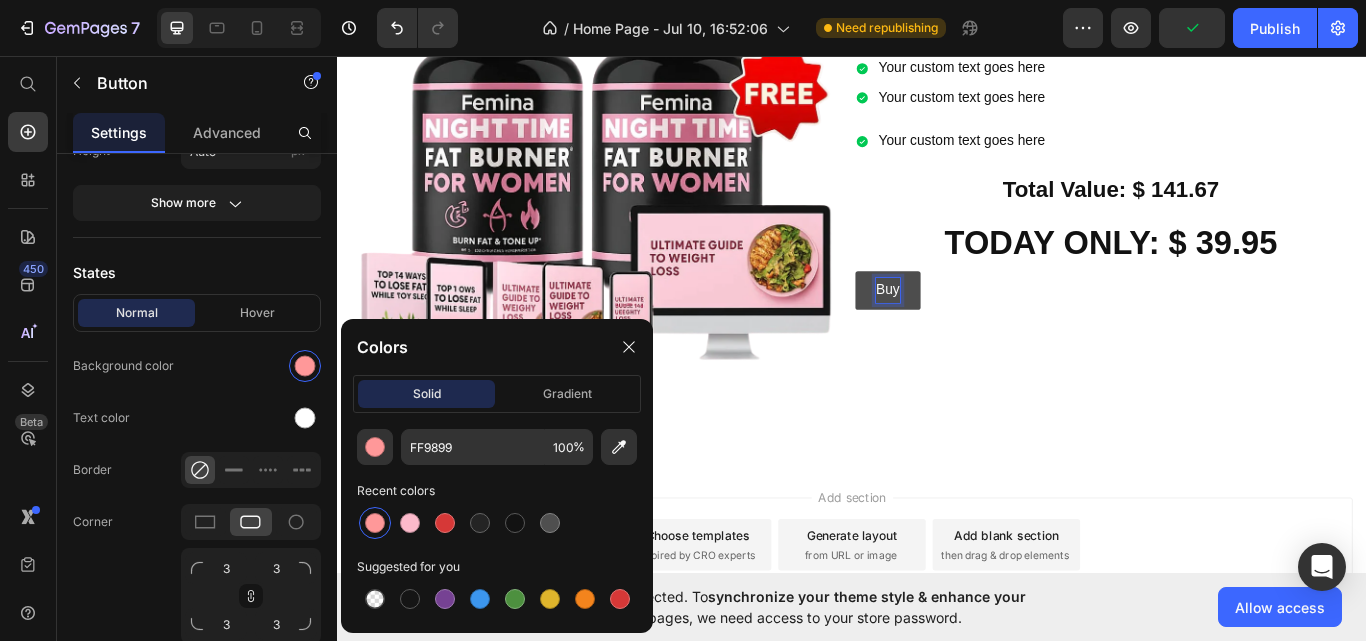 click on "Buy" at bounding box center (979, 330) 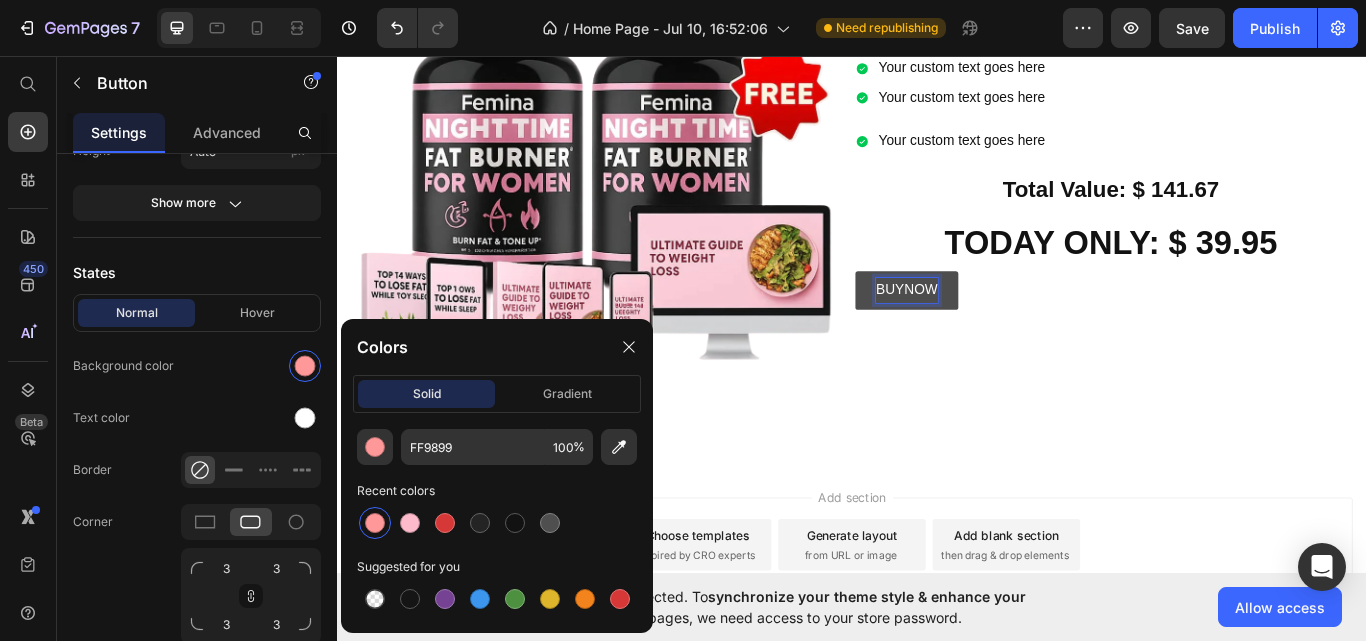 click on "BUYNOW" at bounding box center (1001, 330) 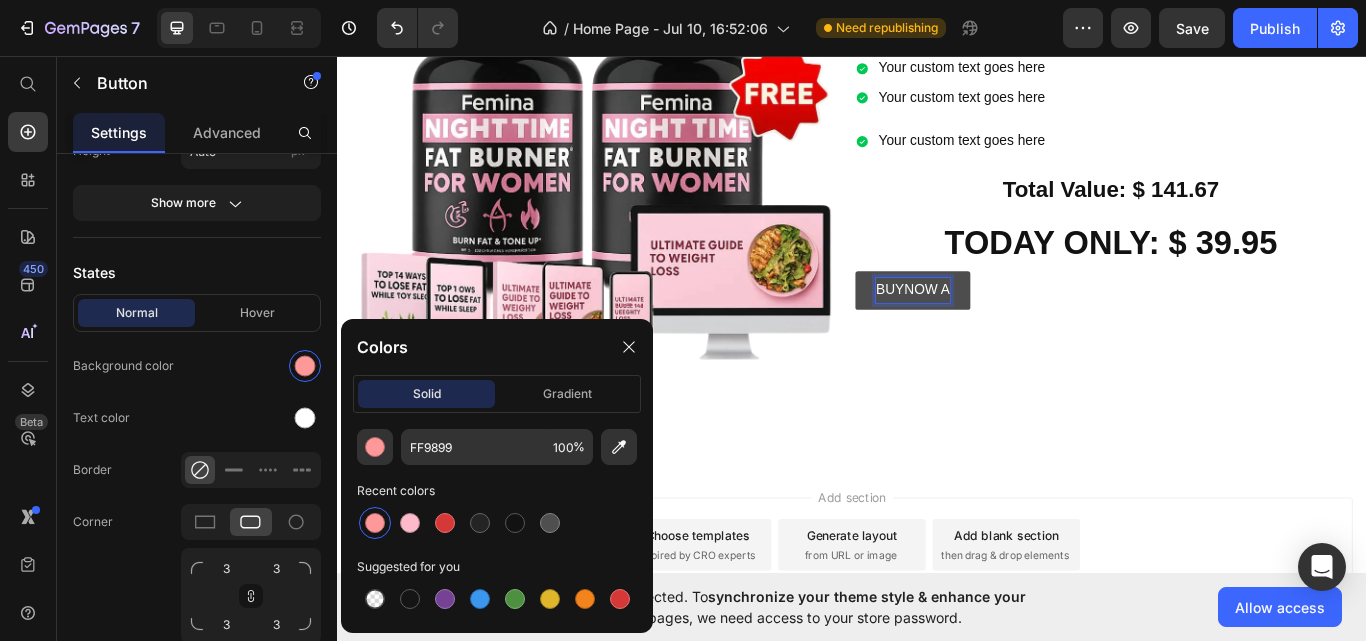 click on "BUYNOW A" at bounding box center (1008, 330) 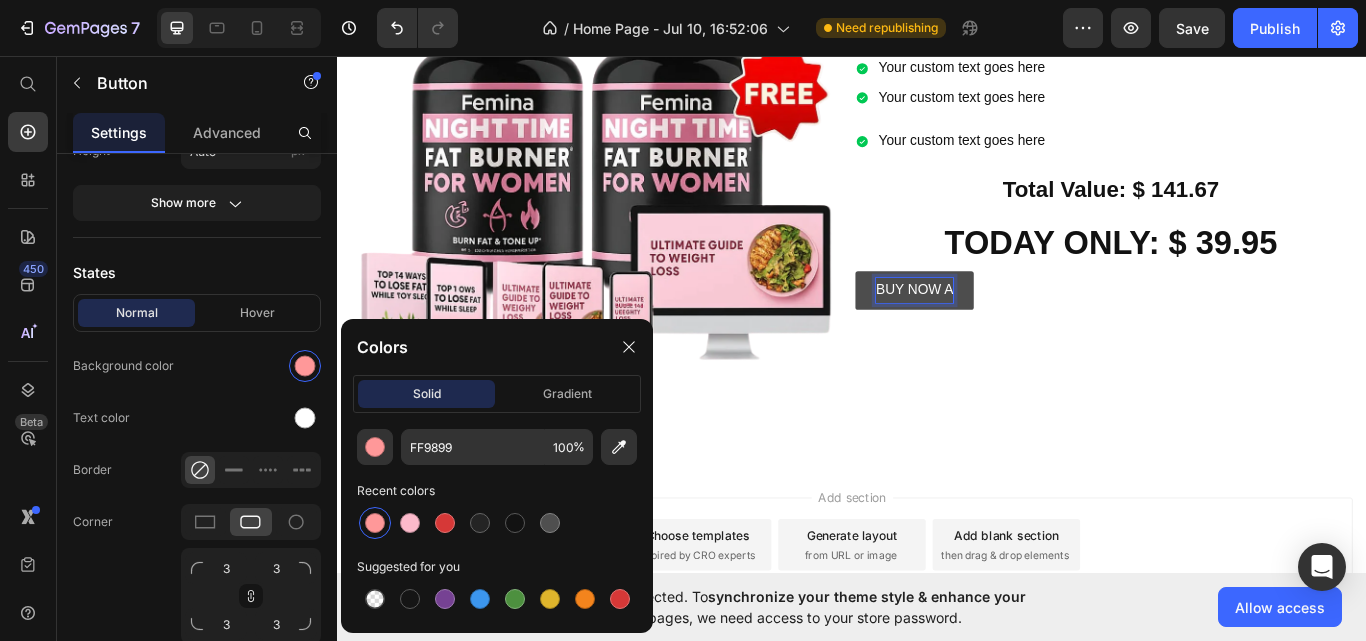 click on "BUY NOW A" at bounding box center [1010, 330] 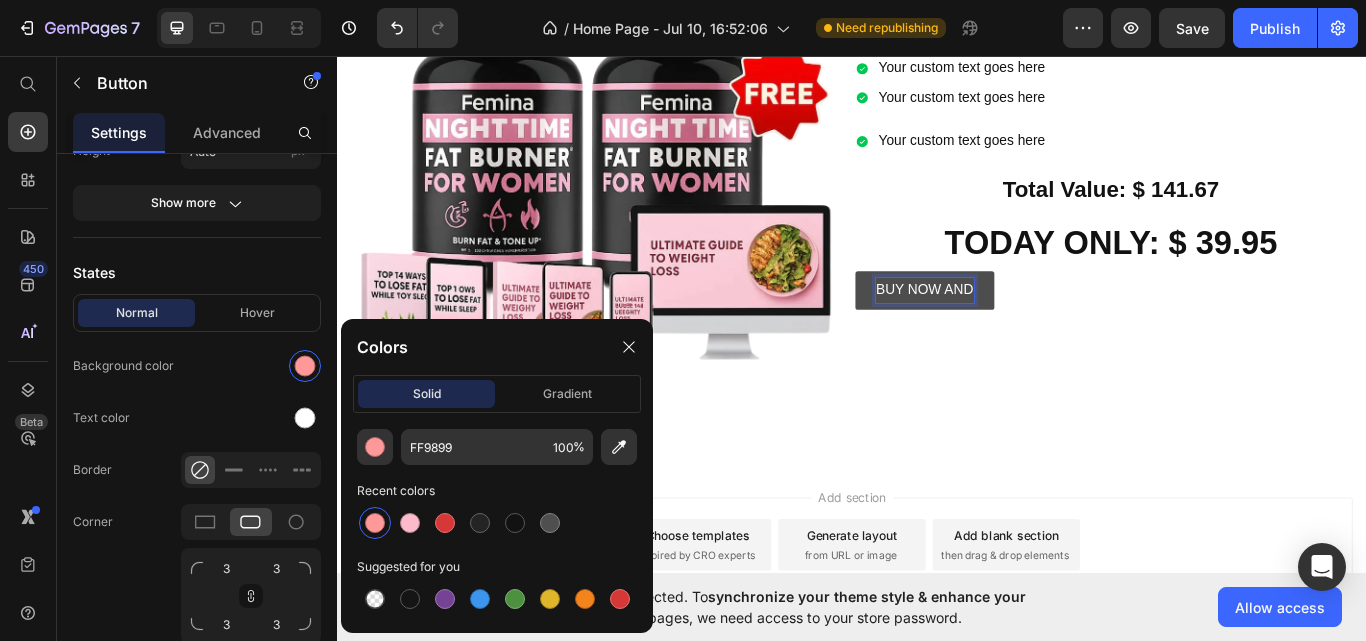 click on "BUY NOW AND" at bounding box center (1022, 330) 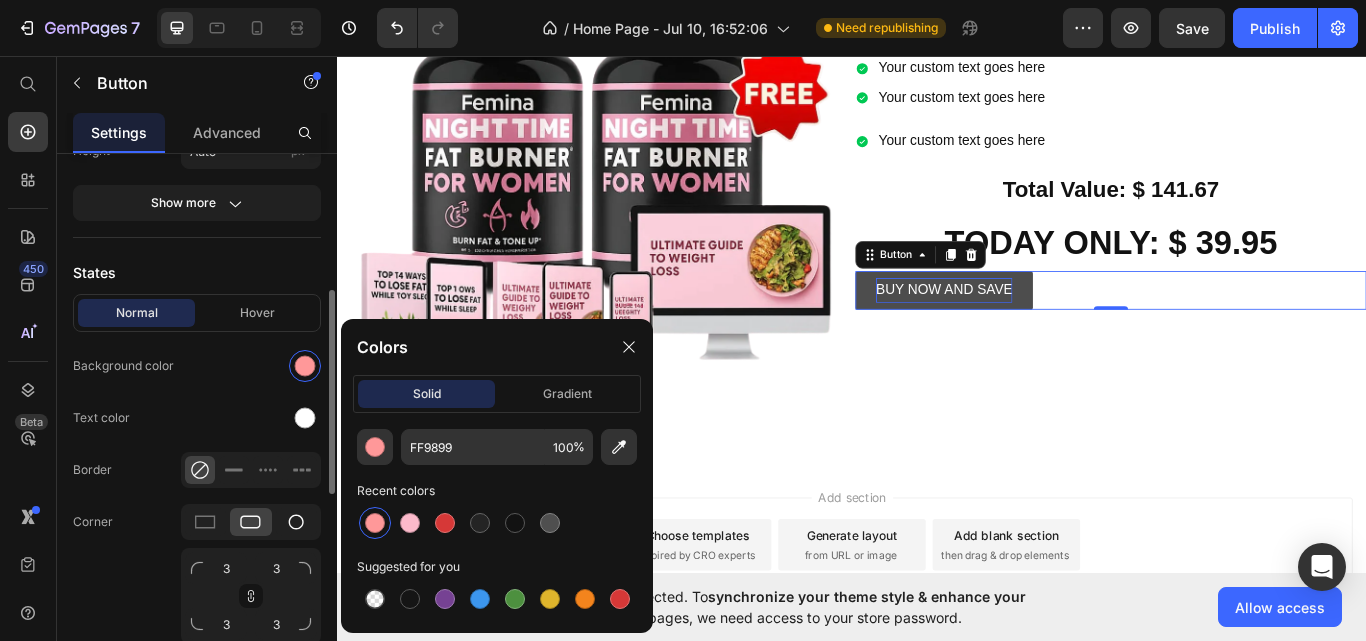 click 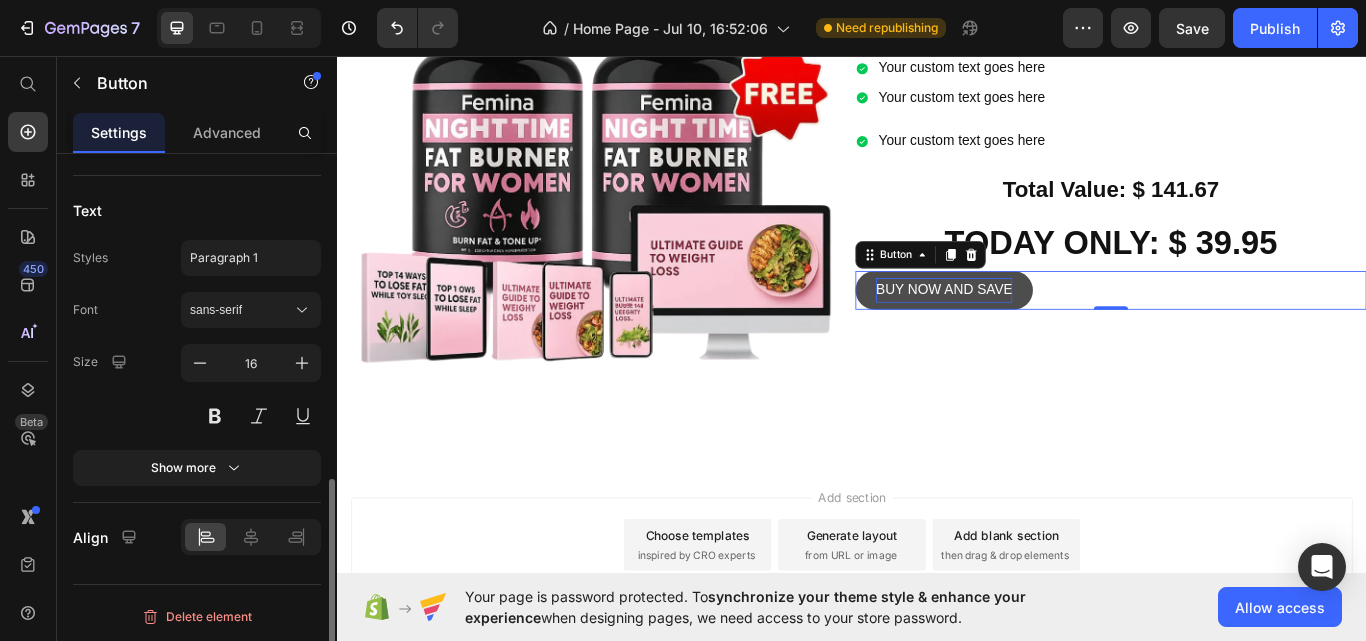 scroll, scrollTop: 797, scrollLeft: 0, axis: vertical 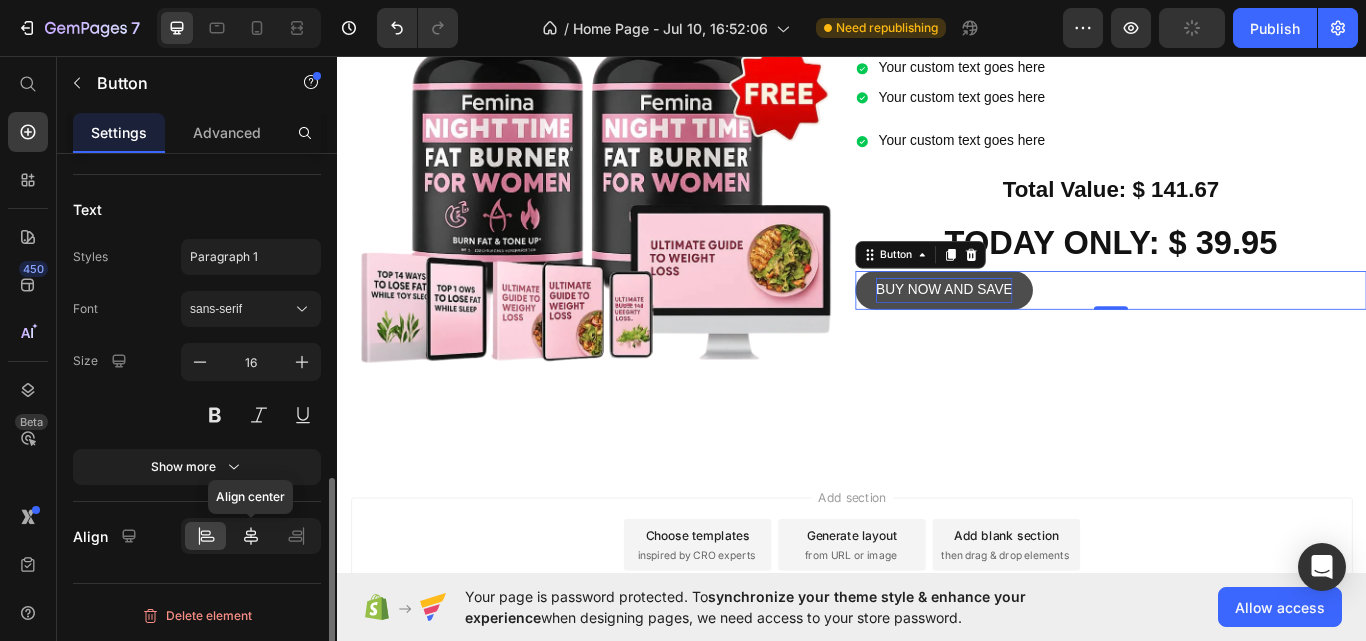 click 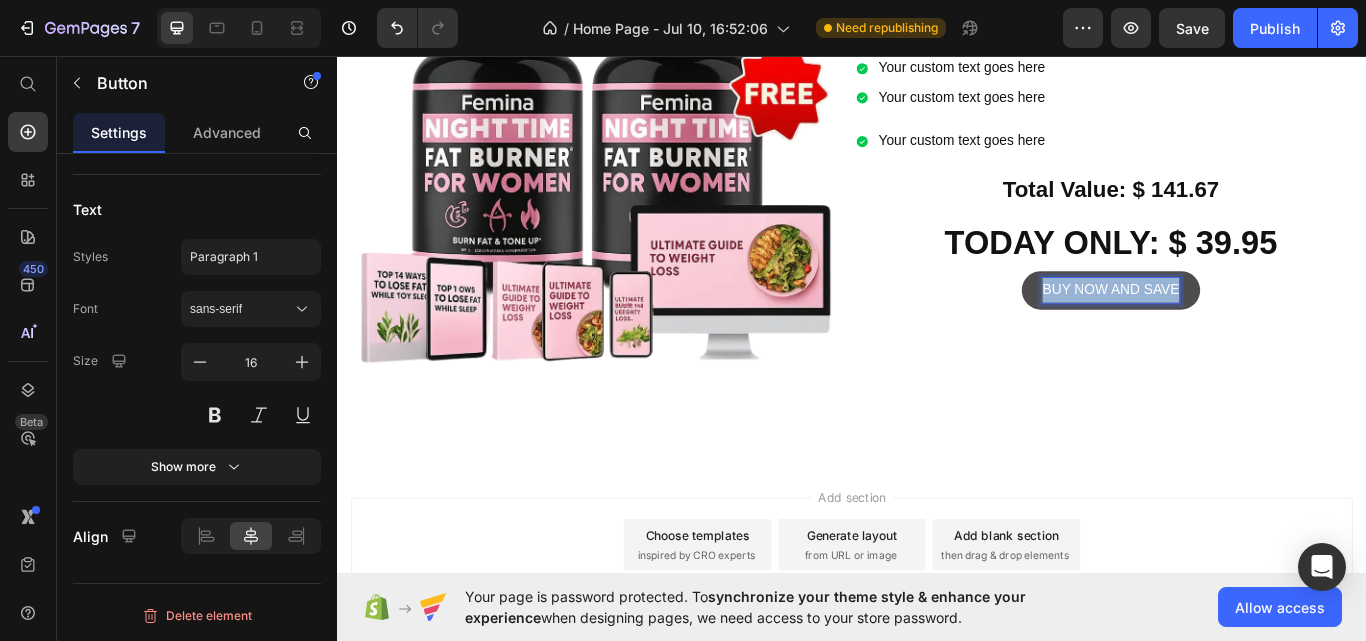 drag, startPoint x: 1302, startPoint y: 372, endPoint x: 1142, endPoint y: 386, distance: 160.61133 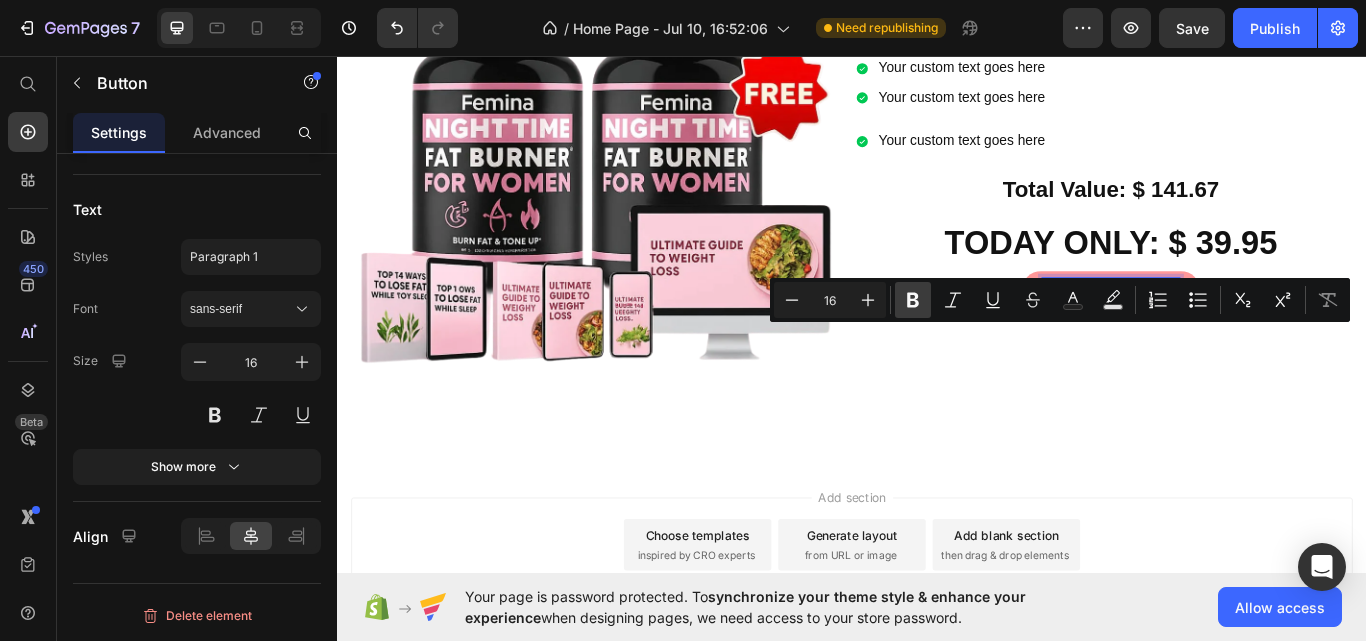 click 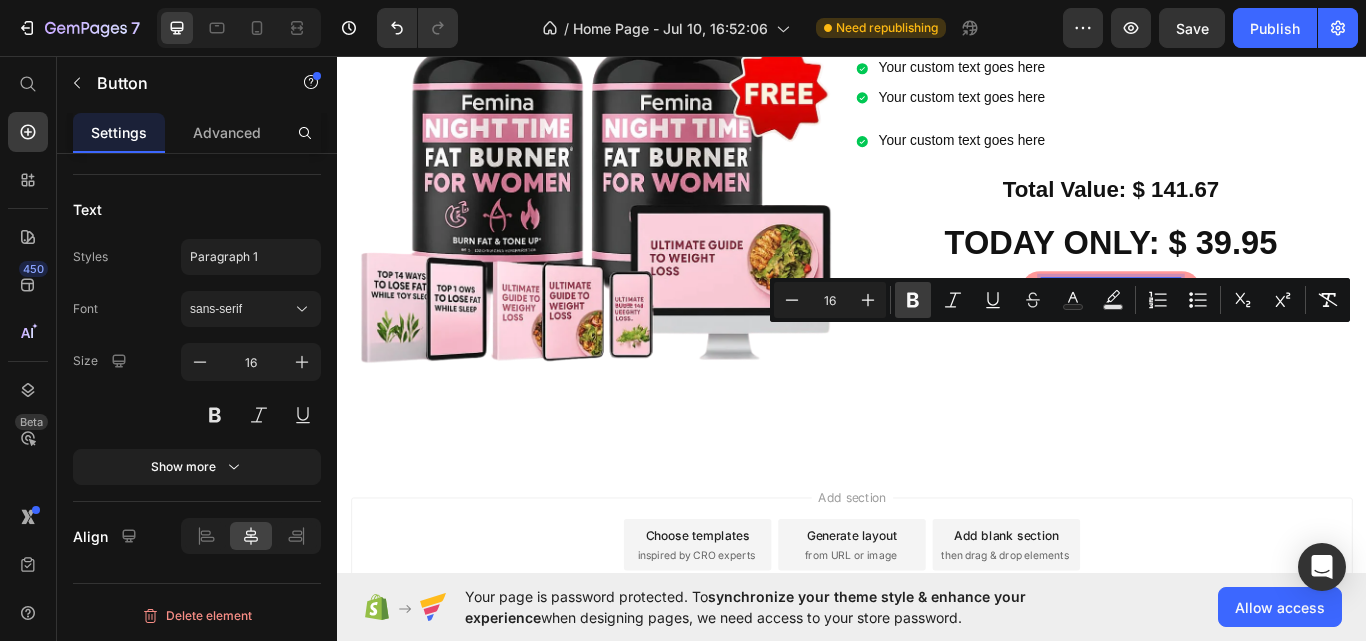 click 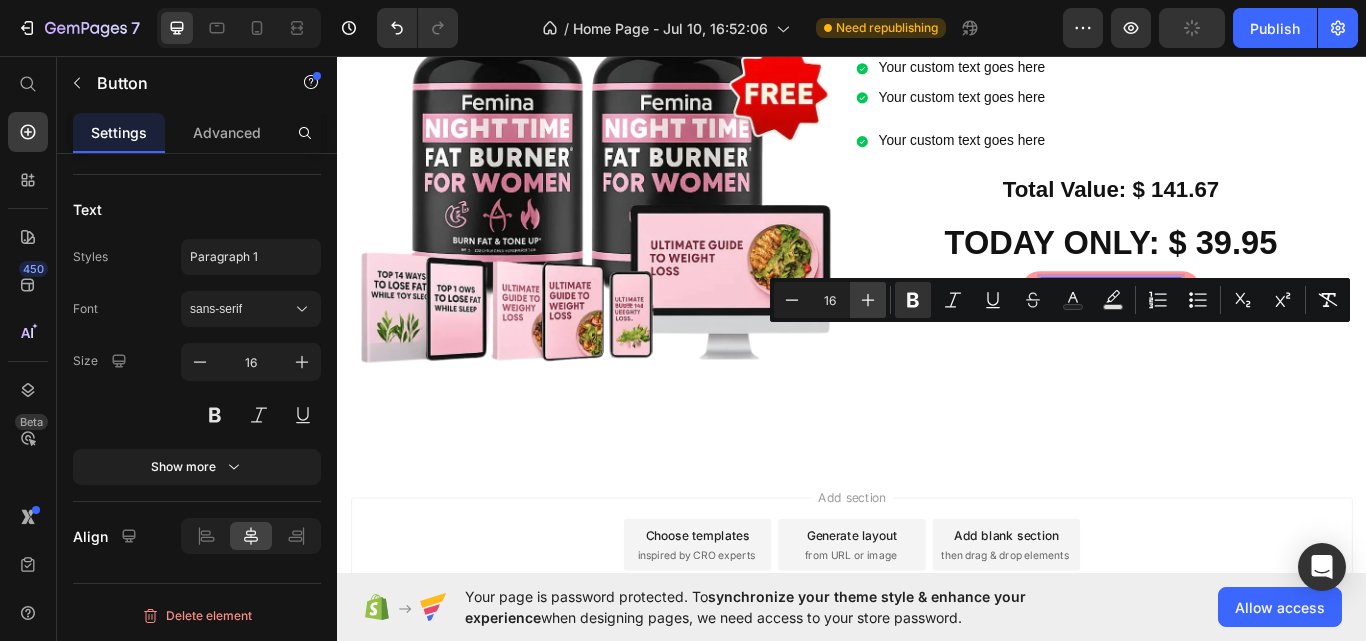 click 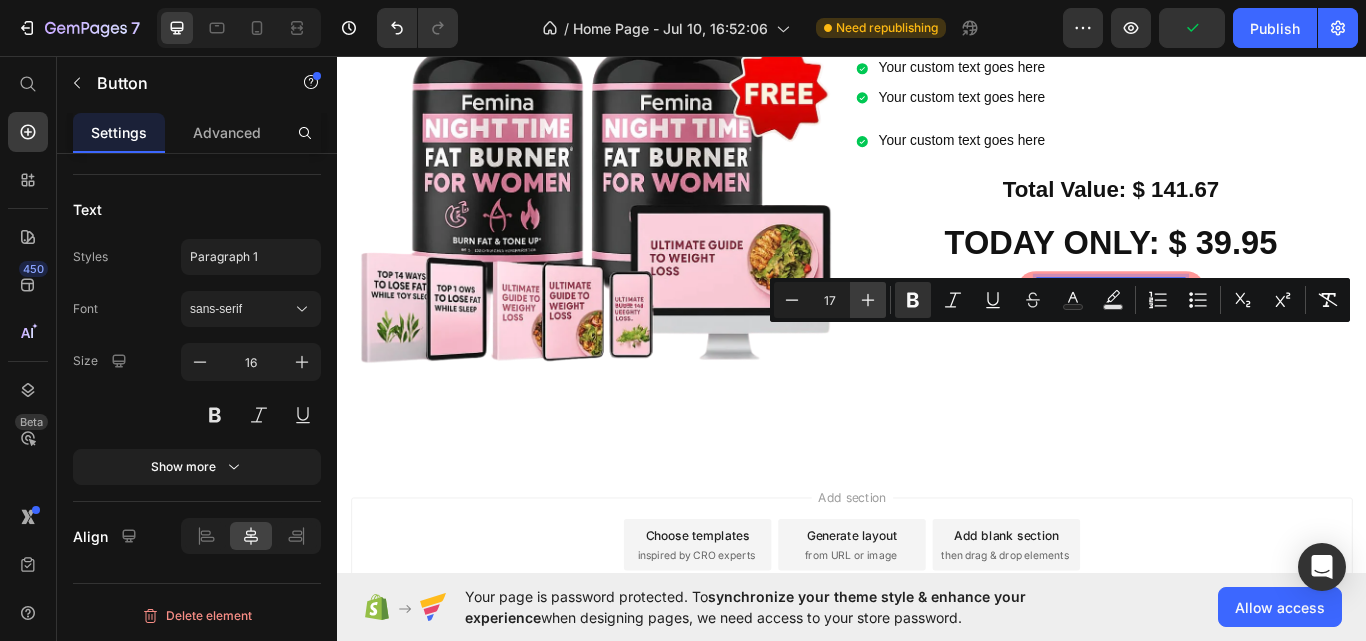click 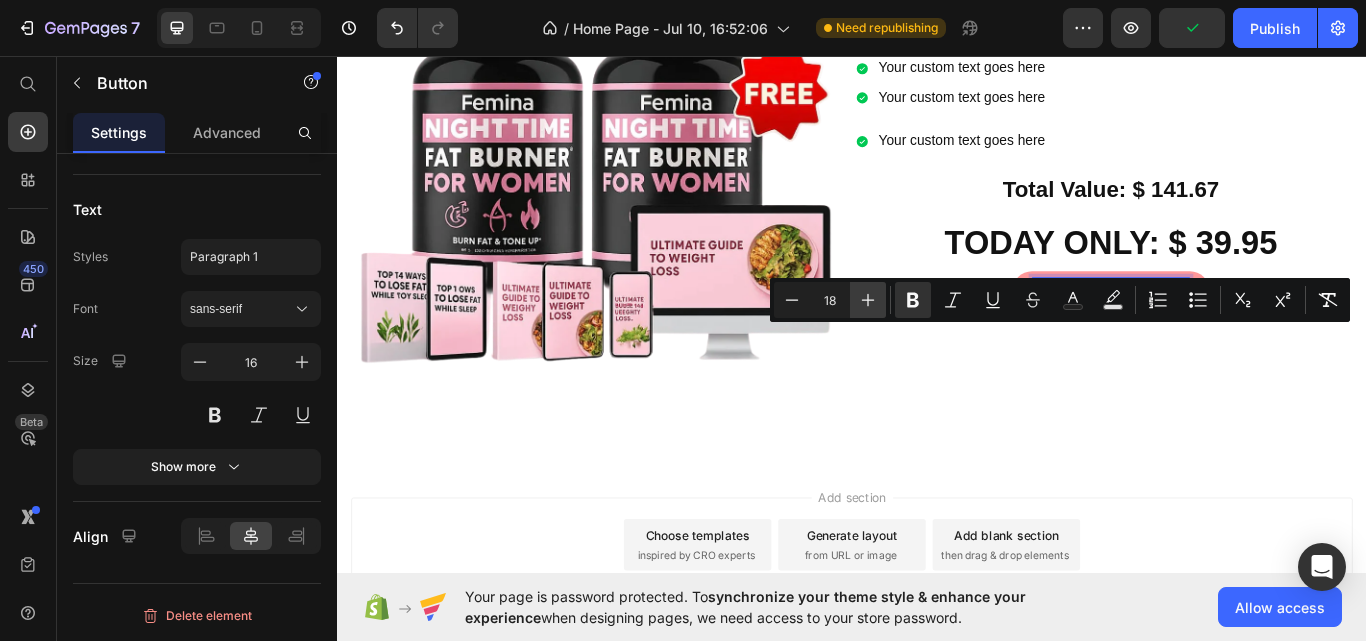 click 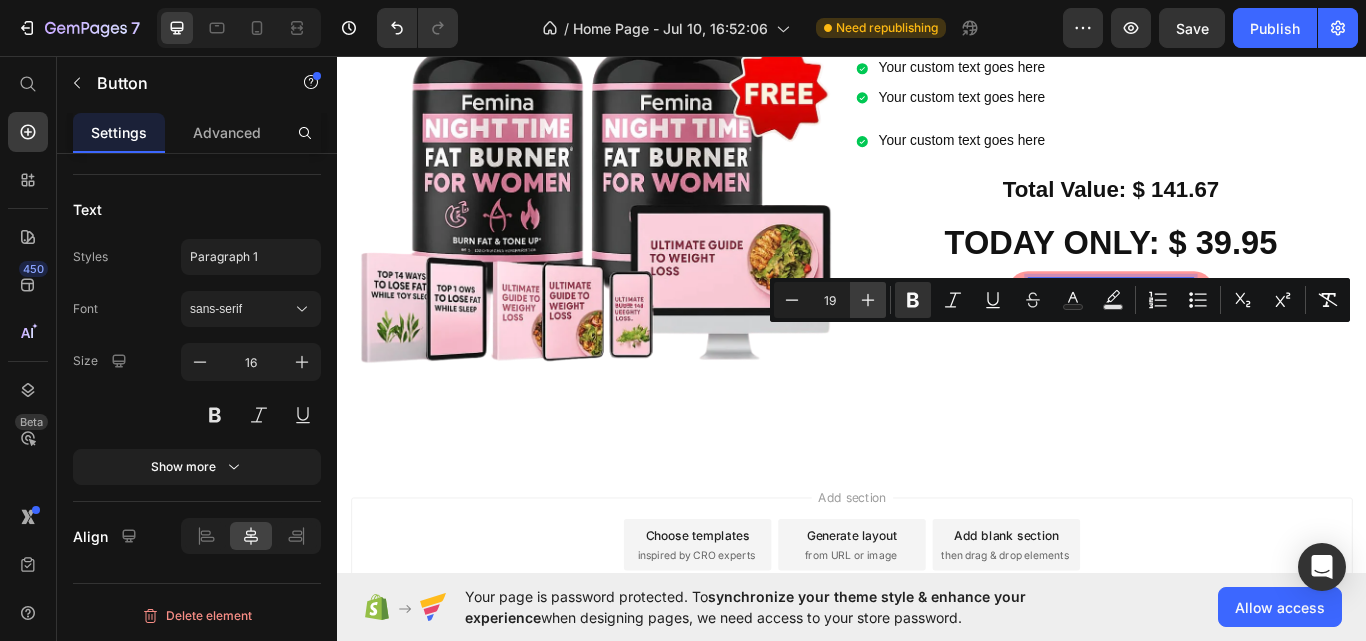 click 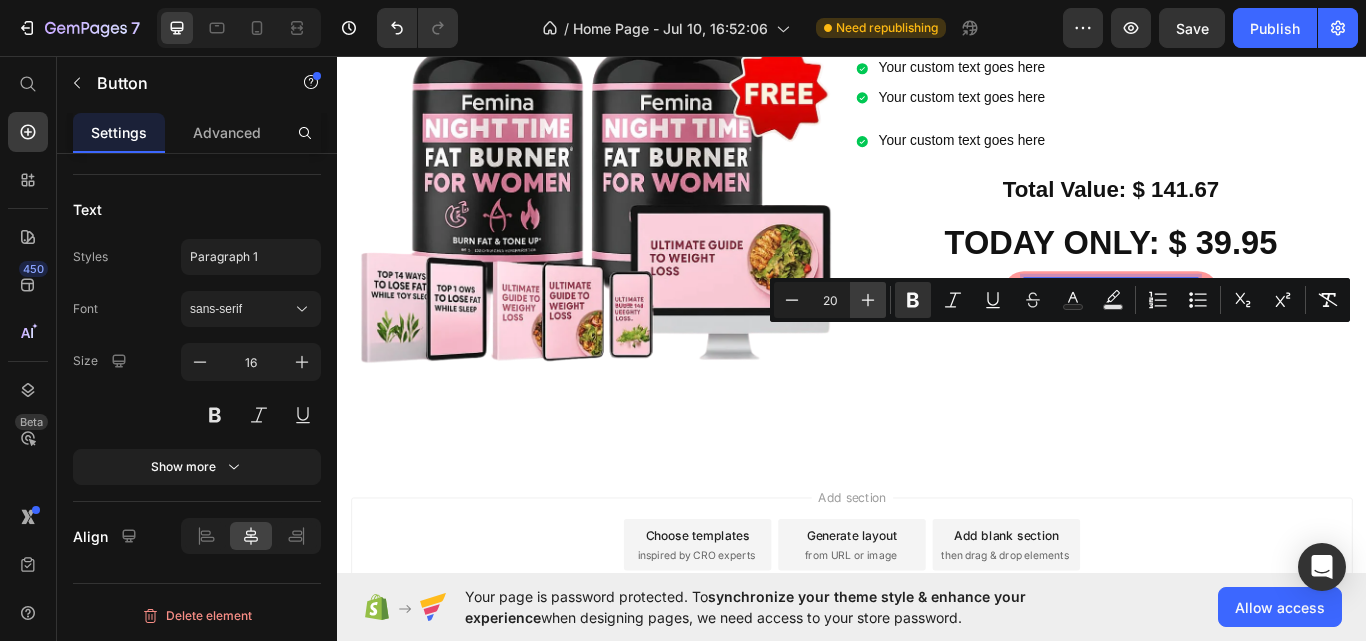 click 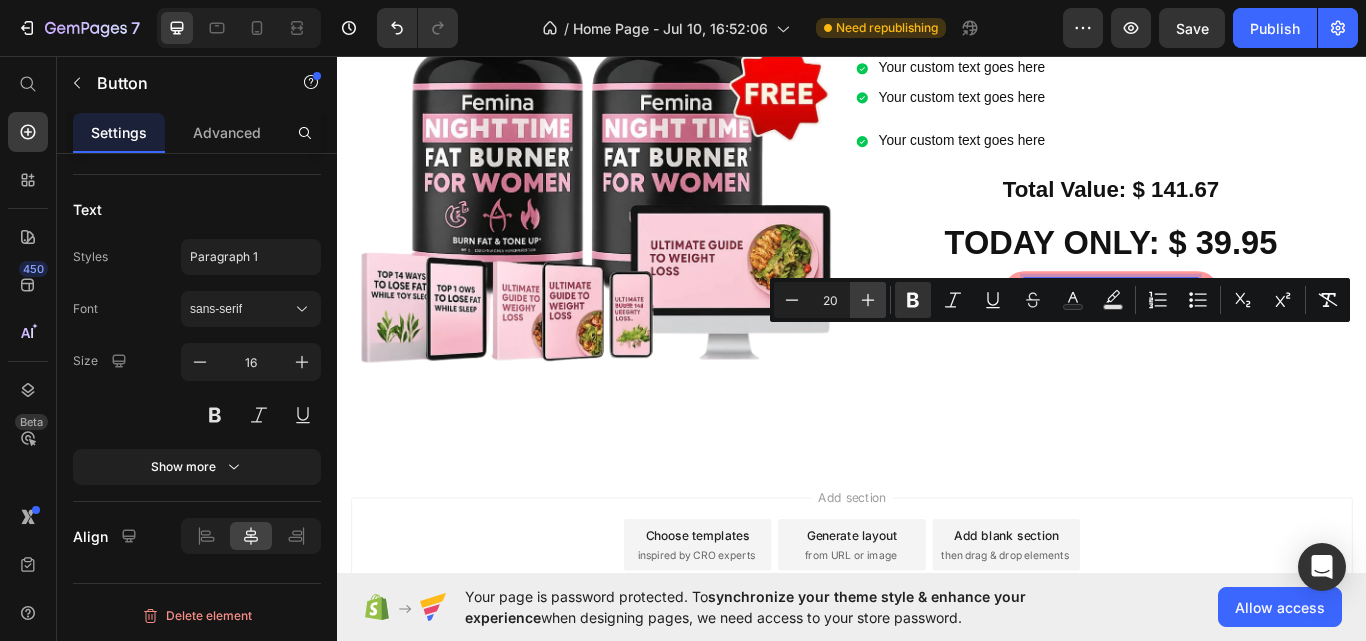 type on "21" 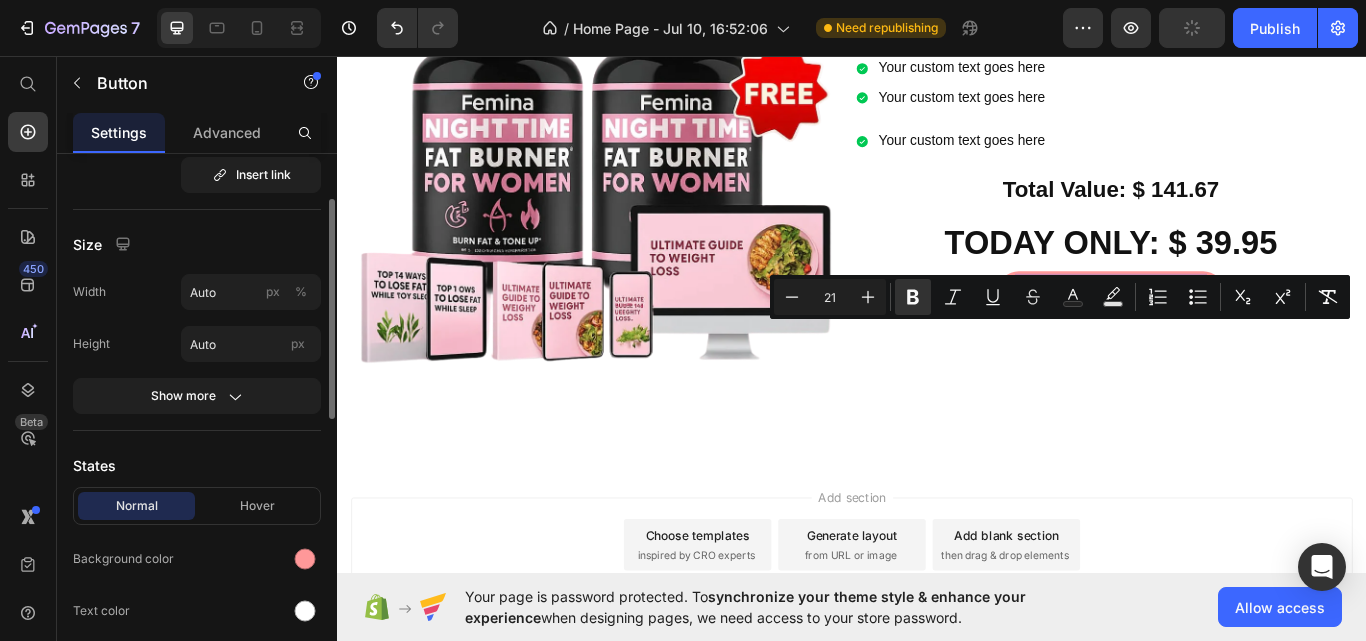 scroll, scrollTop: 0, scrollLeft: 0, axis: both 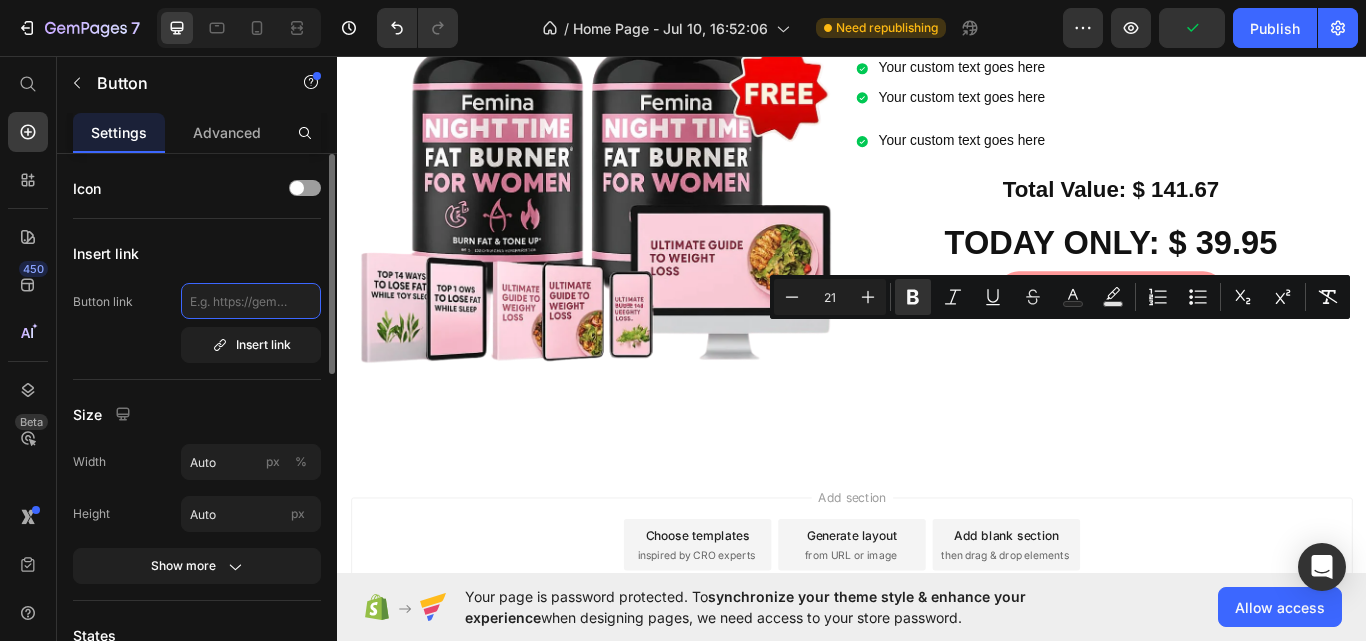 click 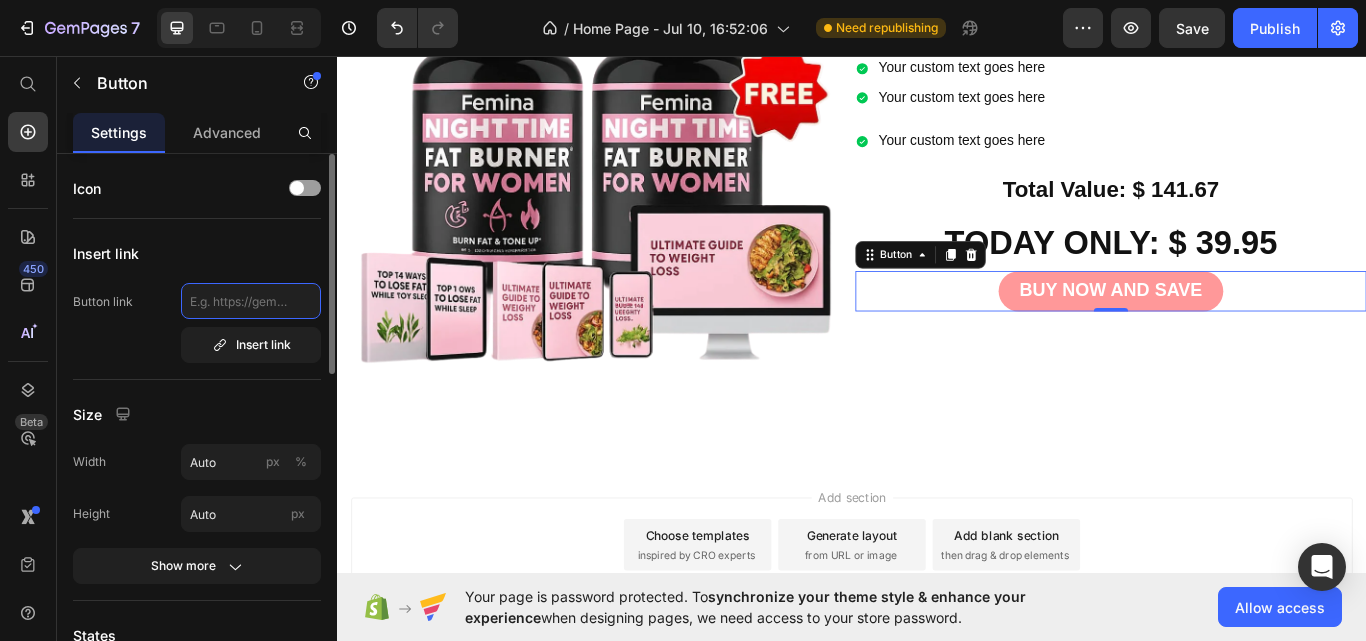 click 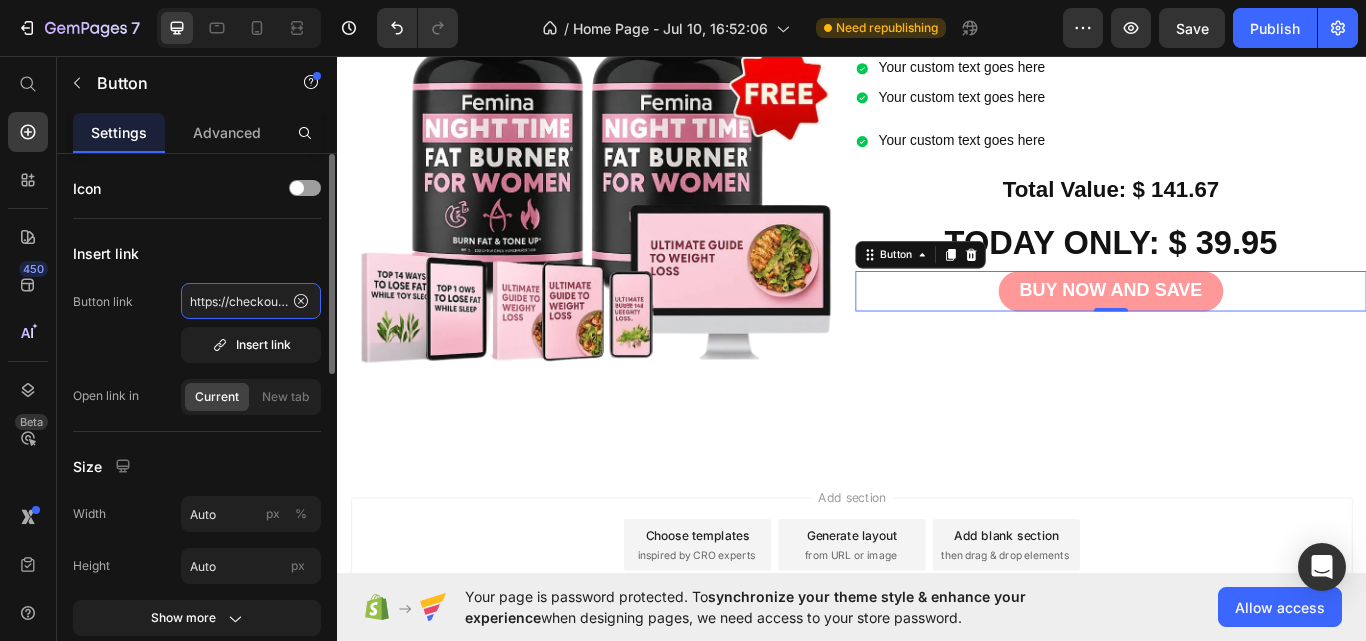 scroll, scrollTop: 0, scrollLeft: 159, axis: horizontal 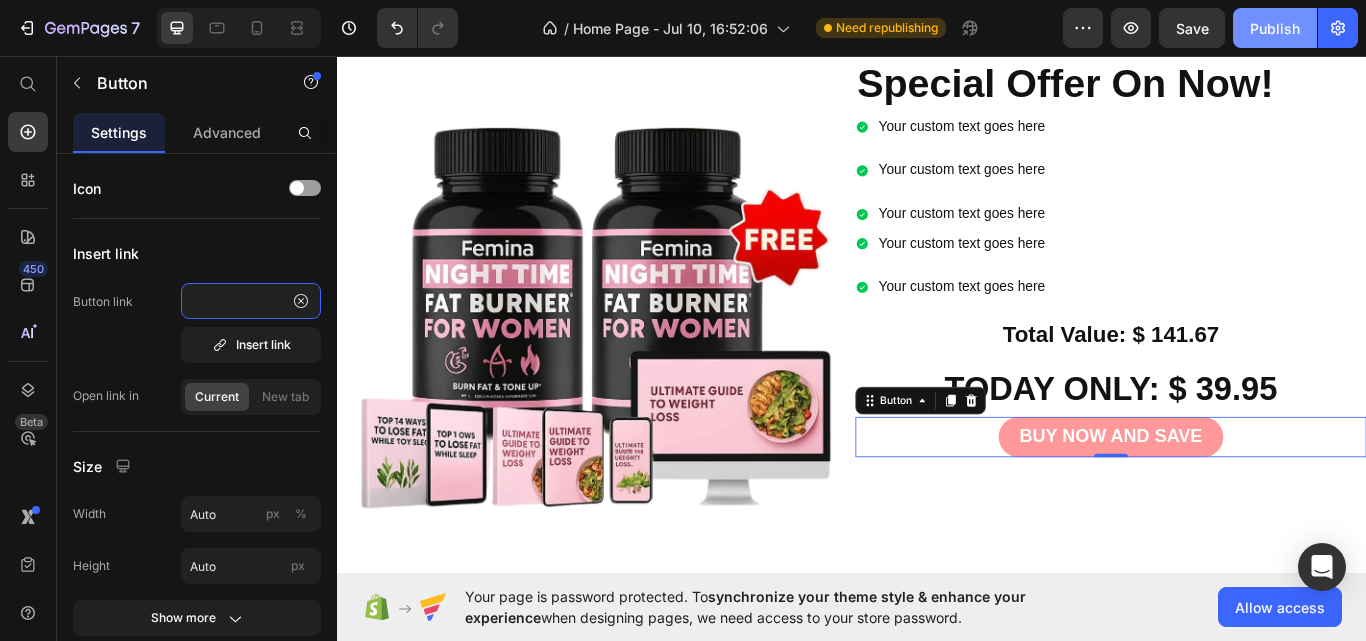 type on "https://checkout.tryfemina.com/checkout350" 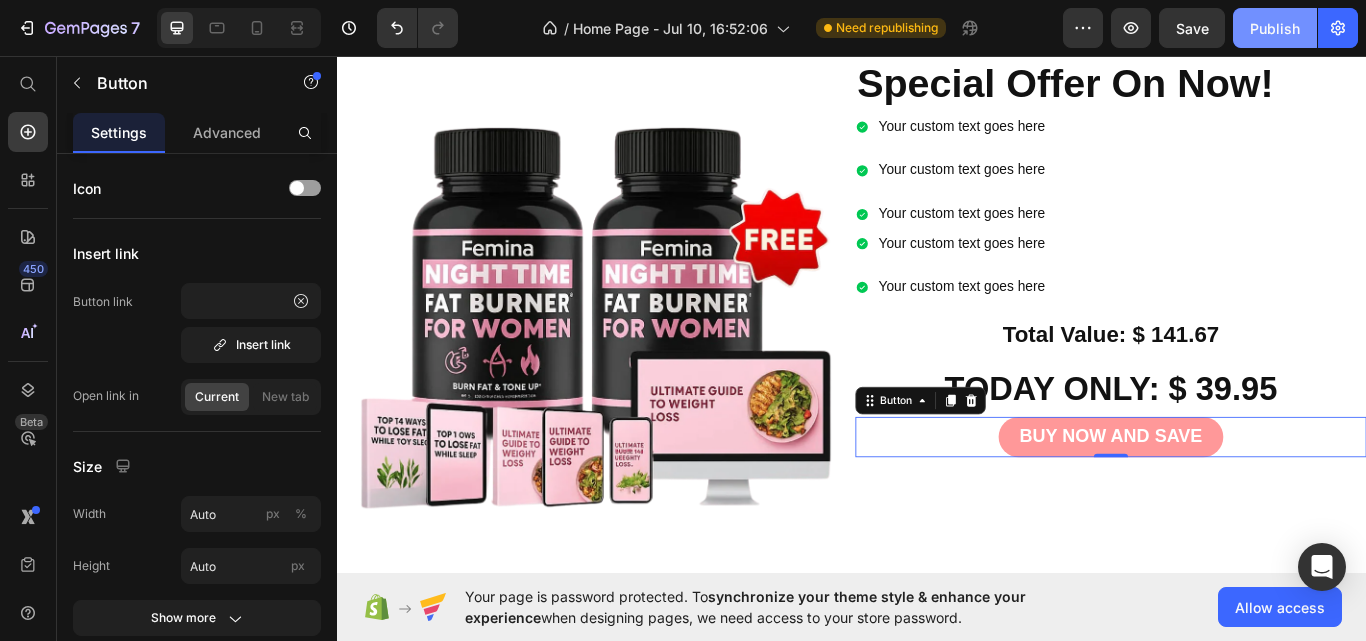 scroll, scrollTop: 0, scrollLeft: 0, axis: both 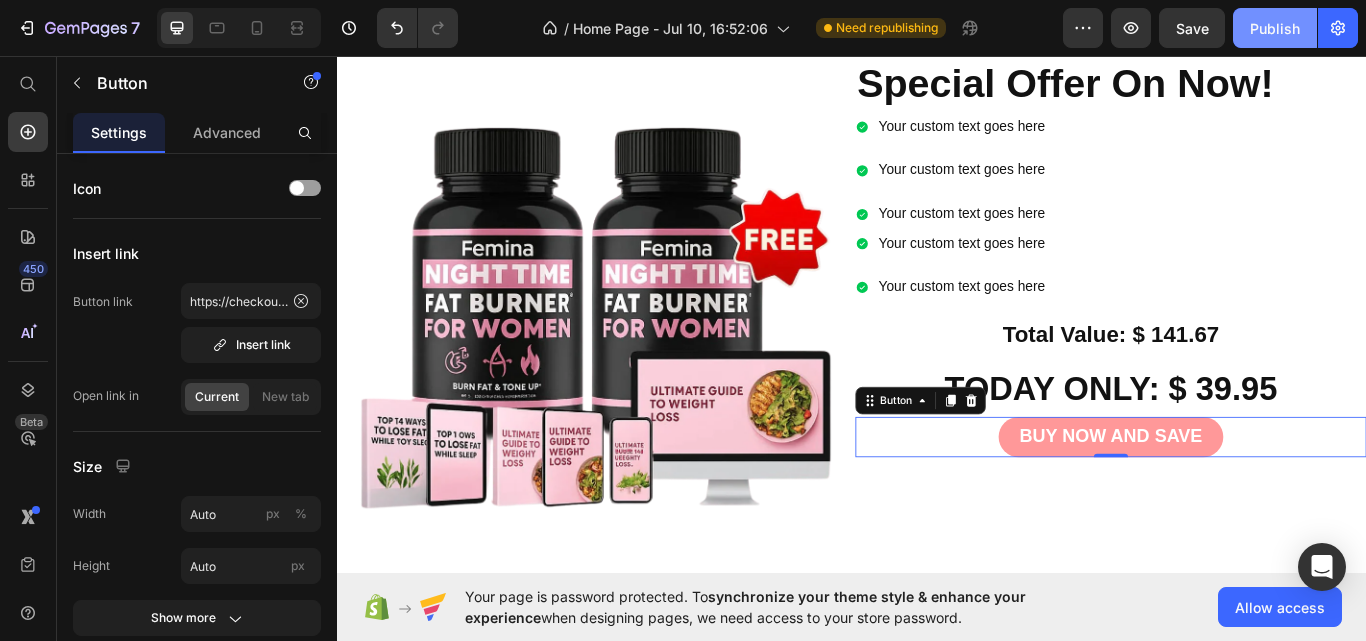 click on "Publish" at bounding box center (1275, 28) 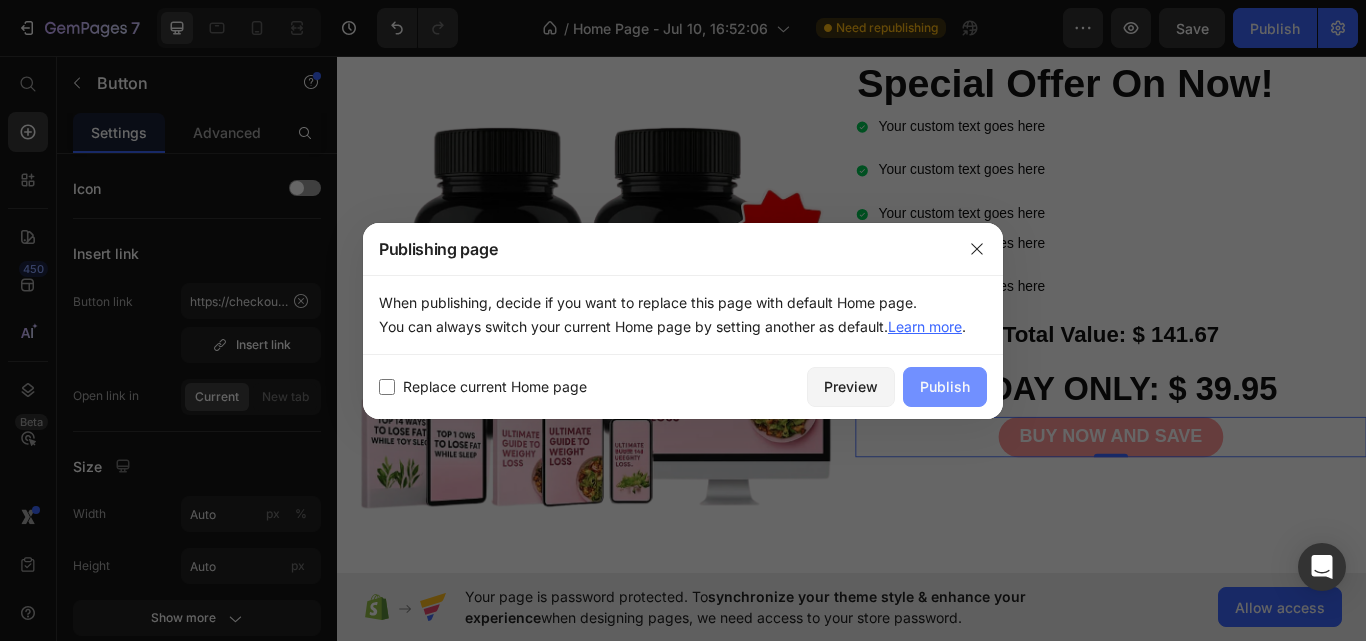 click on "Publish" at bounding box center (945, 386) 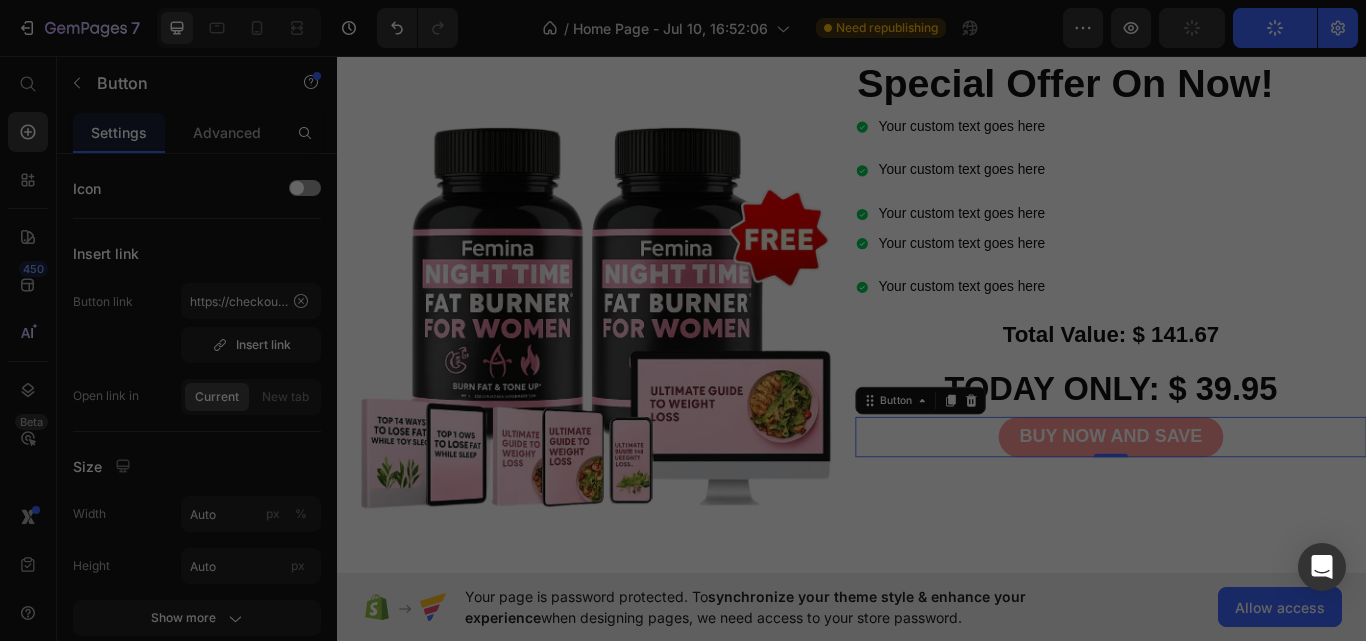 type 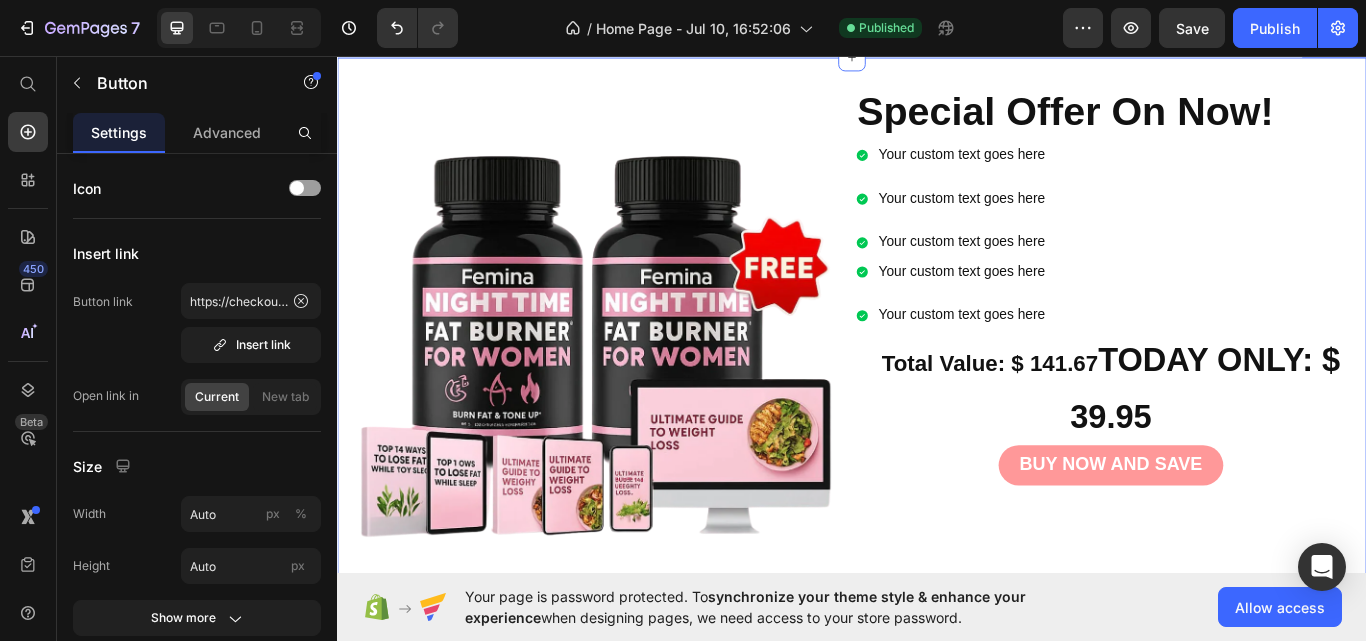 scroll, scrollTop: 10077, scrollLeft: 0, axis: vertical 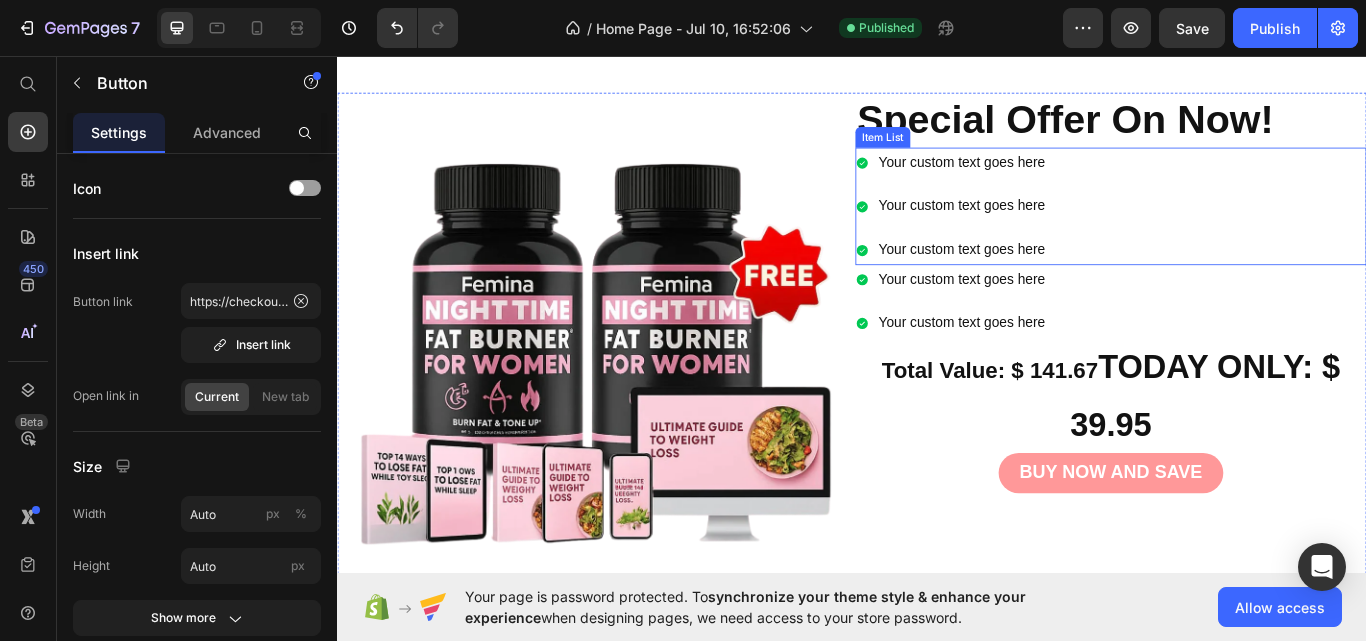 click on "Your custom text goes here" at bounding box center (1065, 181) 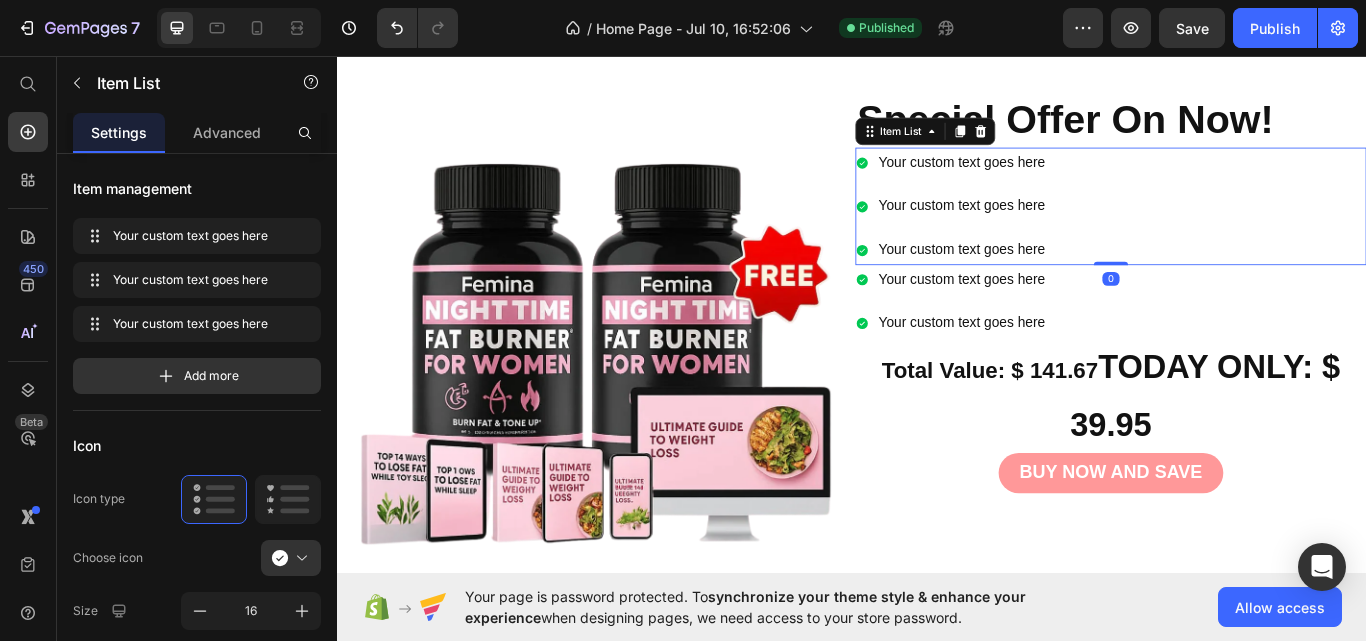 click on "Your custom text goes here" at bounding box center [1065, 181] 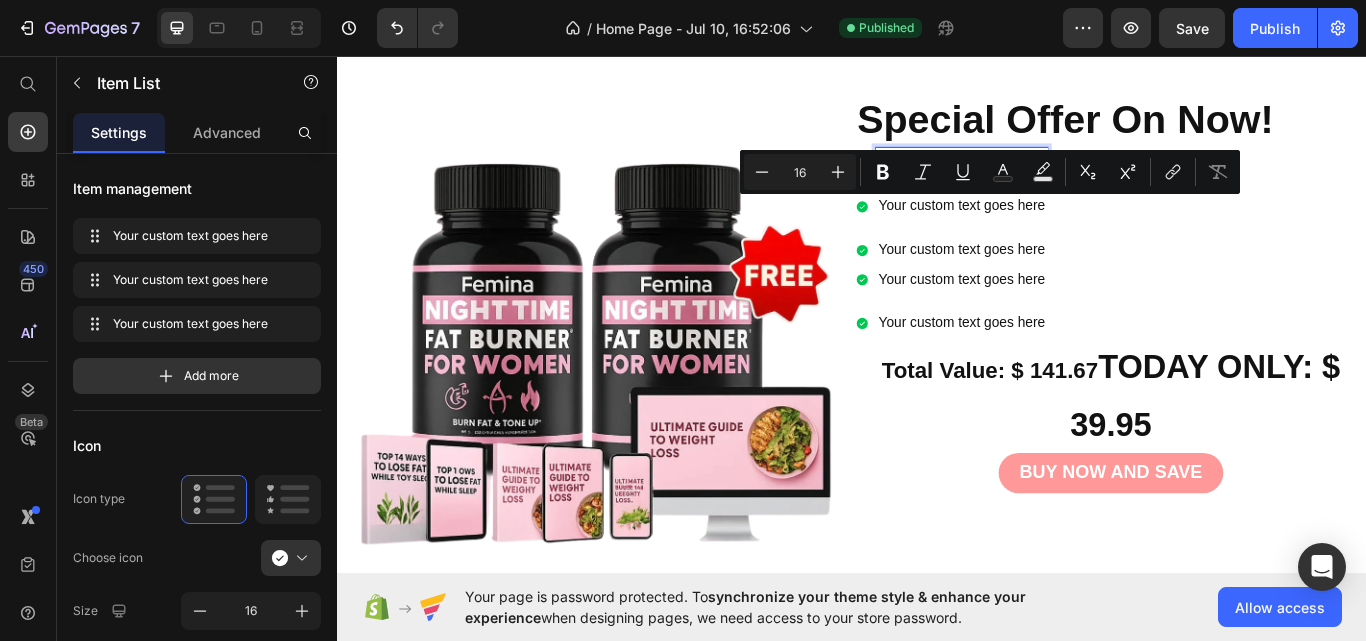 drag, startPoint x: 1152, startPoint y: 228, endPoint x: 962, endPoint y: 232, distance: 190.0421 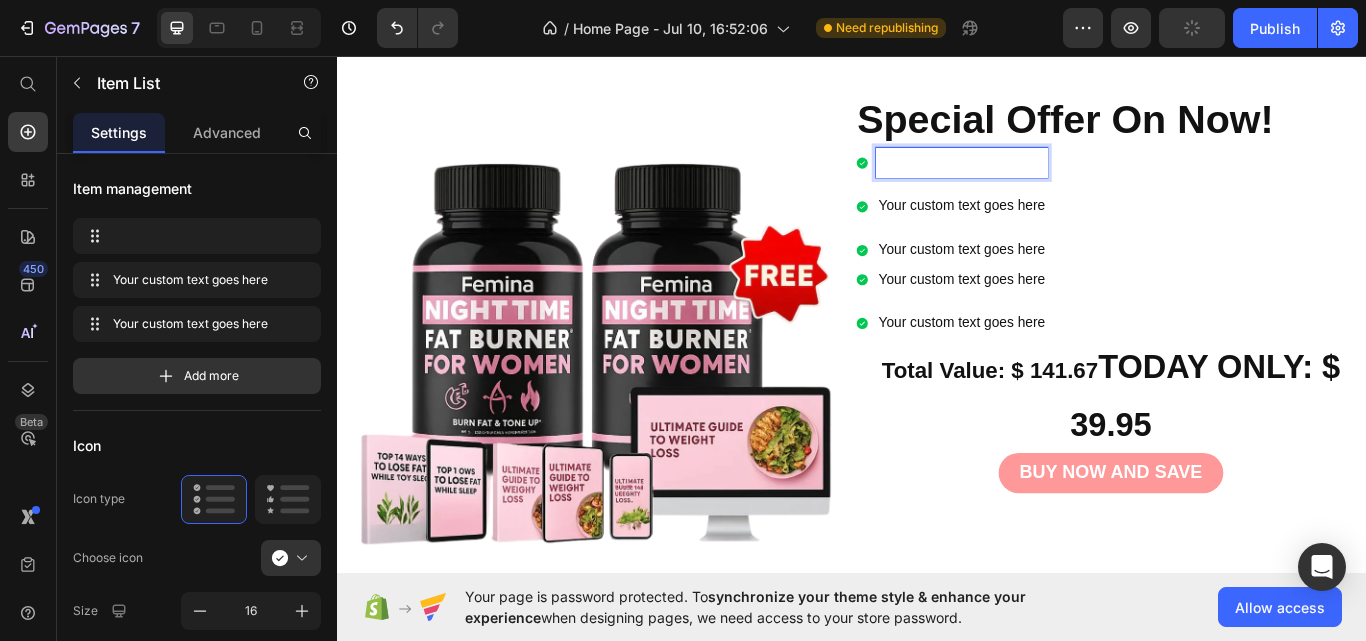 click at bounding box center [1065, 181] 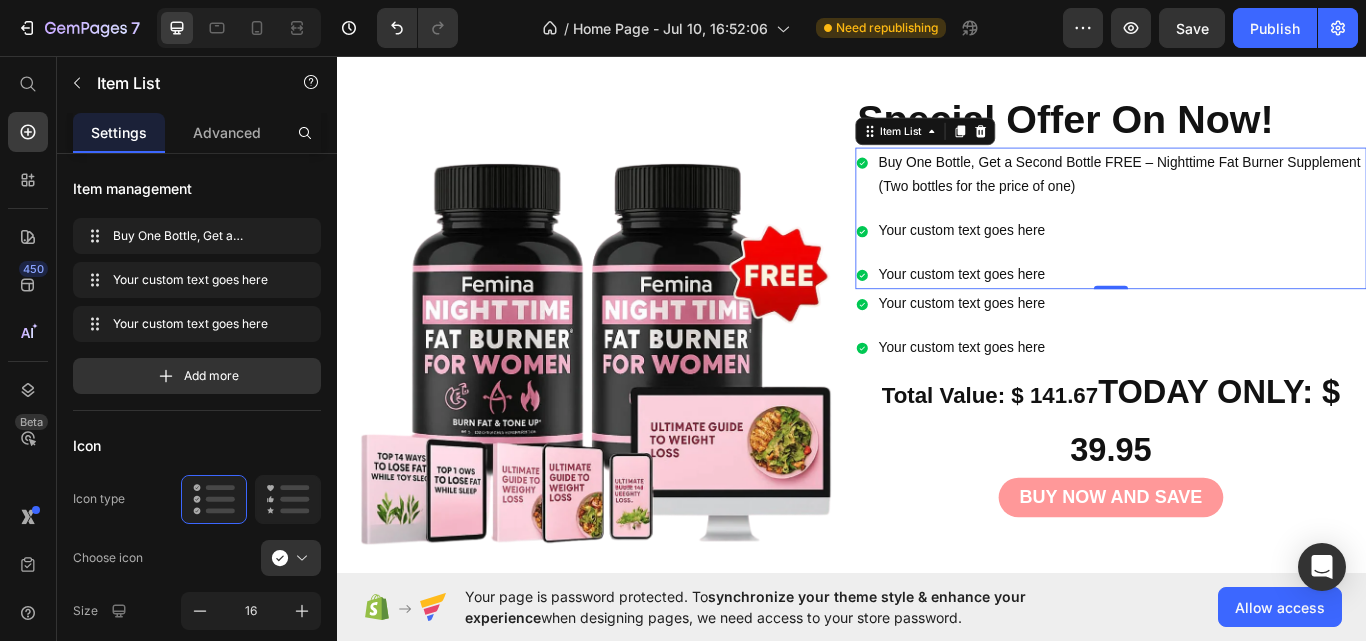 click 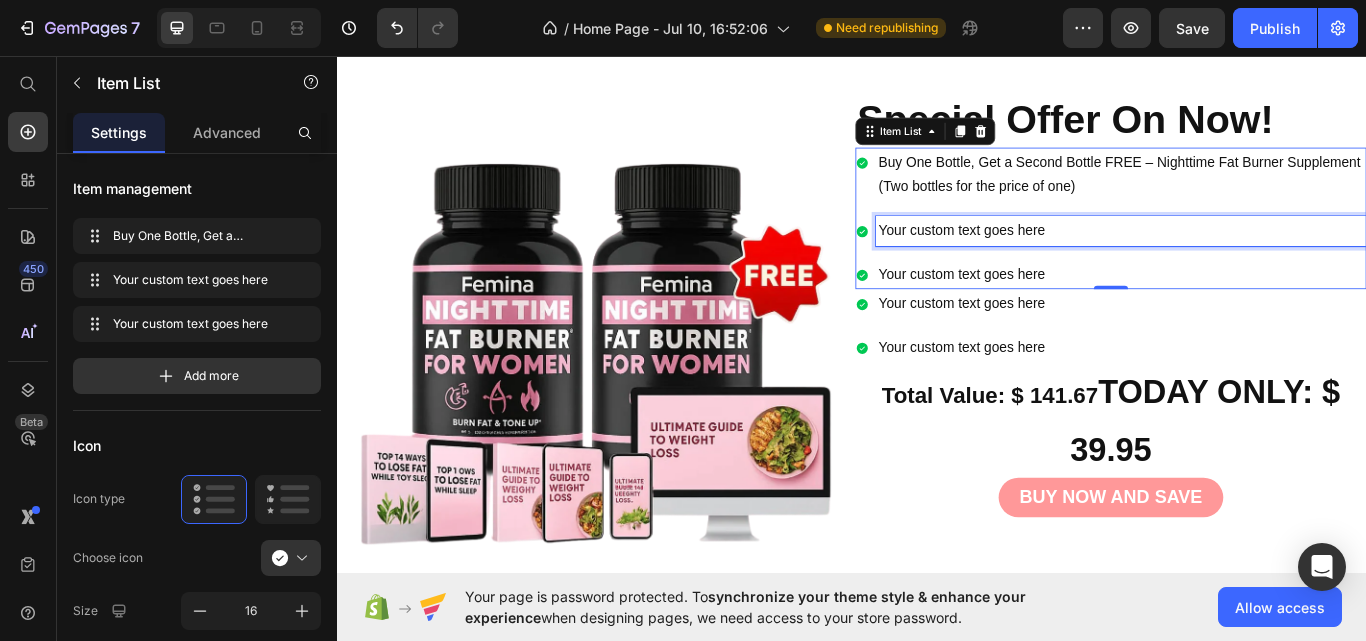click on "Your custom text goes here" at bounding box center (1251, 261) 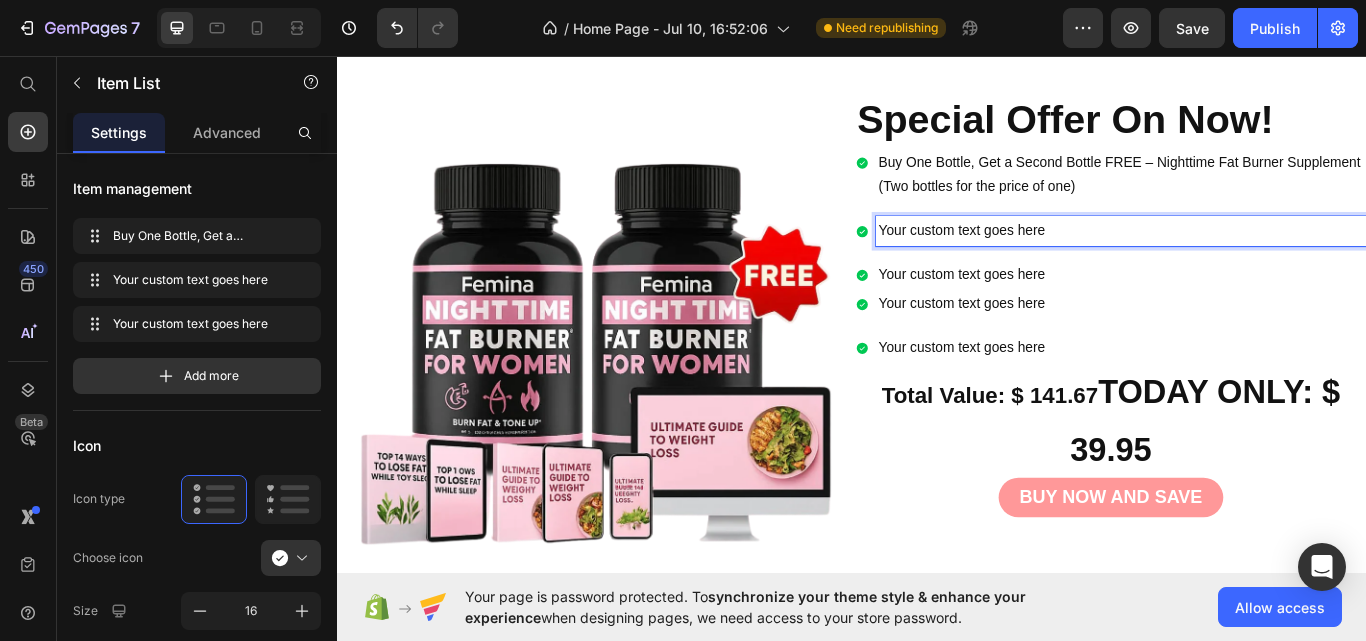 click on "Your custom text goes here" at bounding box center (1251, 261) 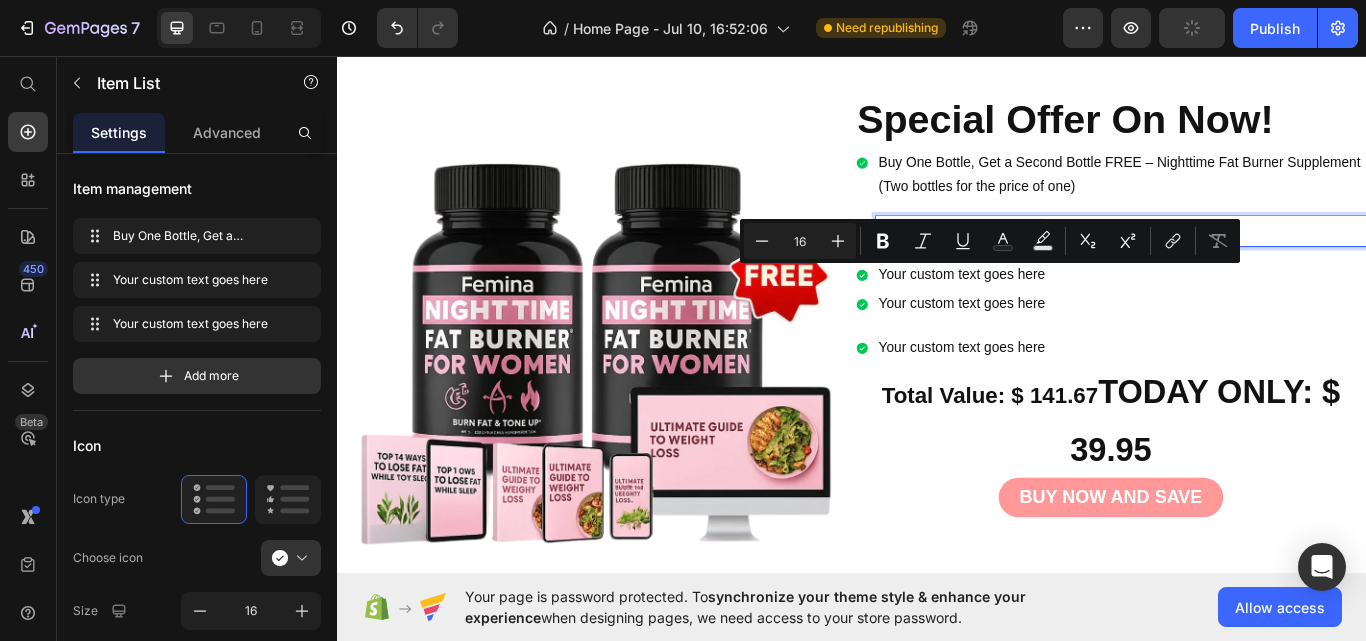 drag, startPoint x: 1169, startPoint y: 303, endPoint x: 962, endPoint y: 305, distance: 207.00966 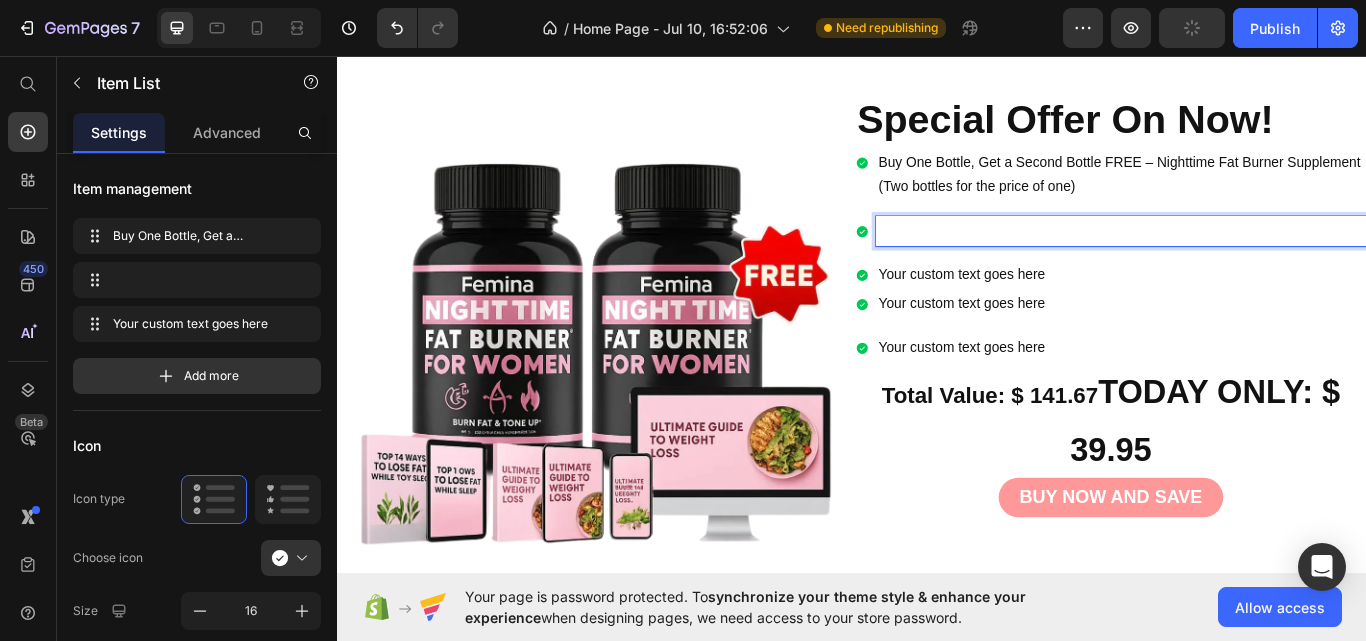 click at bounding box center [1251, 261] 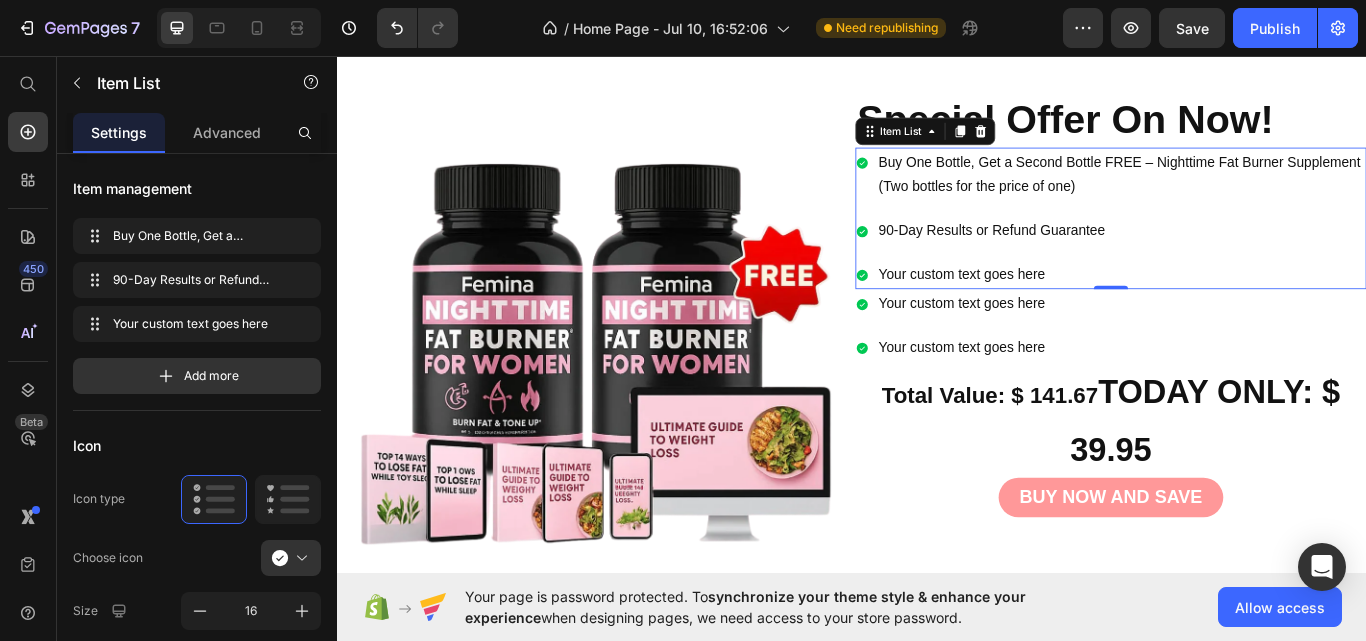 click 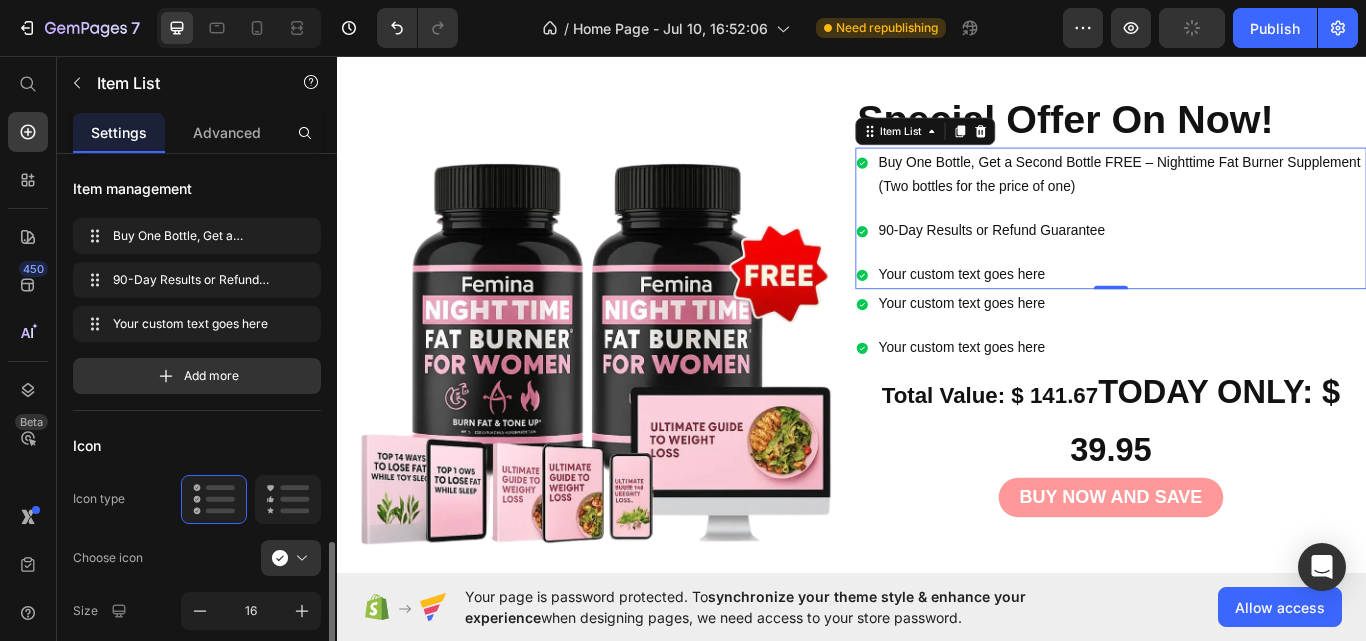 scroll, scrollTop: 396, scrollLeft: 0, axis: vertical 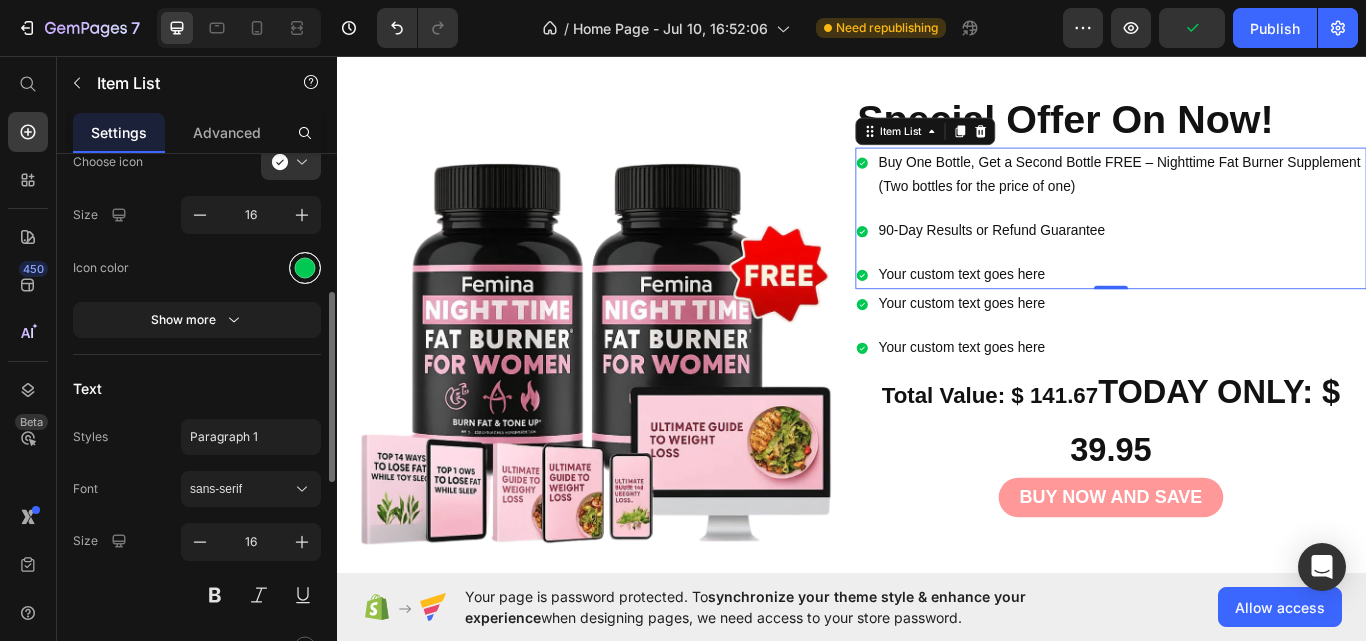 click at bounding box center [305, 267] 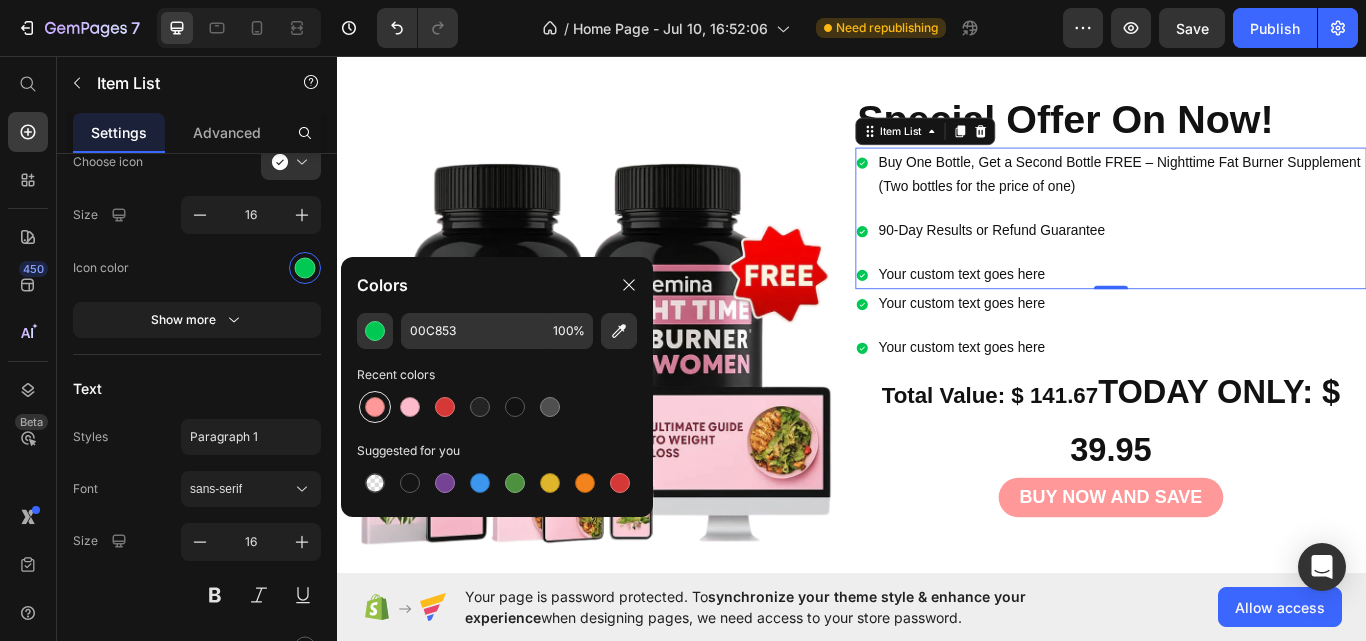 click at bounding box center [375, 407] 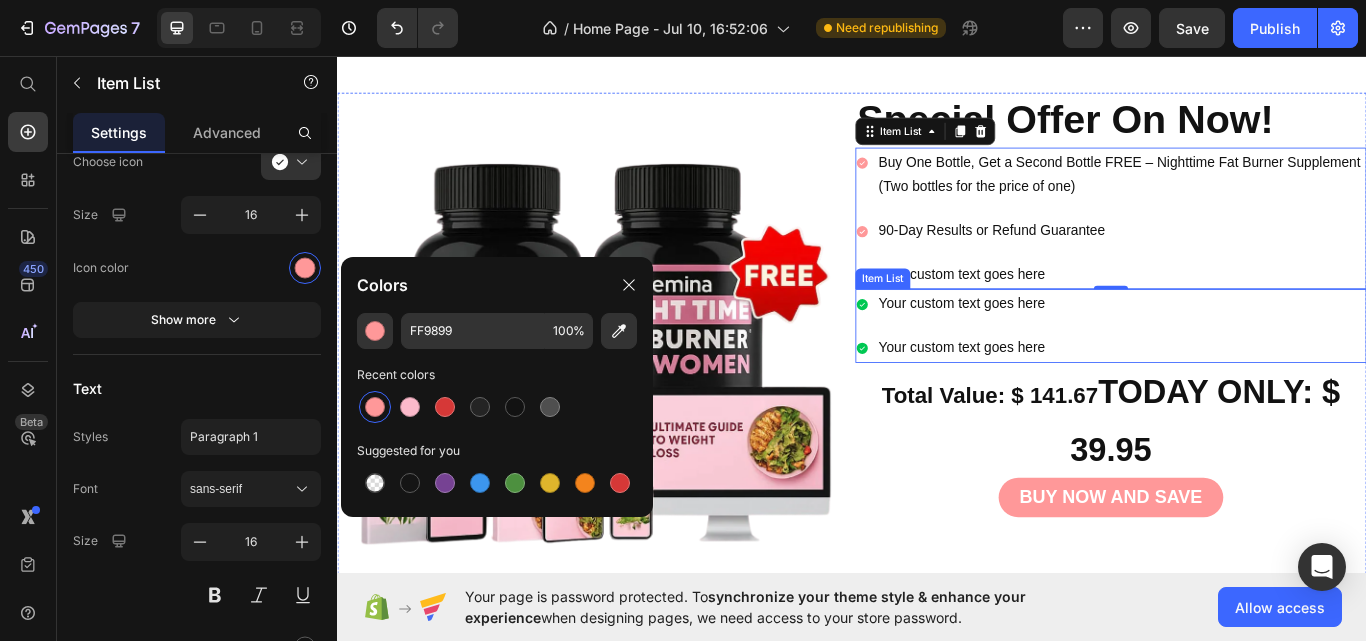 click 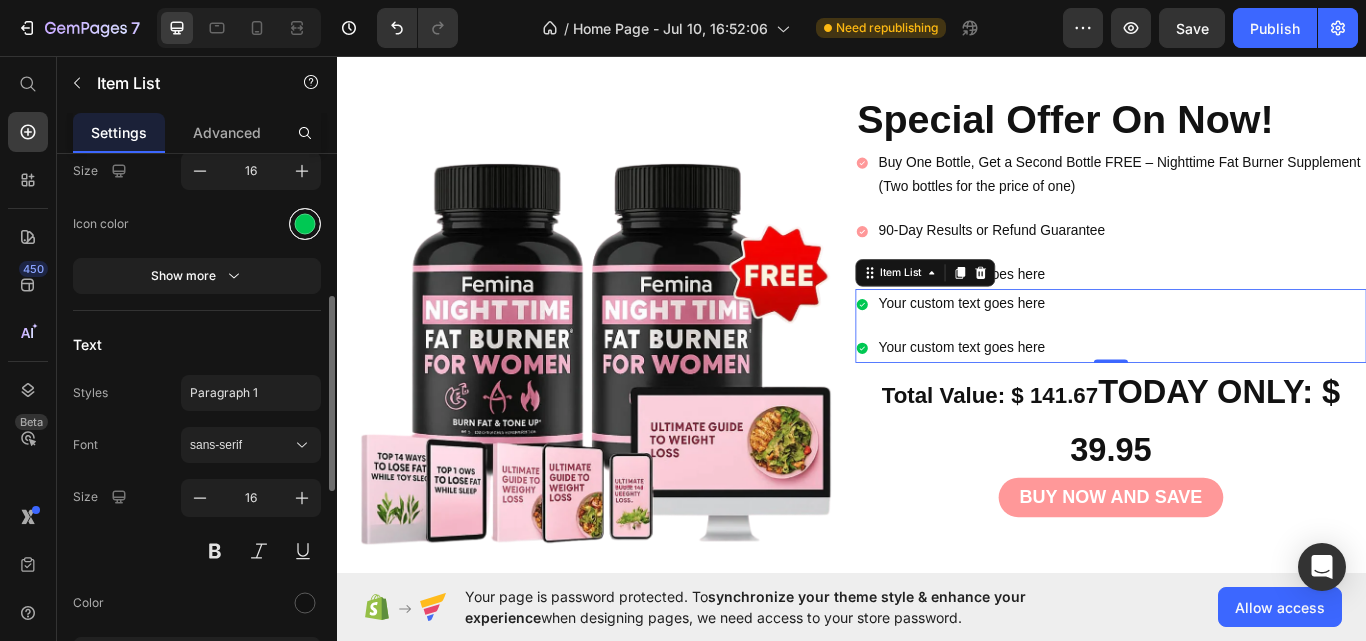 click at bounding box center (305, 224) 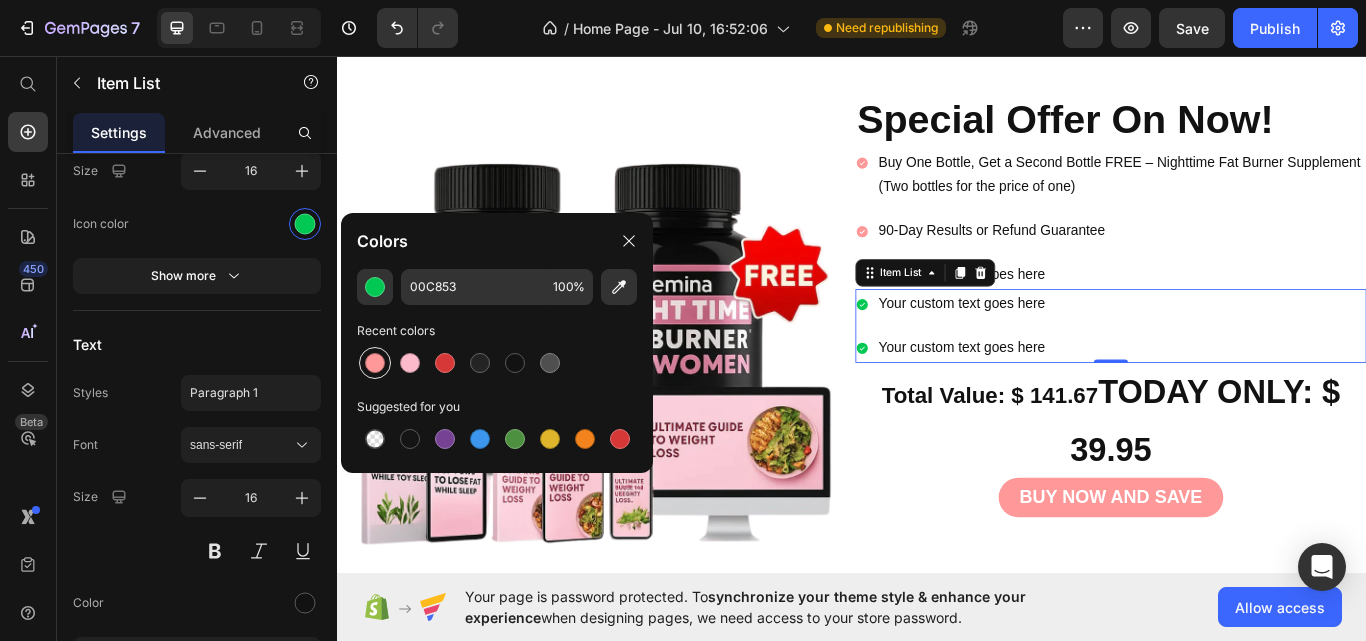 click at bounding box center (375, 363) 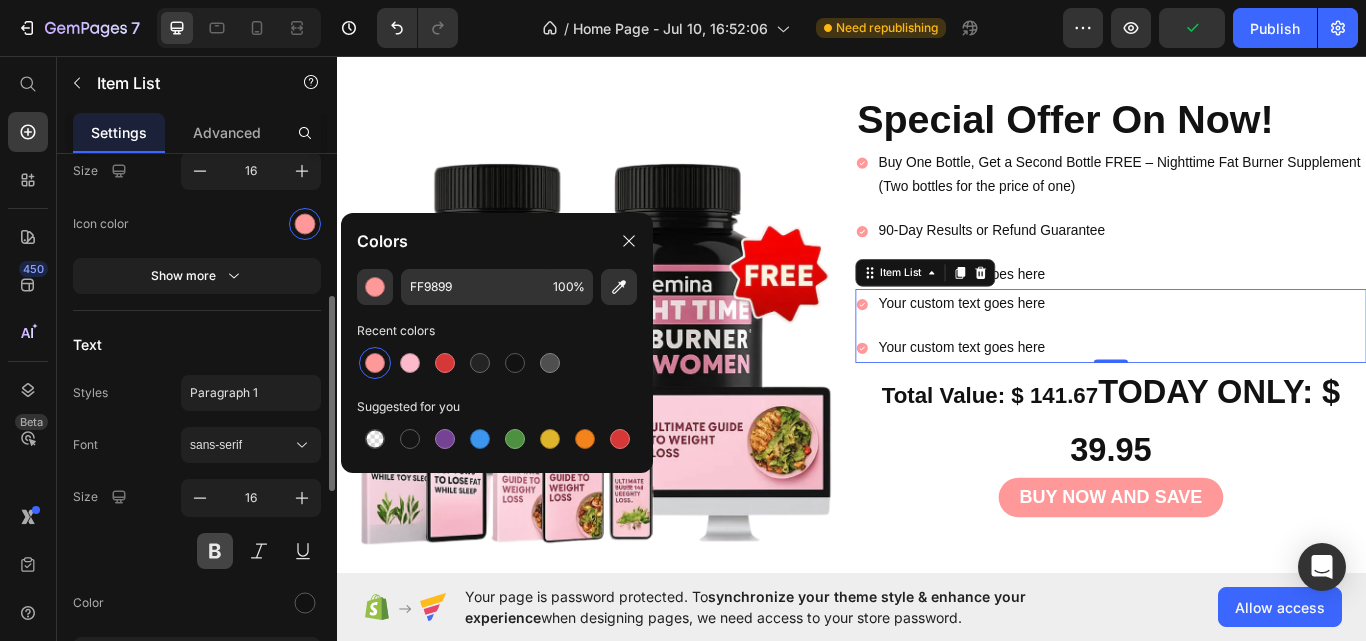 click at bounding box center [215, 551] 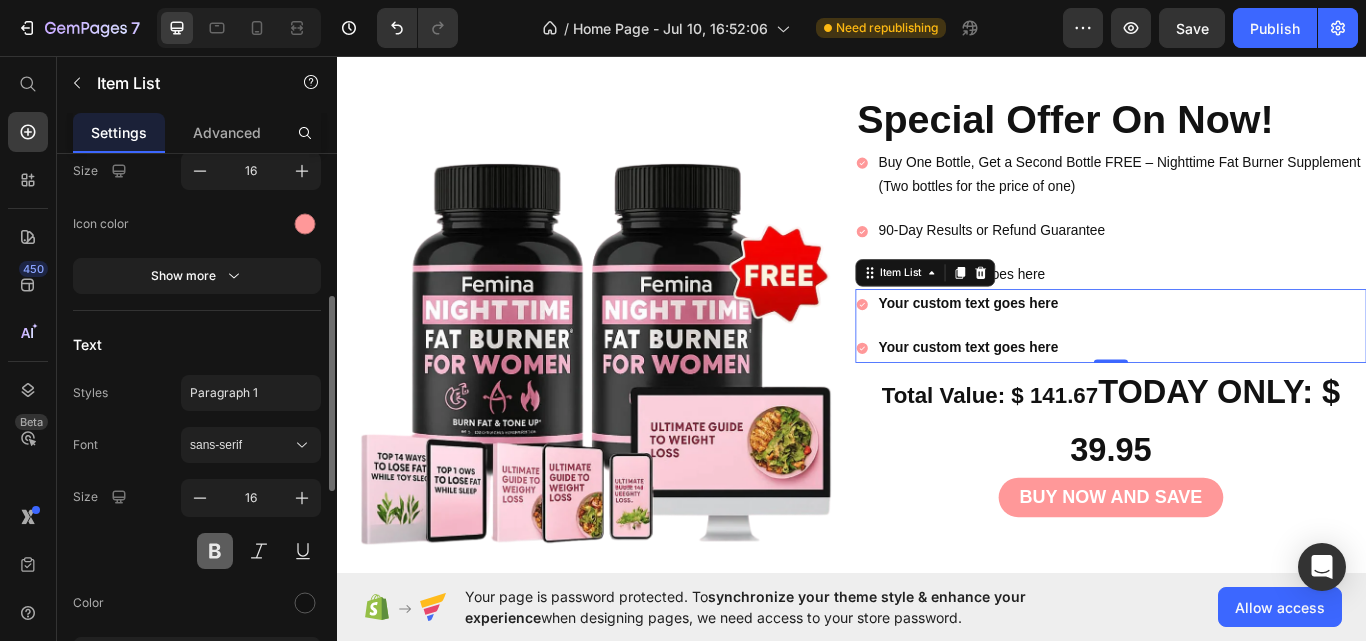 click at bounding box center [215, 551] 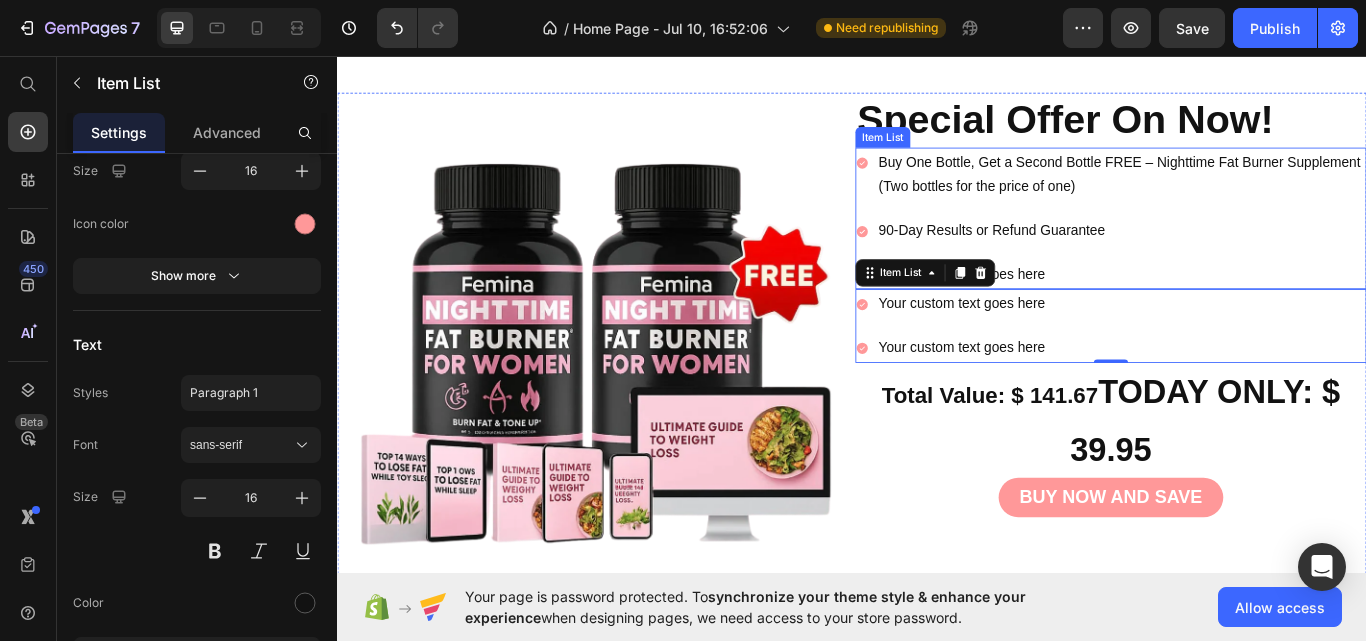 click 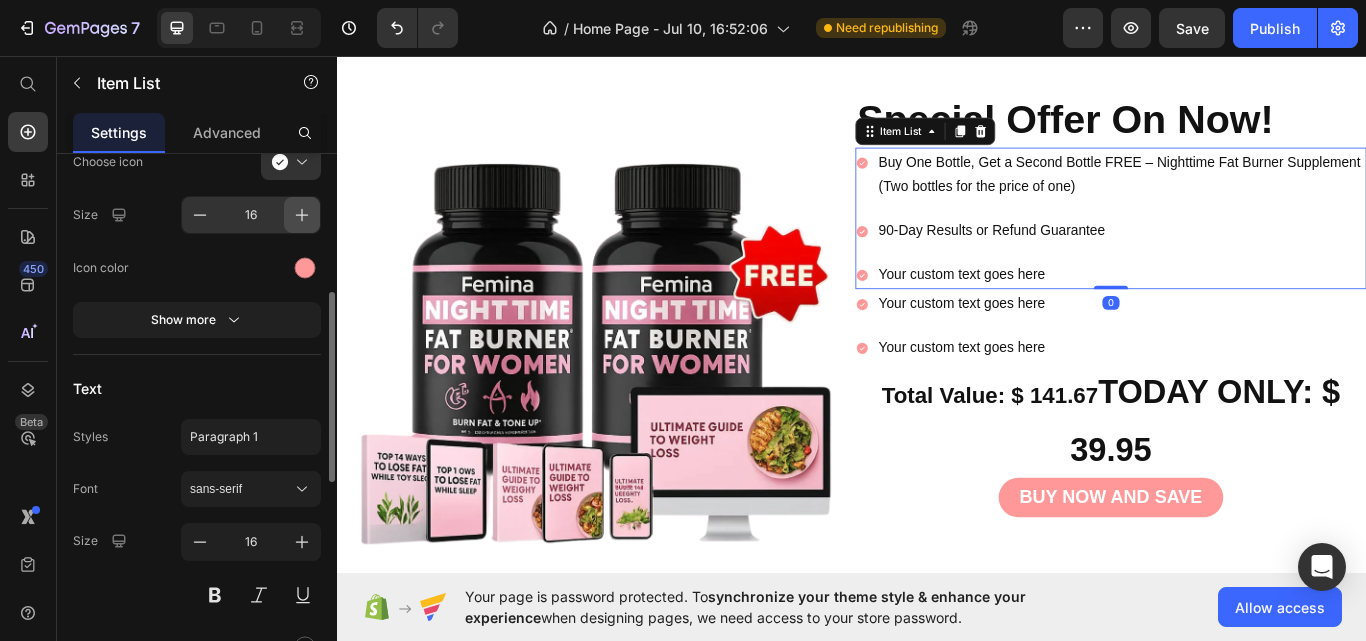click at bounding box center [302, 215] 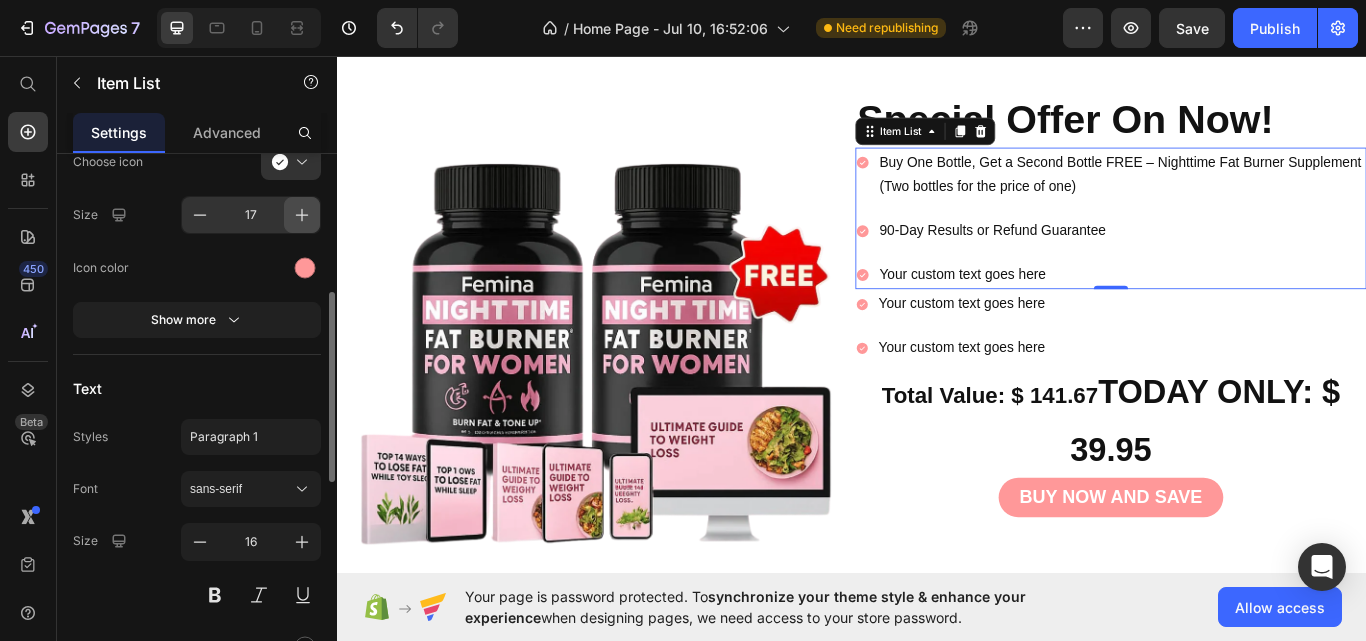 click at bounding box center (302, 215) 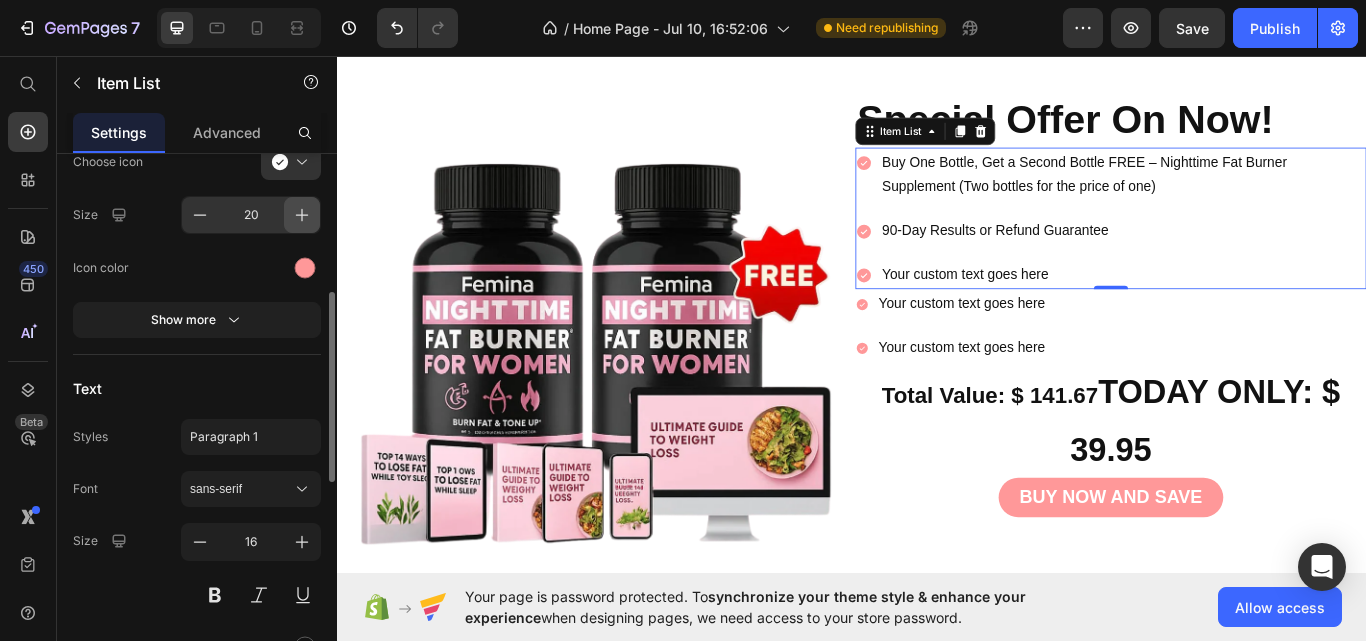 click at bounding box center [302, 215] 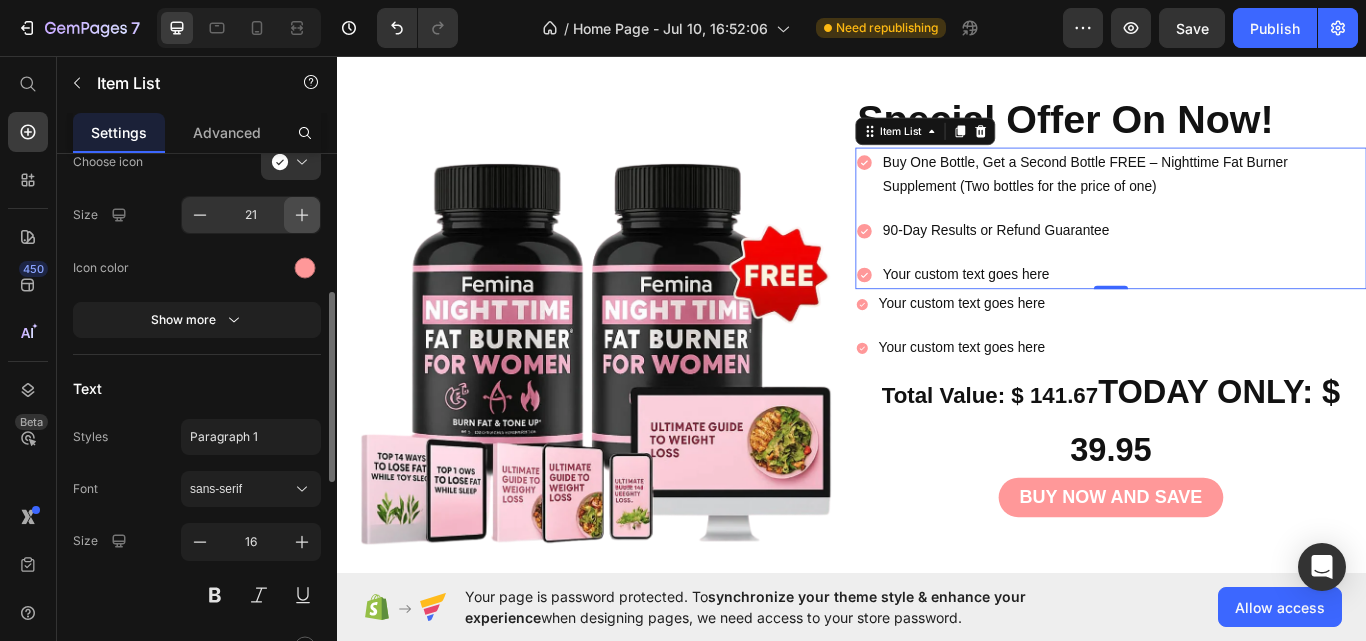 click at bounding box center (302, 215) 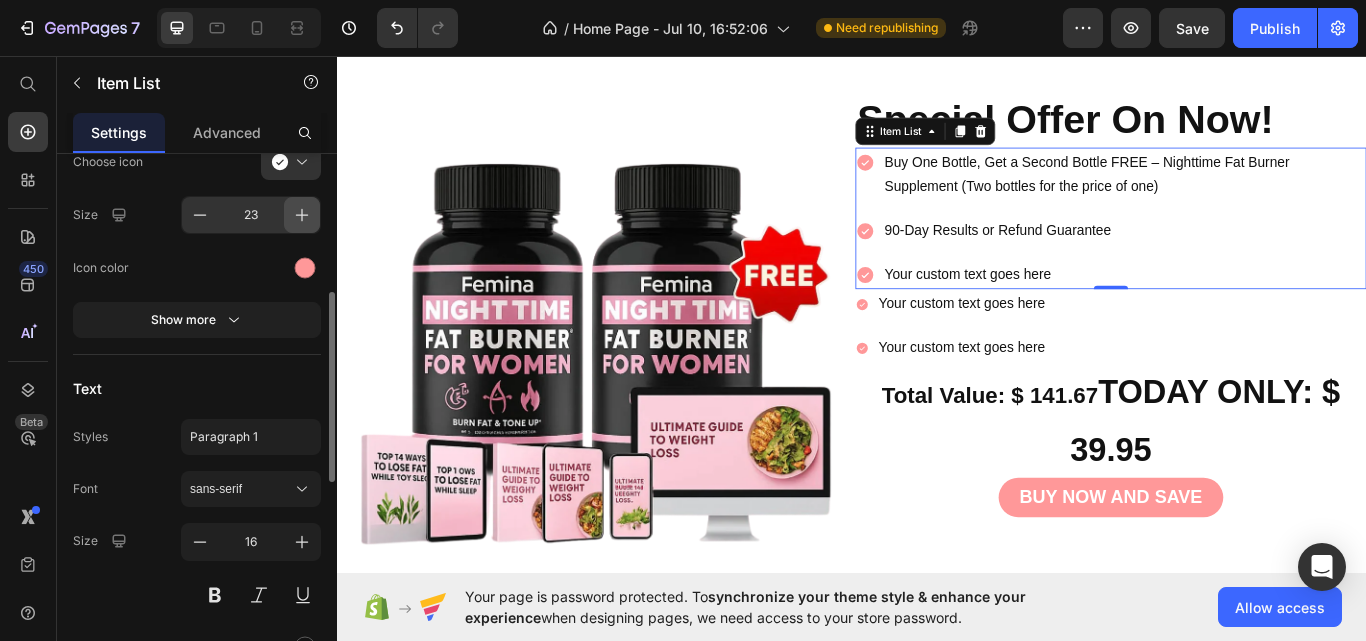 click at bounding box center [302, 215] 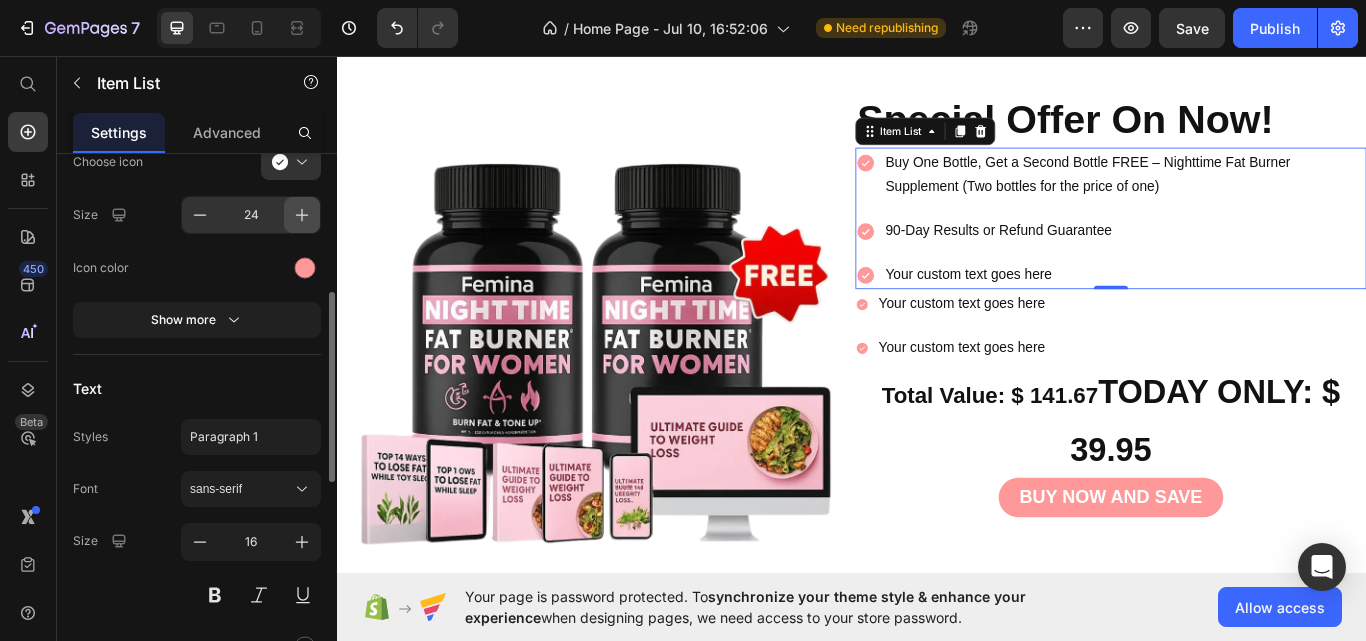 click at bounding box center [302, 215] 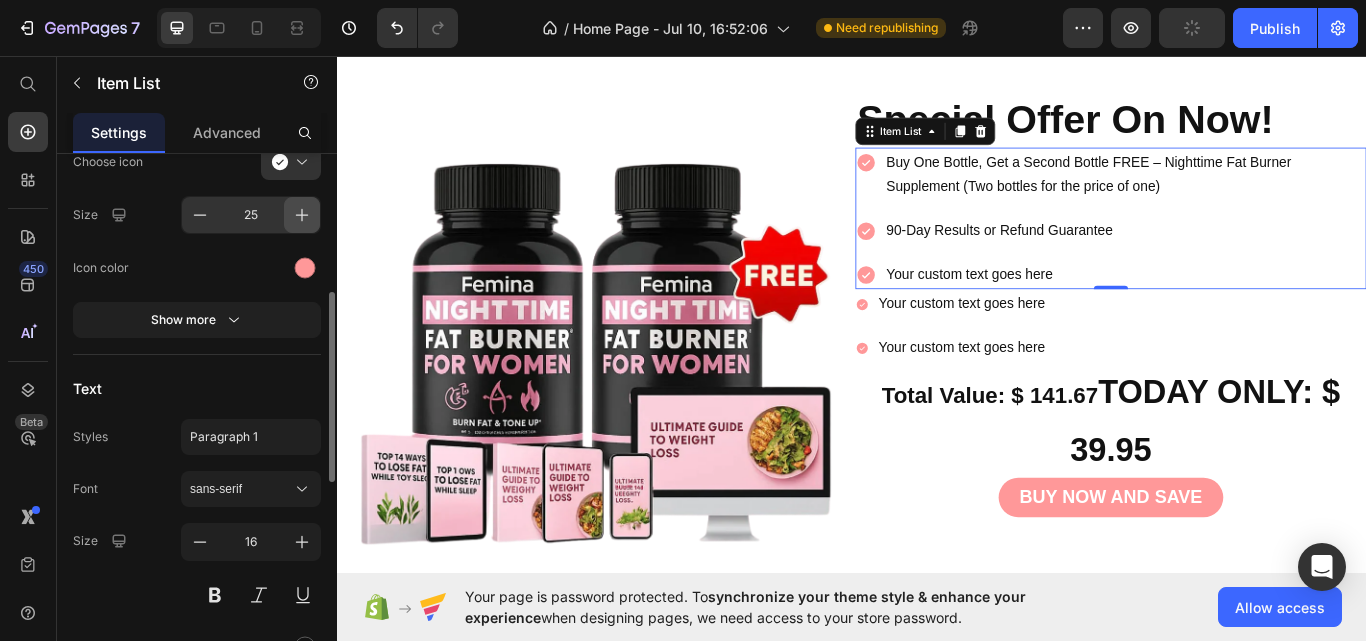 click at bounding box center [302, 215] 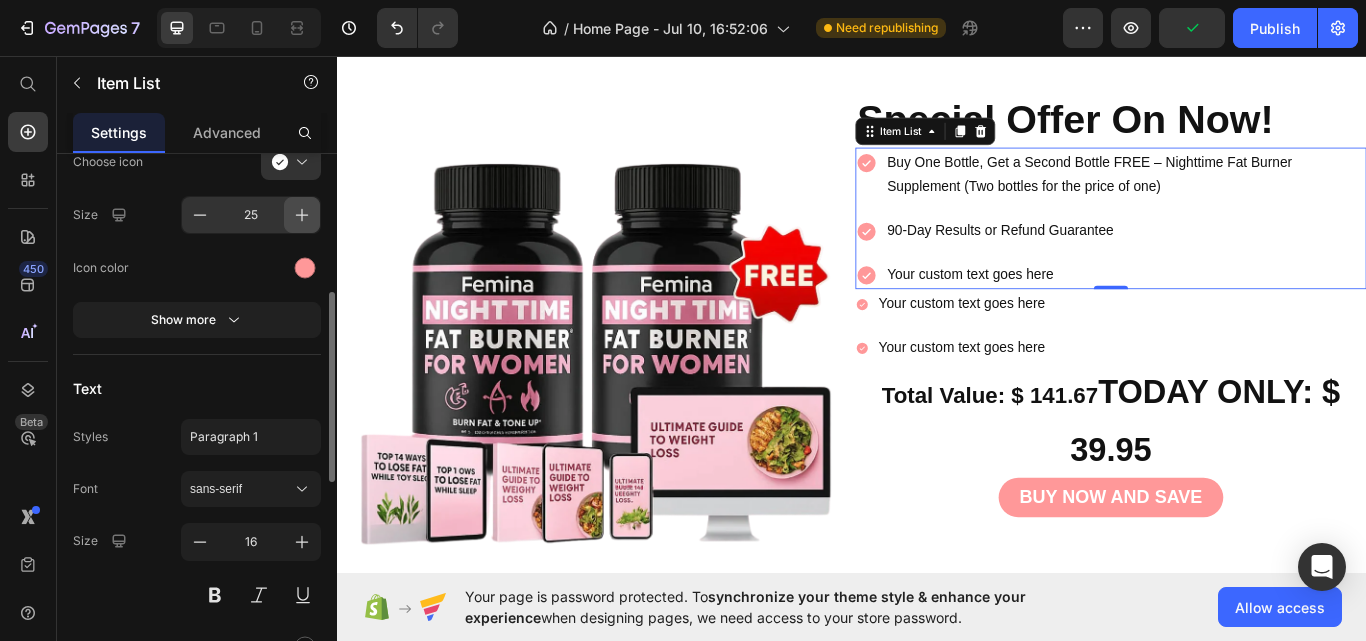 type on "26" 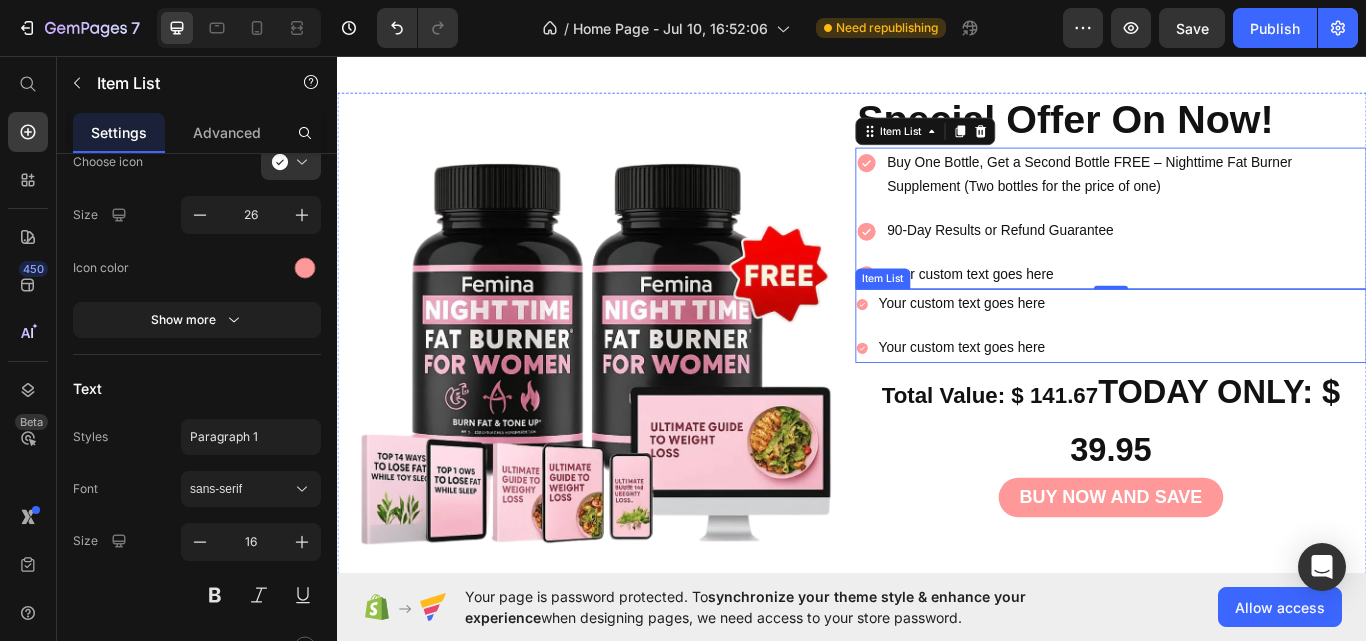 click on "Your custom text goes here" at bounding box center [1053, 346] 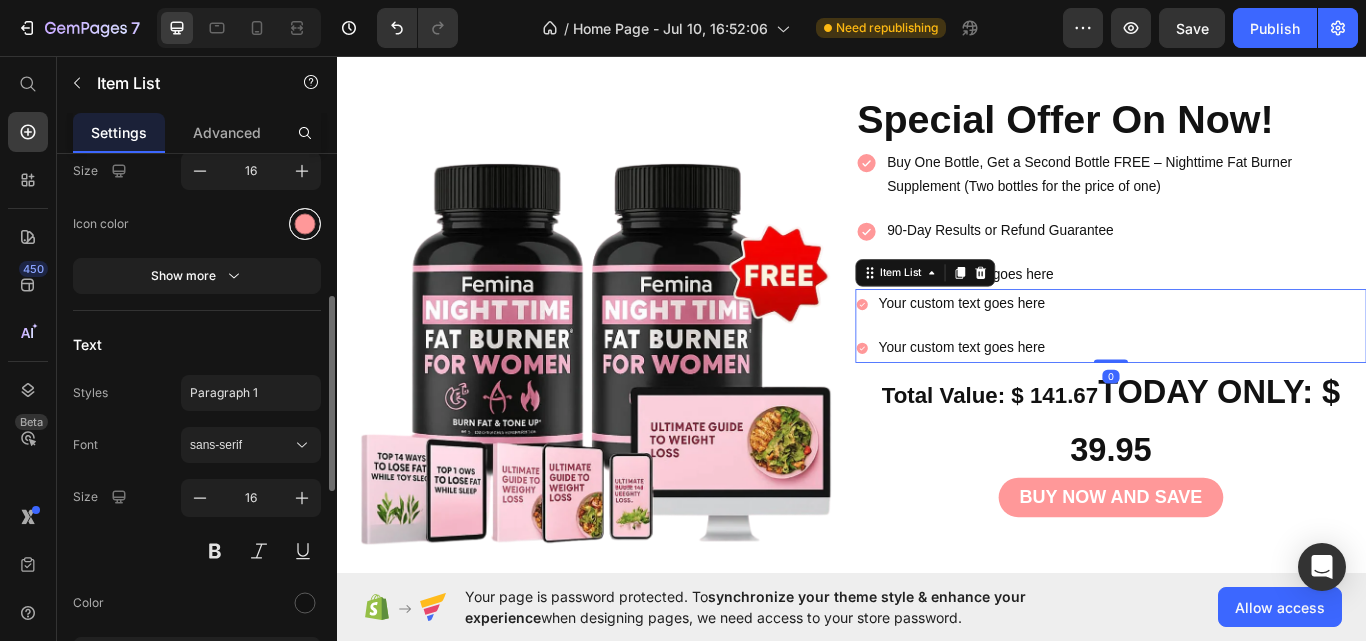 click at bounding box center (305, 223) 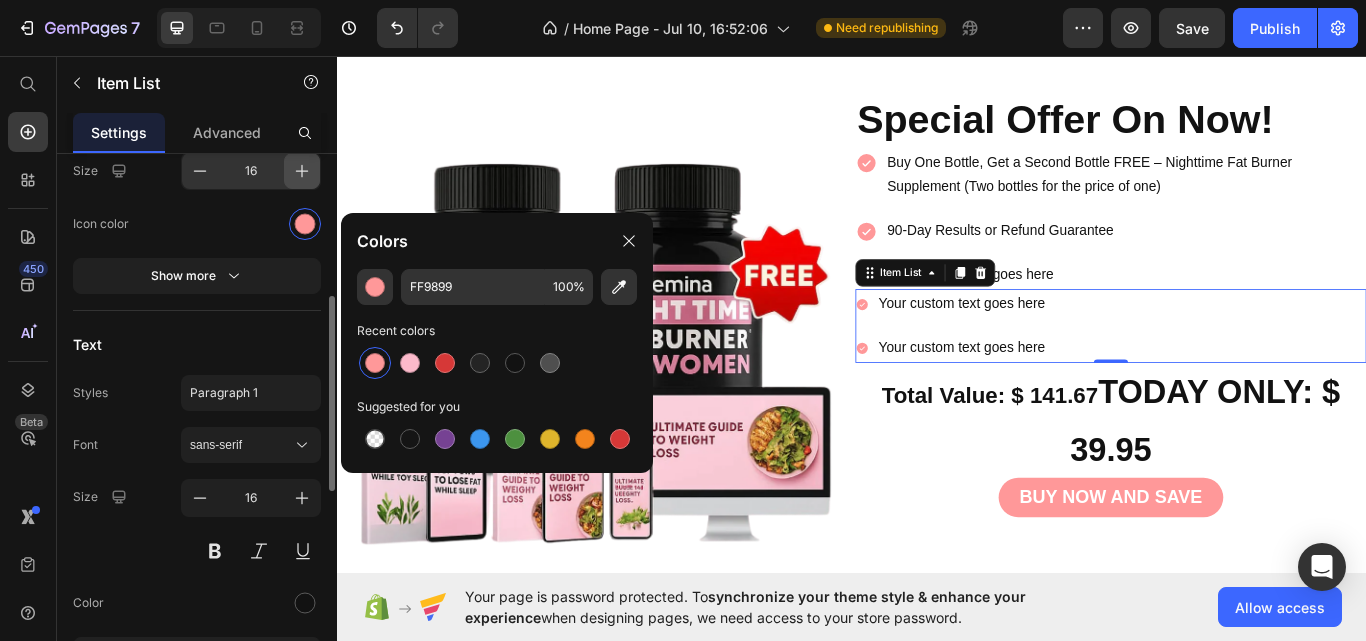 click 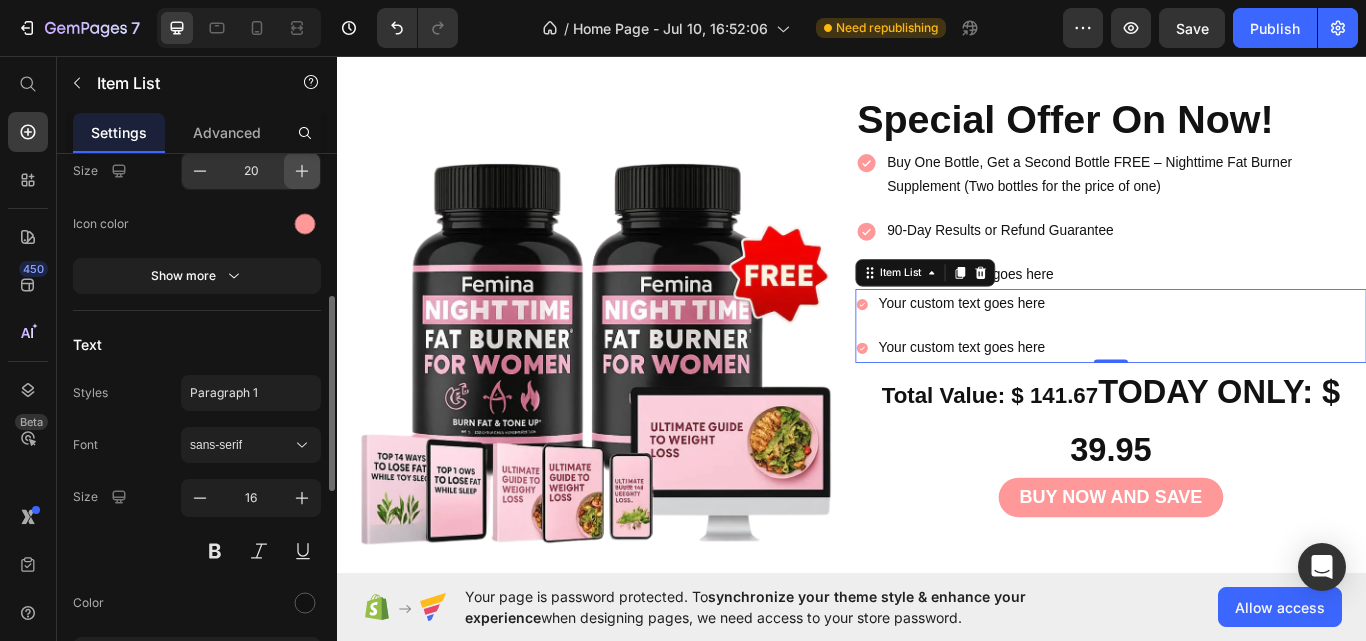 click 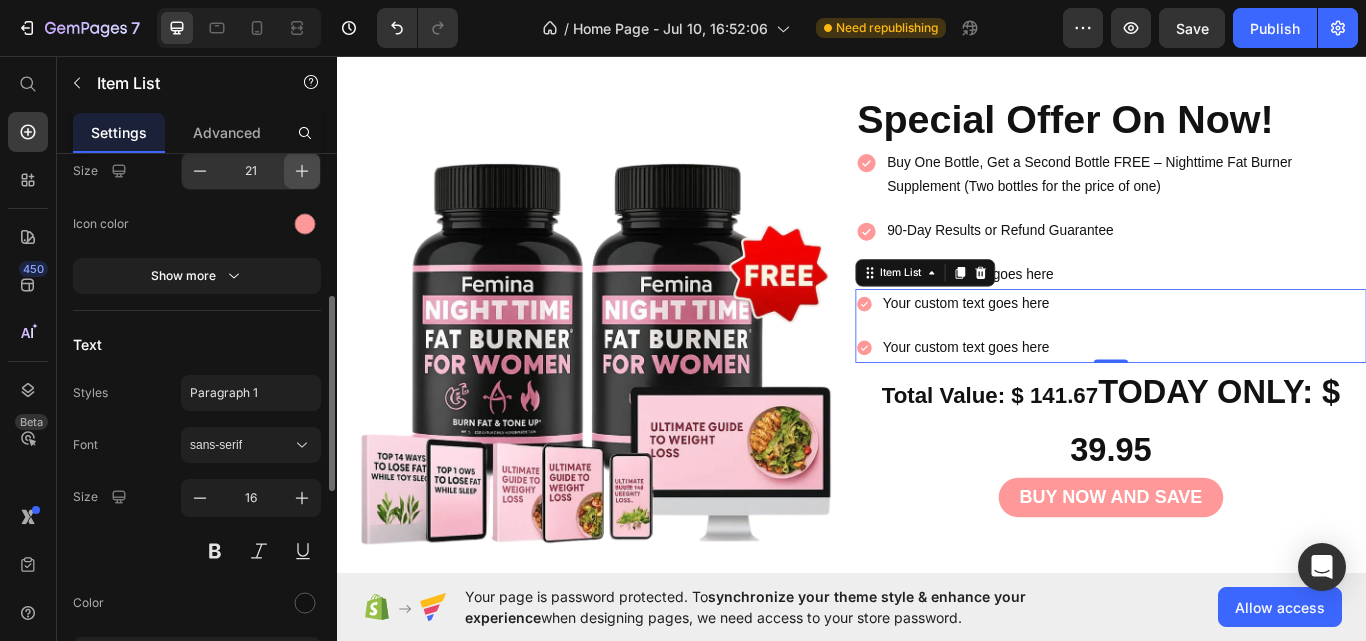 click 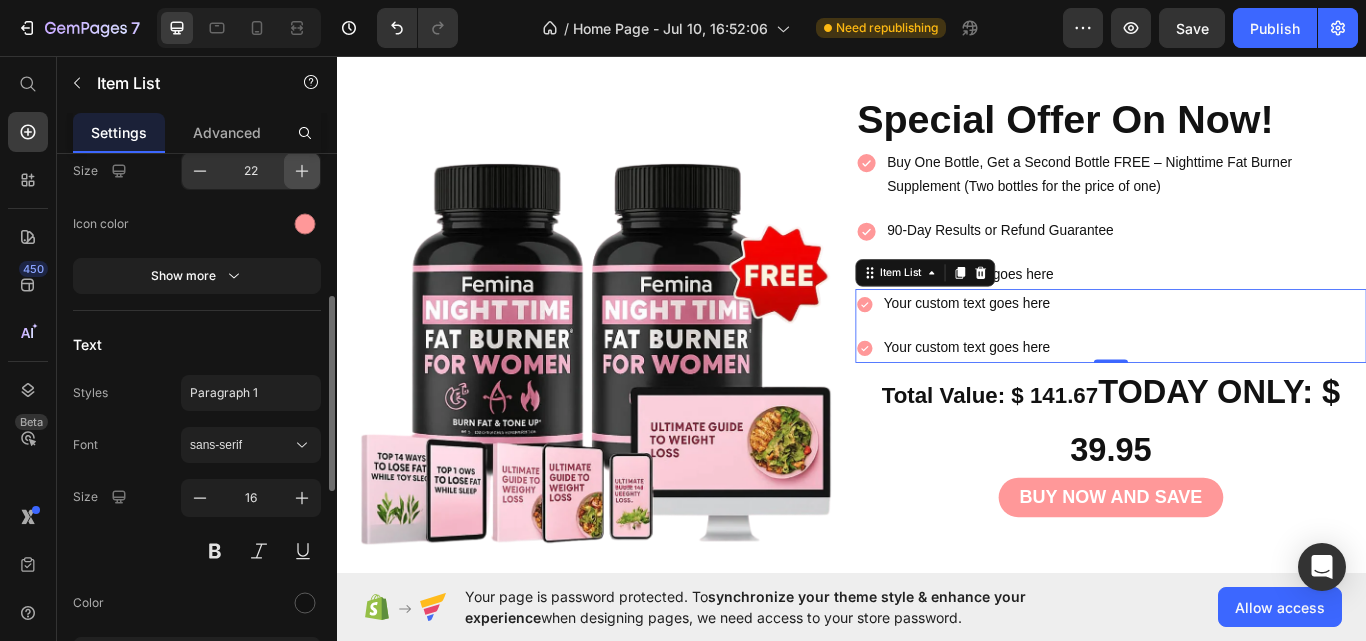 click 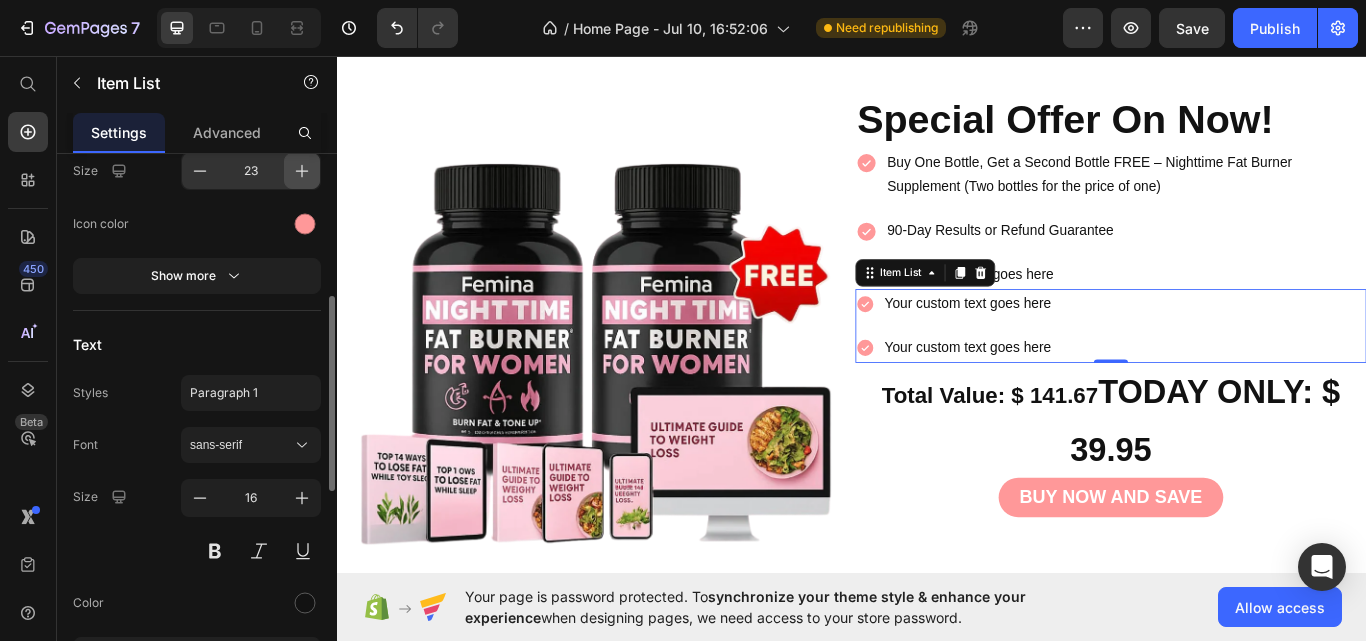 click 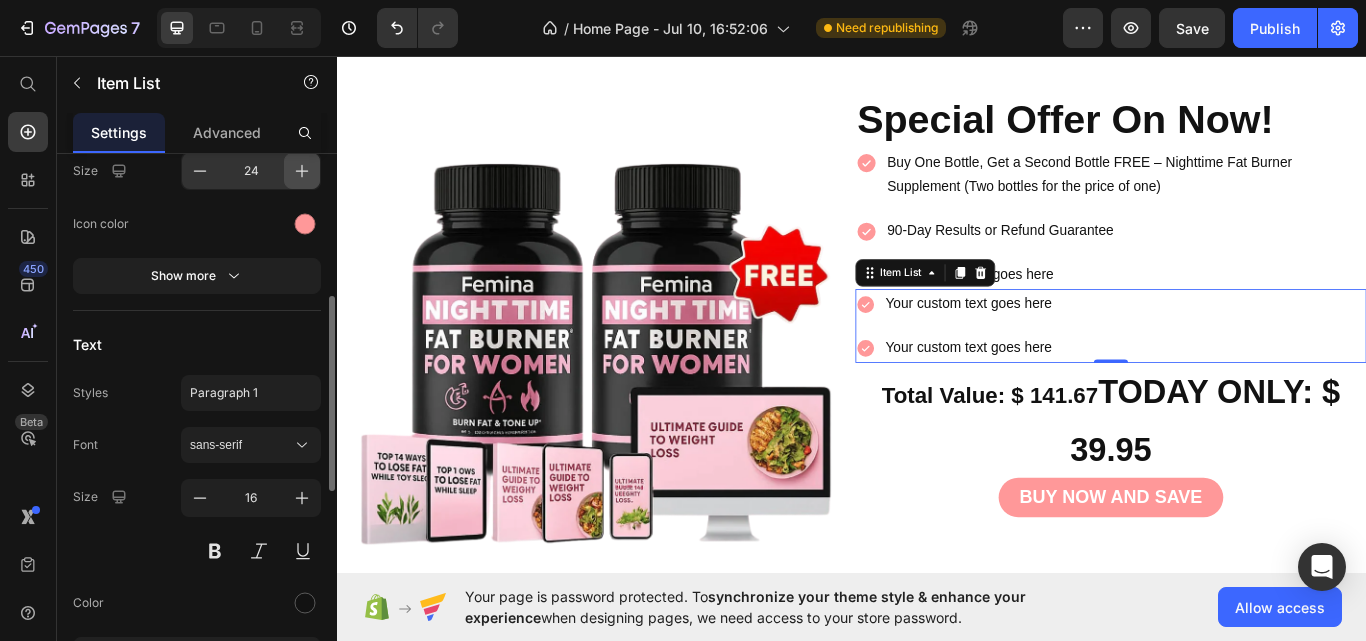 click 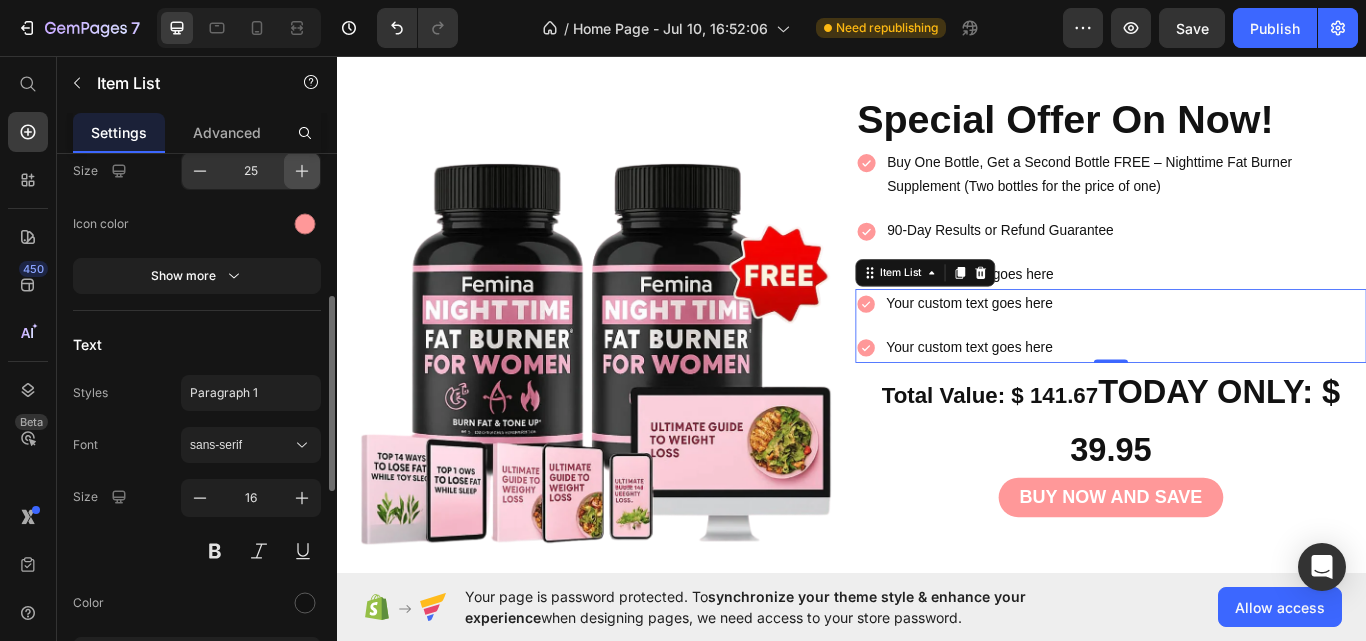 click 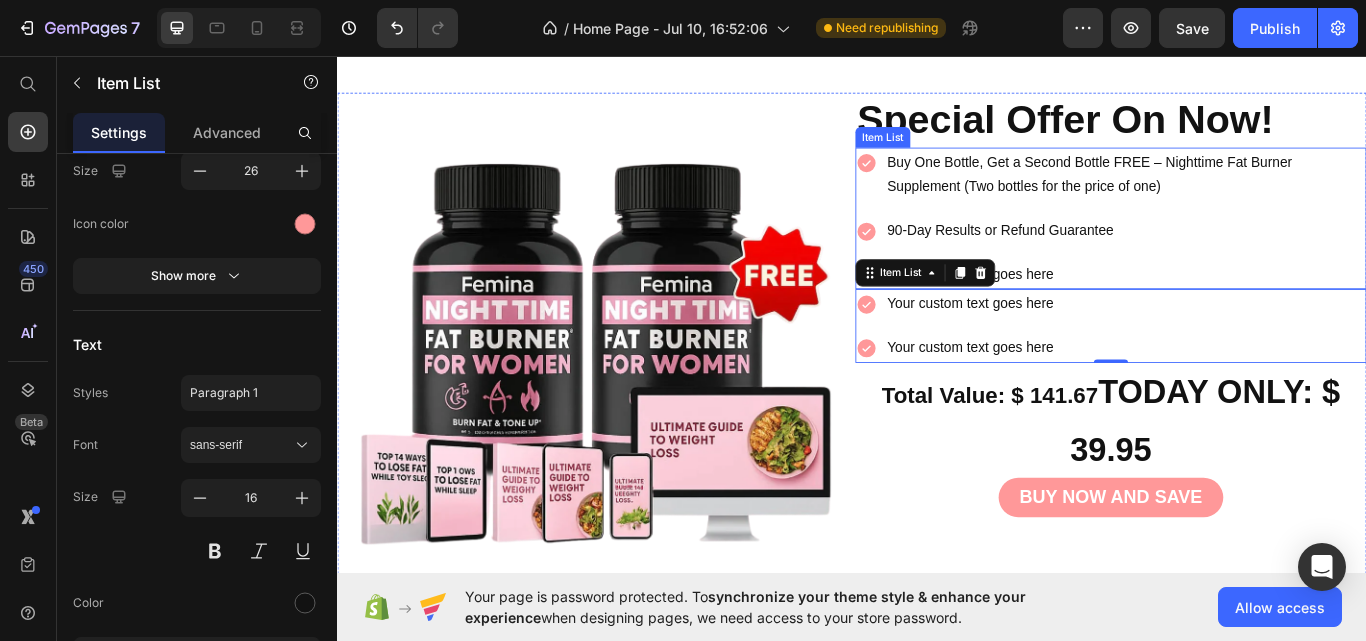 click on "Buy One Bottle, Get a Second Bottle FREE – Nighttime Fat Burner Supplement (Two bottles for the price of one)" at bounding box center [1214, 195] 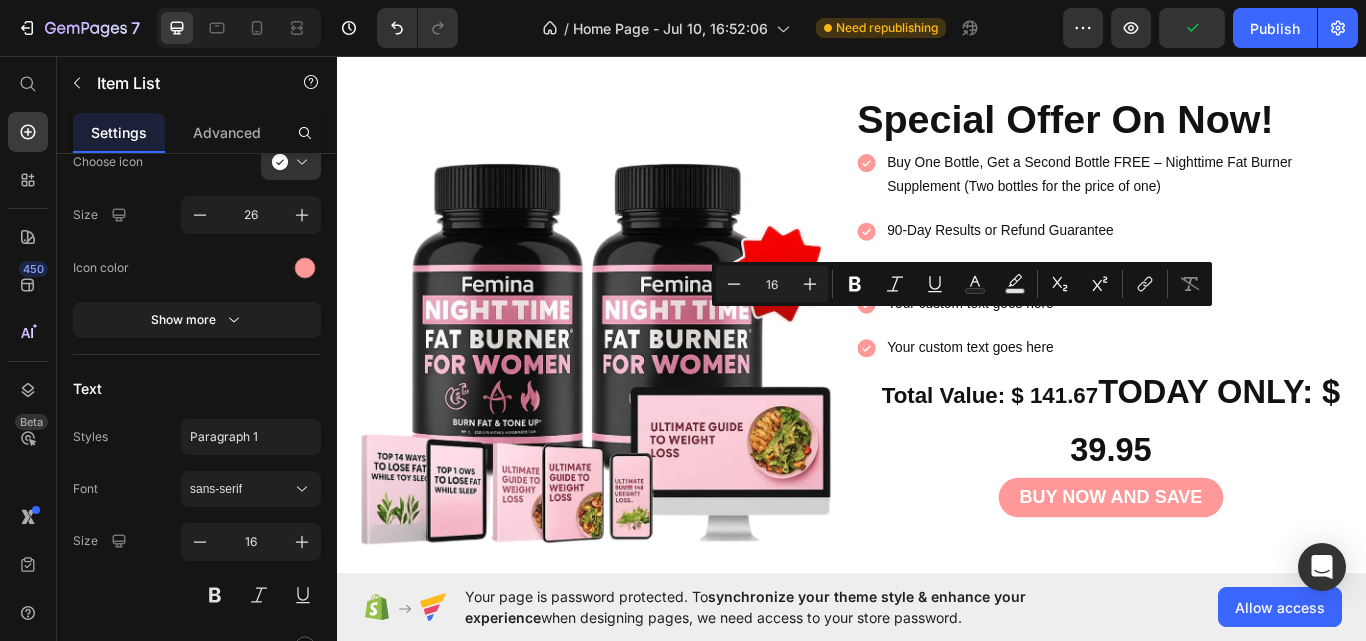 drag, startPoint x: 1086, startPoint y: 357, endPoint x: 969, endPoint y: 357, distance: 117 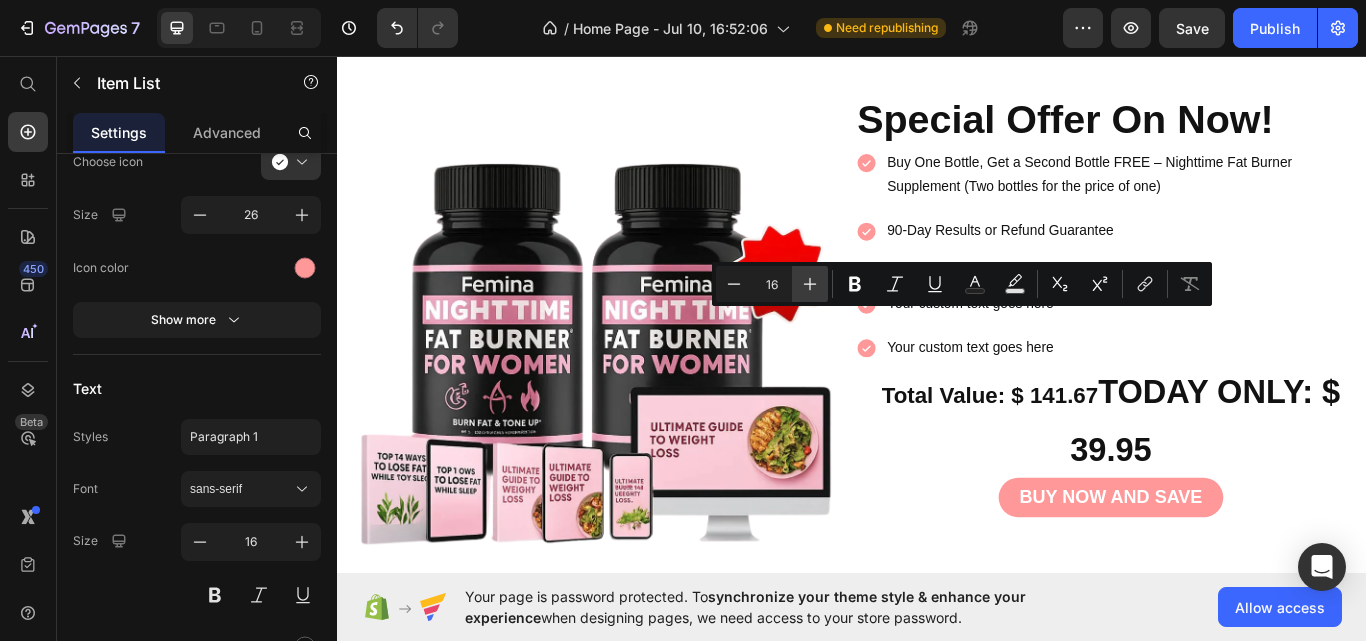 click on "Plus" at bounding box center (810, 284) 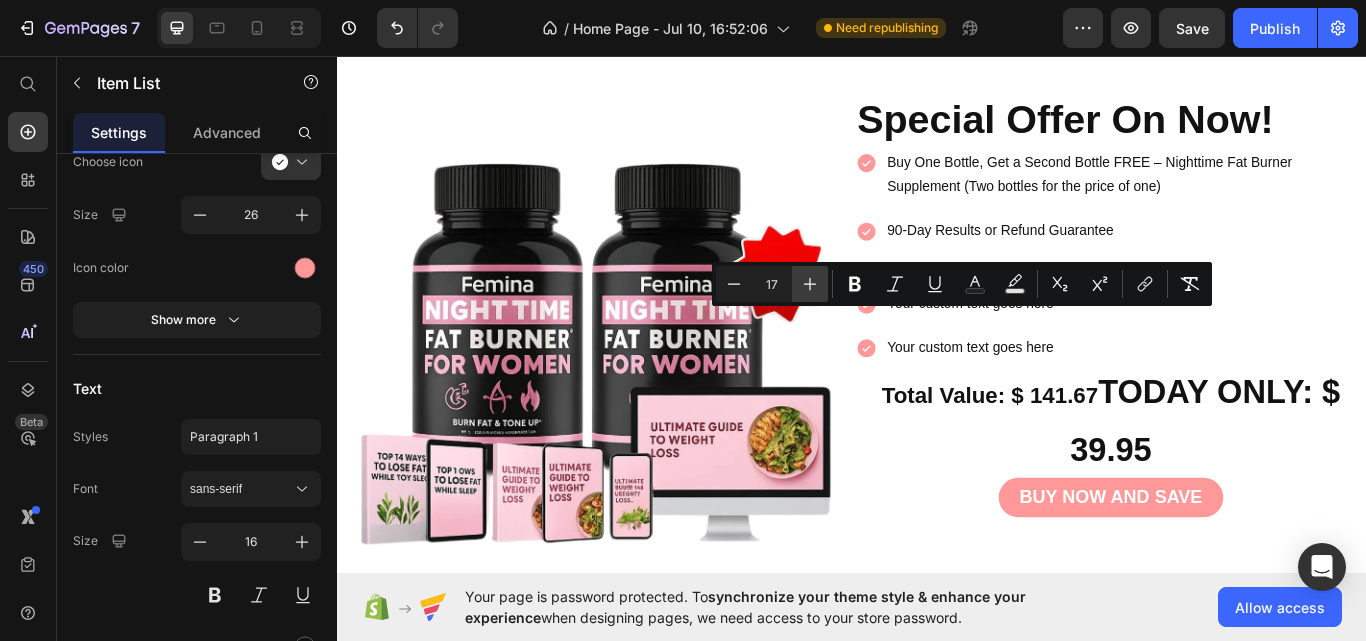 click on "Plus" at bounding box center [810, 284] 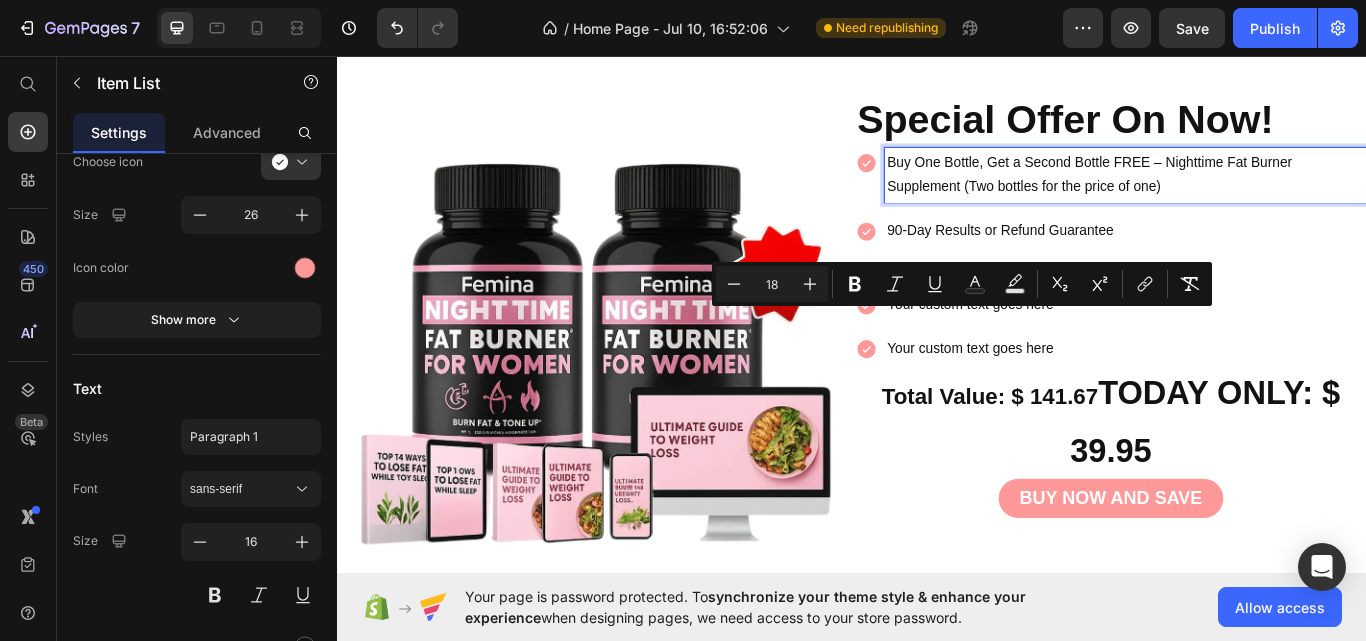 click on "Buy One Bottle, Get a Second Bottle FREE – Nighttime Fat Burner Supplement (Two bottles for the price of one)" at bounding box center [1214, 195] 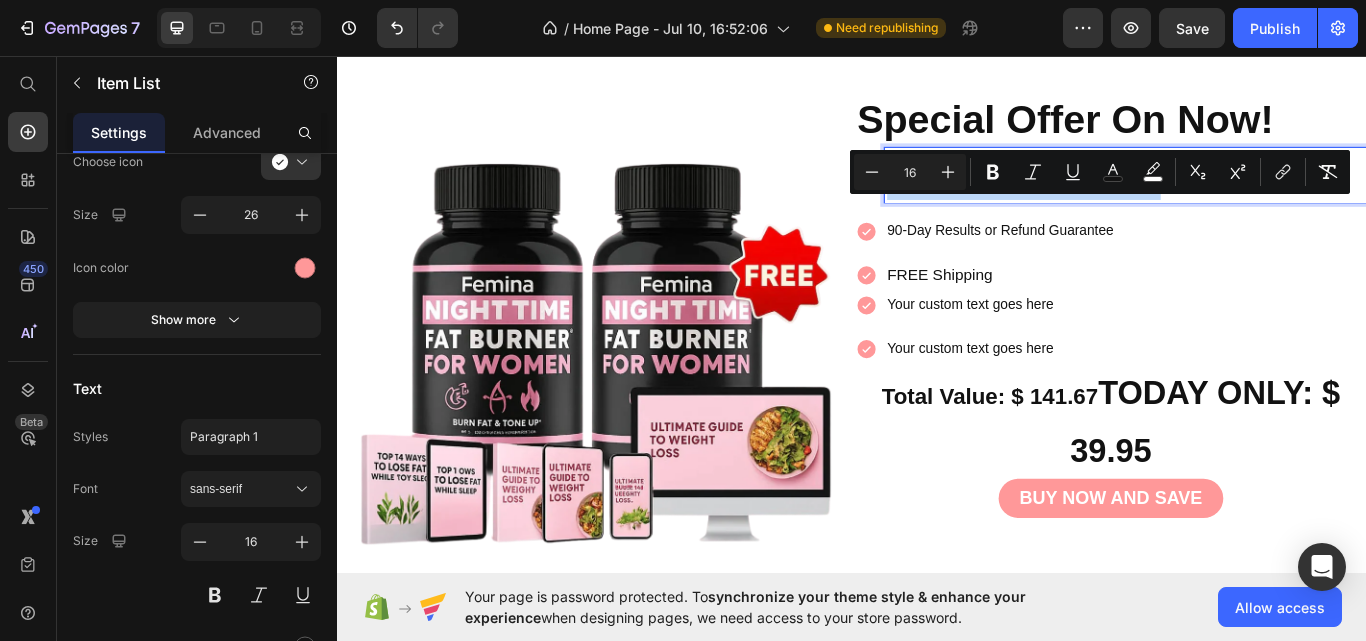 drag, startPoint x: 1303, startPoint y: 252, endPoint x: 969, endPoint y: 225, distance: 335.08954 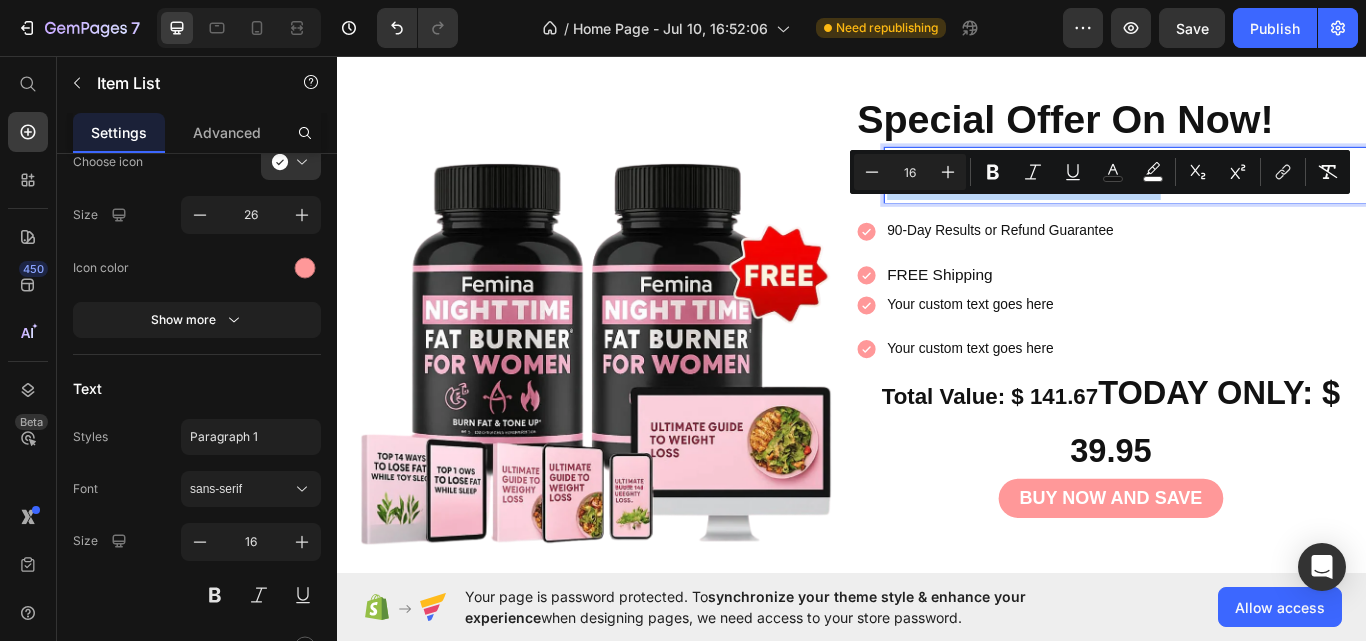 click on "Buy One Bottle, Get a Second Bottle FREE – Nighttime Fat Burner Supplement (Two bottles for the price of one)" at bounding box center [1256, 196] 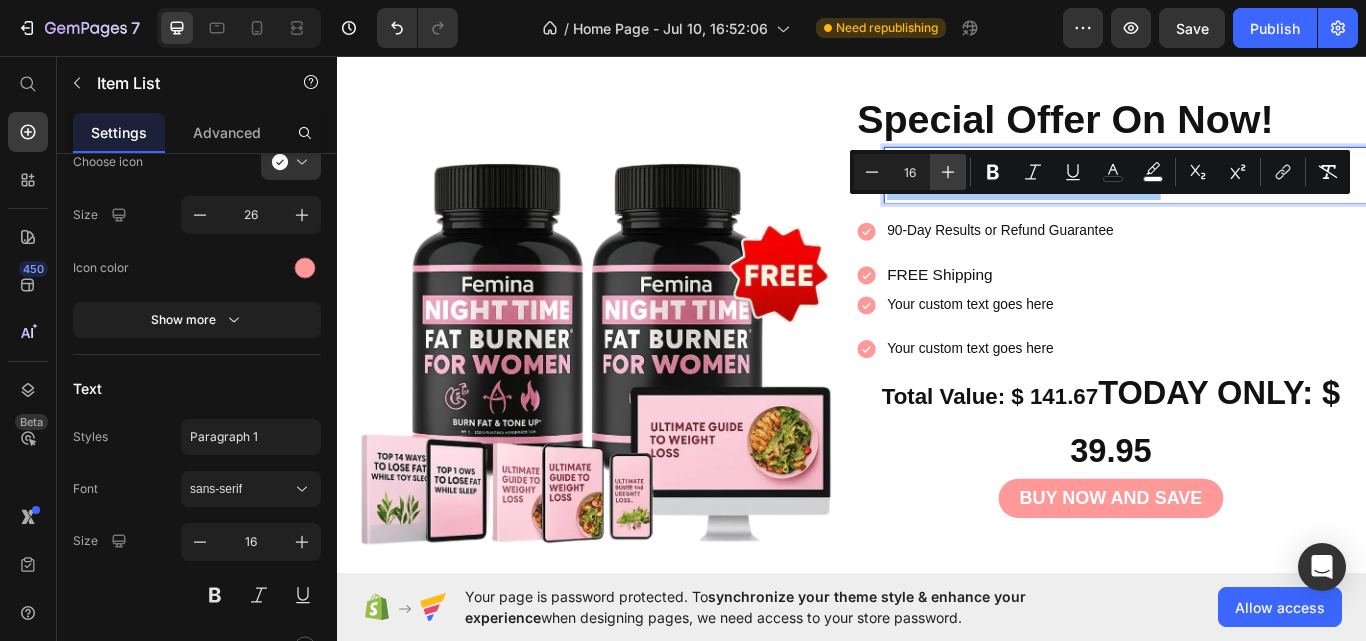 click 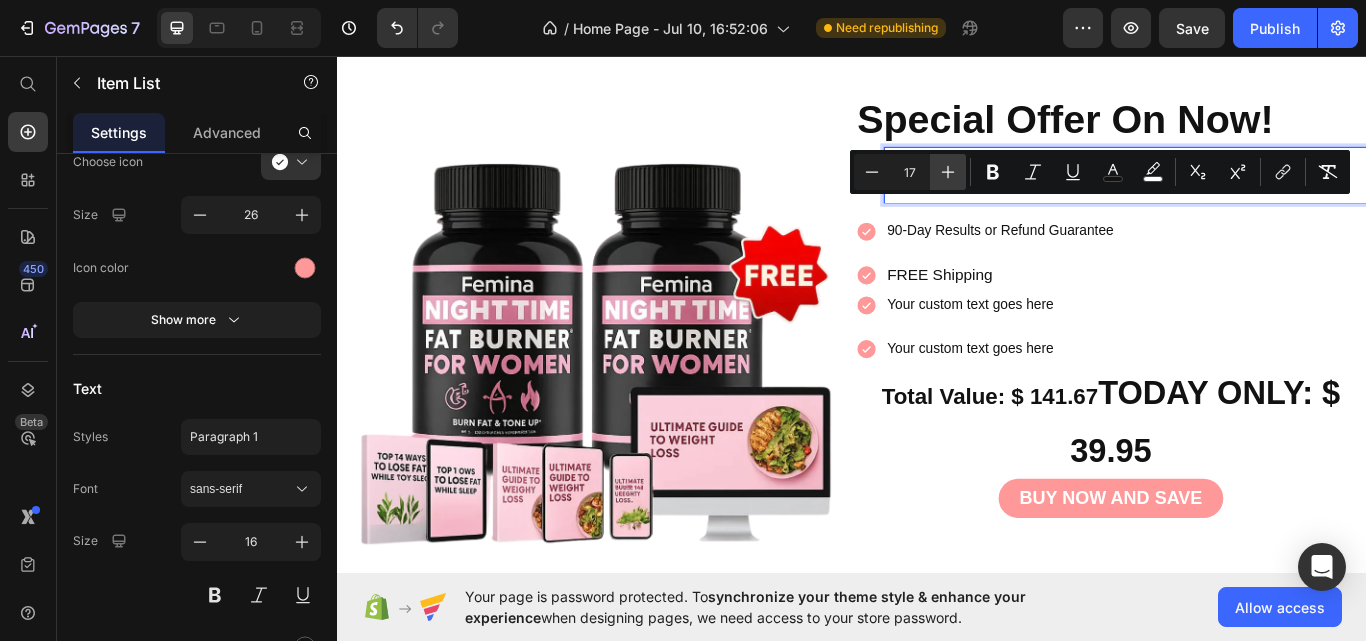 click 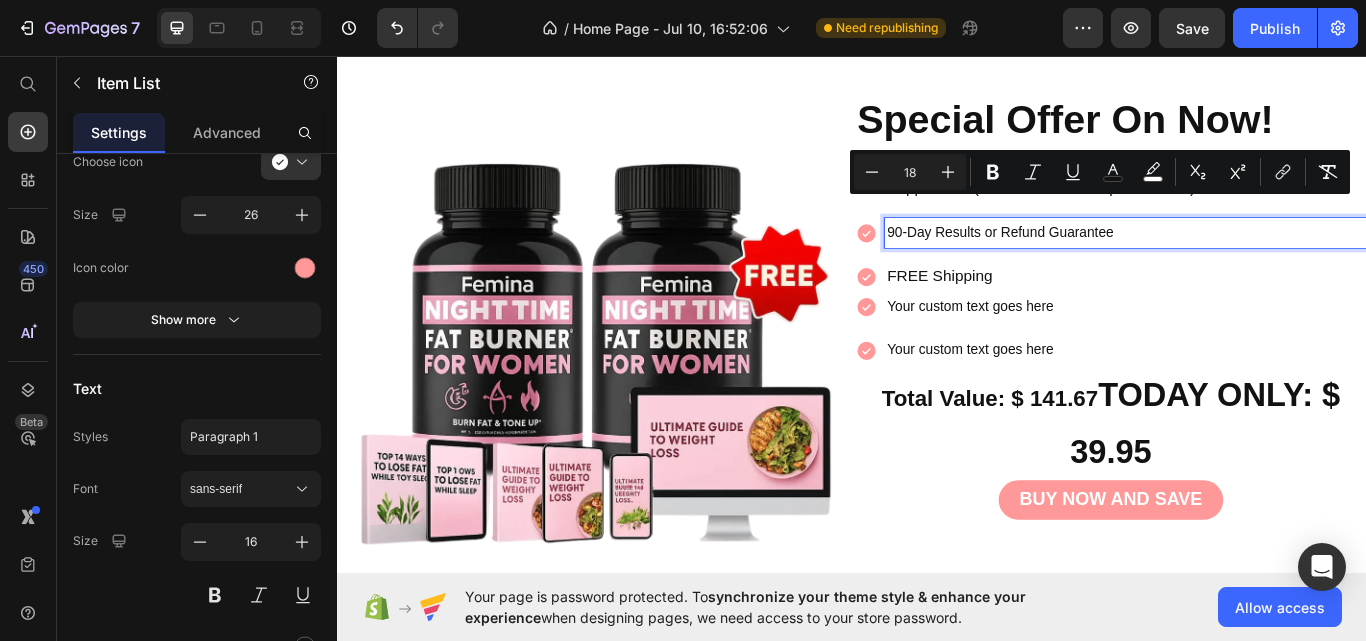 click on "90-Day Results or Refund Guarantee" at bounding box center [1256, 263] 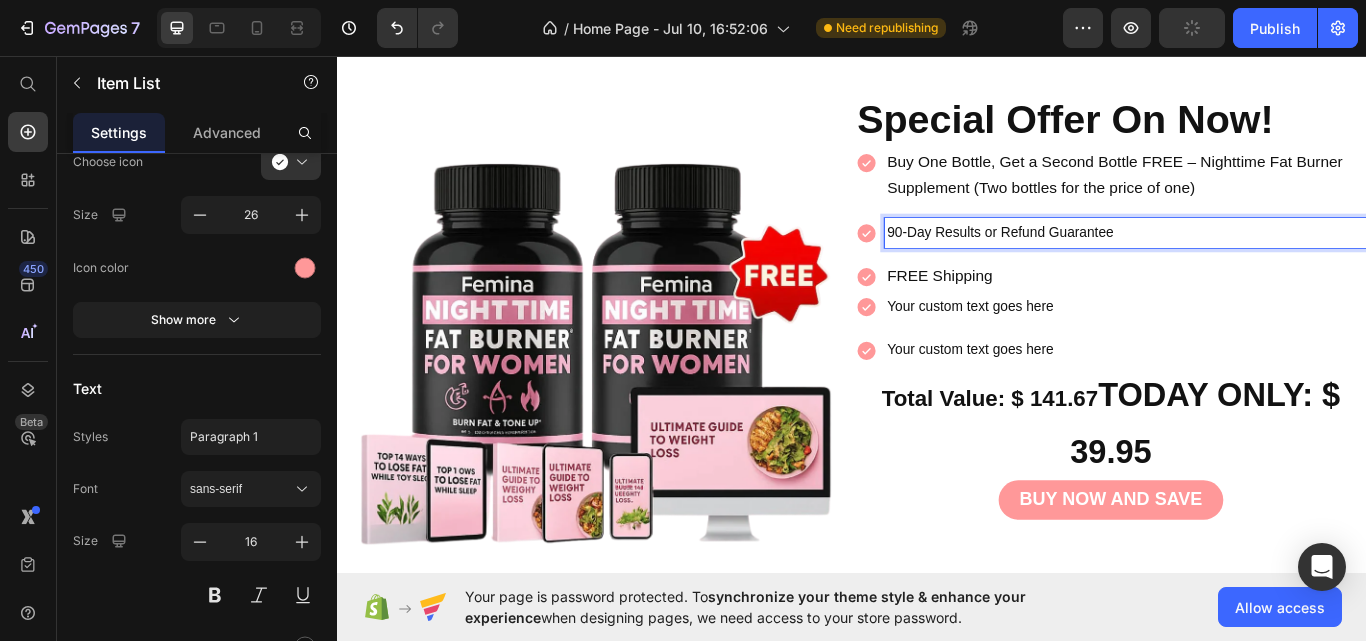 drag, startPoint x: 1239, startPoint y: 302, endPoint x: 976, endPoint y: 306, distance: 263.03043 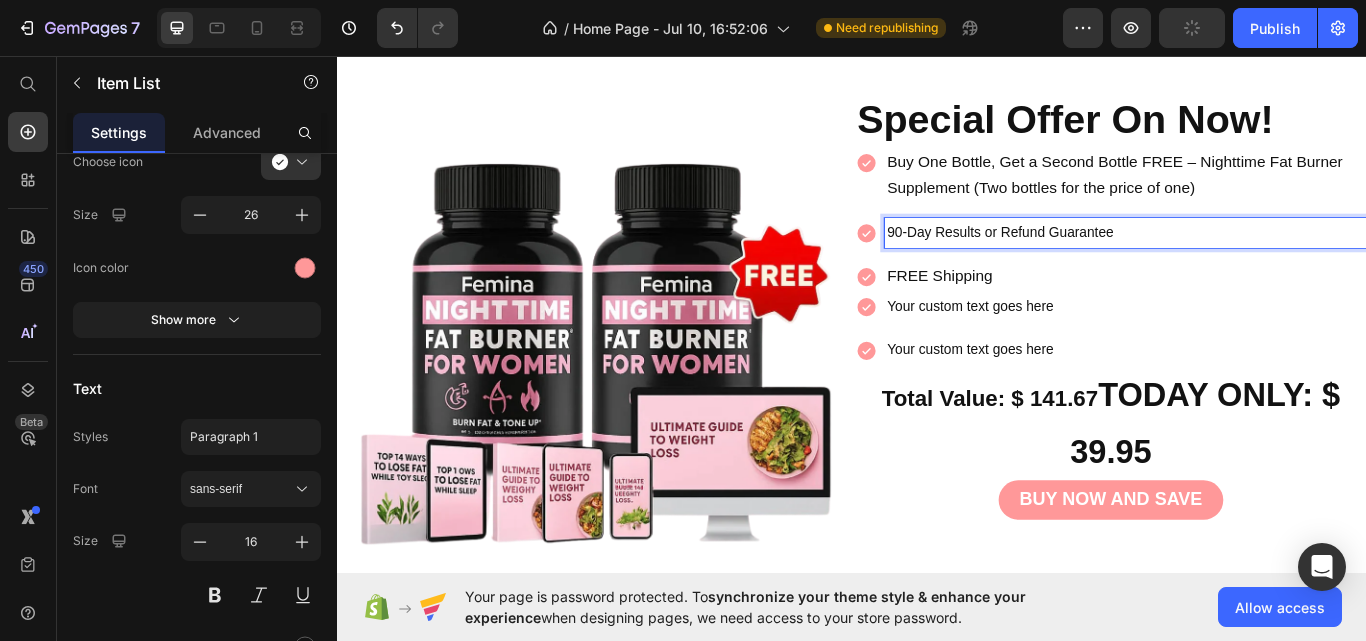 click on "90-Day Results or Refund Guarantee" at bounding box center [1256, 263] 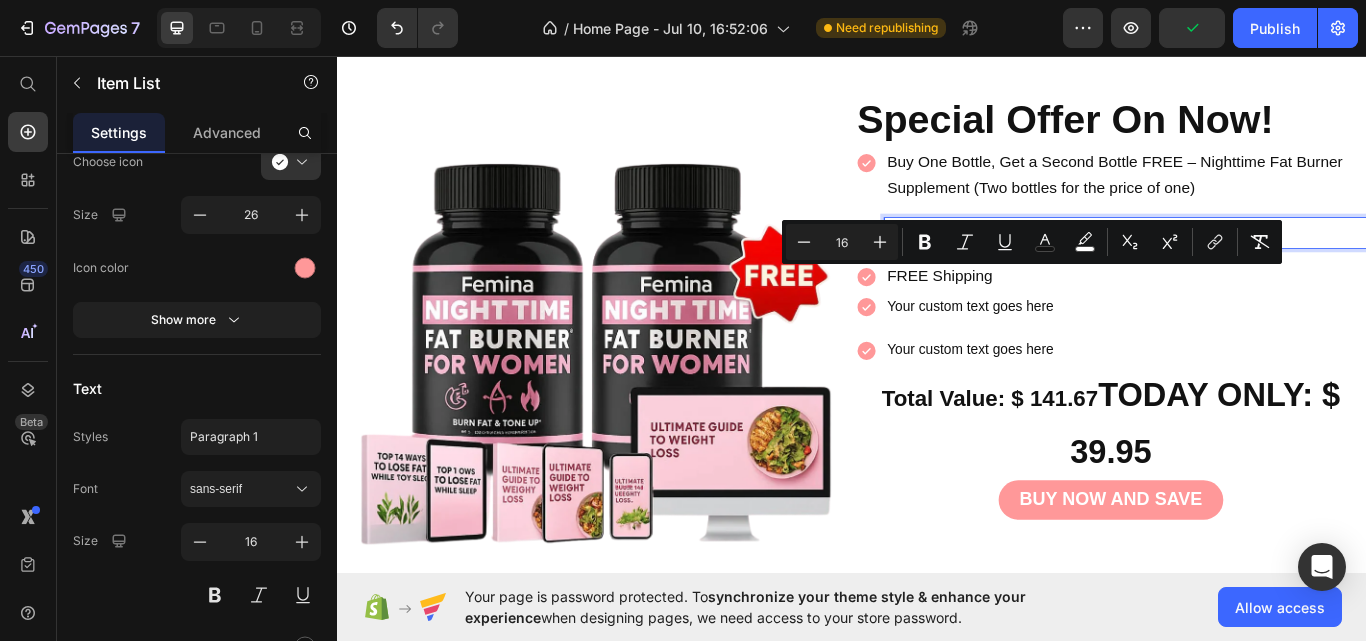 click on "90-Day Results or Refund Guarantee" at bounding box center (1110, 262) 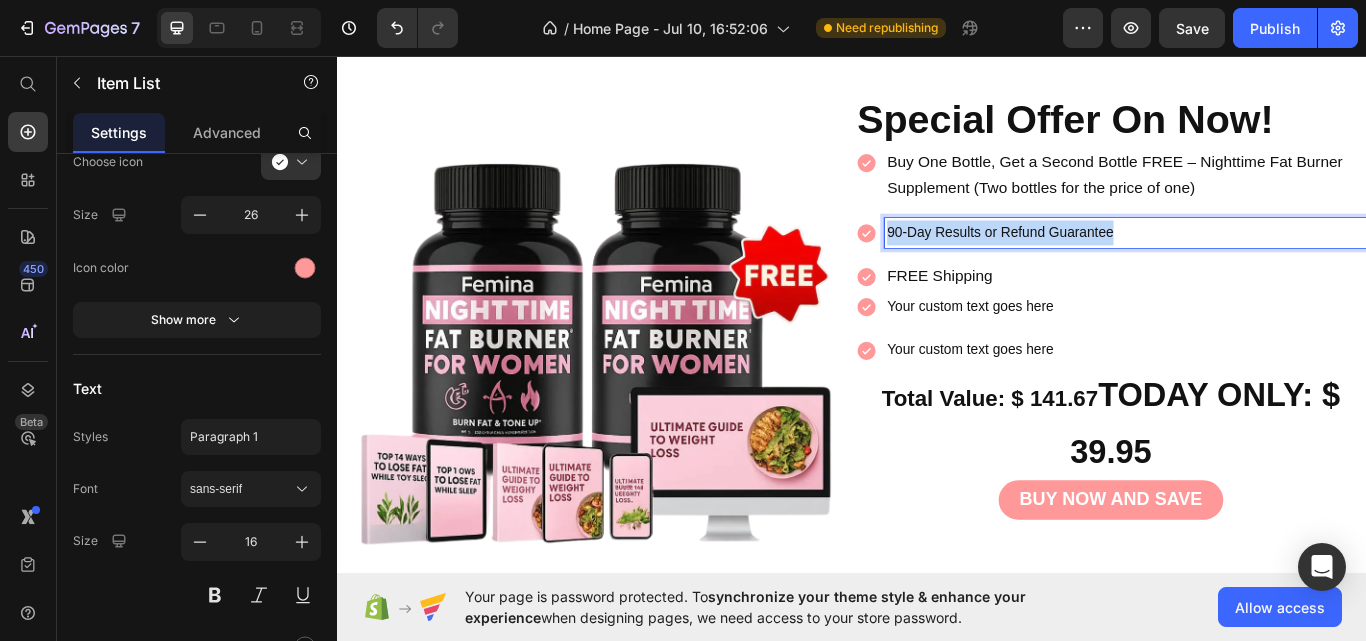 drag, startPoint x: 1246, startPoint y: 308, endPoint x: 967, endPoint y: 312, distance: 279.0287 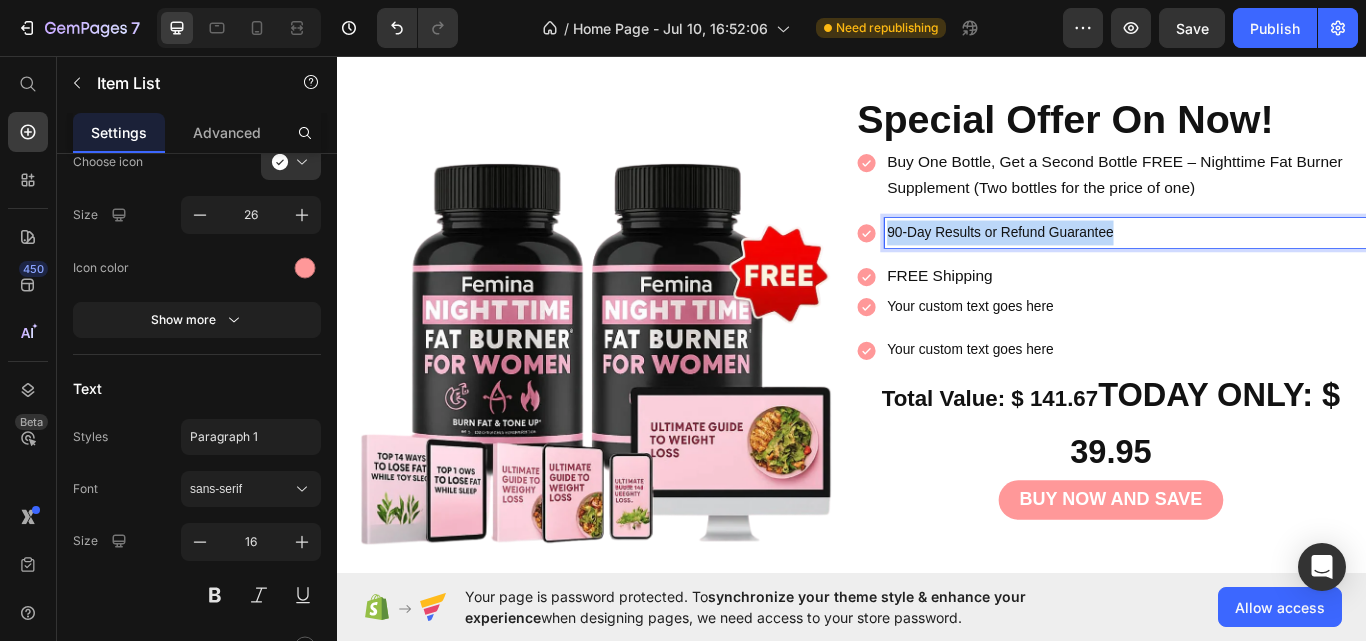 click on "90-Day Results or Refund Guarantee" at bounding box center [1256, 263] 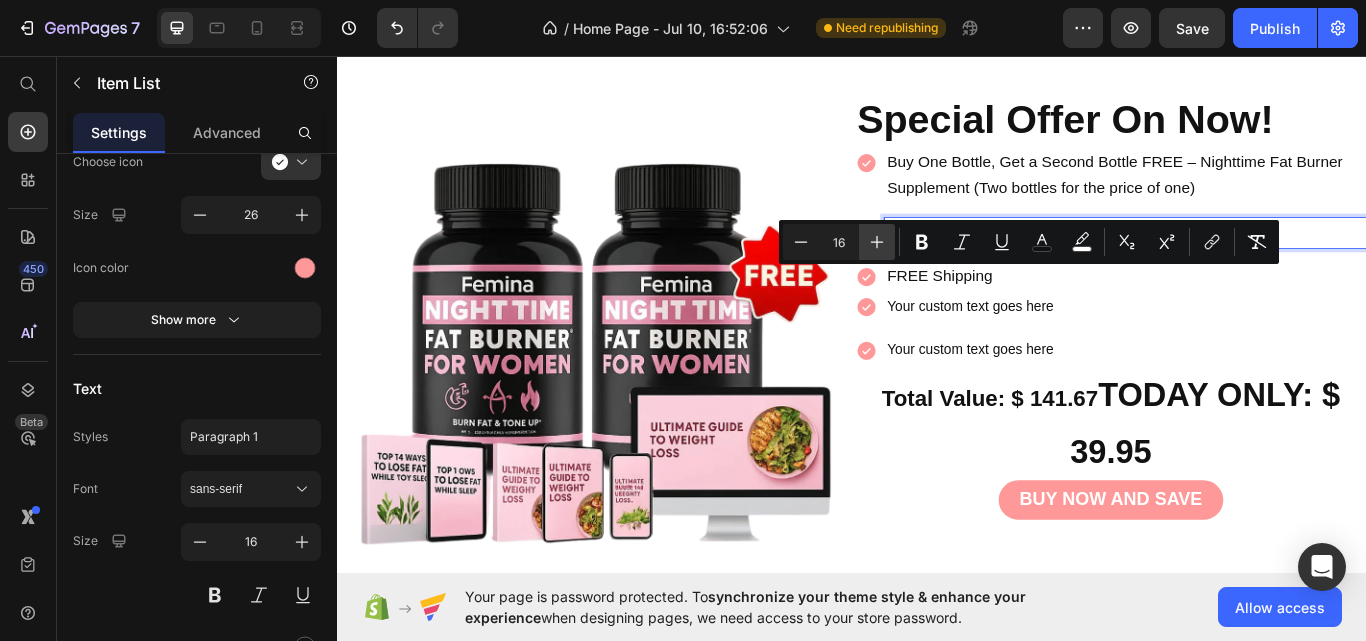 click 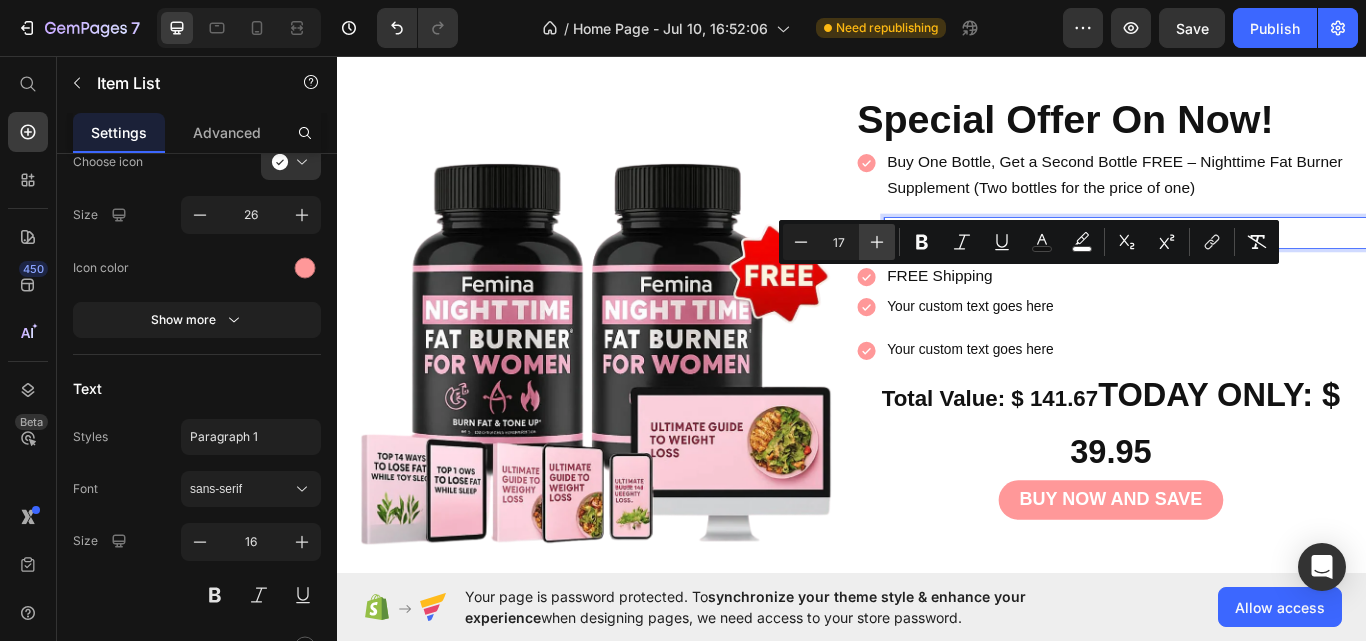 click 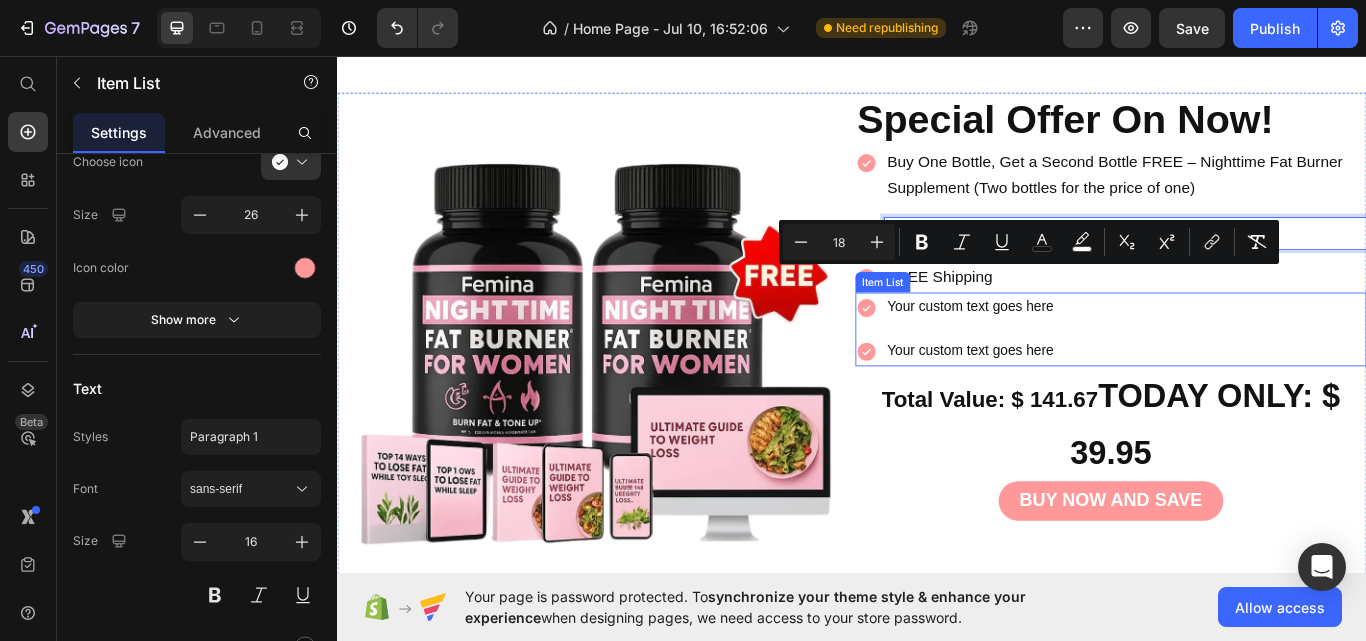 click on "Your custom text goes here" at bounding box center [1075, 350] 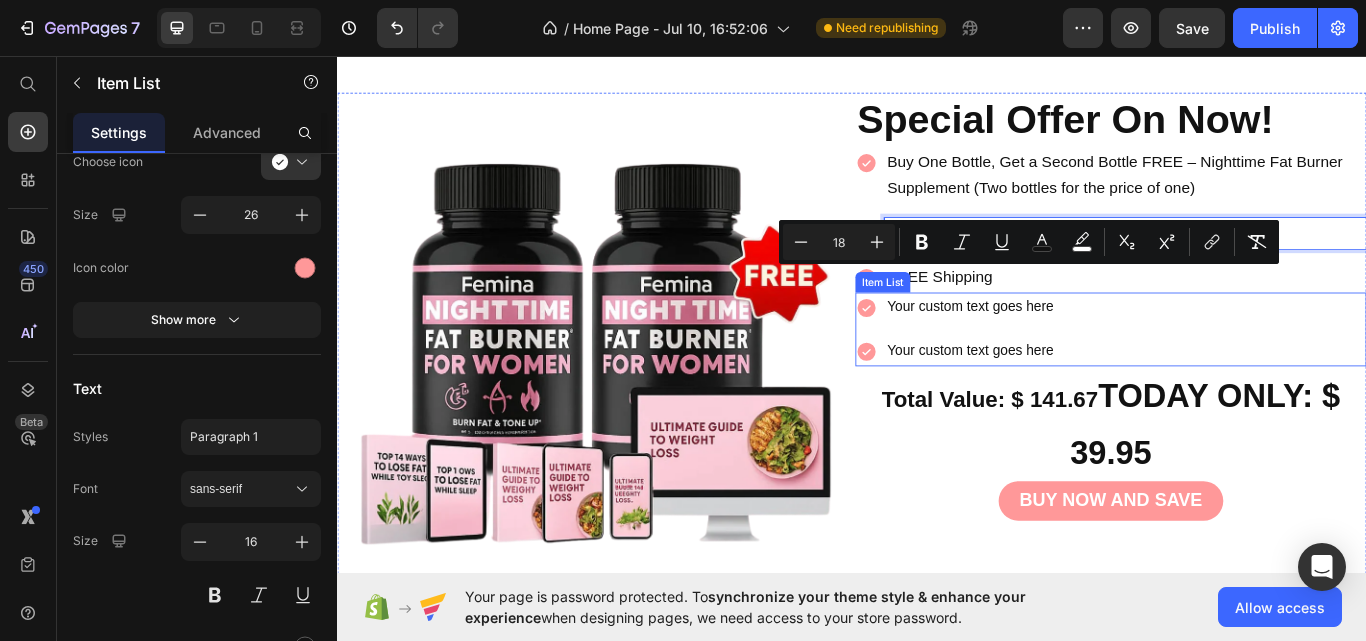 click on "Your custom text goes here" at bounding box center [1075, 350] 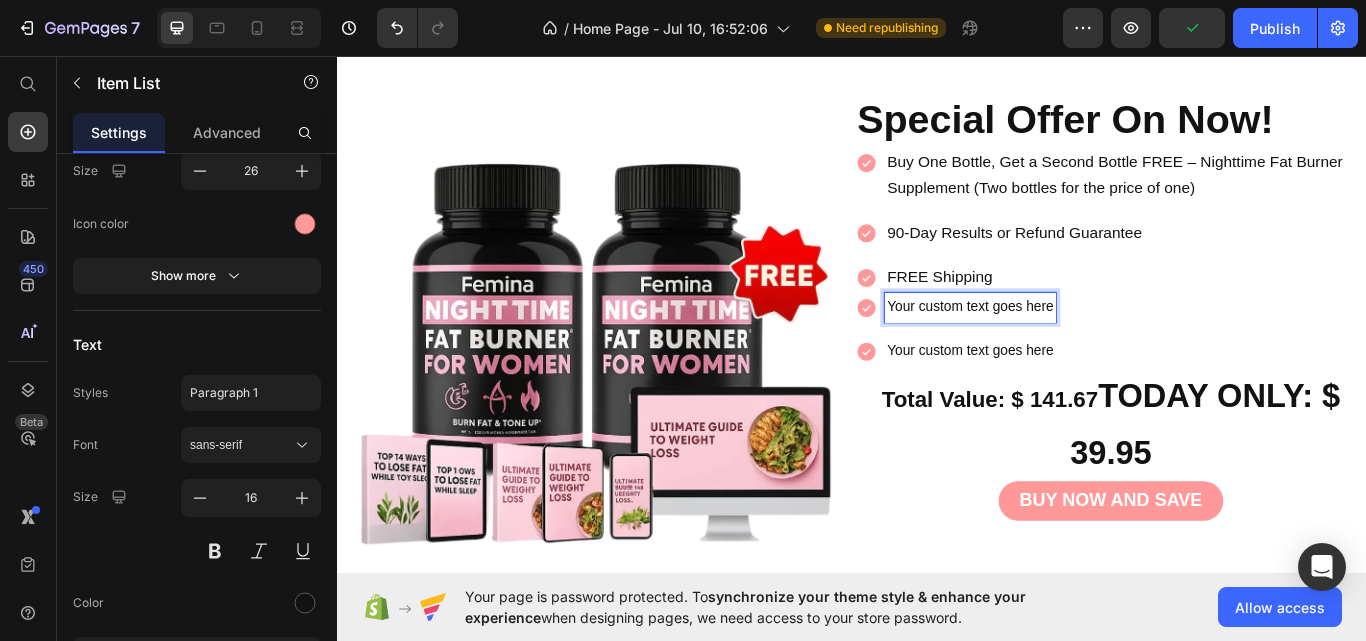 click on "Your custom text goes here" at bounding box center [1075, 350] 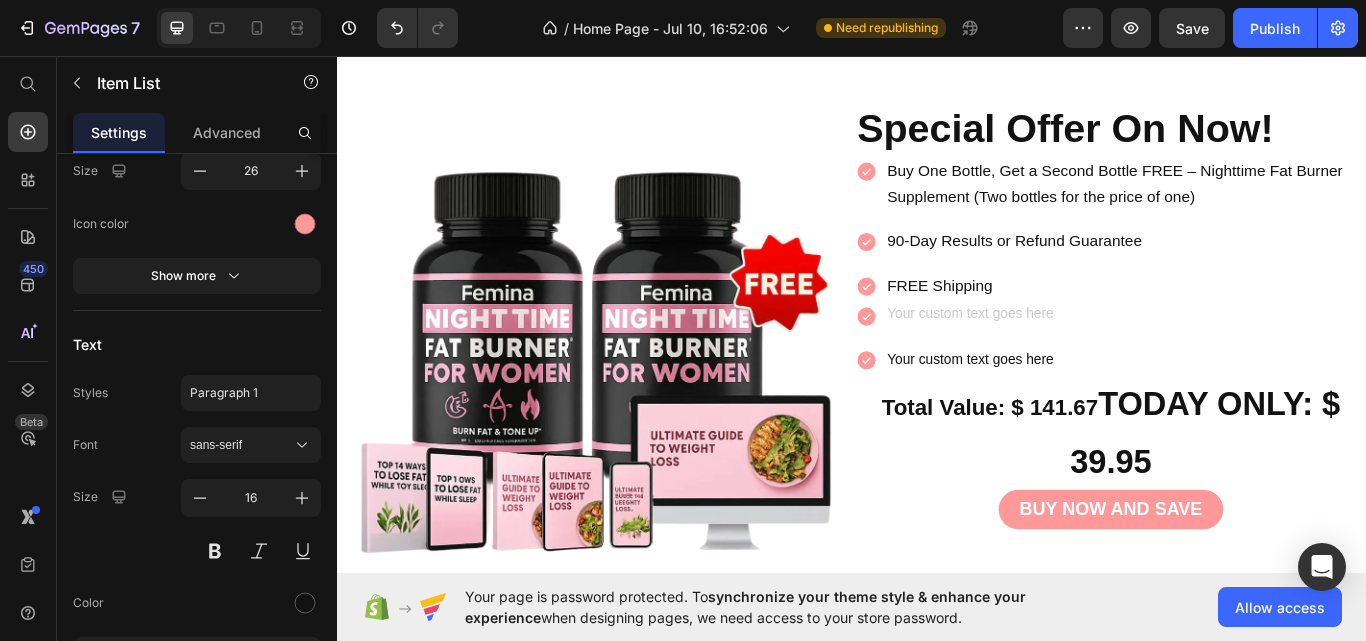 scroll, scrollTop: 10057, scrollLeft: 0, axis: vertical 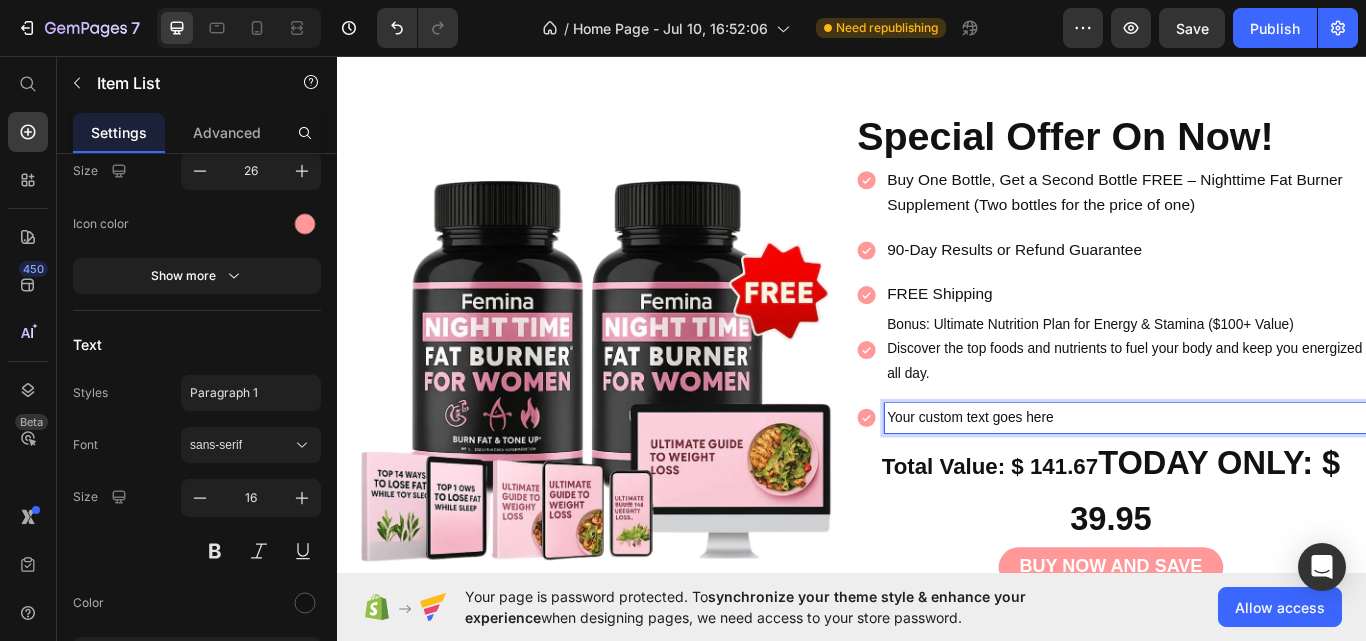 click on "Your custom text goes here" at bounding box center [1256, 479] 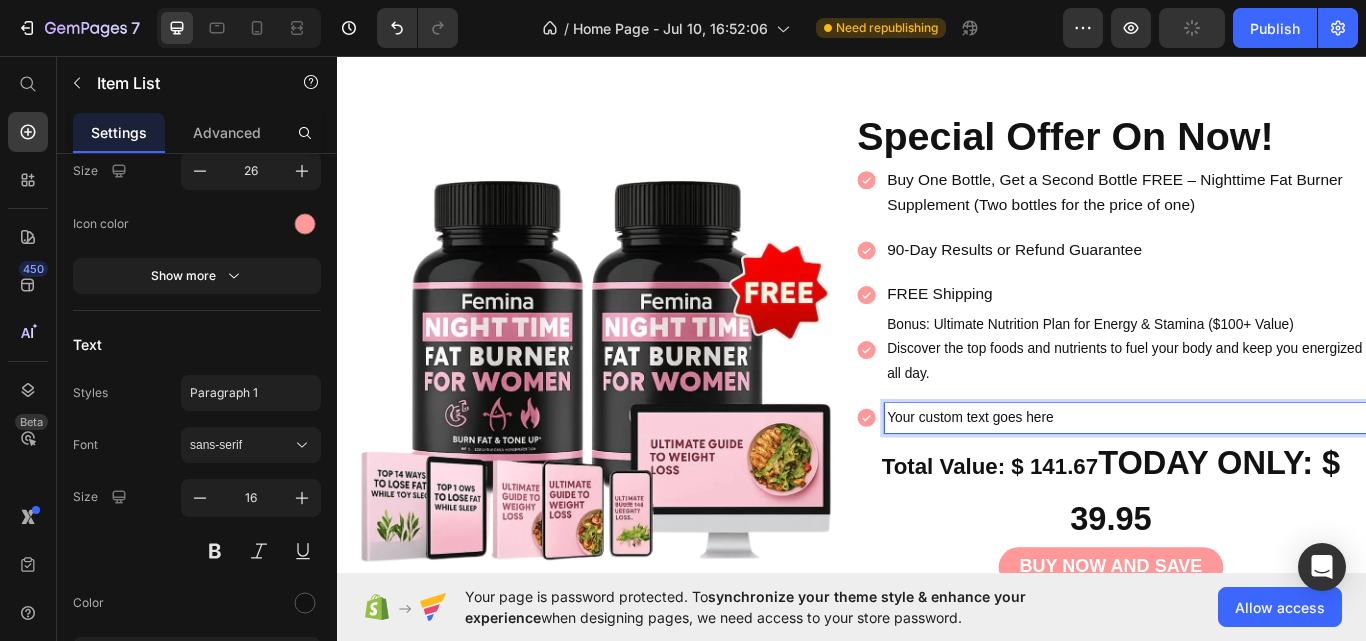 click on "Your custom text goes here" at bounding box center [1256, 479] 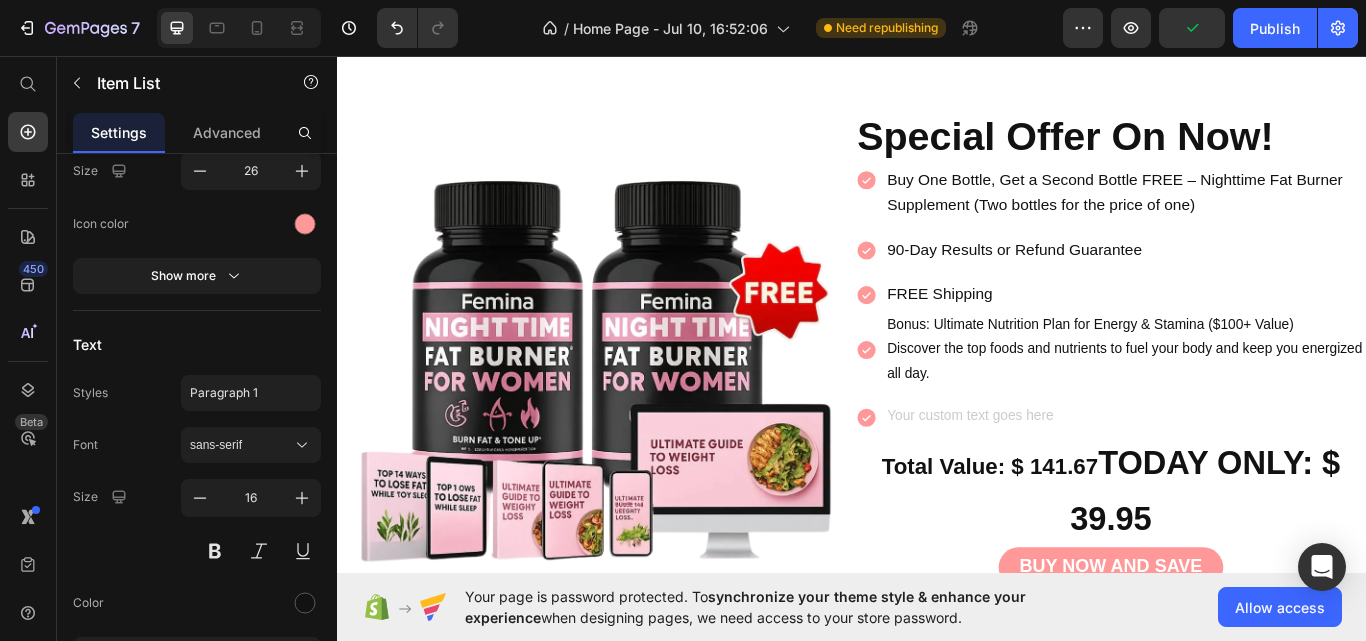 scroll, scrollTop: 10047, scrollLeft: 0, axis: vertical 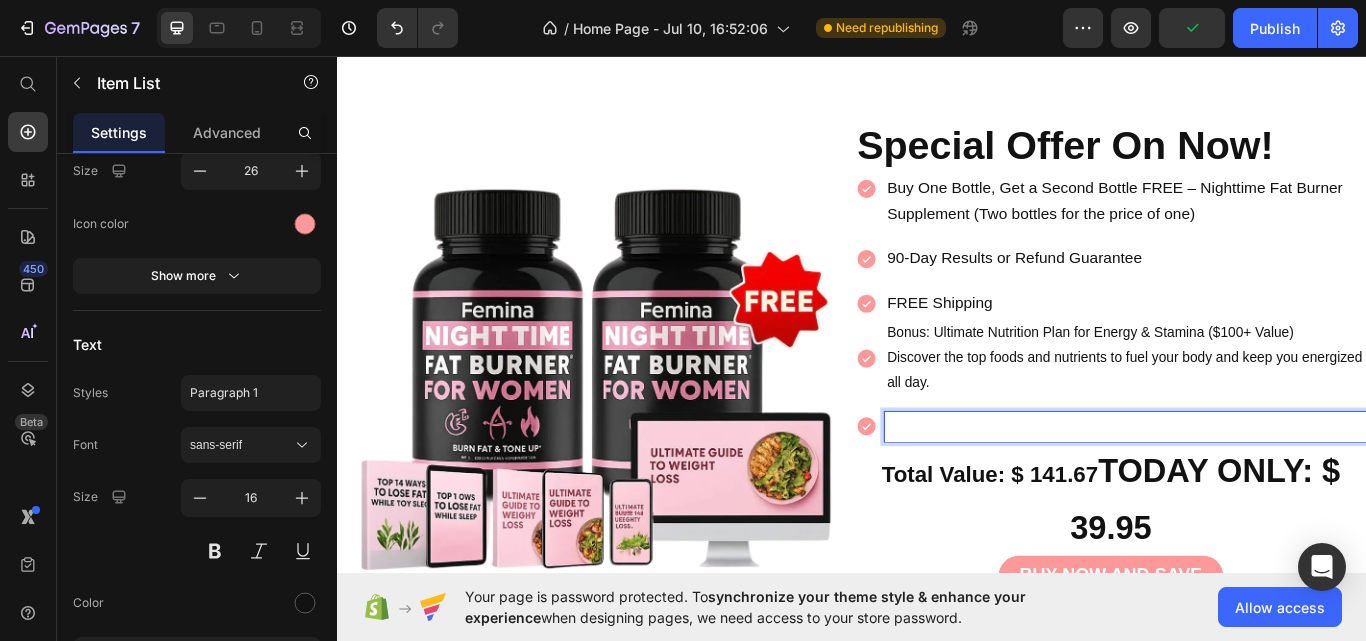 click at bounding box center [1256, 489] 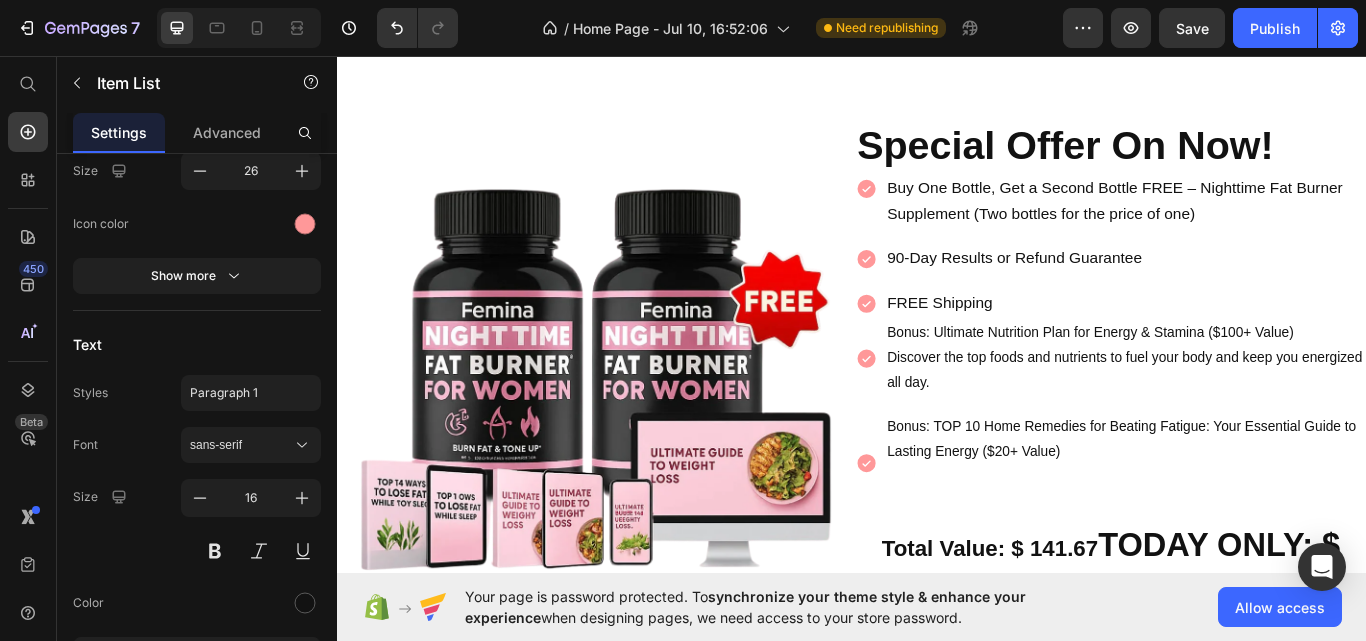 click at bounding box center (1256, 561) 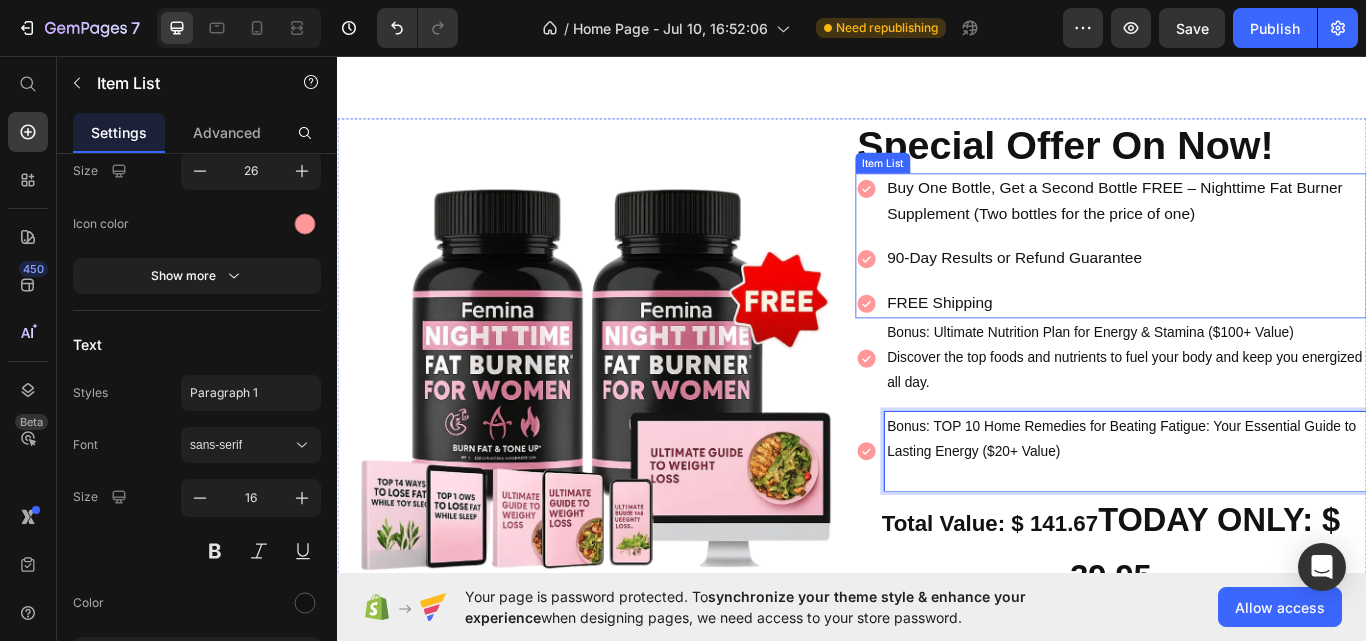 scroll, scrollTop: 10239, scrollLeft: 0, axis: vertical 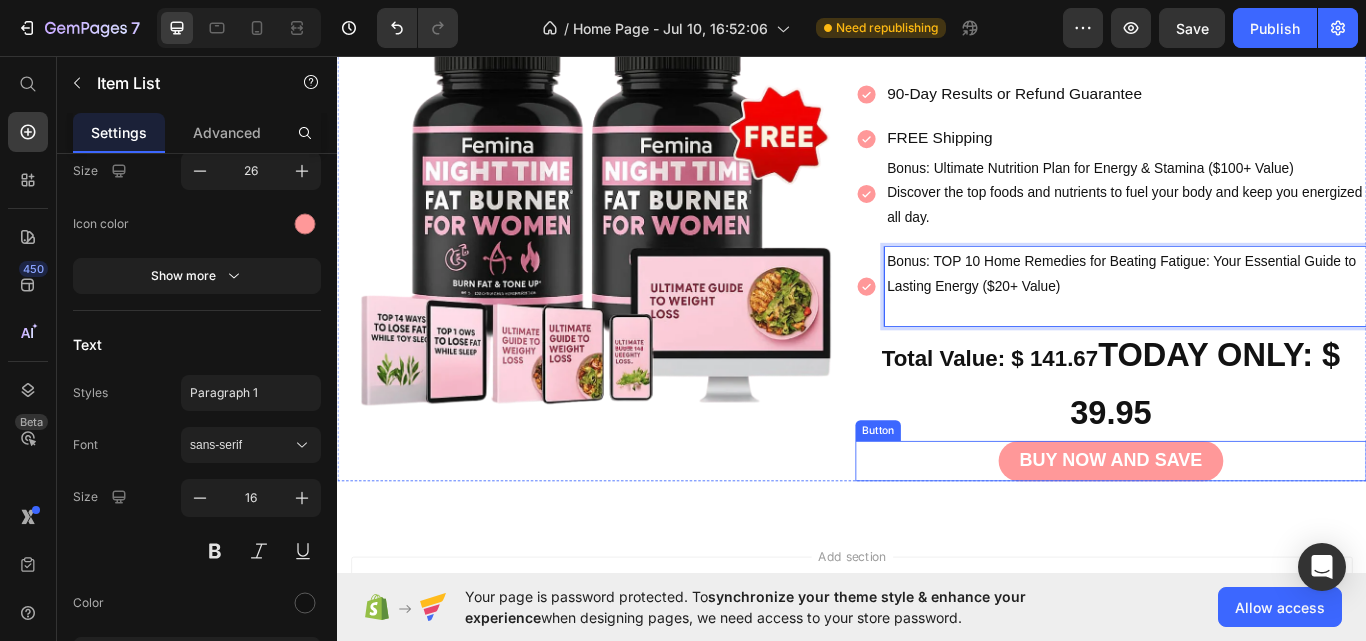 click on "BUY NOW AND SAVE Button" at bounding box center [1239, 529] 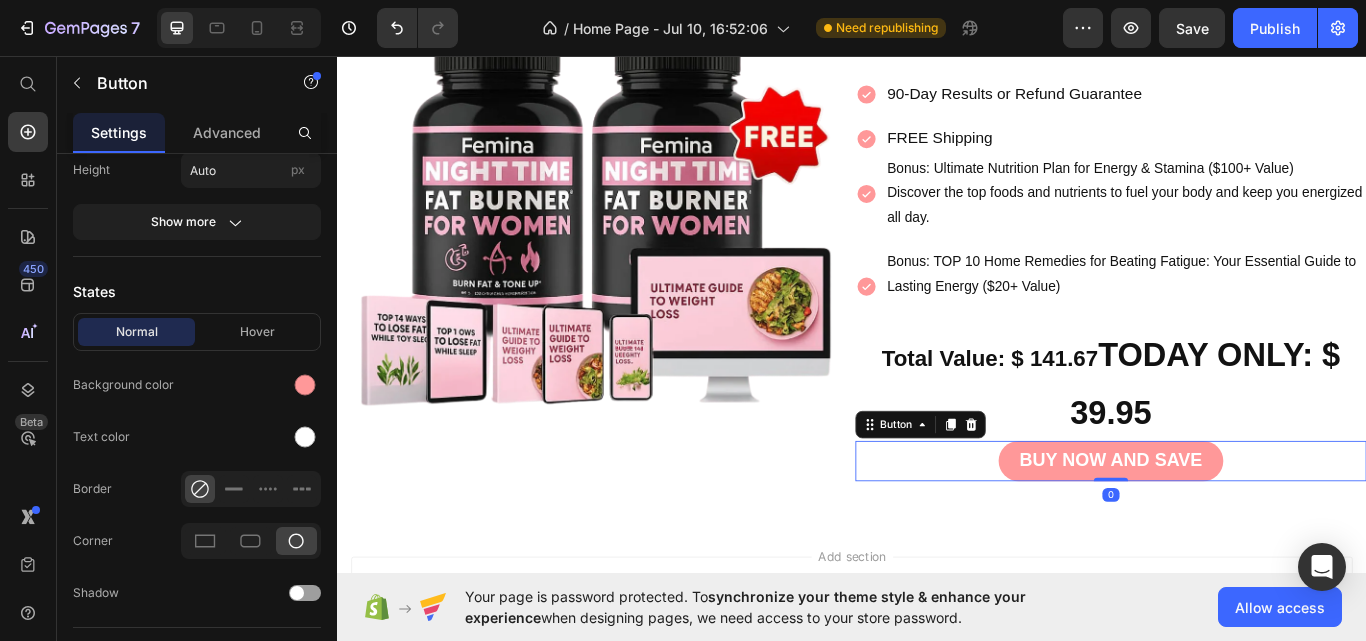 scroll, scrollTop: 0, scrollLeft: 0, axis: both 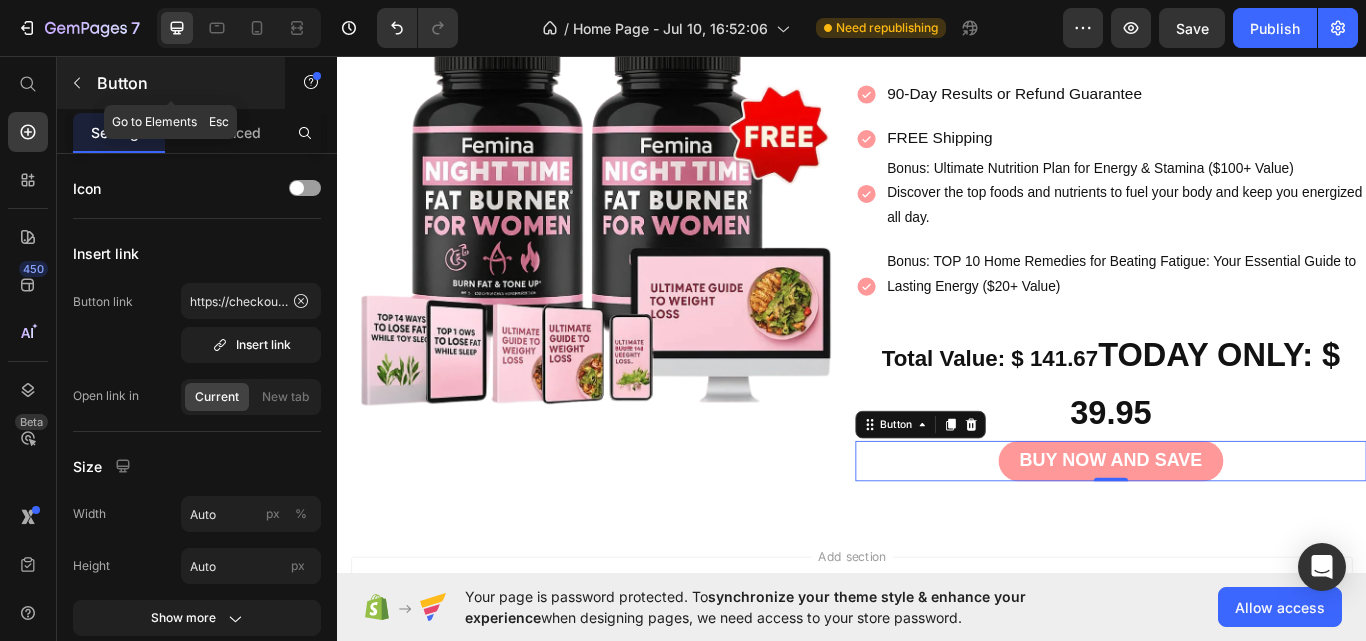 click 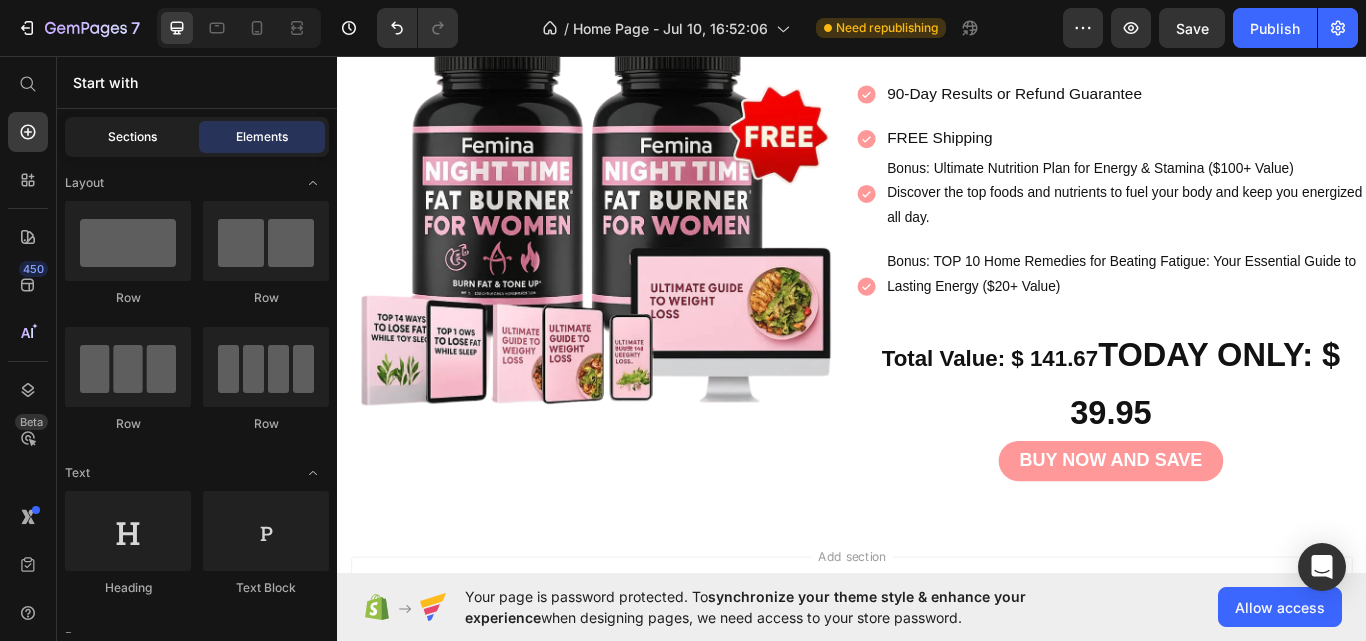 click on "Sections" at bounding box center [132, 137] 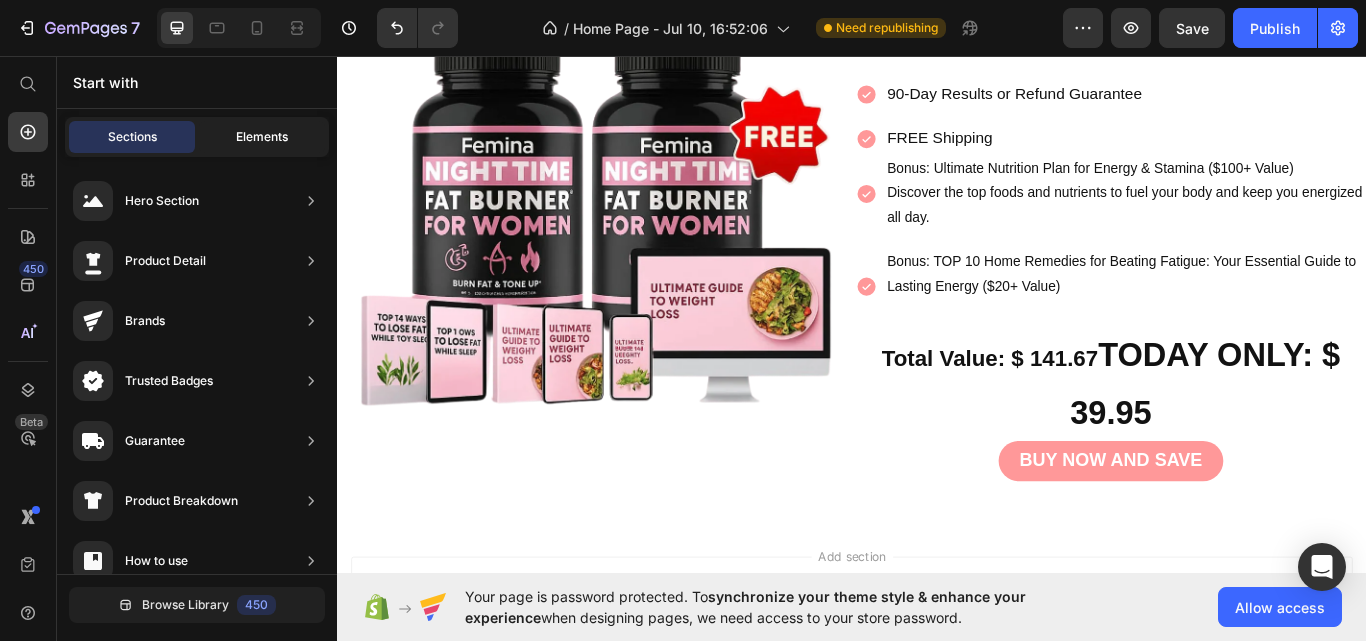 click on "Elements" 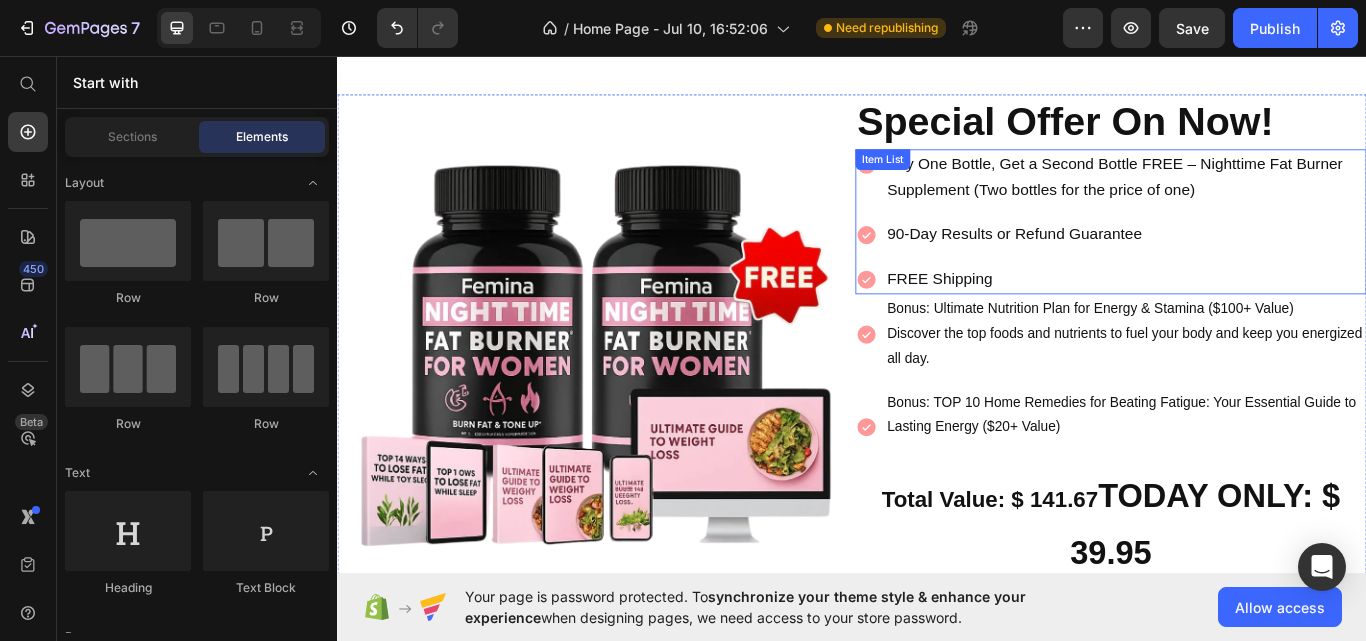 scroll, scrollTop: 10074, scrollLeft: 0, axis: vertical 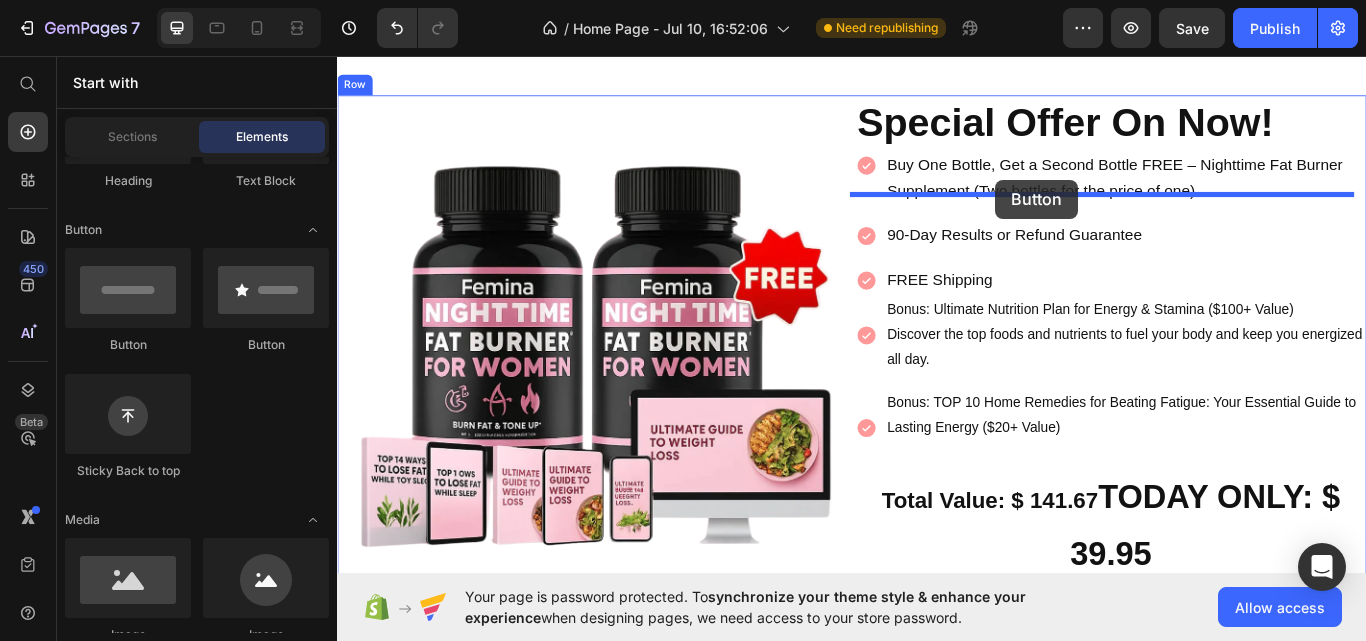 drag, startPoint x: 608, startPoint y: 235, endPoint x: 1104, endPoint y: 201, distance: 497.16397 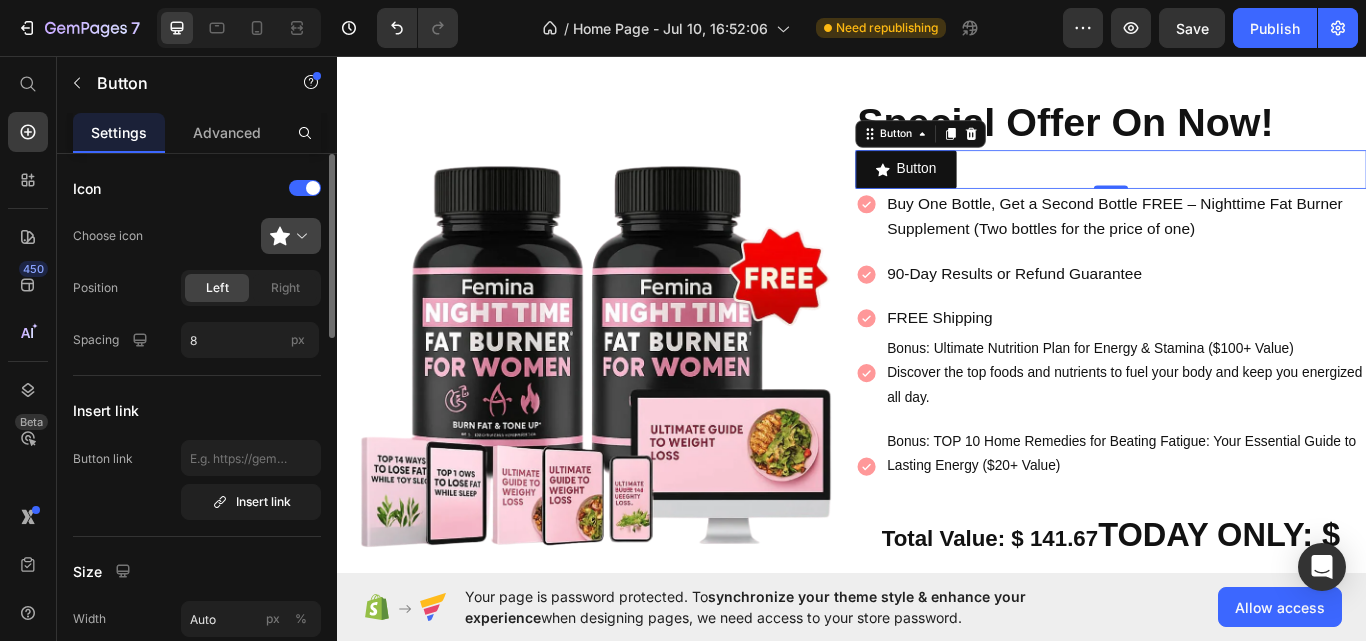 click at bounding box center (299, 236) 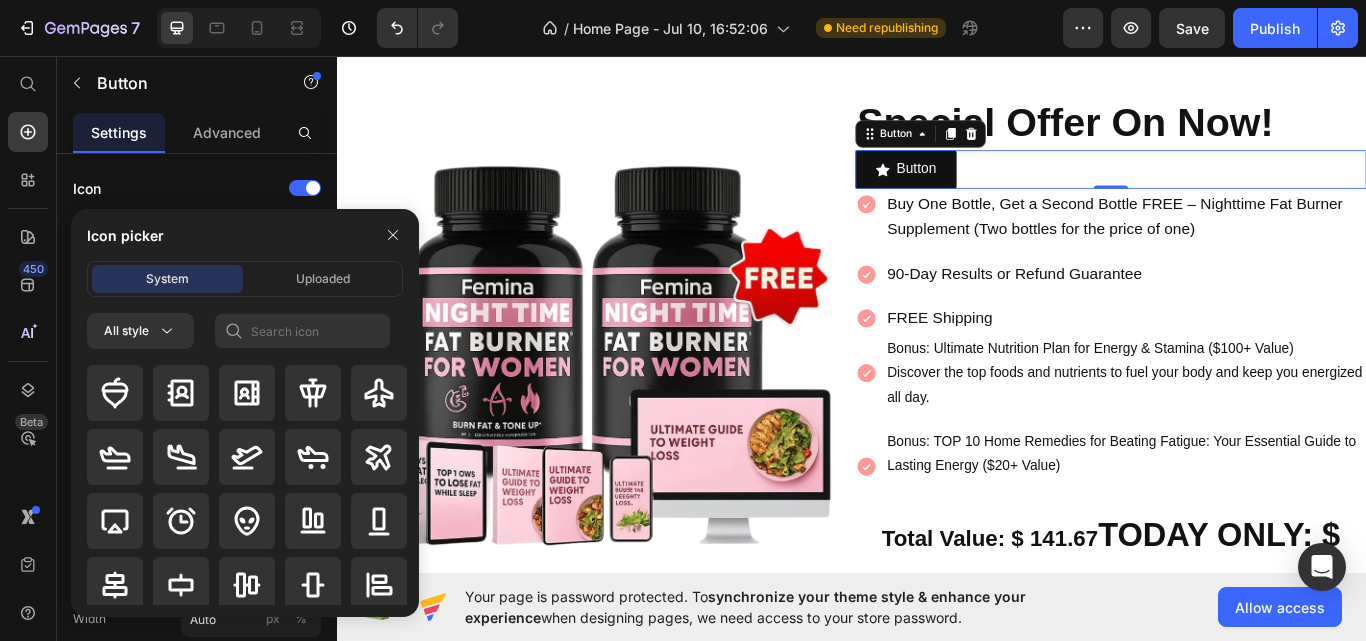 click at bounding box center (393, 235) 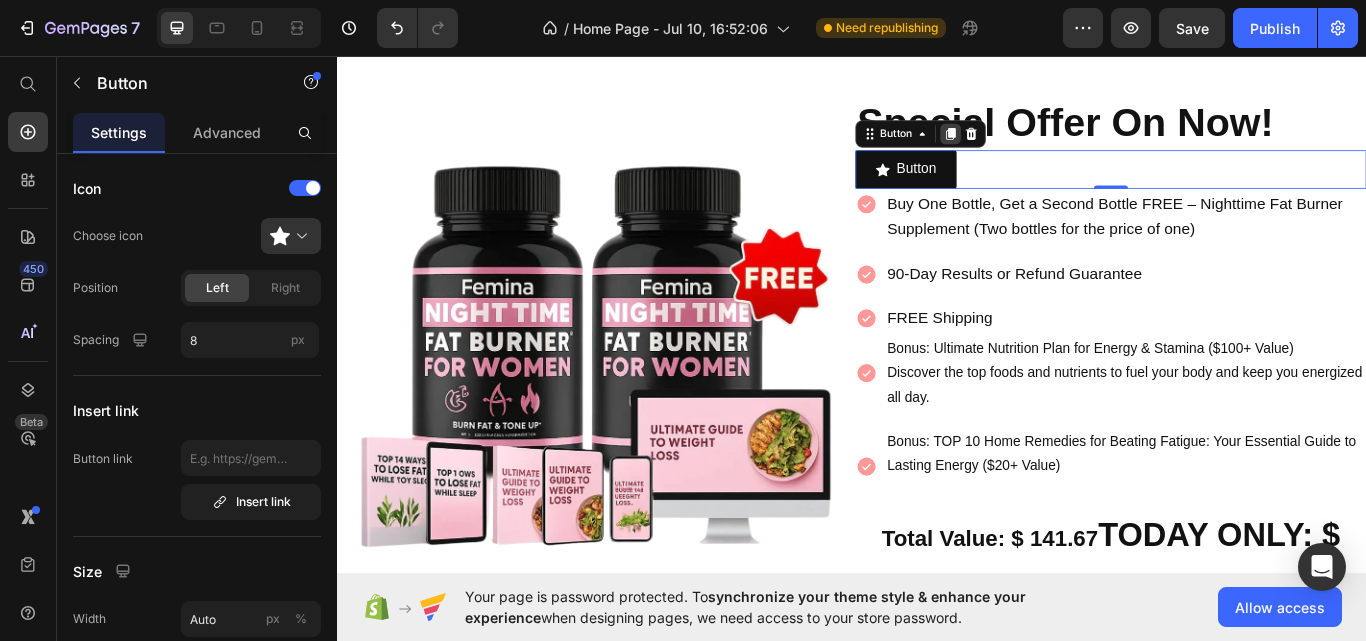 click 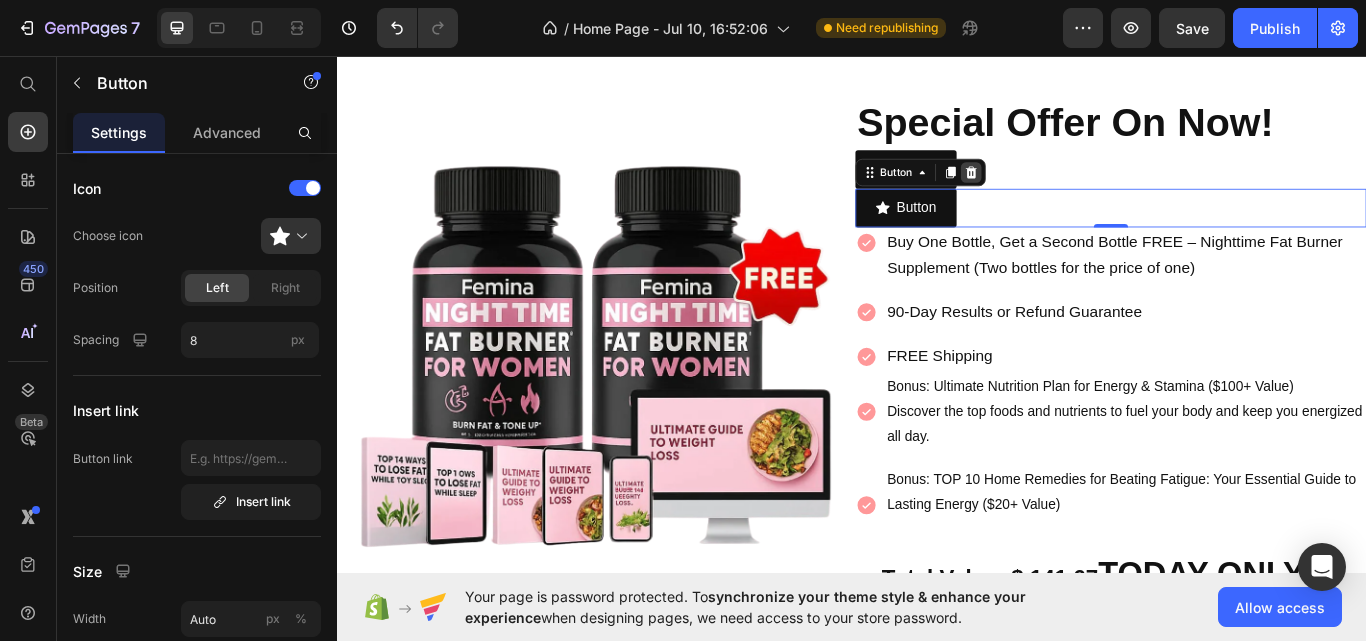 click 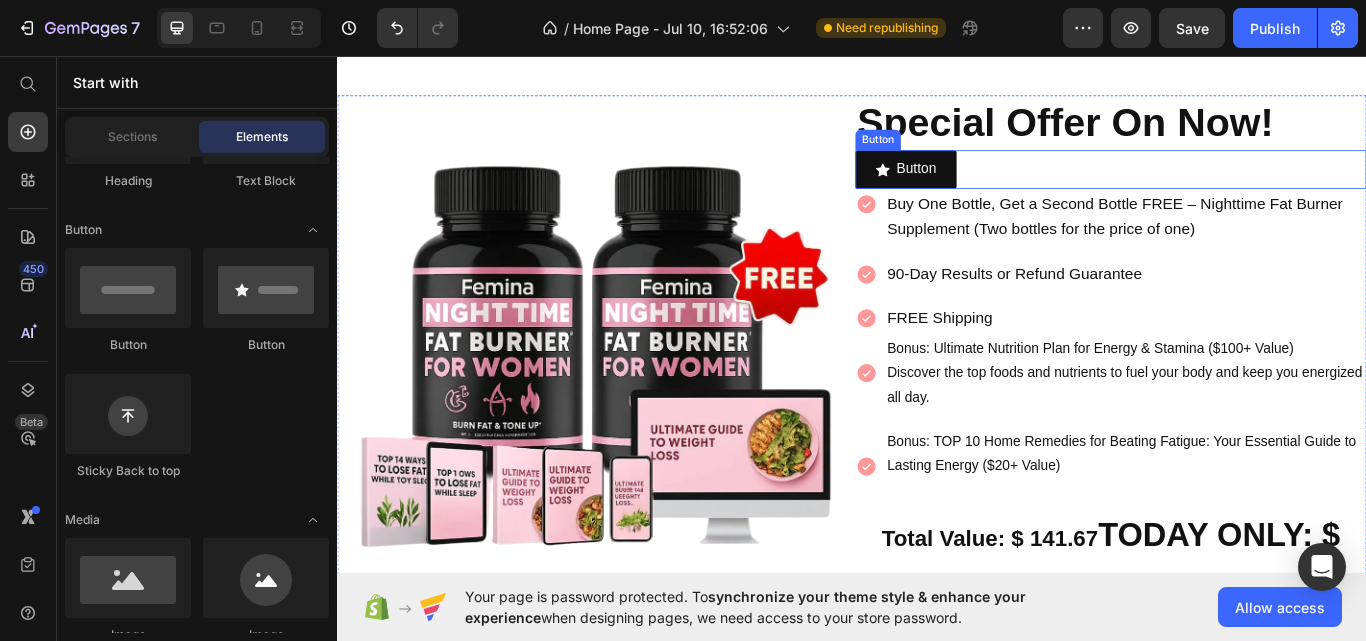 click on "Button Button" at bounding box center (1239, 189) 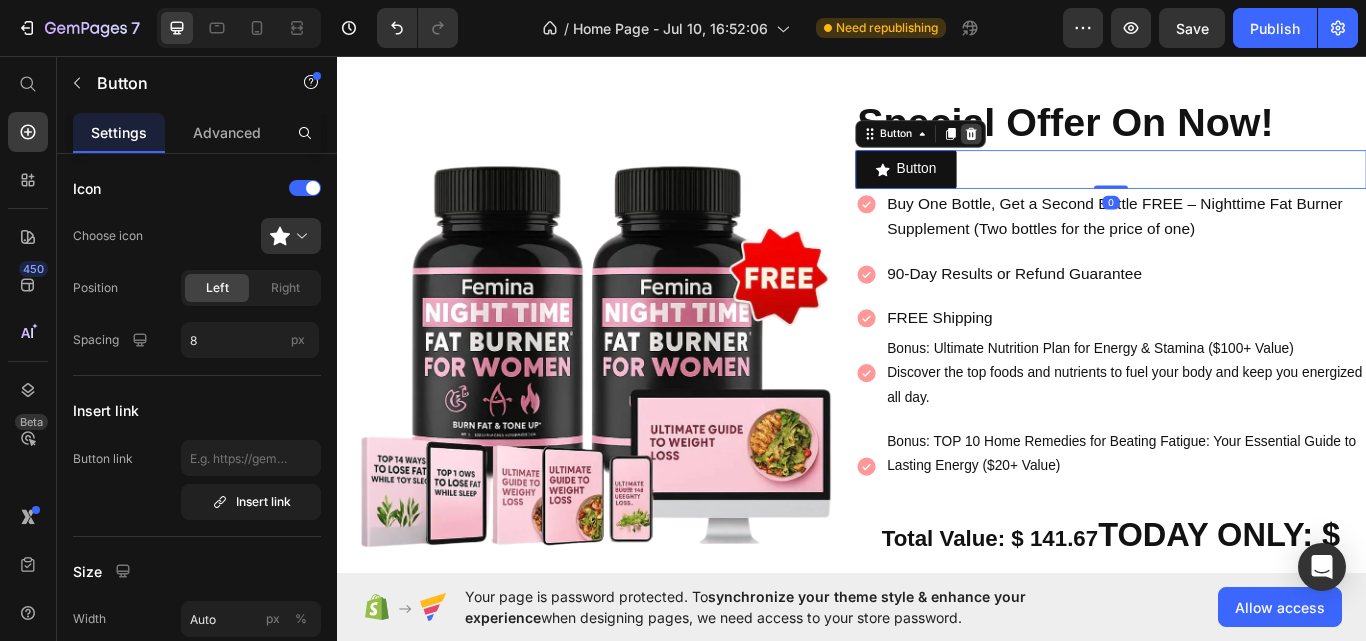 click 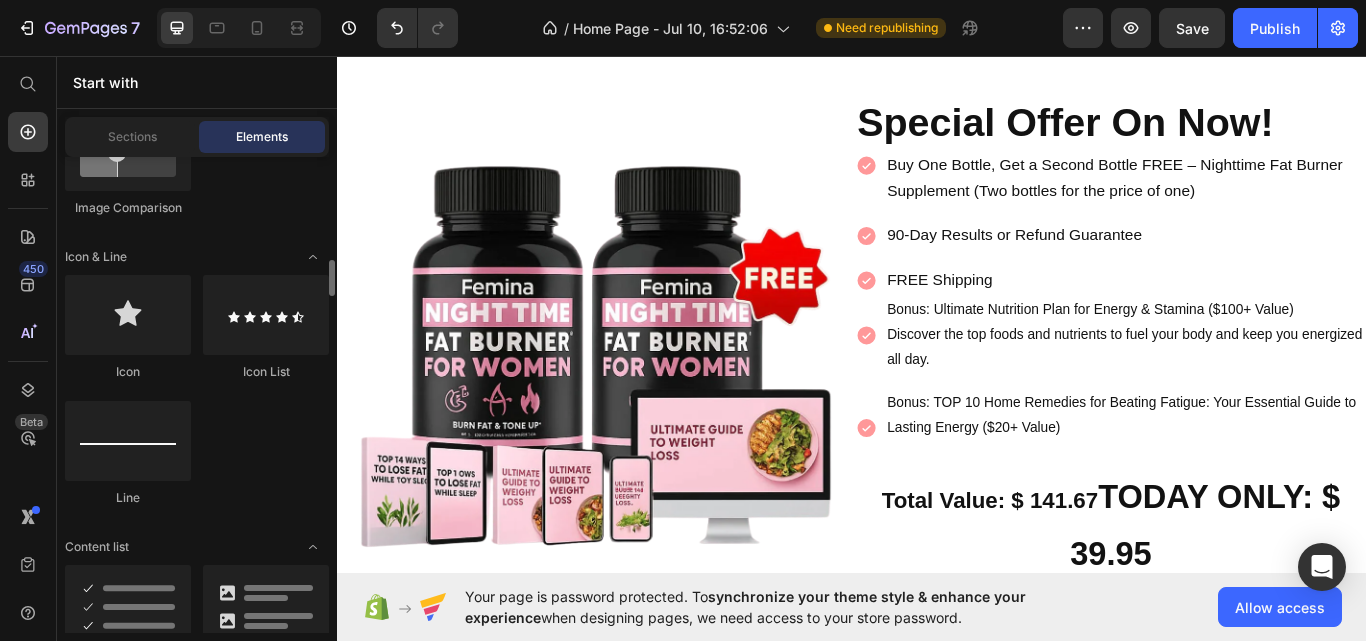 scroll, scrollTop: 1339, scrollLeft: 0, axis: vertical 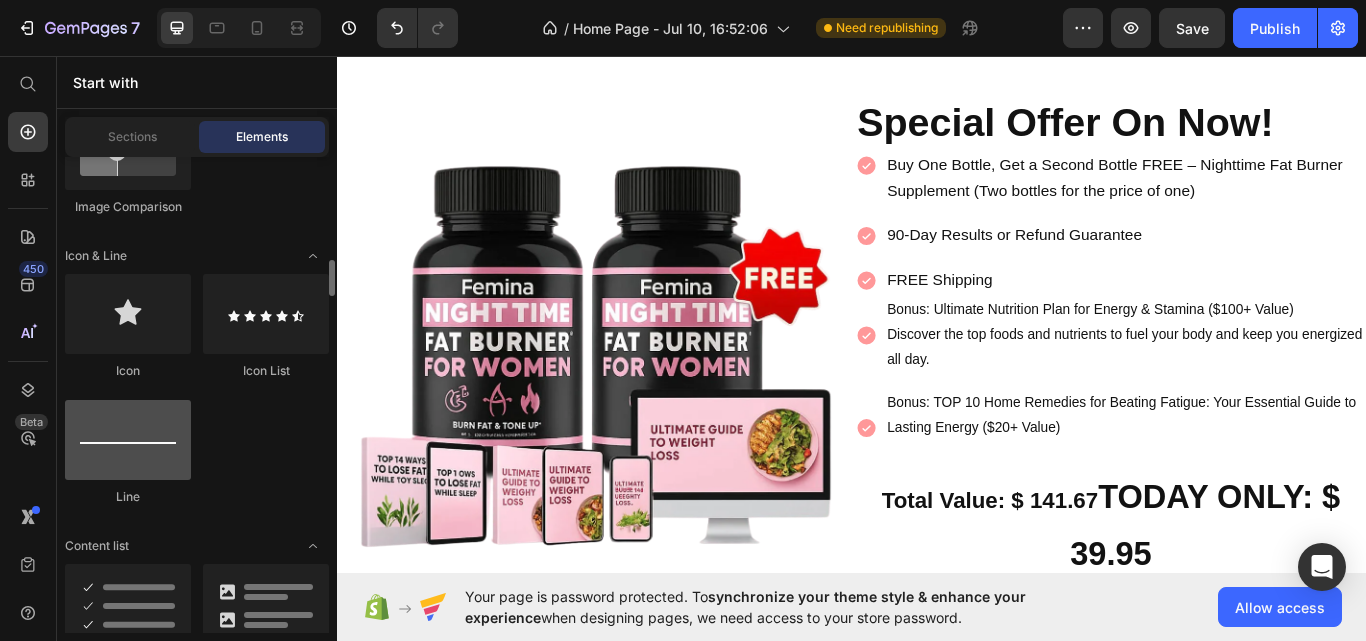 click at bounding box center [128, 440] 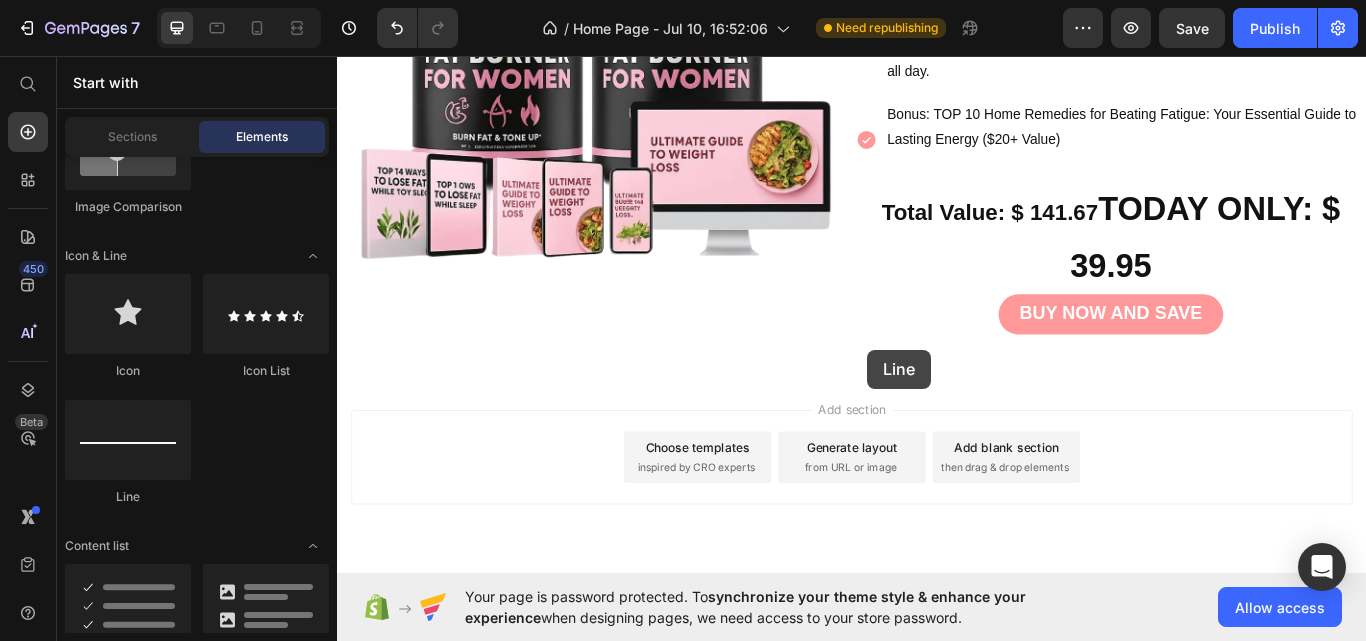 scroll, scrollTop: 10430, scrollLeft: 0, axis: vertical 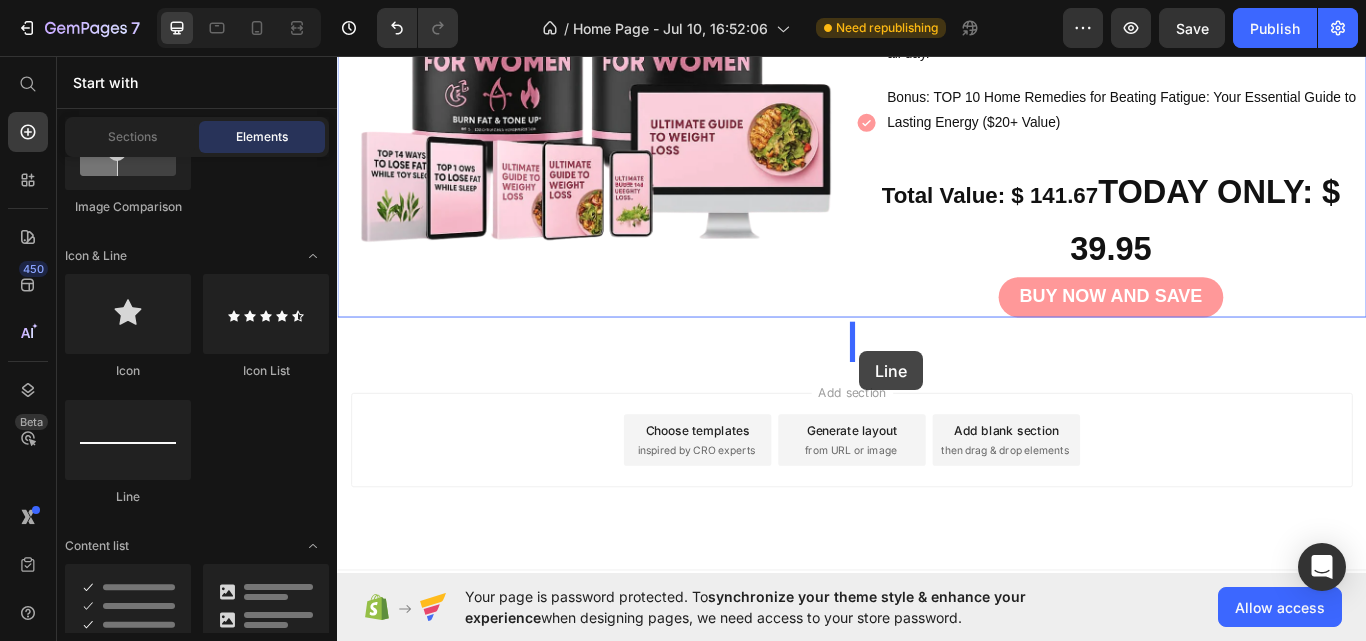 drag, startPoint x: 598, startPoint y: 274, endPoint x: 946, endPoint y: 401, distance: 370.44974 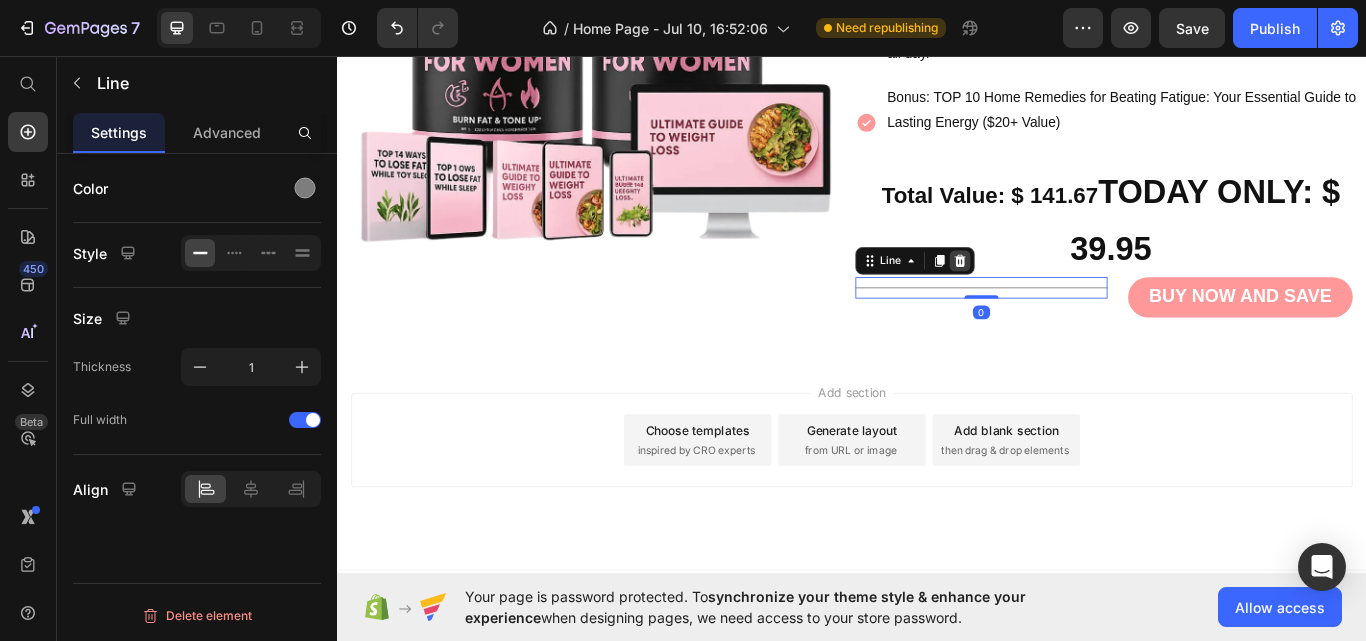 click 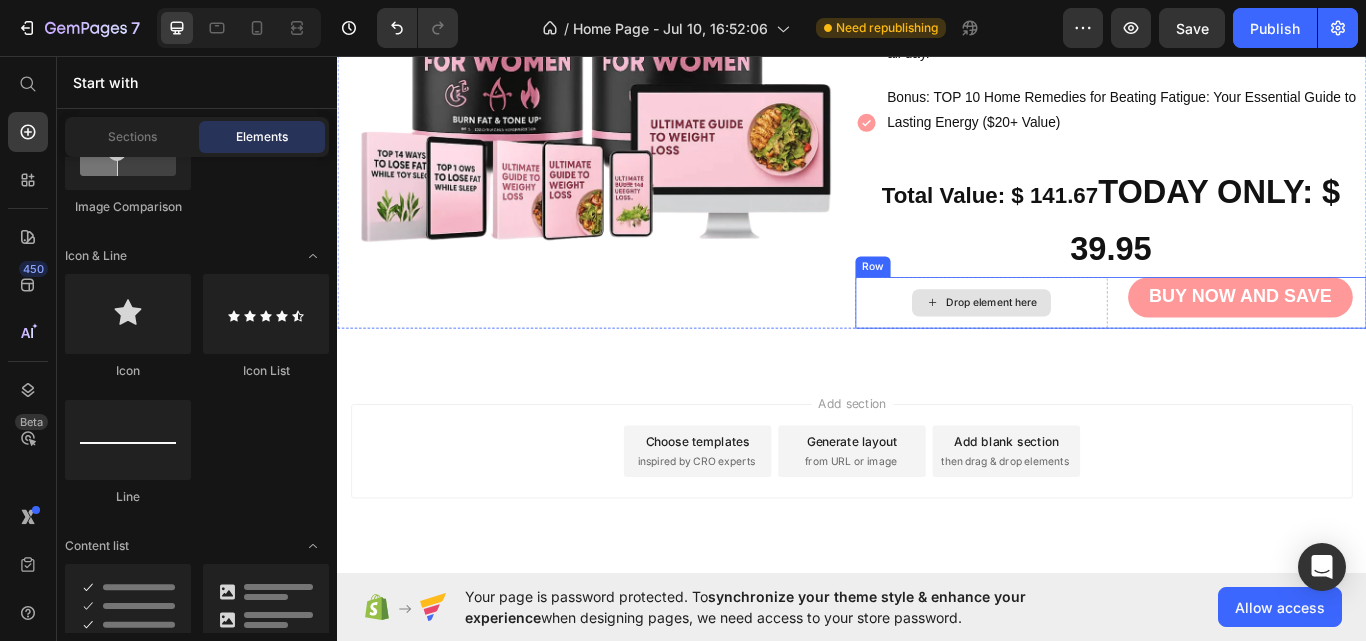 click on "Drop element here" at bounding box center [1088, 345] 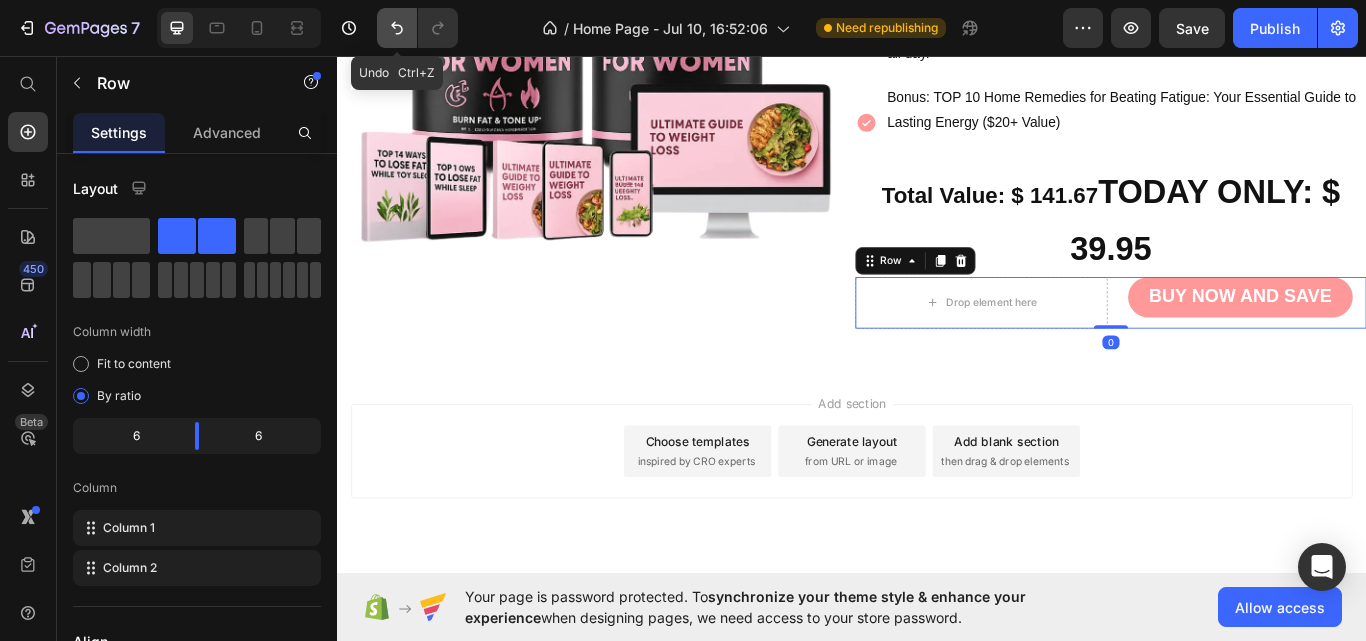 click 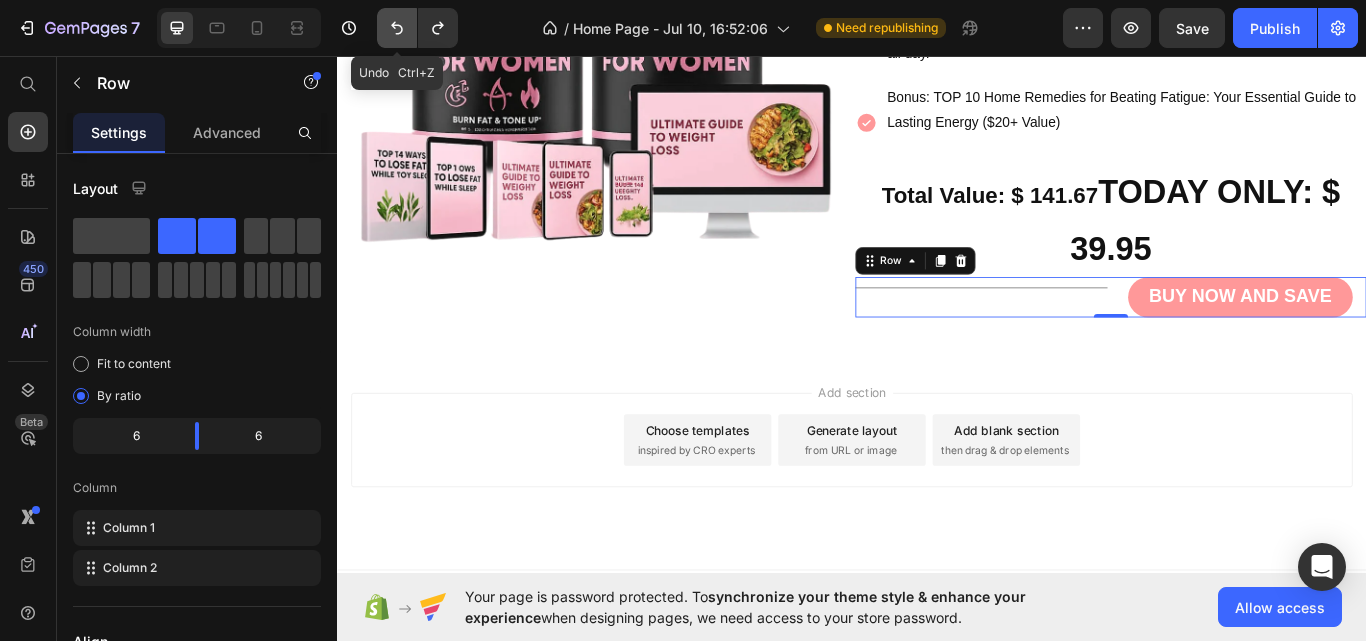 click 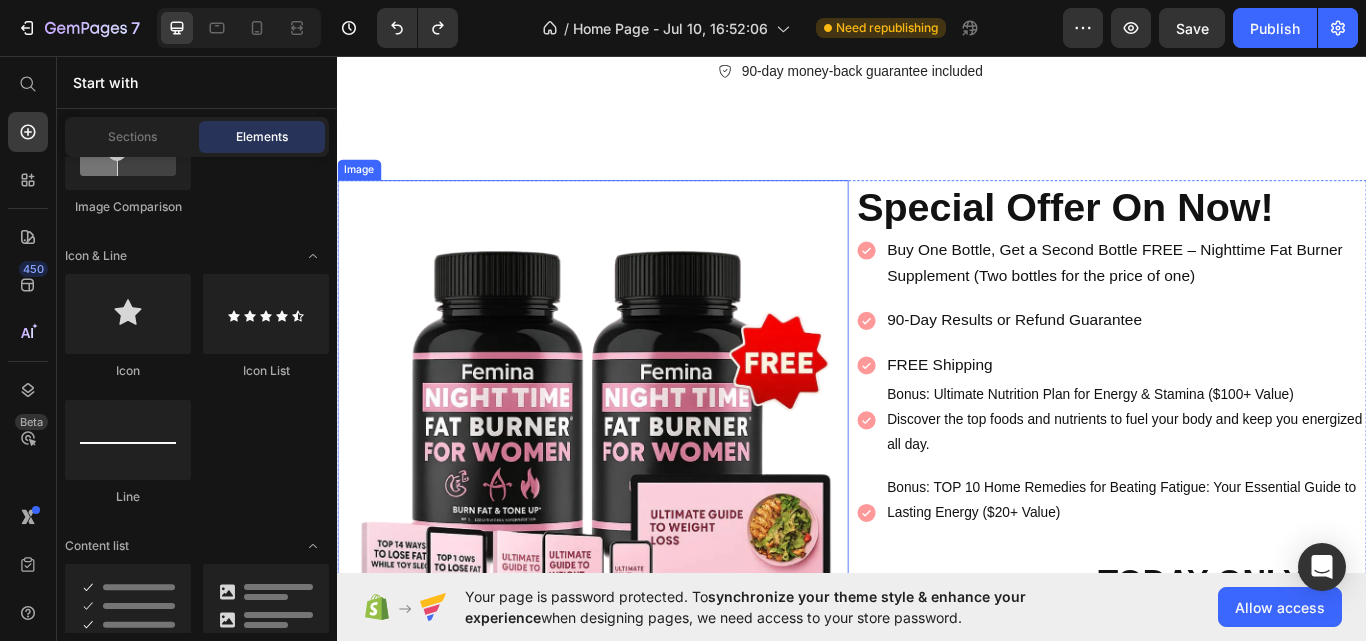 scroll, scrollTop: 9974, scrollLeft: 0, axis: vertical 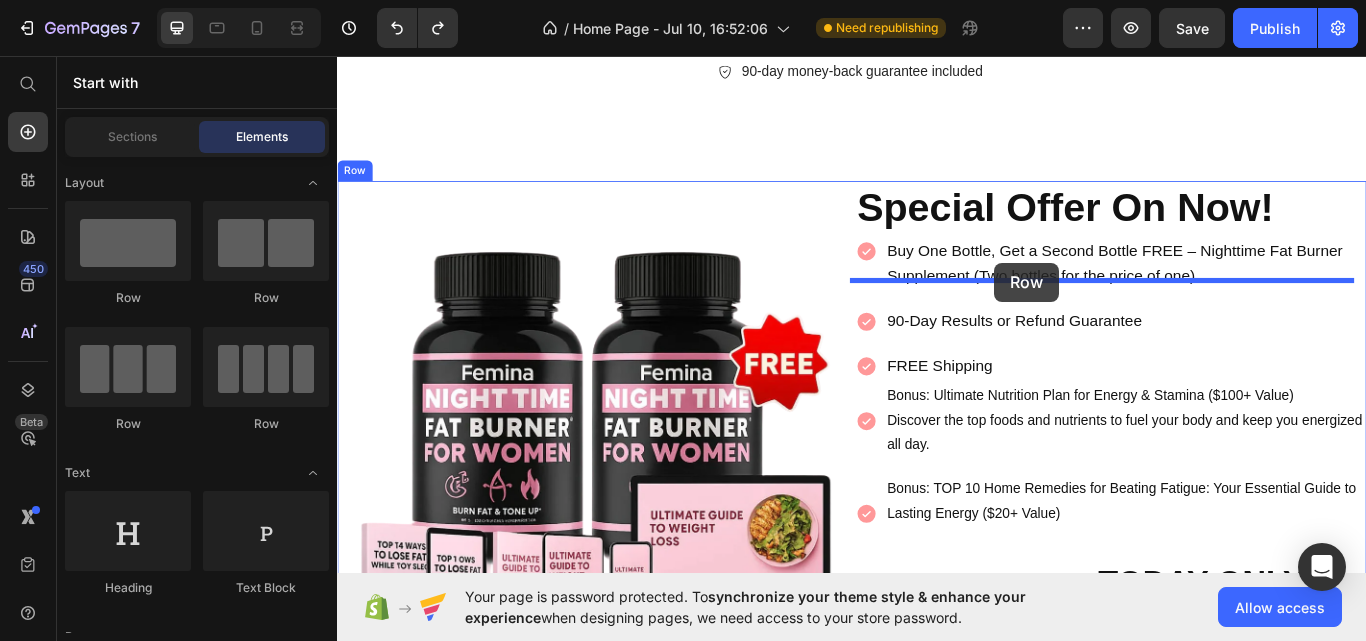 drag, startPoint x: 500, startPoint y: 321, endPoint x: 1103, endPoint y: 298, distance: 603.4385 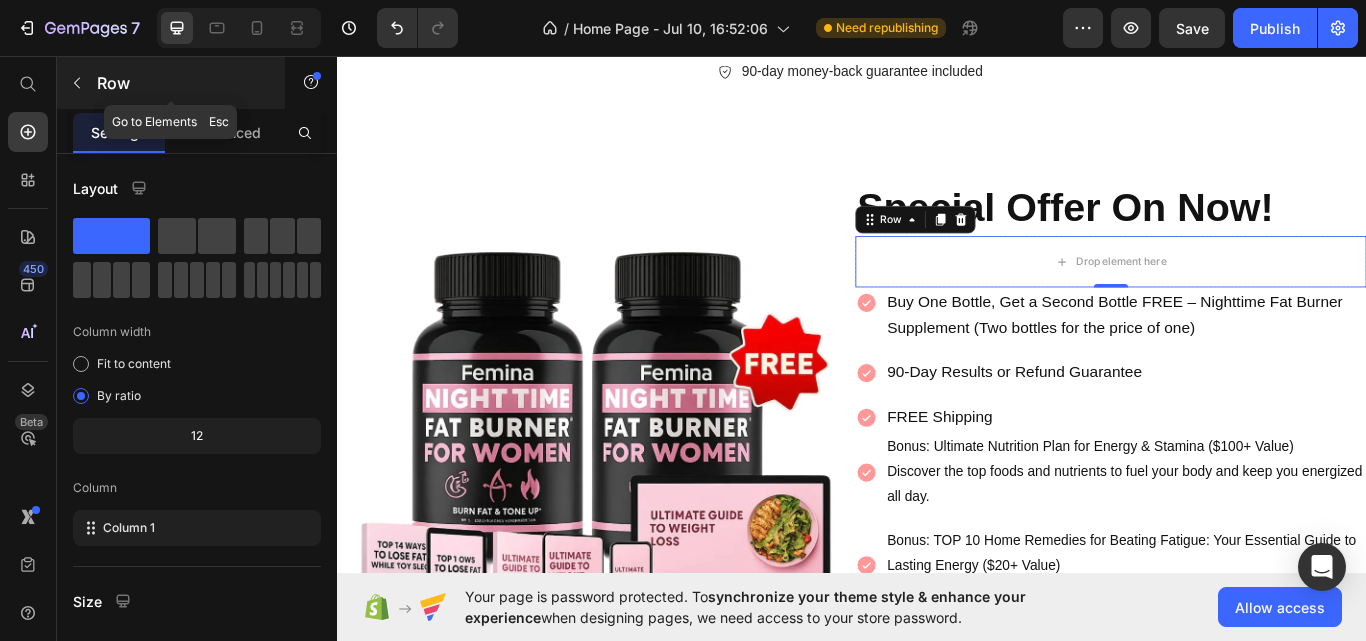click 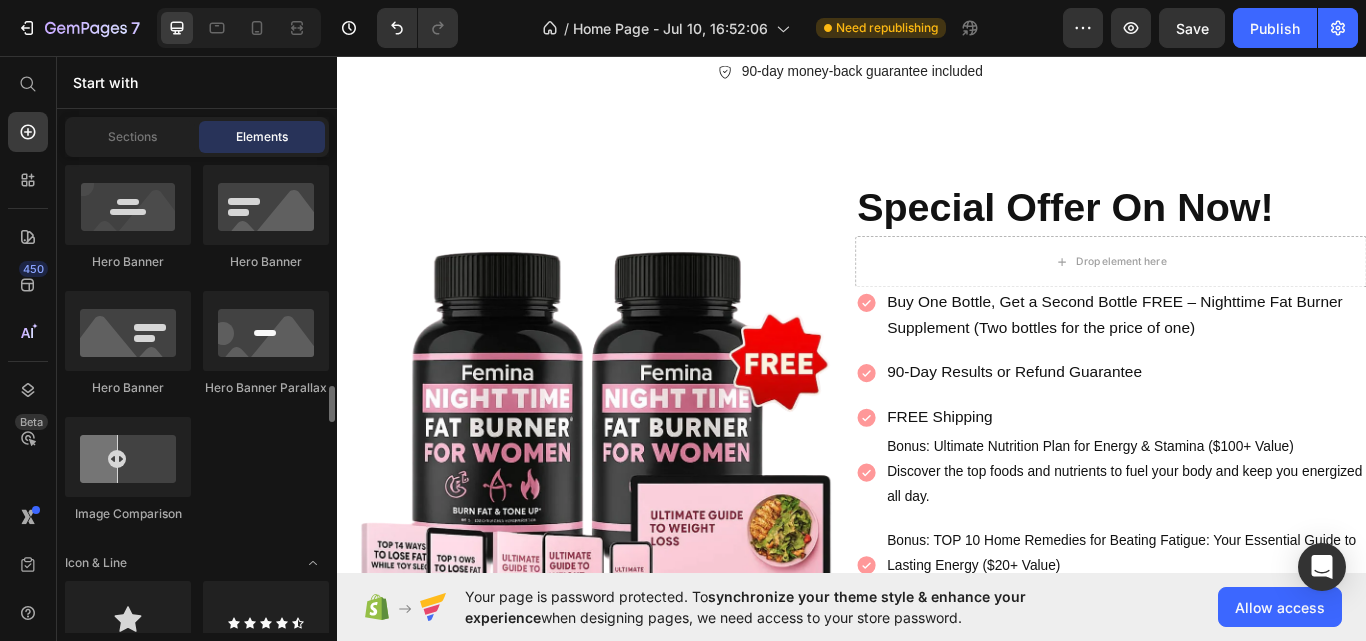 scroll, scrollTop: 1188, scrollLeft: 0, axis: vertical 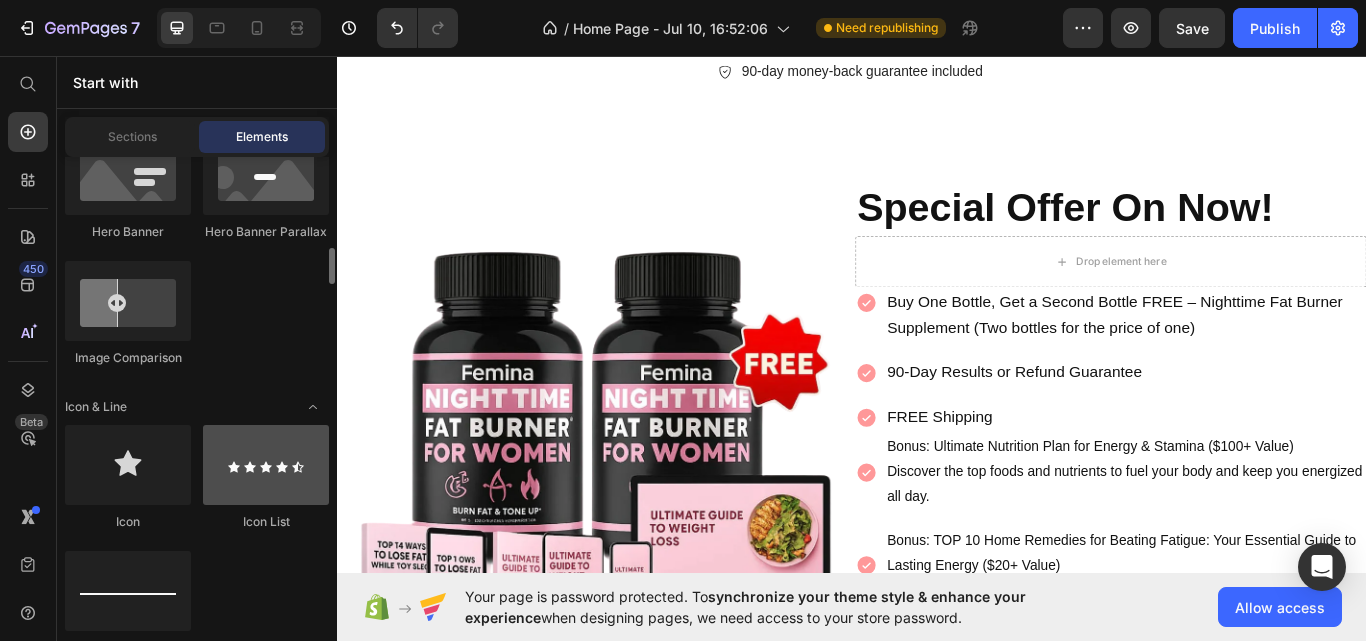 click at bounding box center (266, 465) 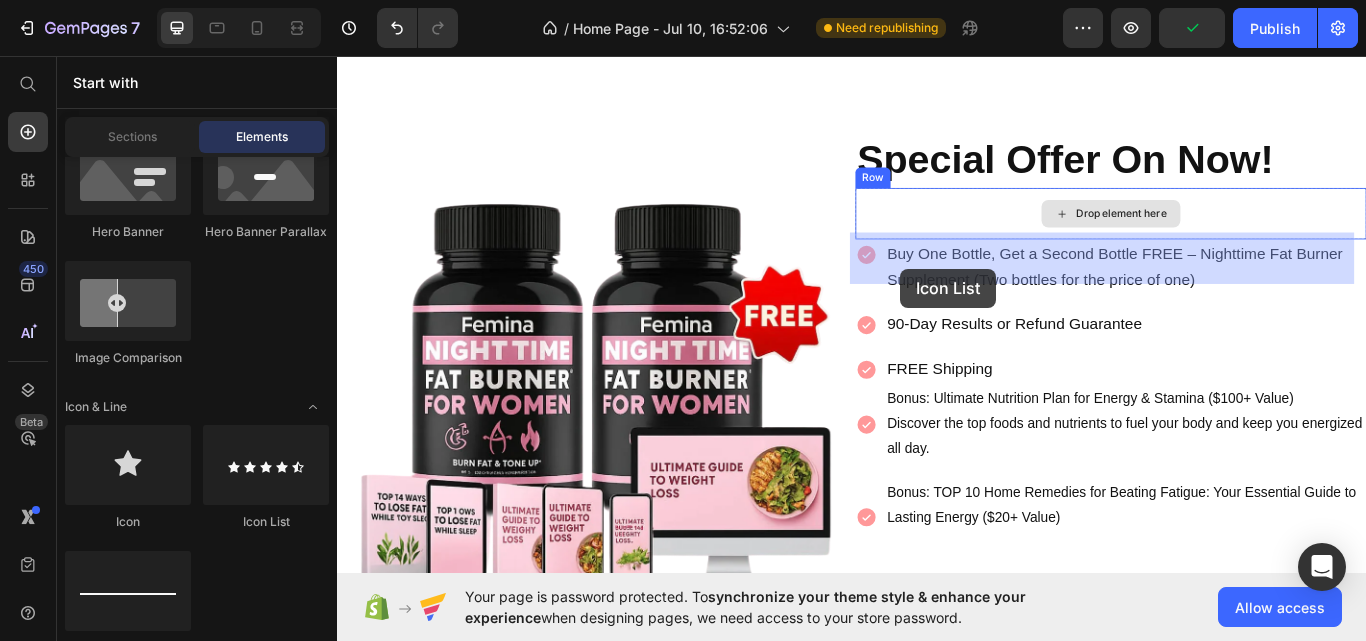 scroll, scrollTop: 10046, scrollLeft: 0, axis: vertical 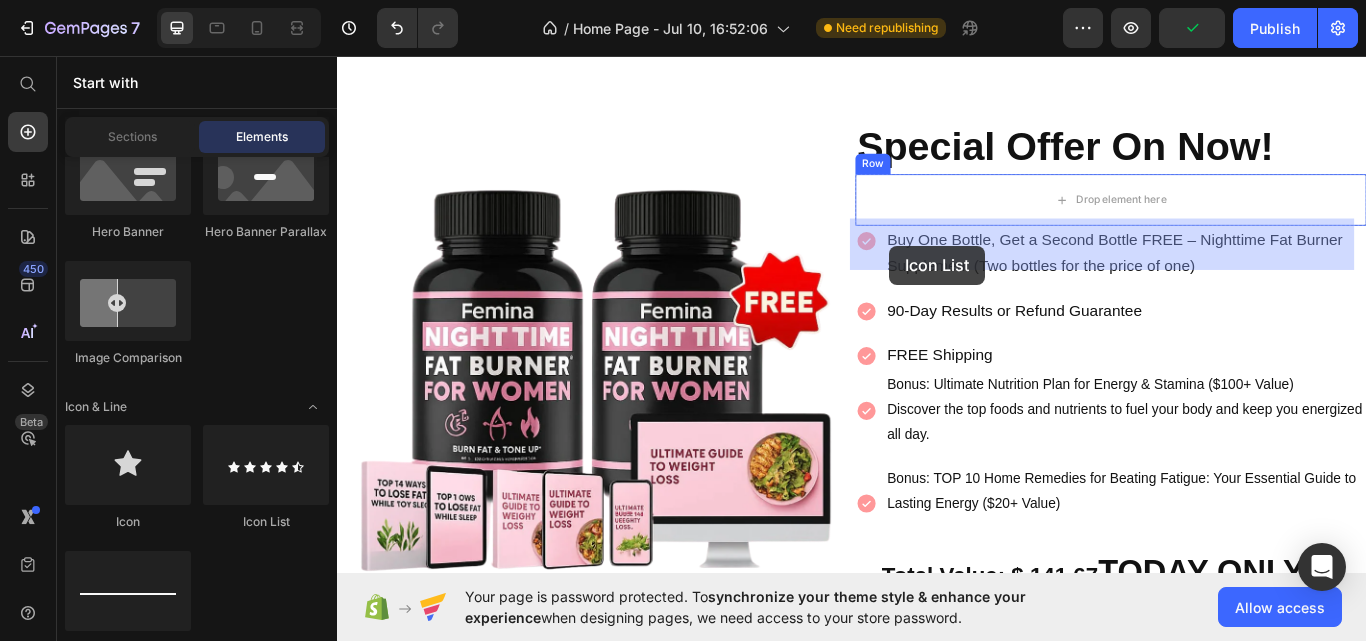 drag, startPoint x: 614, startPoint y: 525, endPoint x: 981, endPoint y: 275, distance: 444.0597 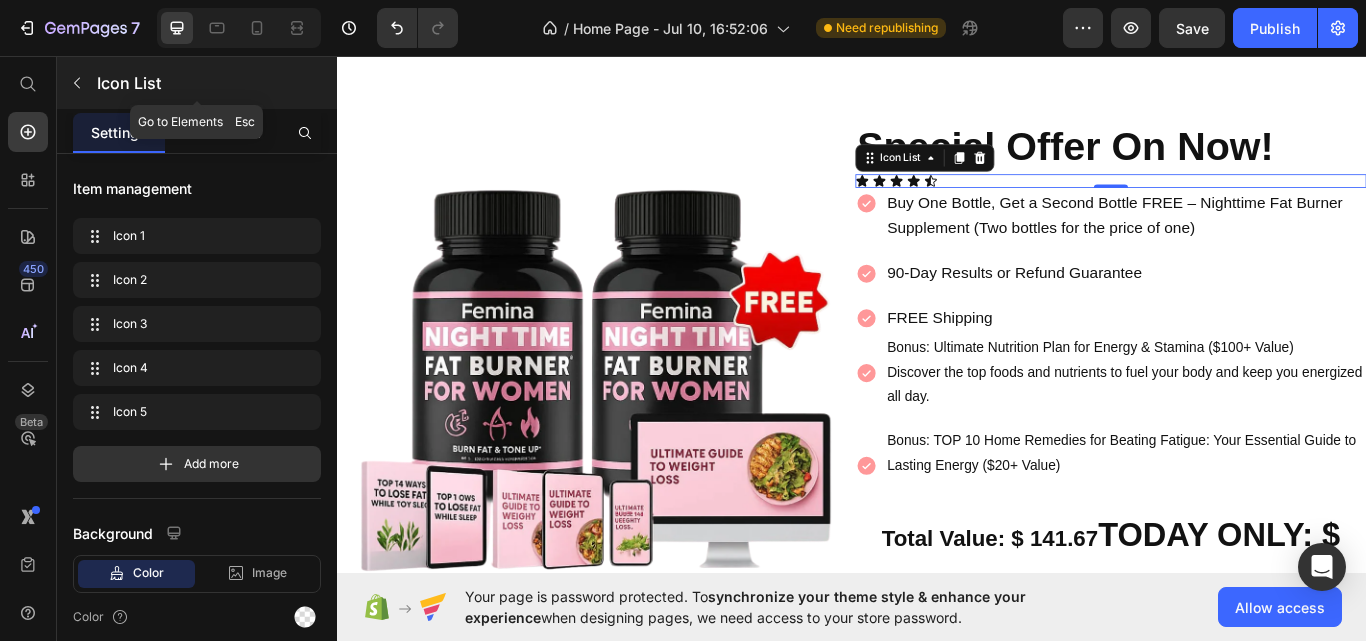 click at bounding box center (77, 83) 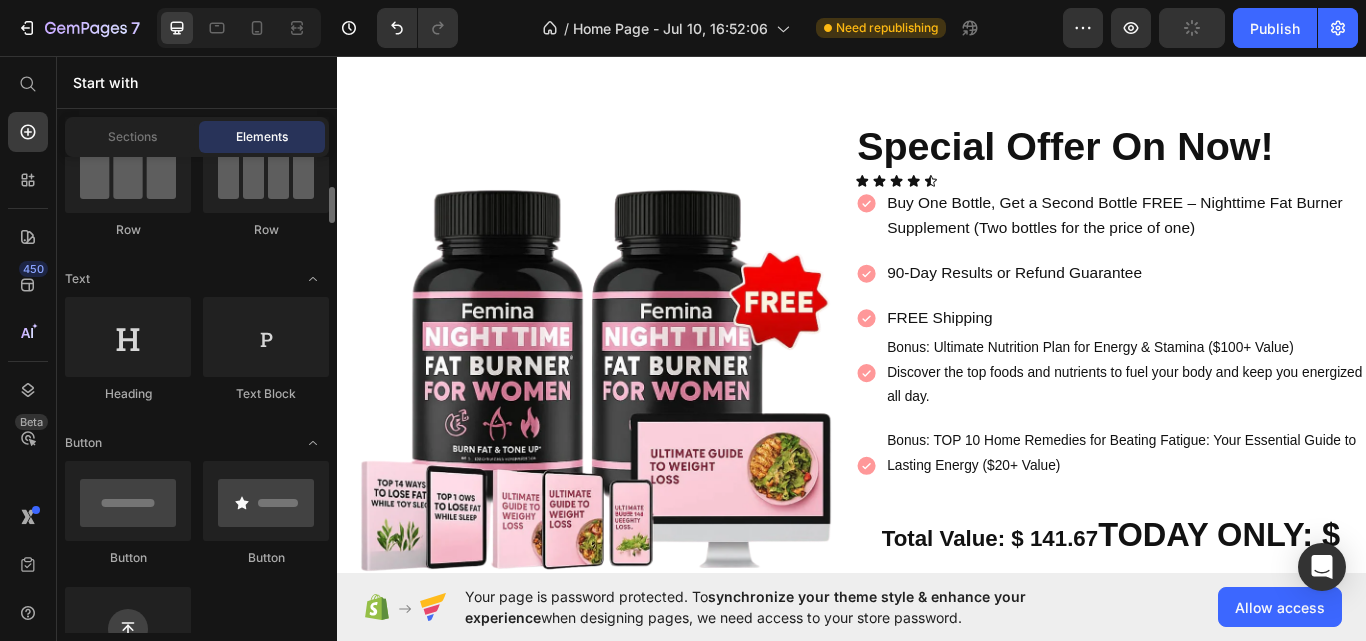 scroll, scrollTop: 208, scrollLeft: 0, axis: vertical 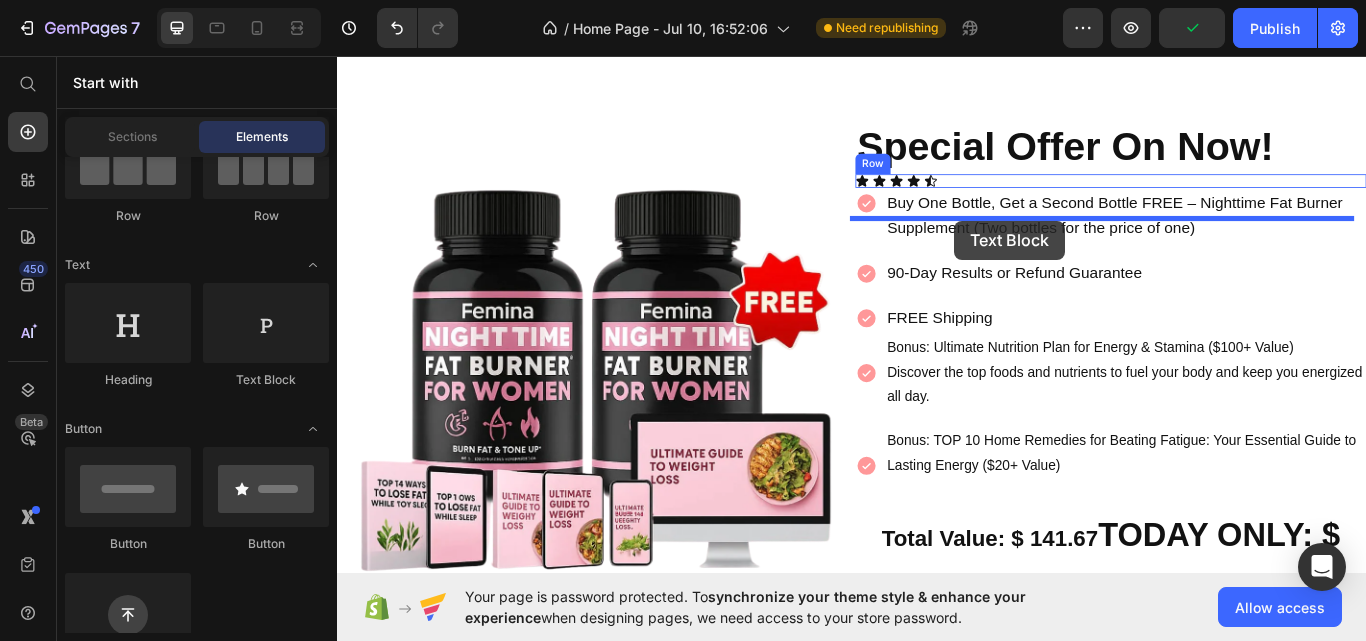 drag, startPoint x: 610, startPoint y: 371, endPoint x: 1056, endPoint y: 249, distance: 462.38513 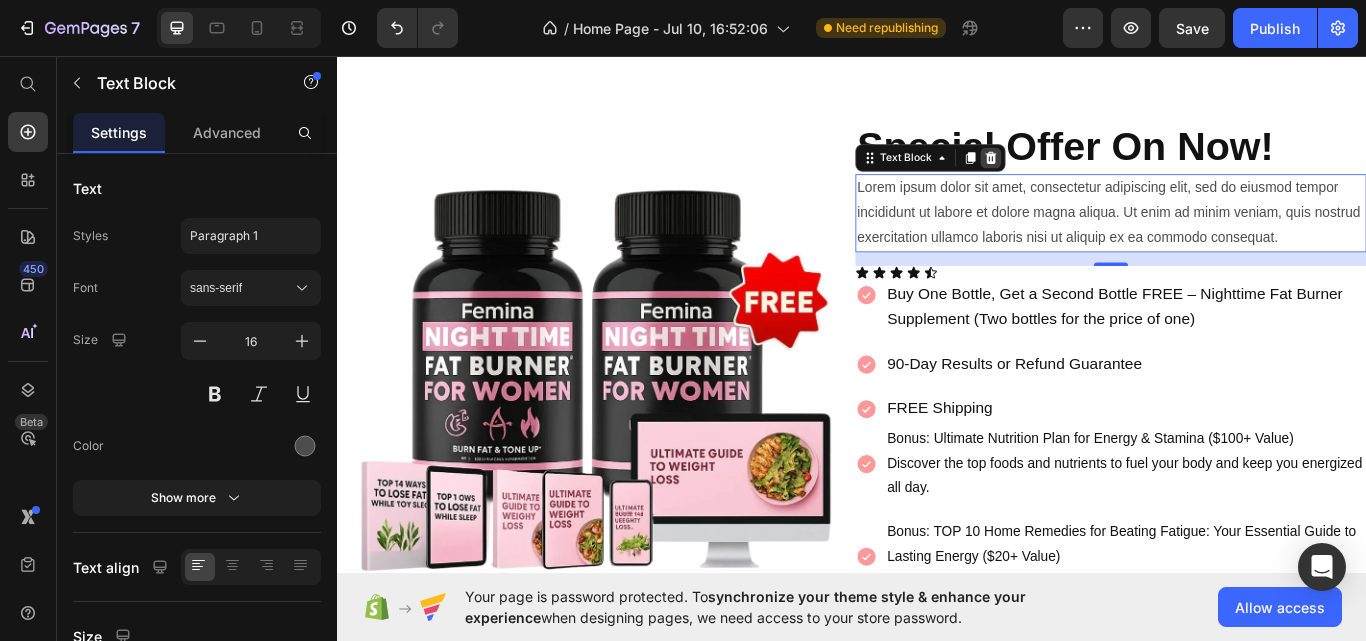 click 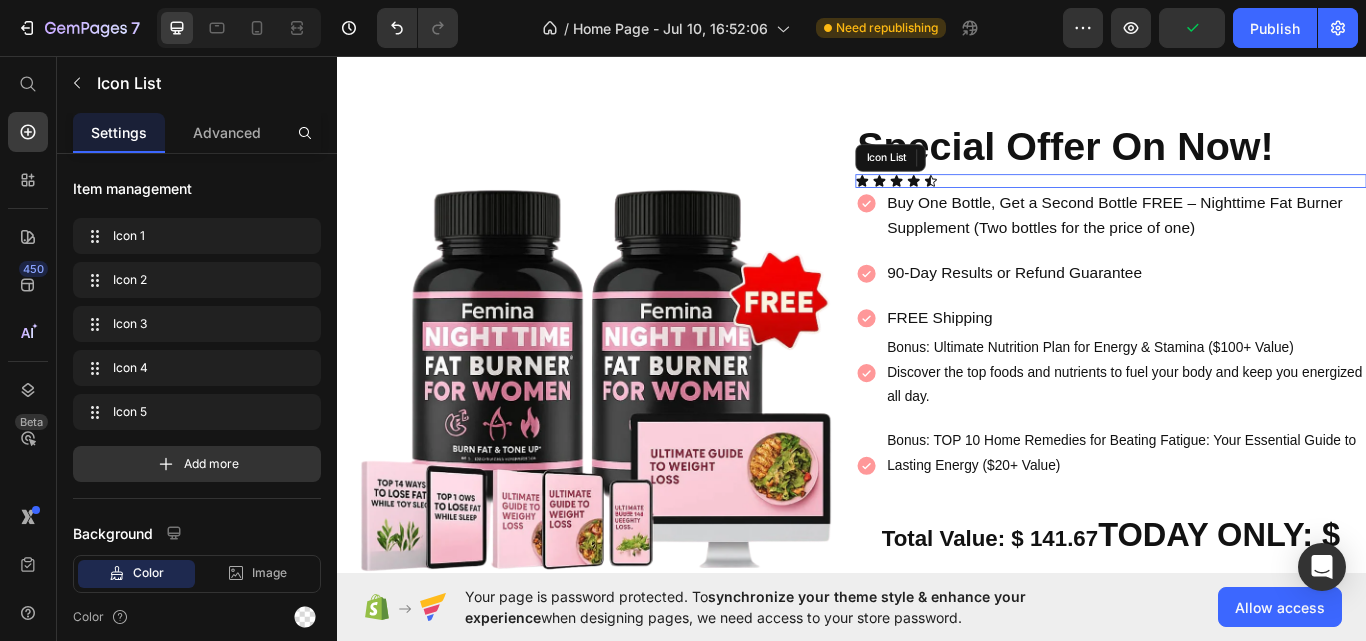 click on "Icon Icon Icon Icon Icon" at bounding box center [1239, 203] 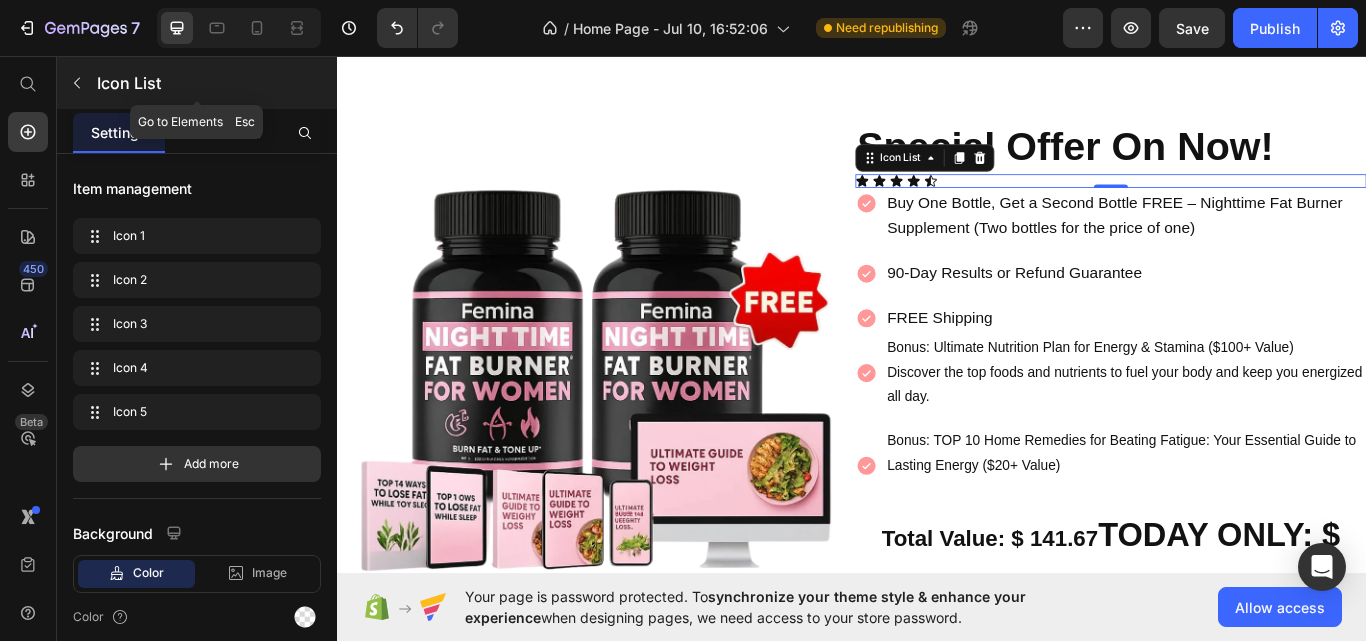 click at bounding box center [77, 83] 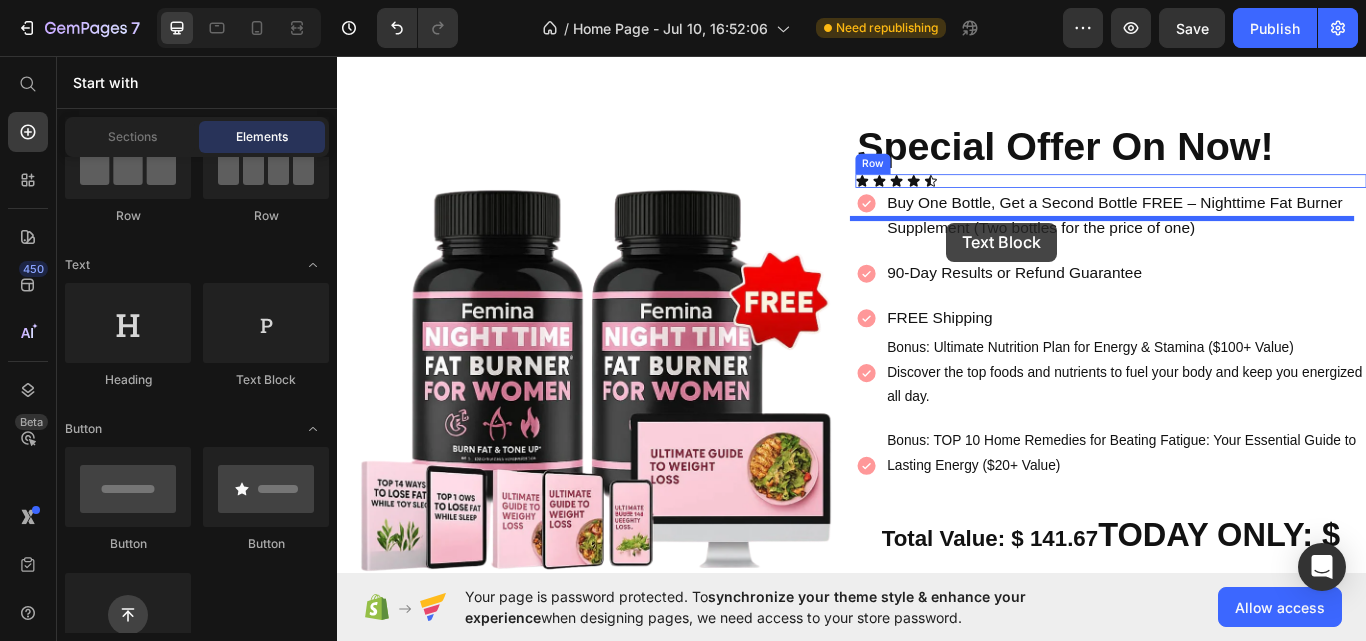 drag, startPoint x: 628, startPoint y: 372, endPoint x: 1047, endPoint y: 251, distance: 436.12155 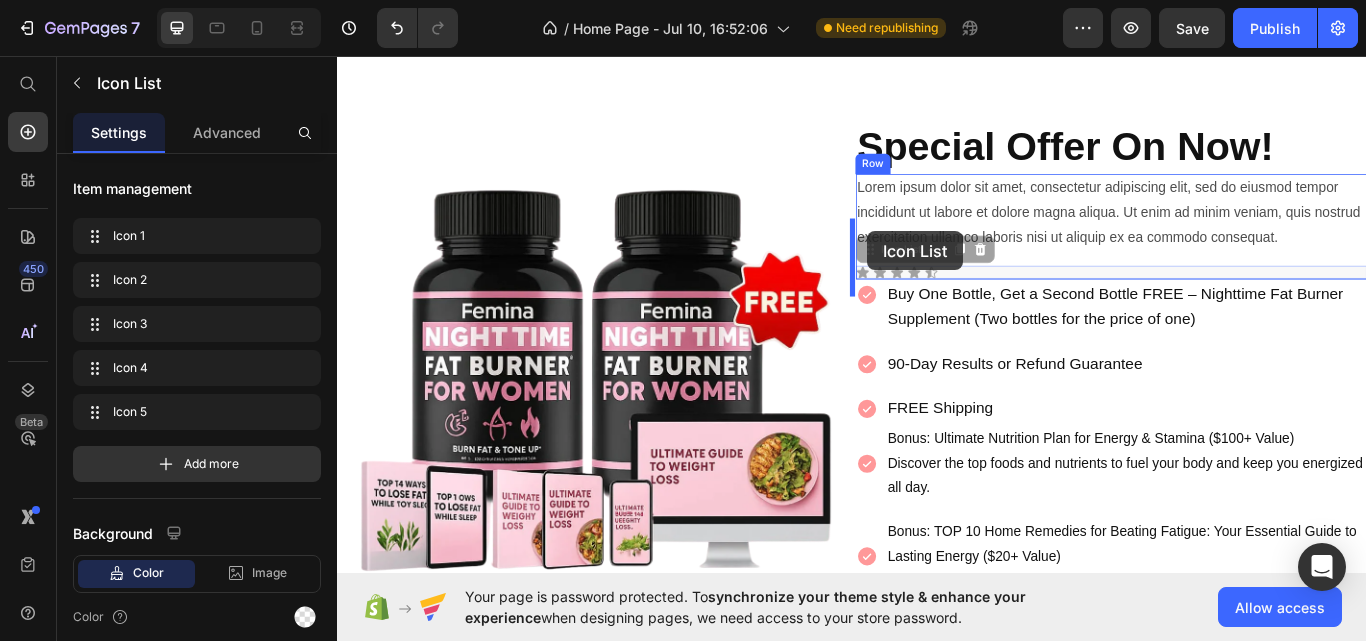 drag, startPoint x: 1044, startPoint y: 361, endPoint x: 955, endPoint y: 261, distance: 133.86934 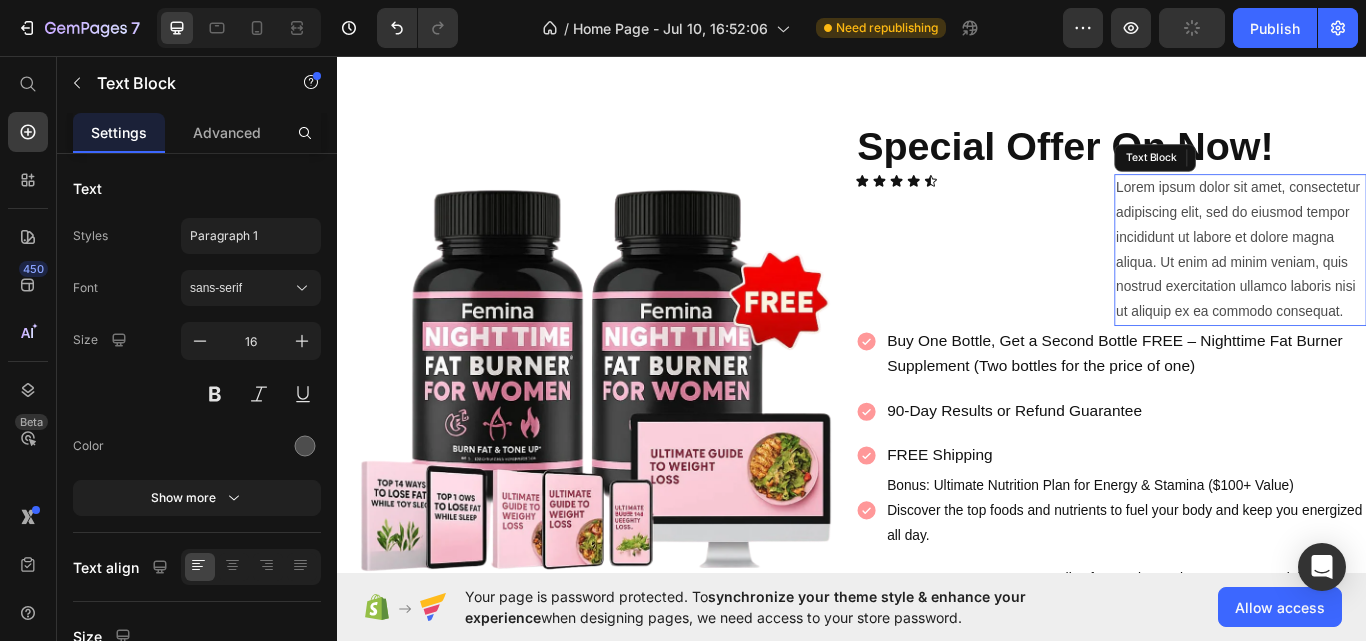click on "Lorem ipsum dolor sit amet, consectetur adipiscing elit, sed do eiusmod tempor incididunt ut labore et dolore magna aliqua. Ut enim ad minim veniam, quis nostrud exercitation ullamco laboris nisi ut aliquip ex ea commodo consequat." at bounding box center [1390, 283] 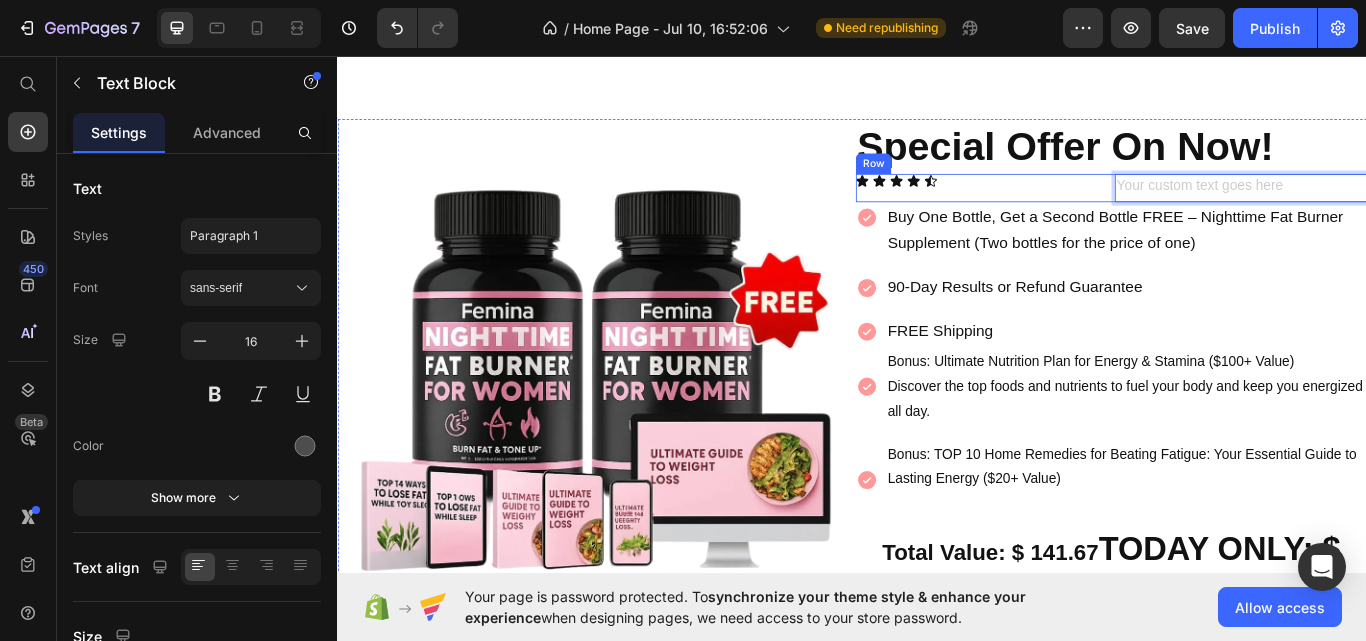 click on "Icon Icon Icon Icon Icon Icon List" at bounding box center (1088, 211) 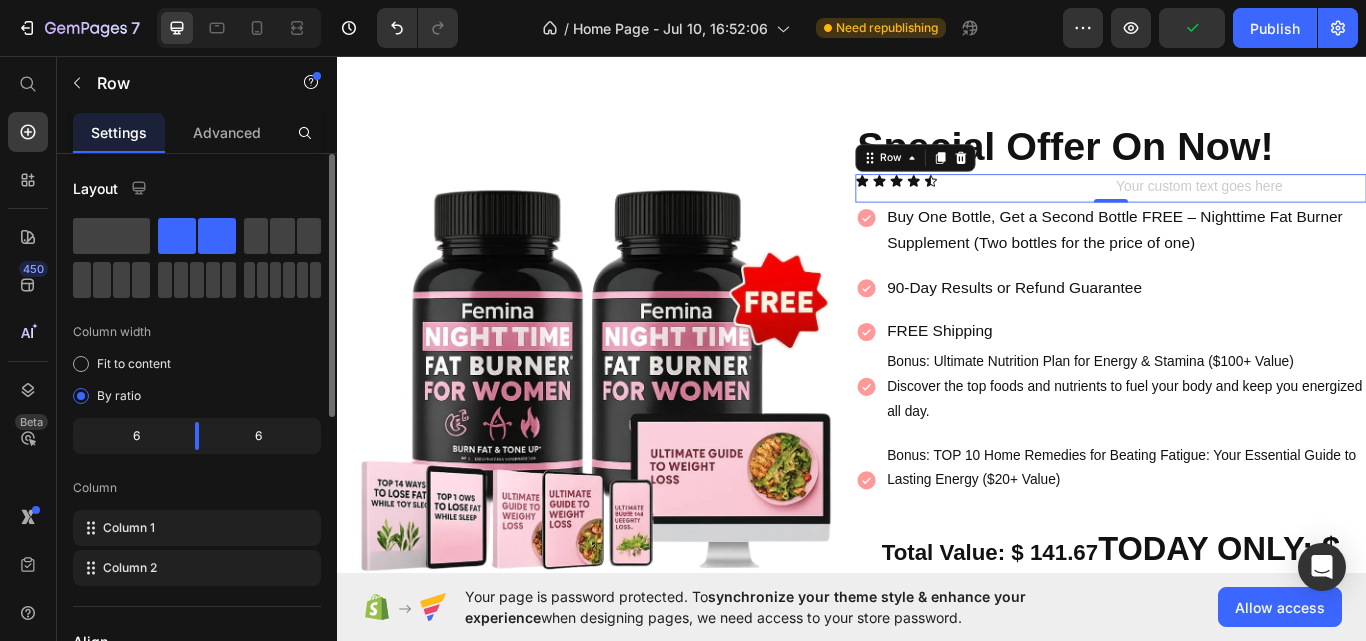 click on "6" 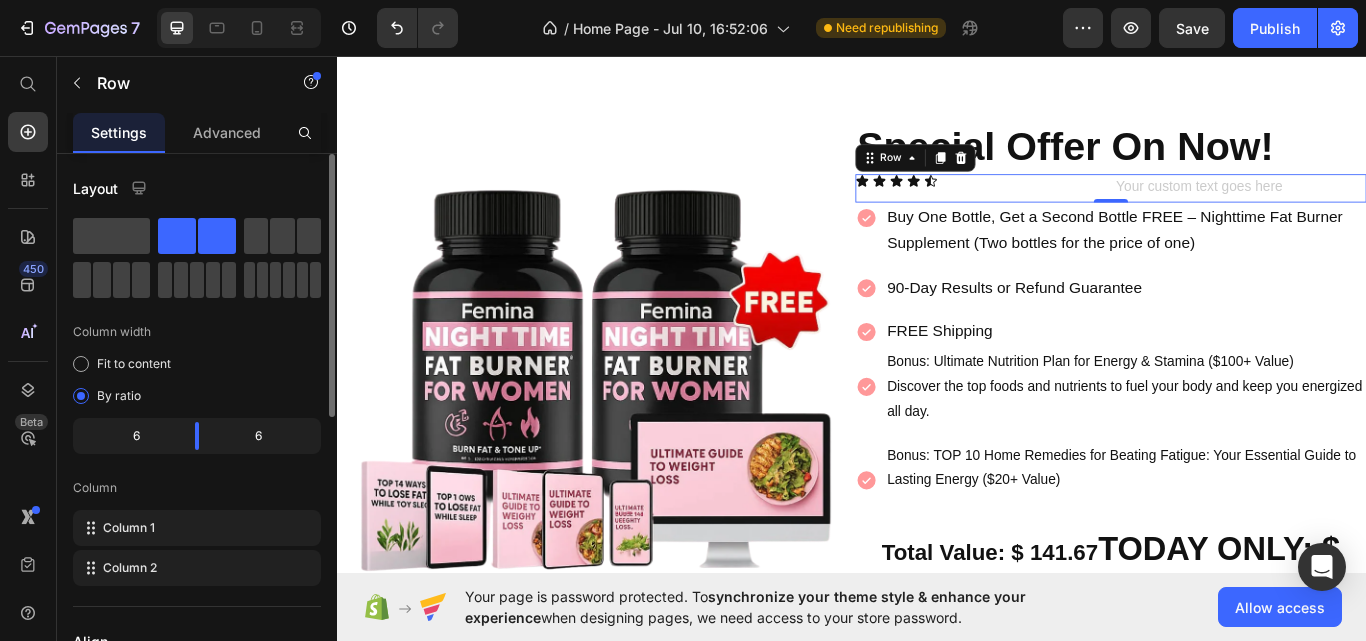 click on "6" 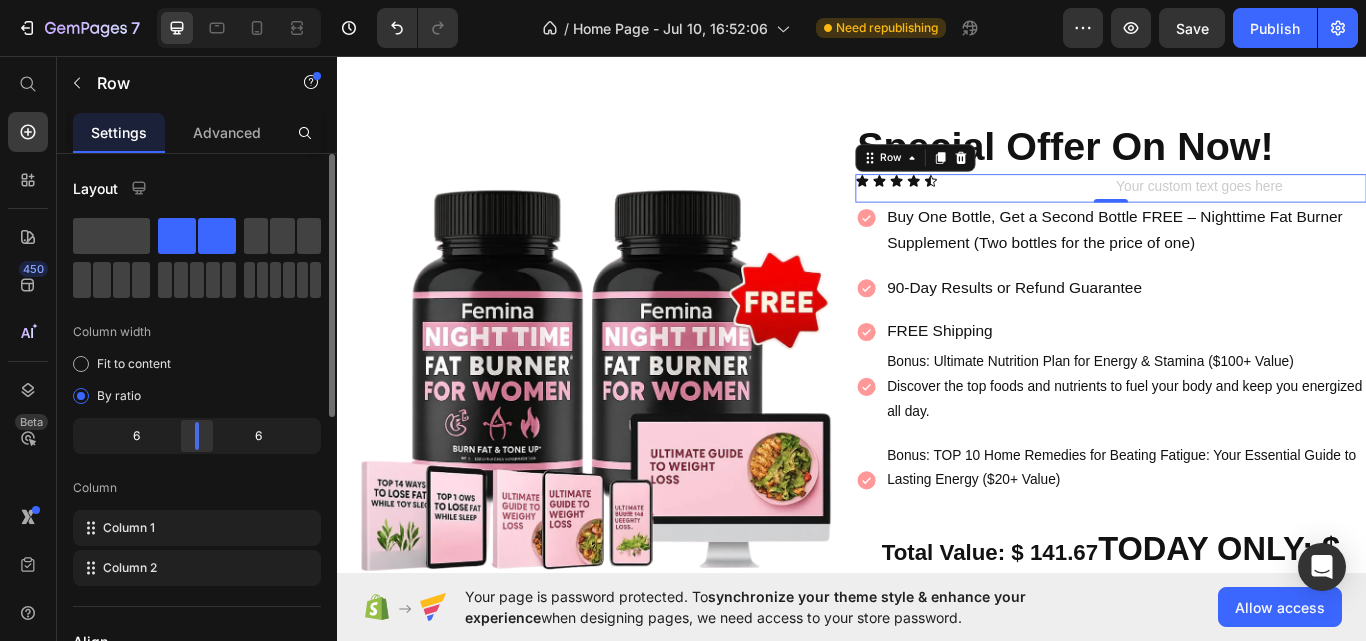 click on "7 / Home Page - Jul 10, 16:52:06 Need republishing Preview Save Publish 450 Beta Start with Sections Elements Hero Section Product Detail Brands Trusted Badges Guarantee Product Breakdown How to use Testimonials Compare Bundle FAQs Social Proof Brand Story Product List Collection Blog List Contact Sticky Add to Cart Custom Footer Browse Library 450 Layout Row Row Row Row Text Heading Text Block Button Button Button Sticky Back to top Media Image Image" at bounding box center (683, 0) 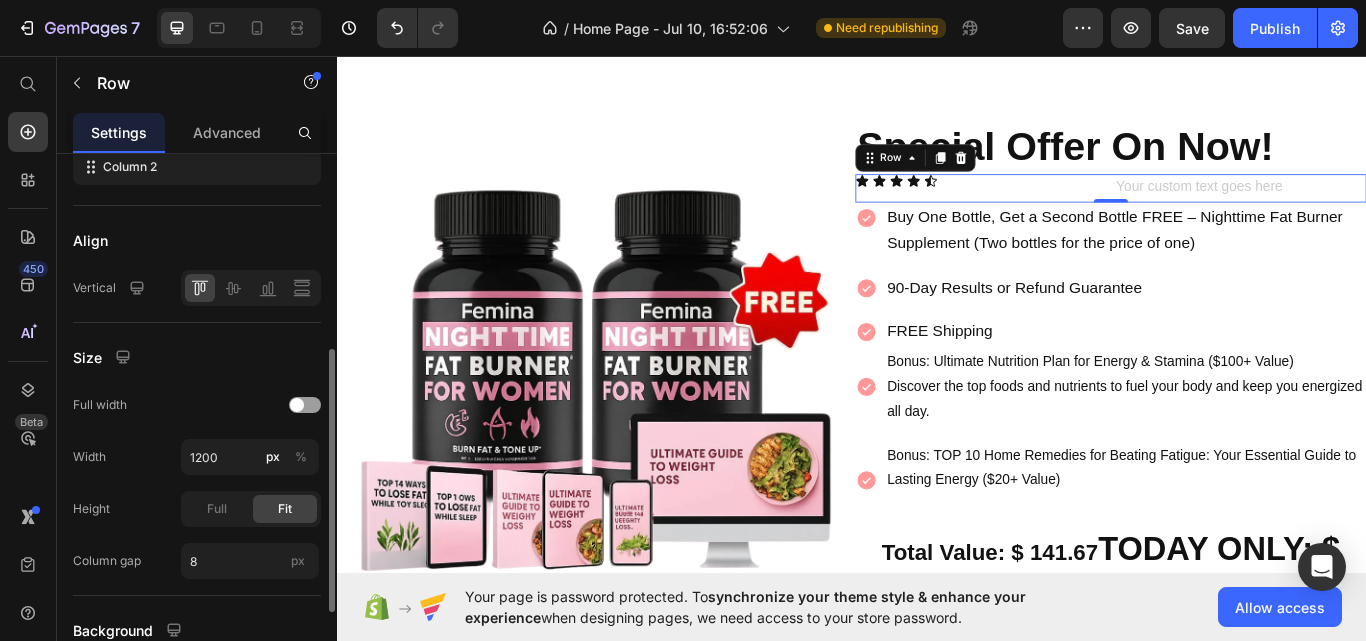 scroll, scrollTop: 402, scrollLeft: 0, axis: vertical 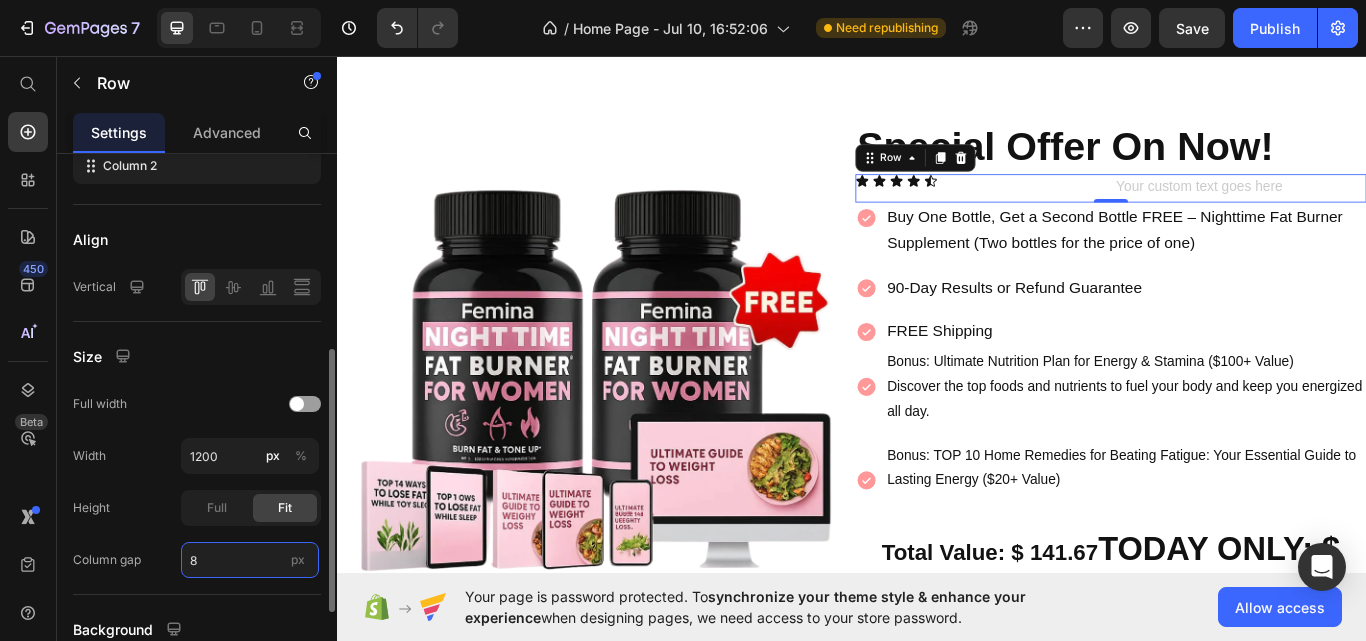 click on "8" at bounding box center [250, 560] 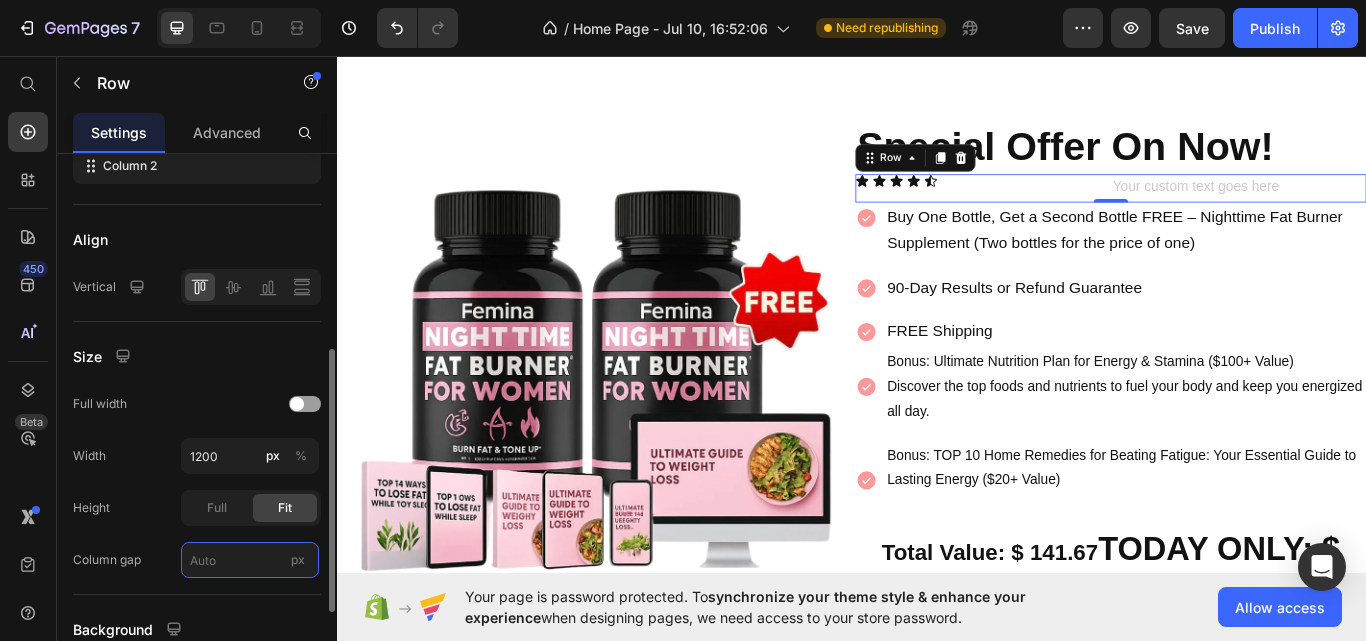 type on "0" 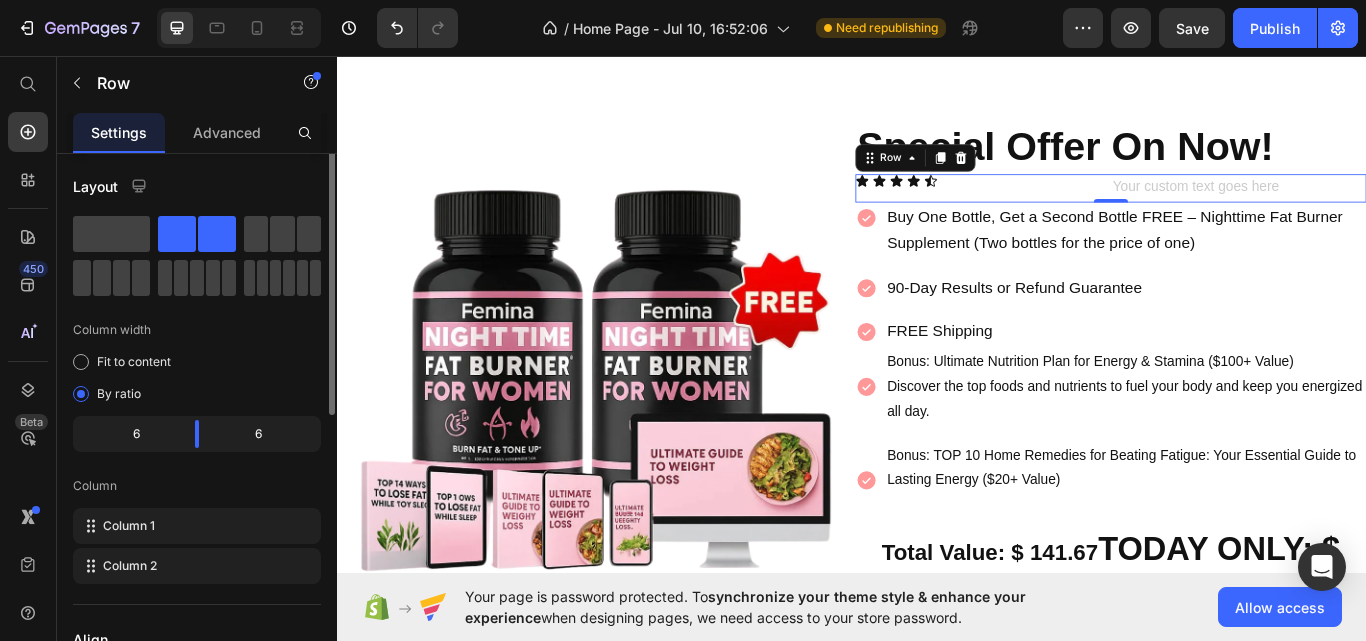 scroll, scrollTop: 0, scrollLeft: 0, axis: both 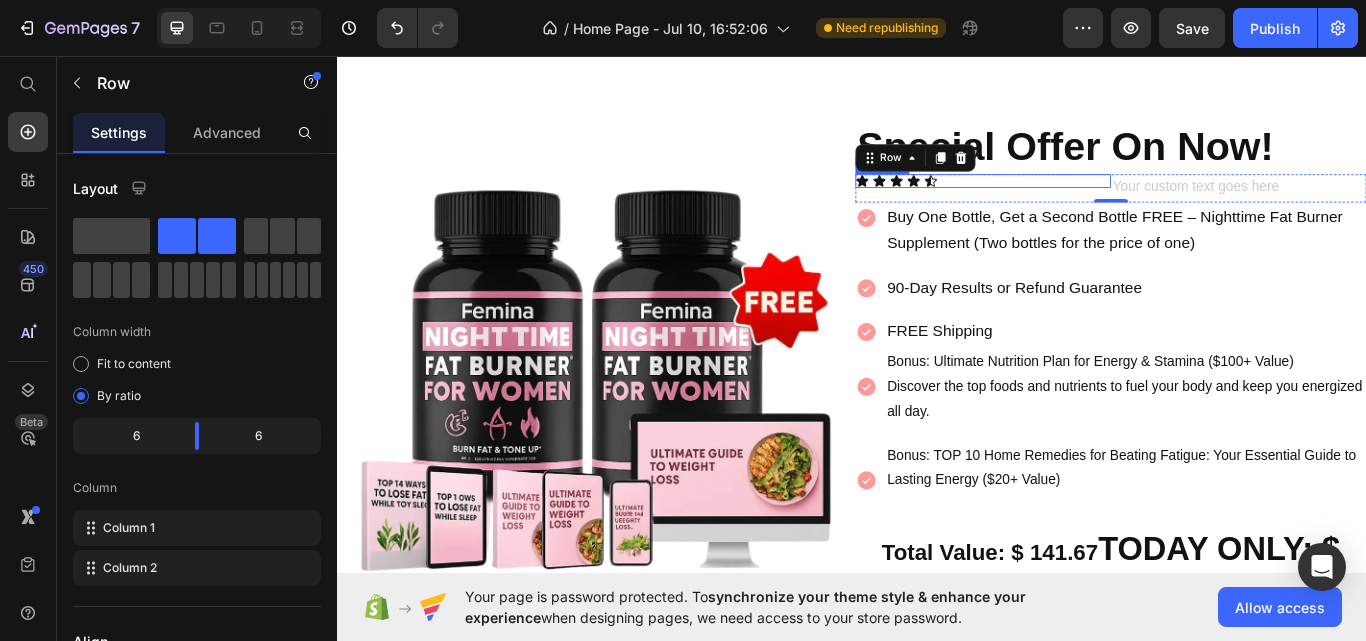 click on "Icon Icon Icon Icon Icon" at bounding box center (1090, 203) 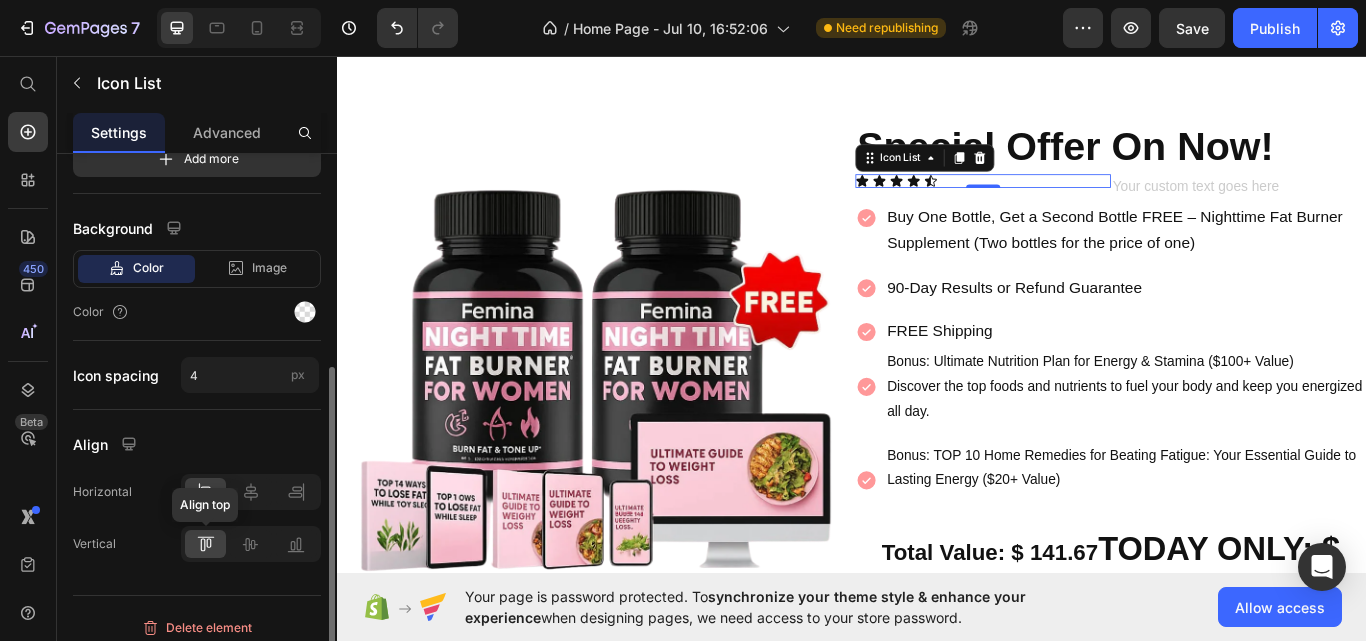 scroll, scrollTop: 317, scrollLeft: 0, axis: vertical 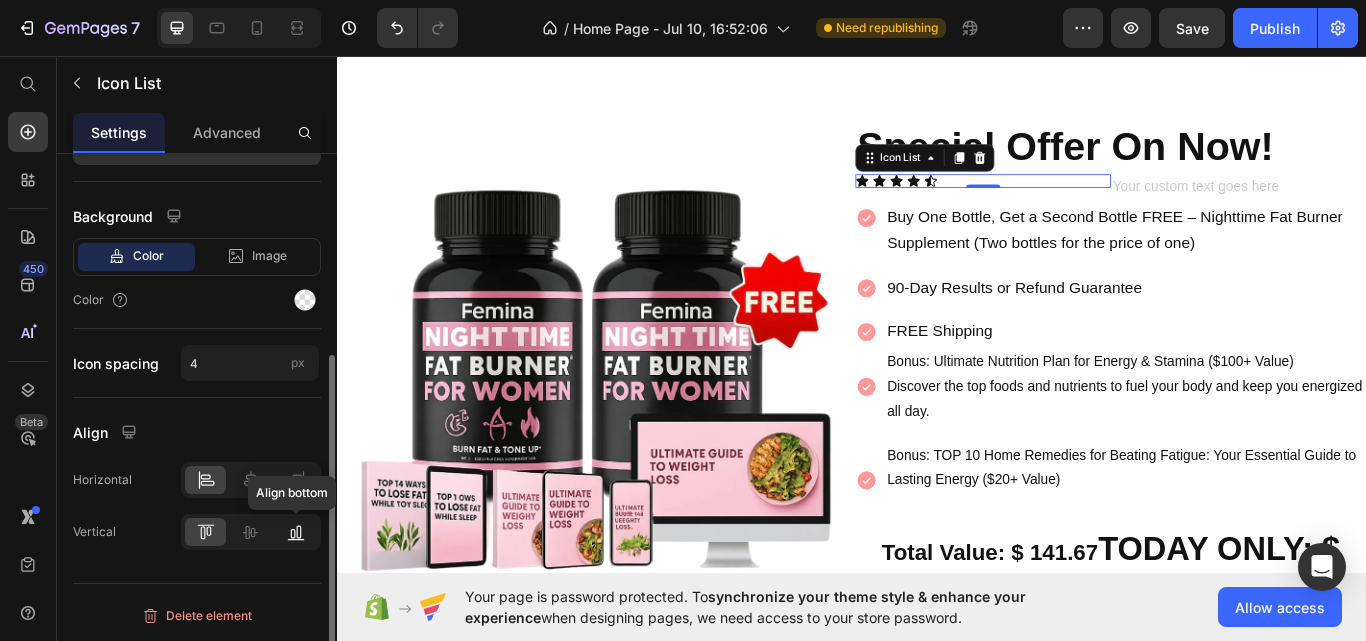 click 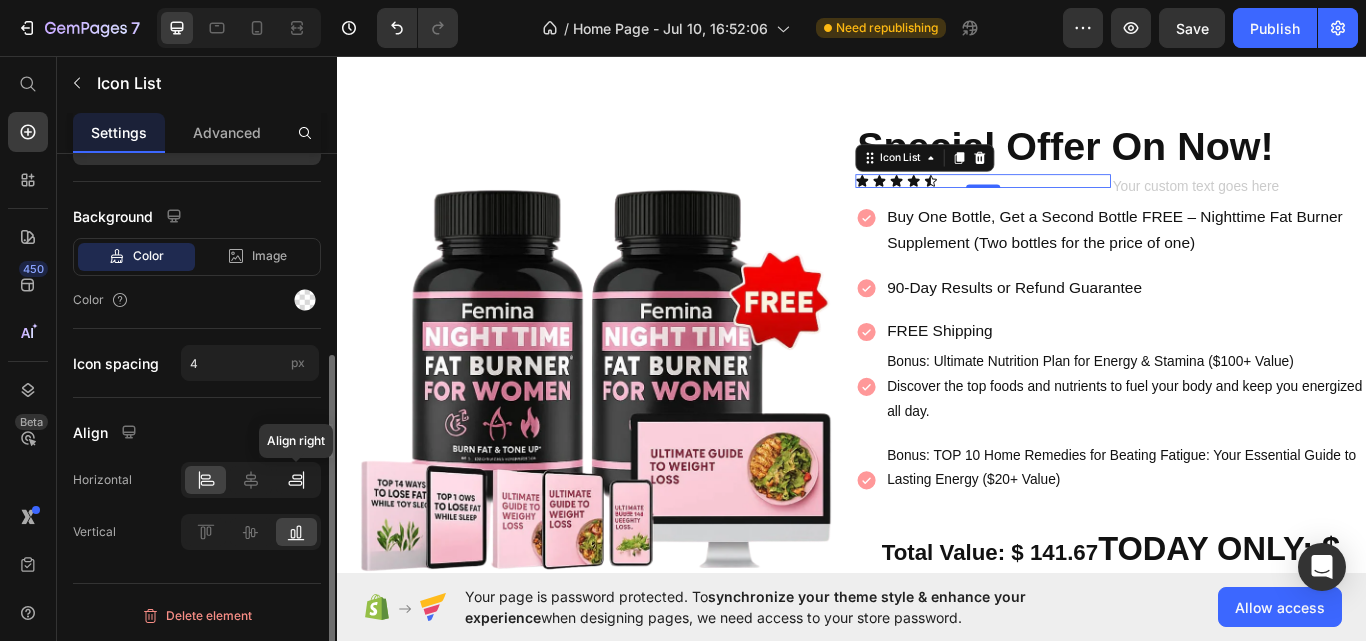 click 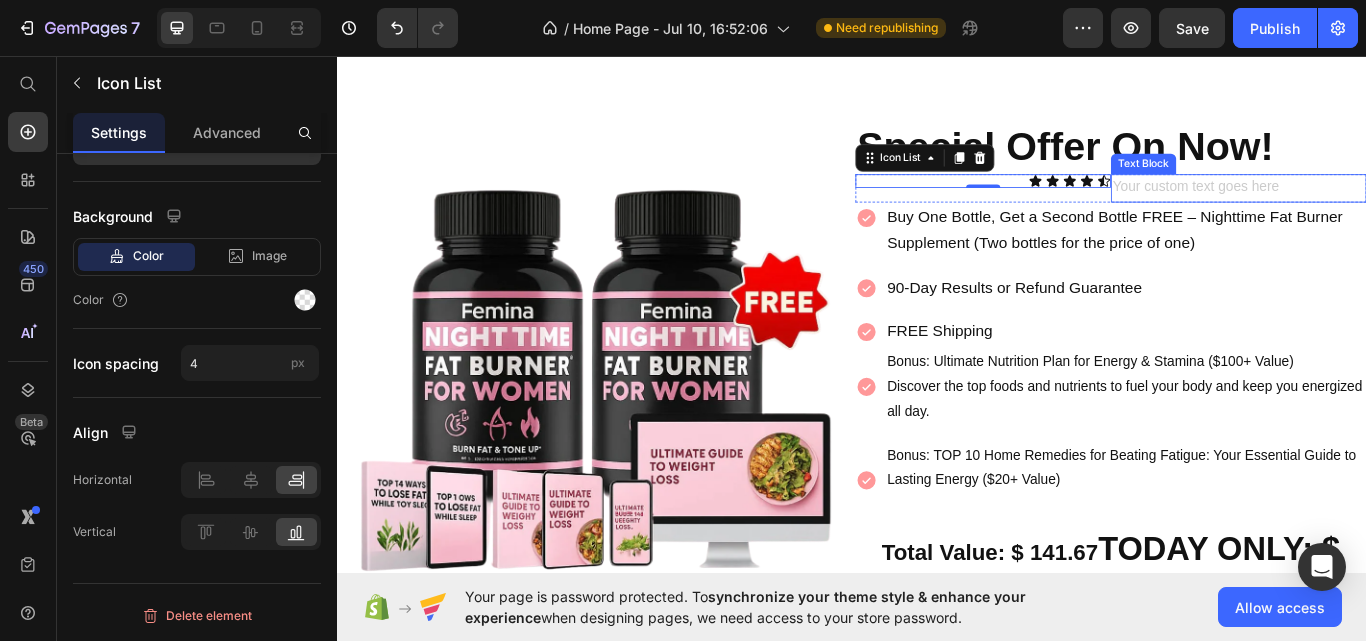 click at bounding box center [1388, 211] 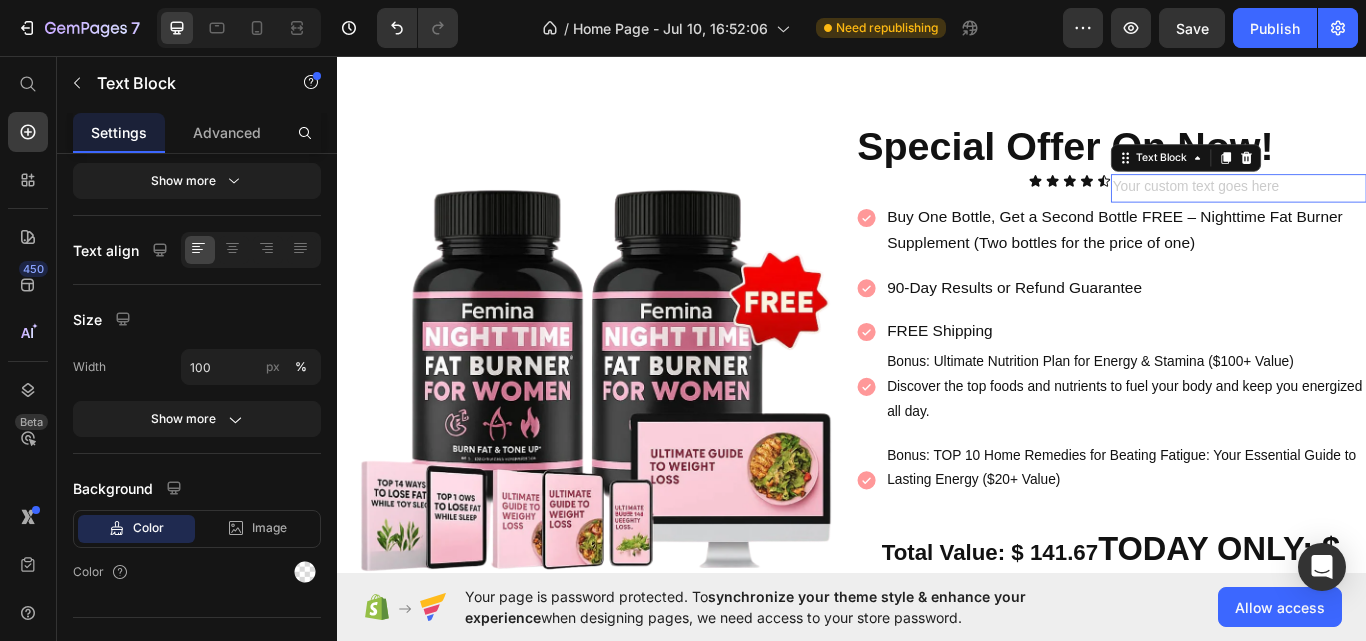 scroll, scrollTop: 0, scrollLeft: 0, axis: both 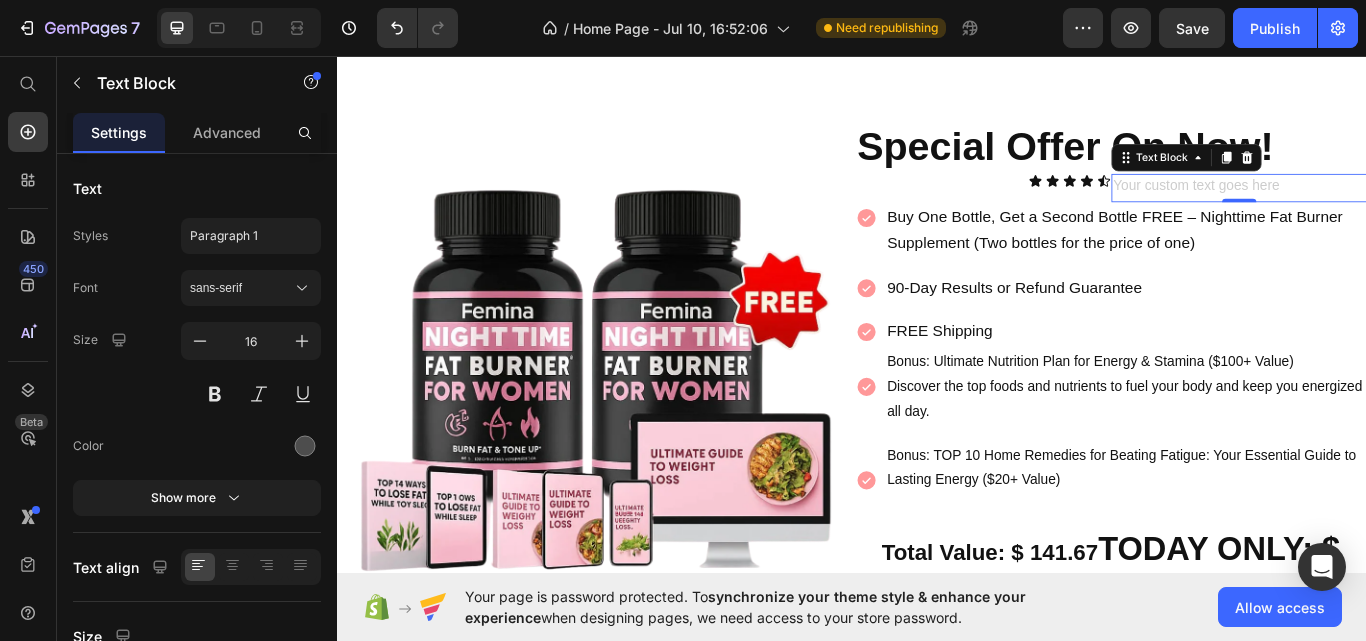 click at bounding box center [1388, 211] 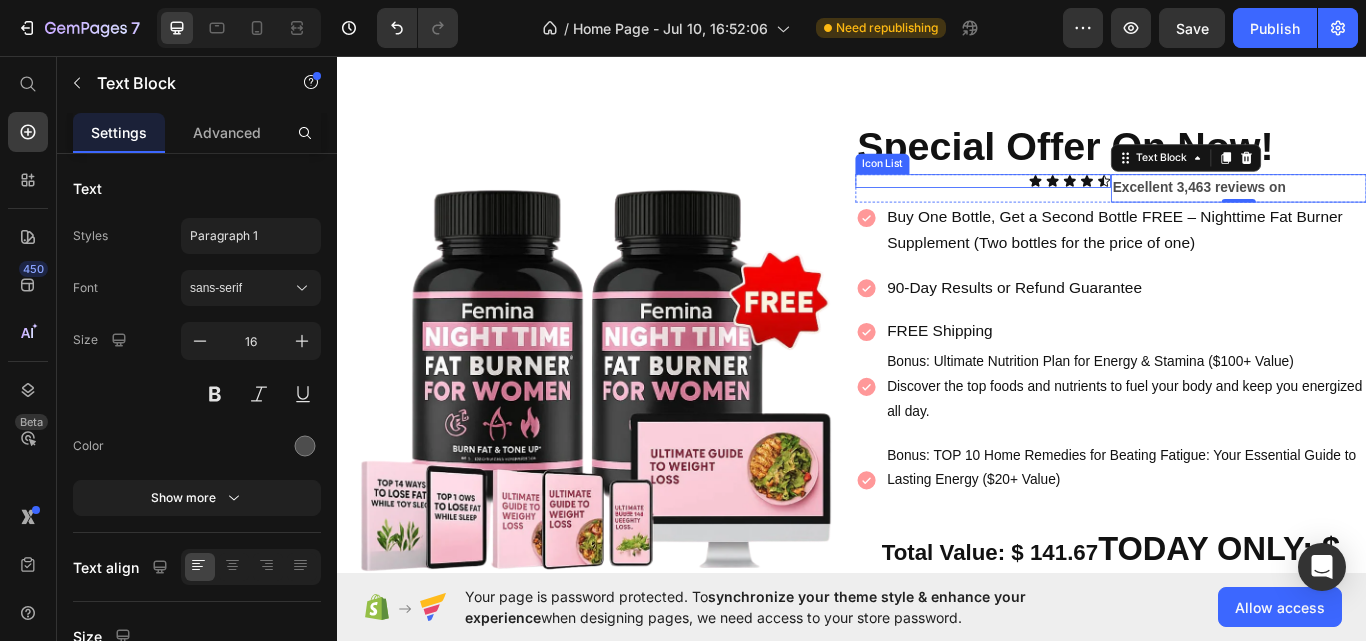 click on "Icon Icon Icon Icon Icon" at bounding box center [1090, 203] 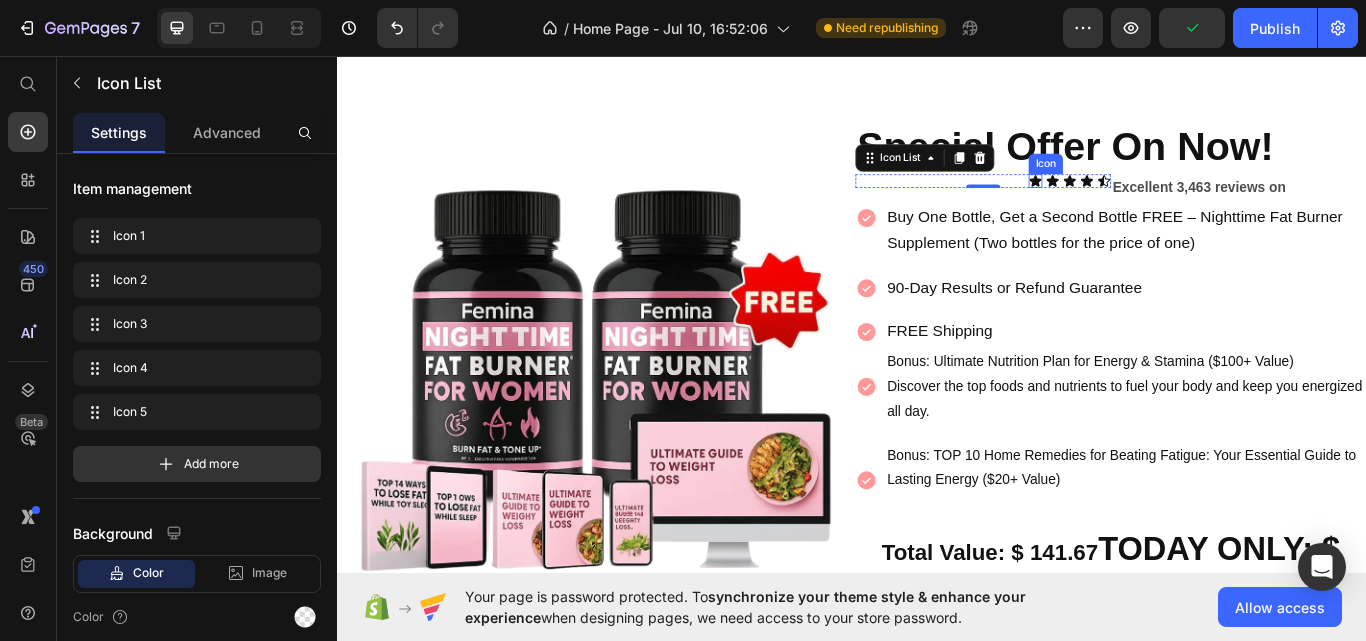click 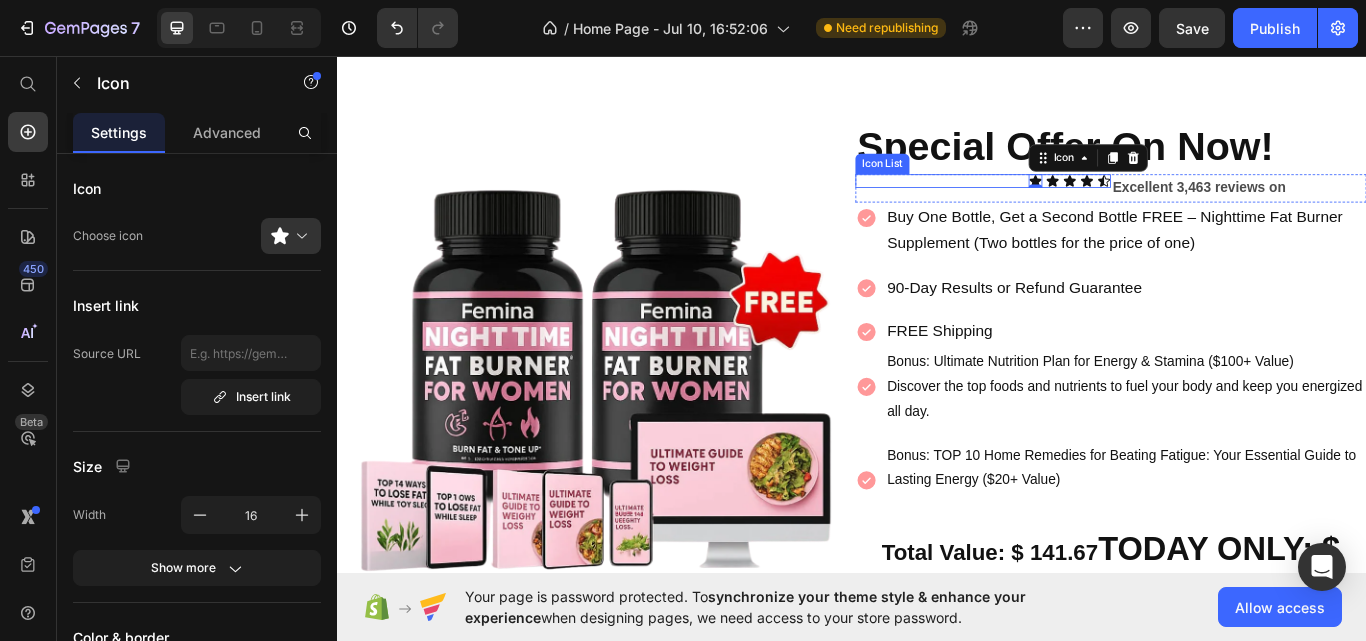 click on "Icon   0 Icon Icon Icon Icon" at bounding box center (1090, 203) 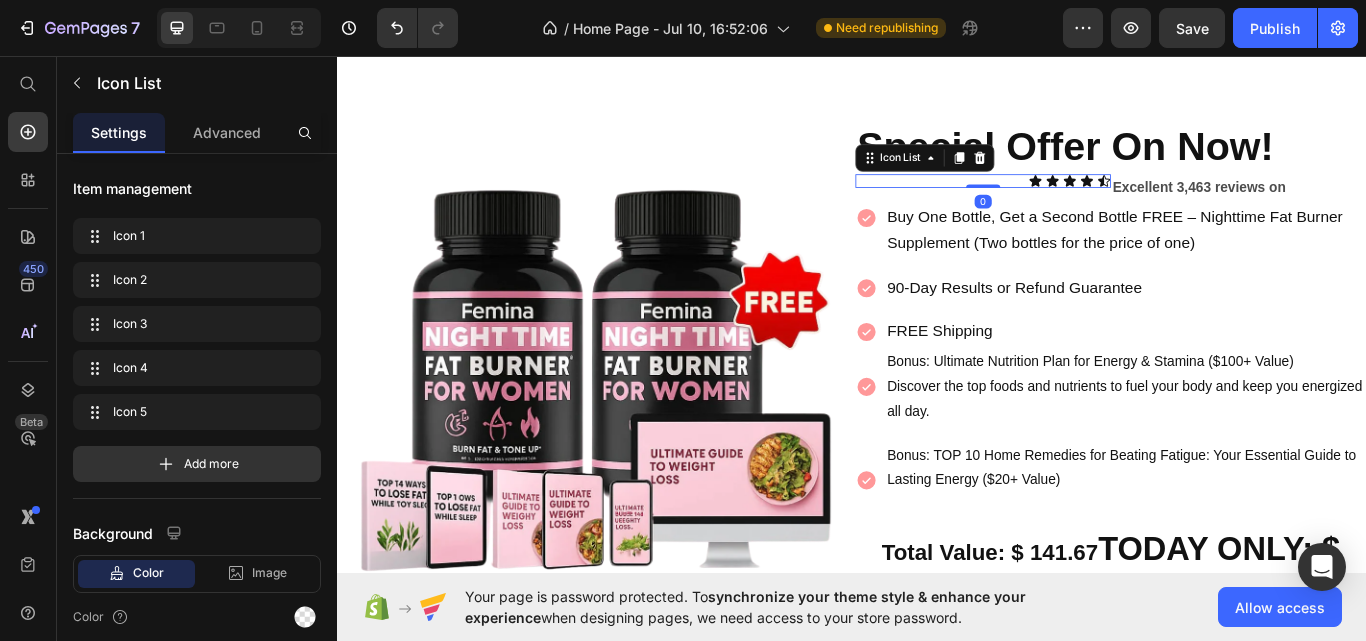 click on "Icon Icon Icon Icon Icon" at bounding box center [1090, 203] 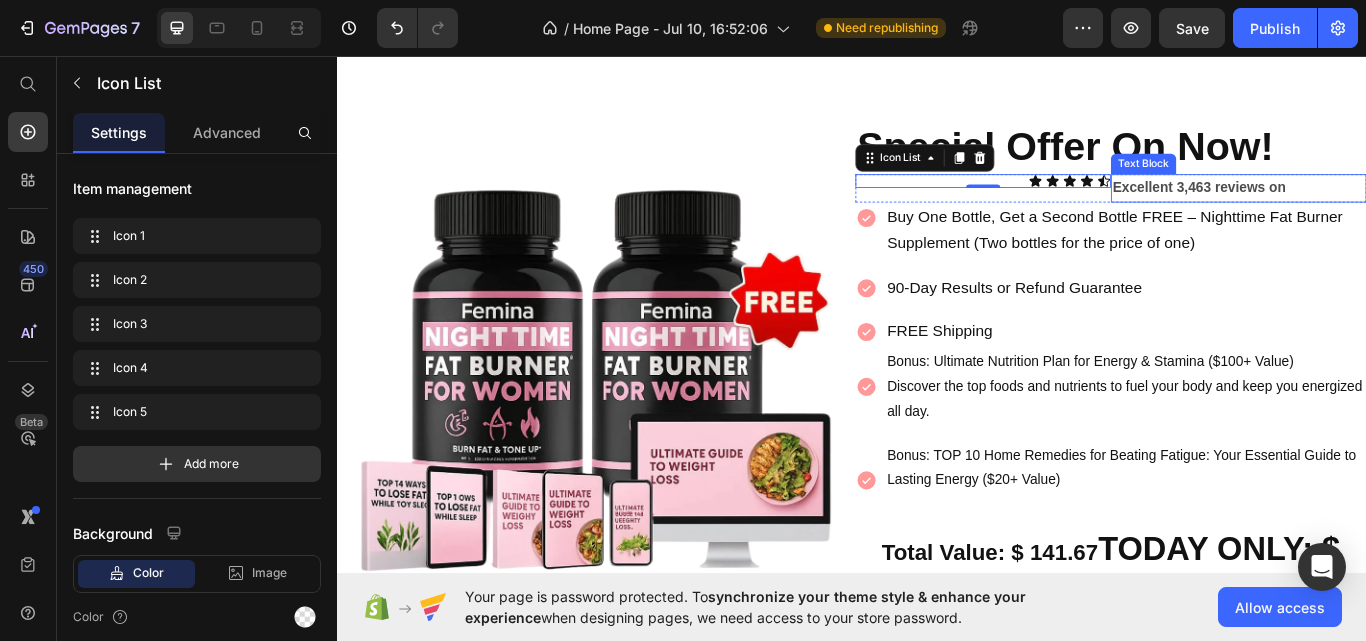 click on "Excellent 3,463 reviews on" at bounding box center [1342, 210] 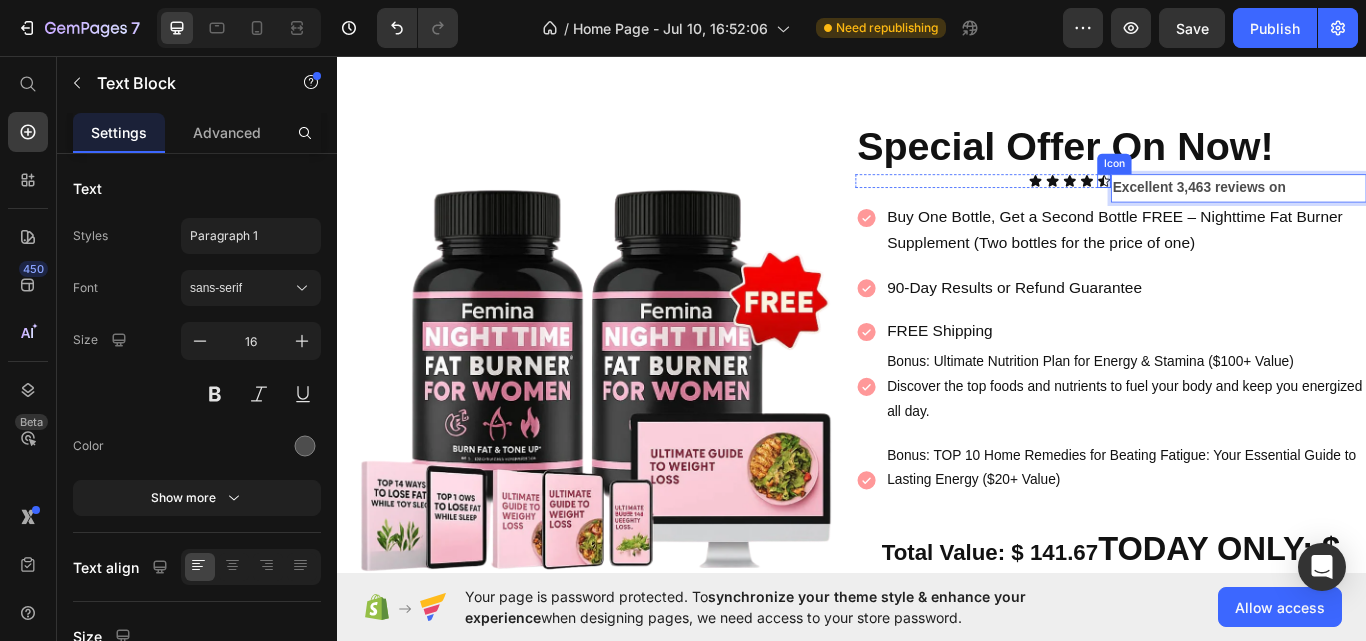 click on "Icon" at bounding box center (1231, 203) 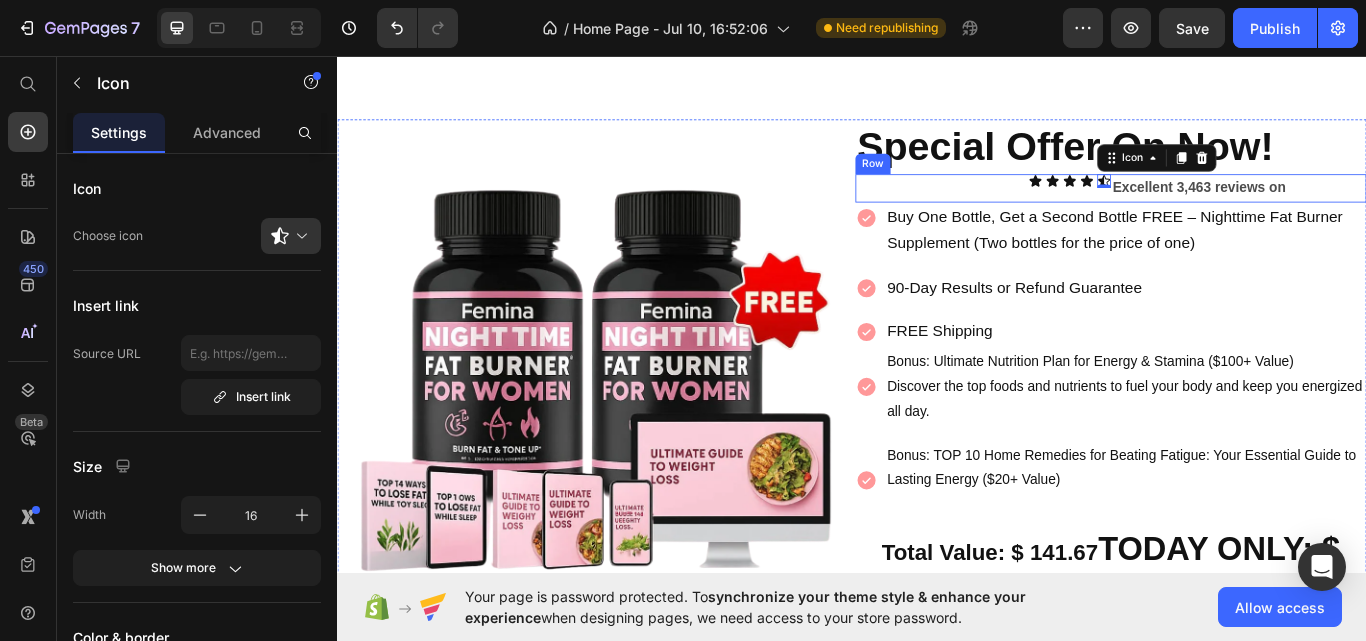 click on "Icon Icon Icon Icon Icon   0 Icon List" at bounding box center [1090, 211] 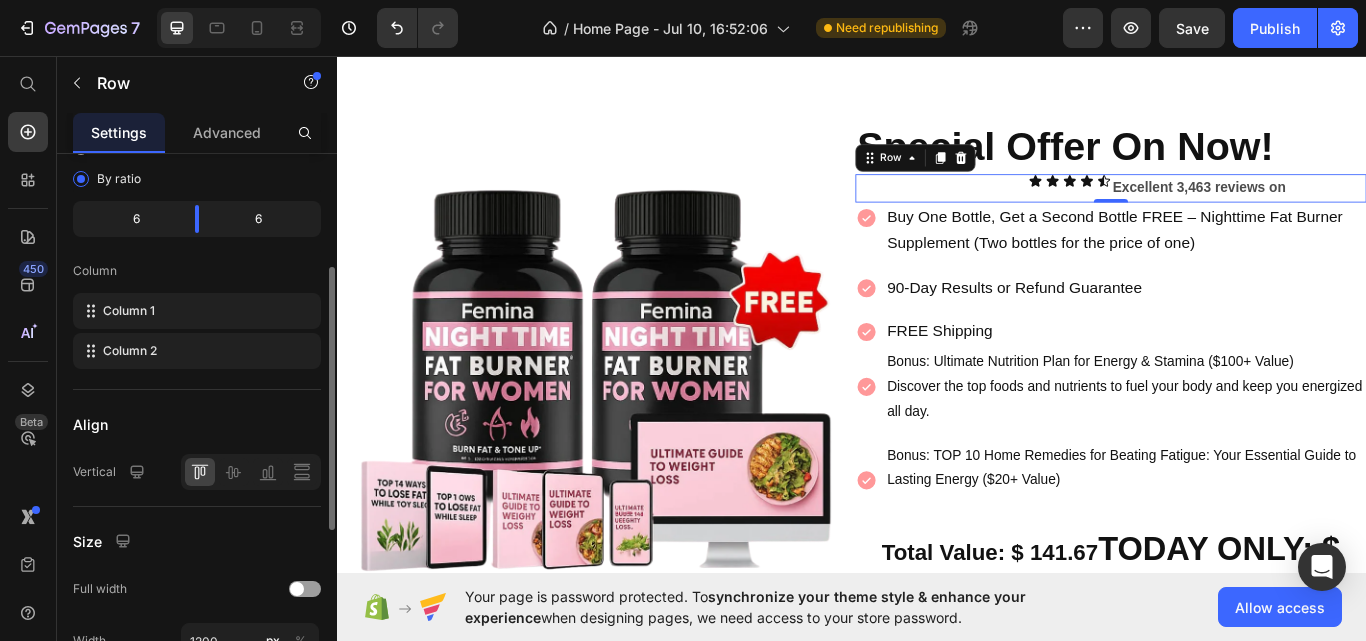 scroll, scrollTop: 216, scrollLeft: 0, axis: vertical 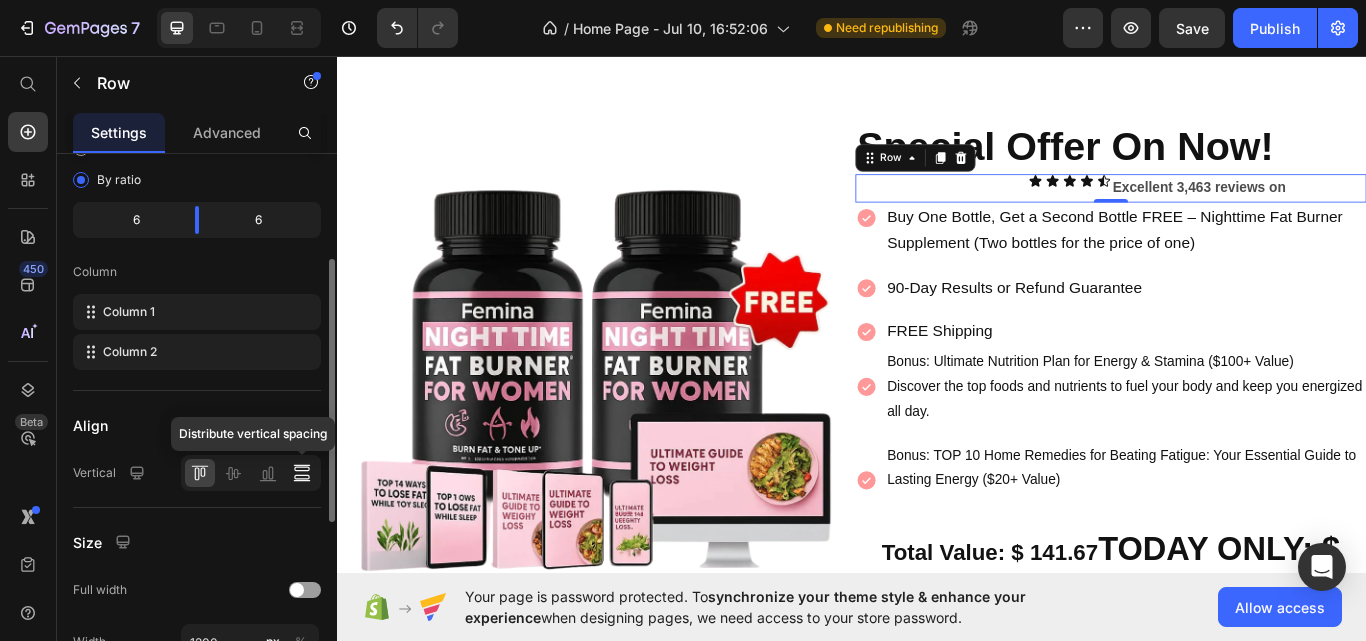 click 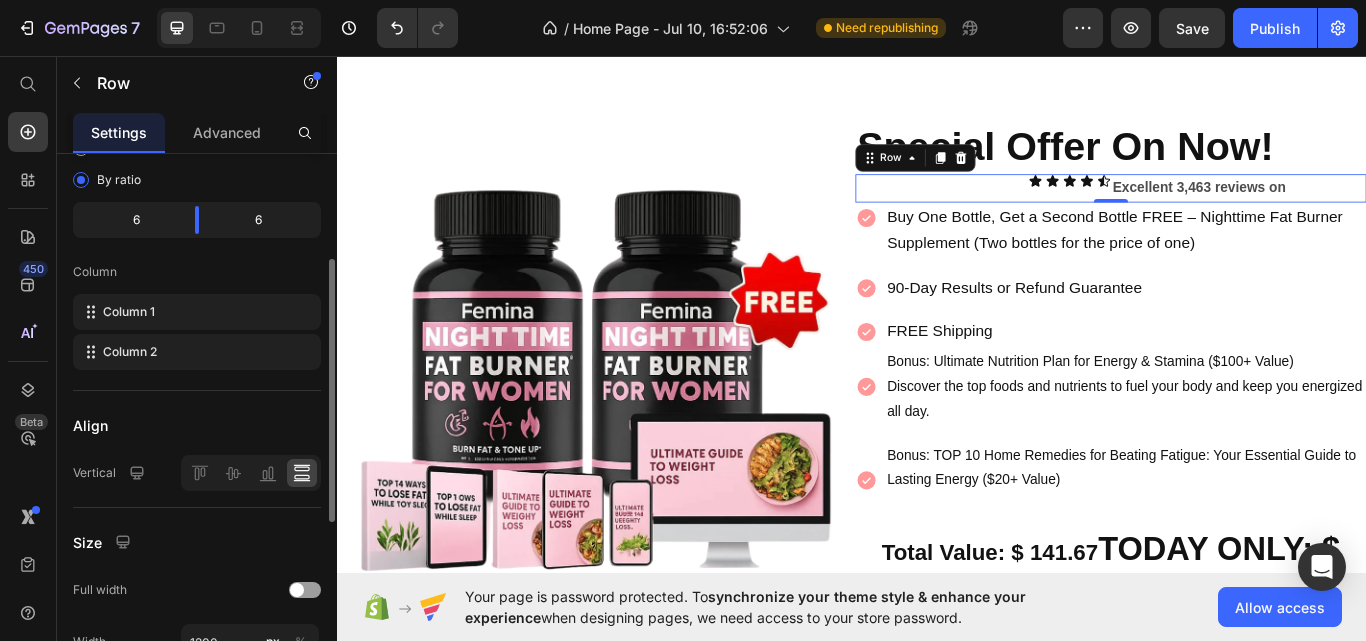 scroll, scrollTop: 0, scrollLeft: 0, axis: both 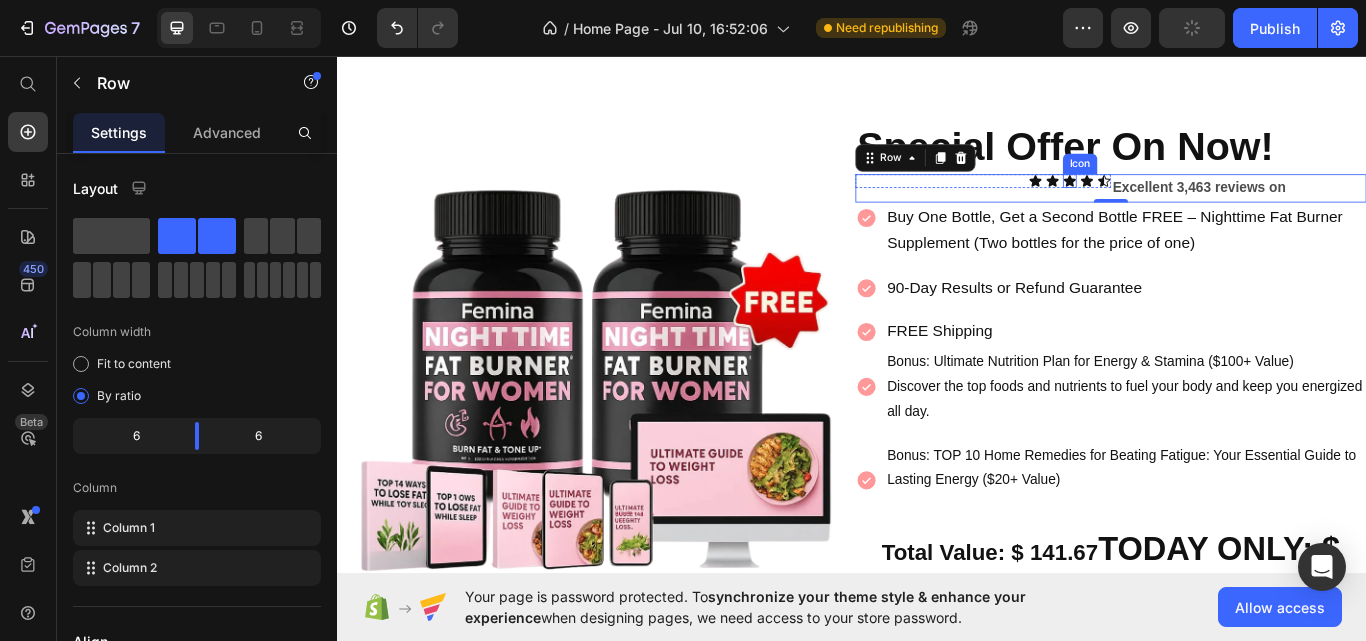 click 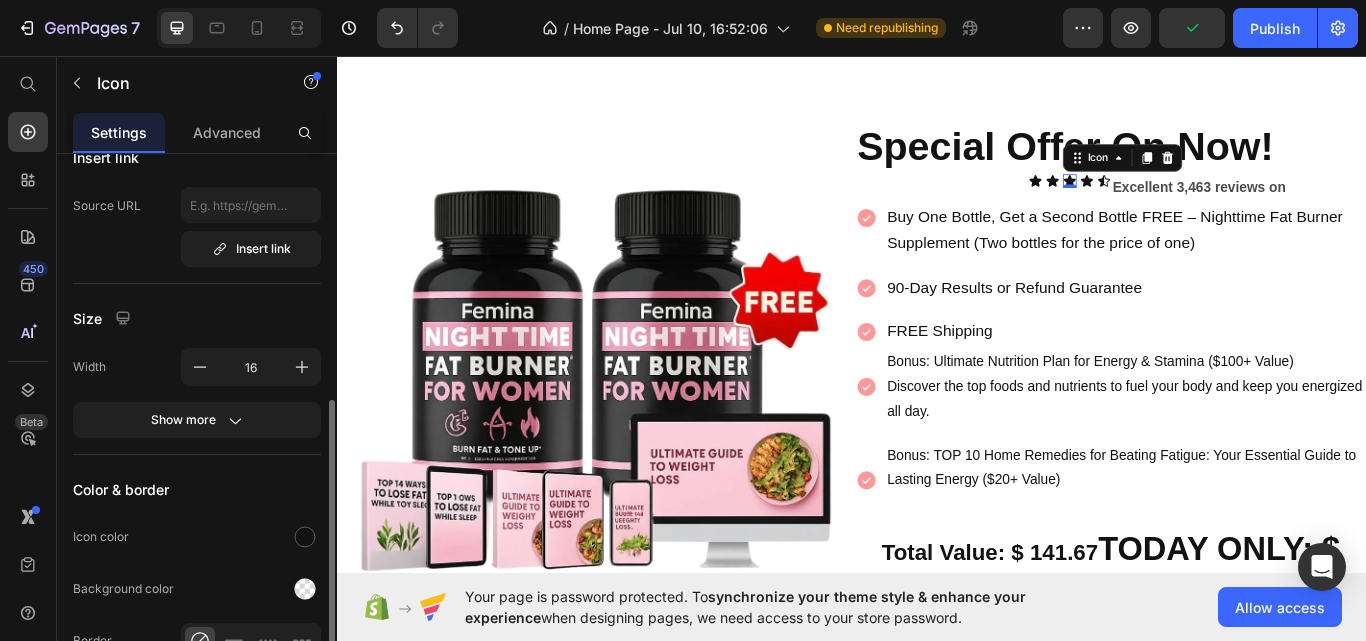 scroll, scrollTop: 249, scrollLeft: 0, axis: vertical 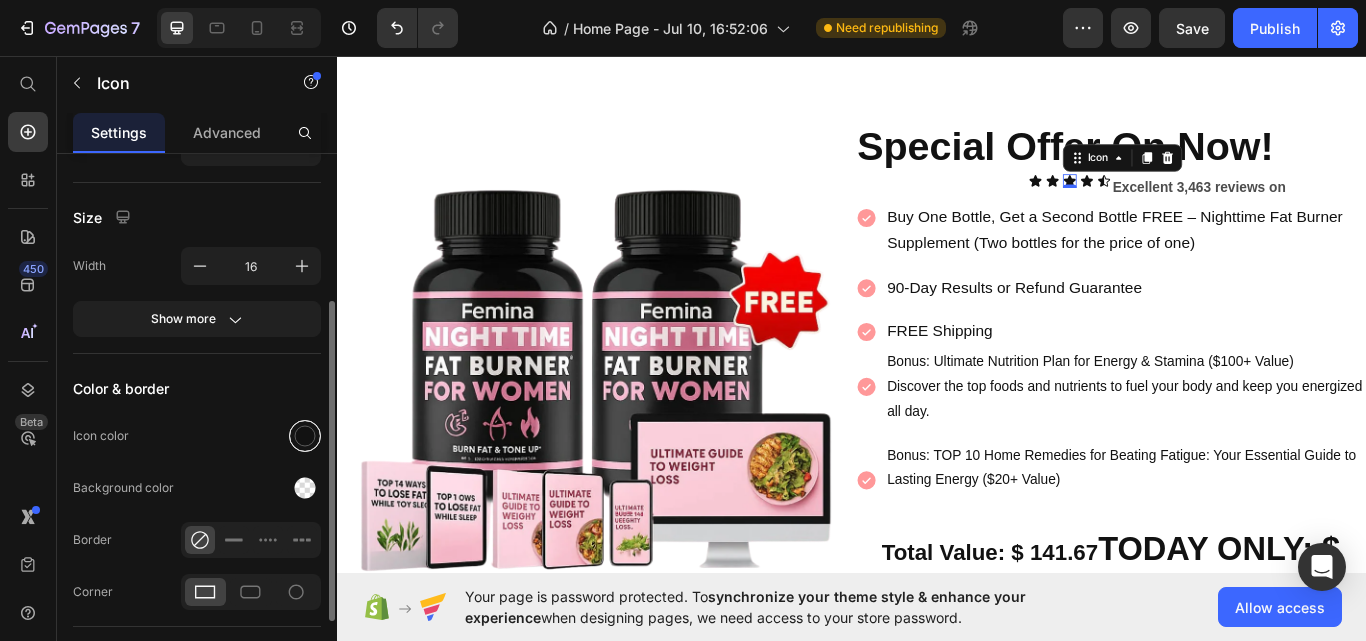 click at bounding box center (305, 436) 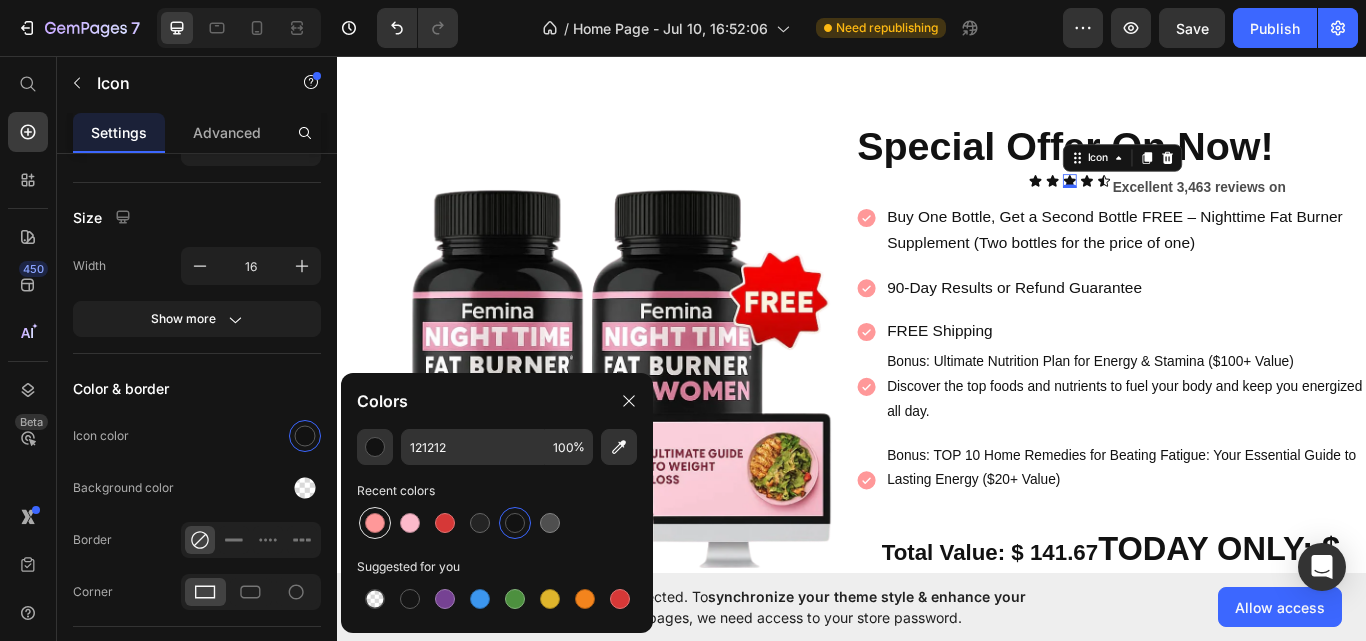 click at bounding box center (375, 523) 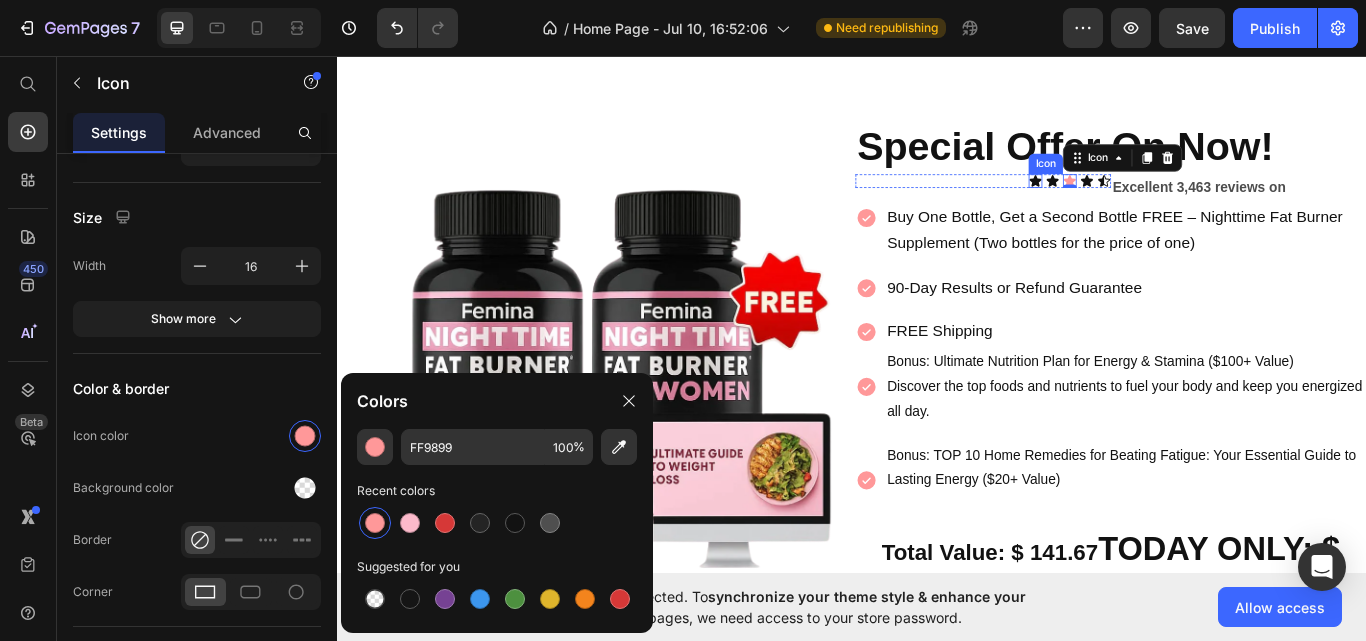 click 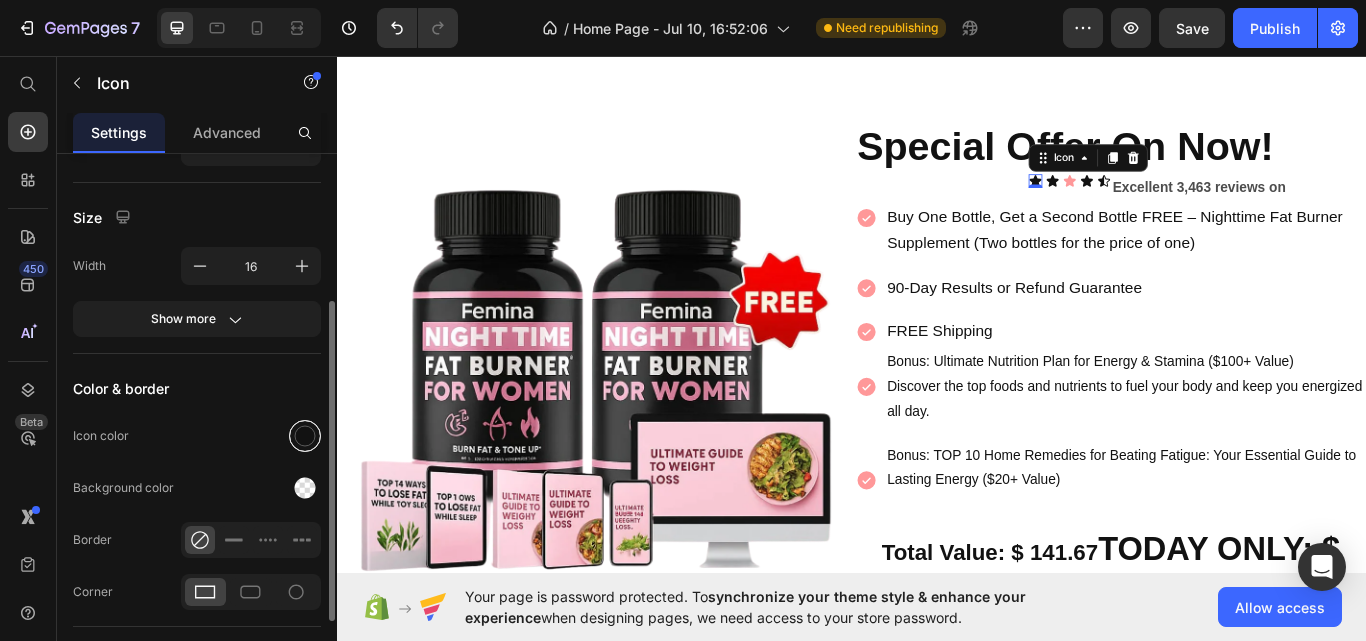 click at bounding box center [305, 436] 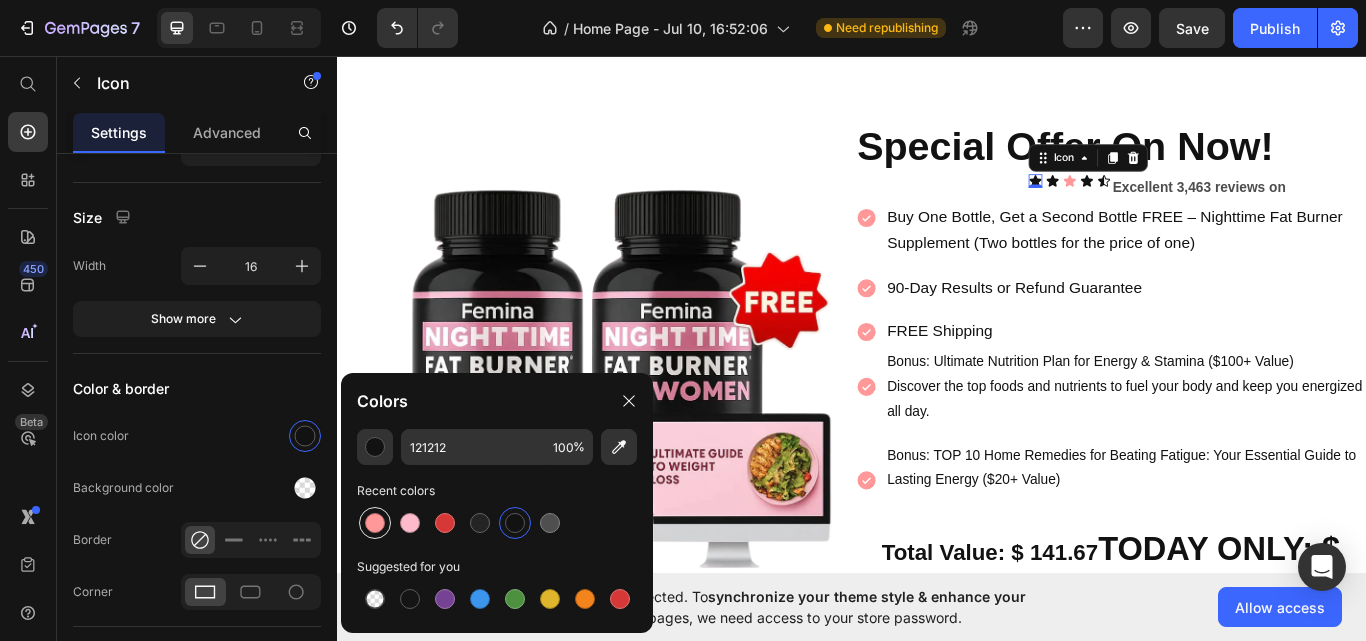 click at bounding box center (375, 523) 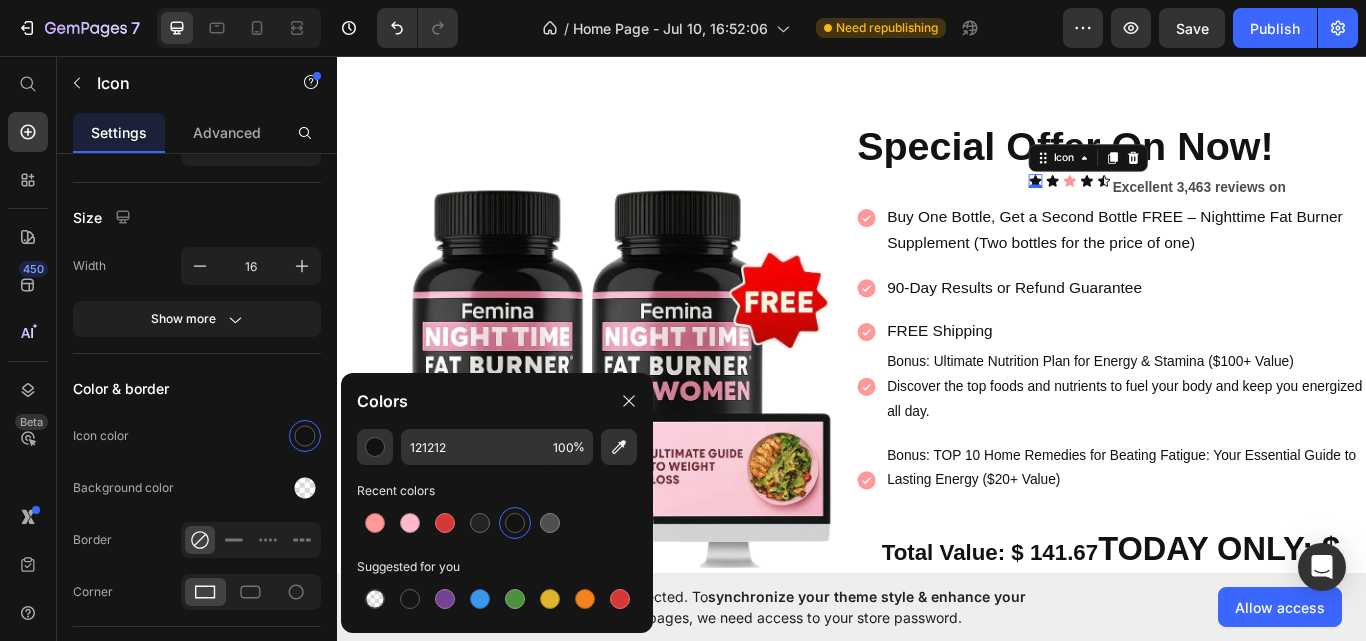 type on "FF9899" 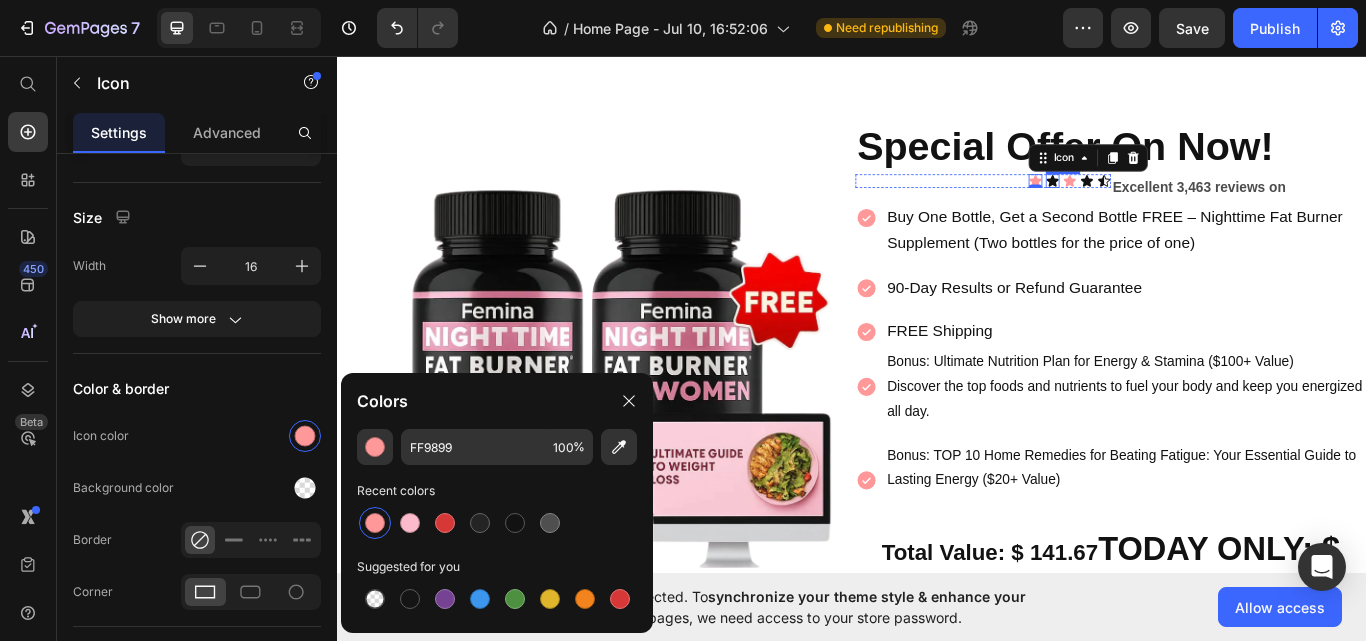click 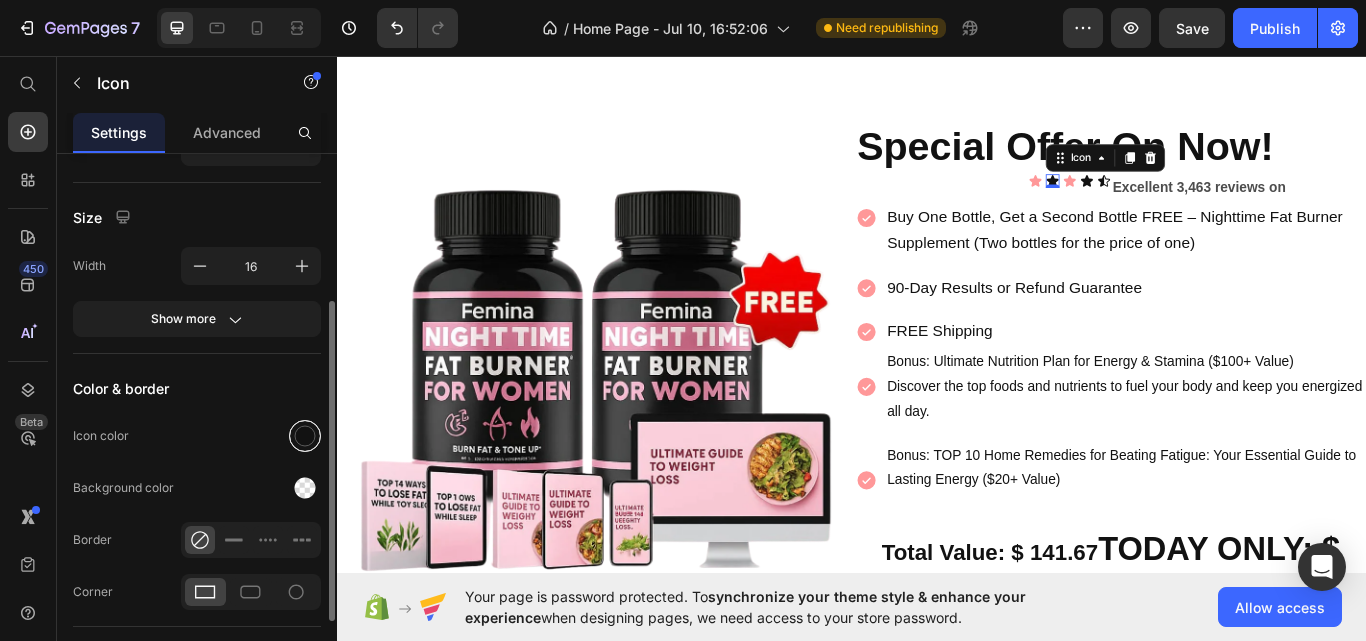 click at bounding box center (305, 436) 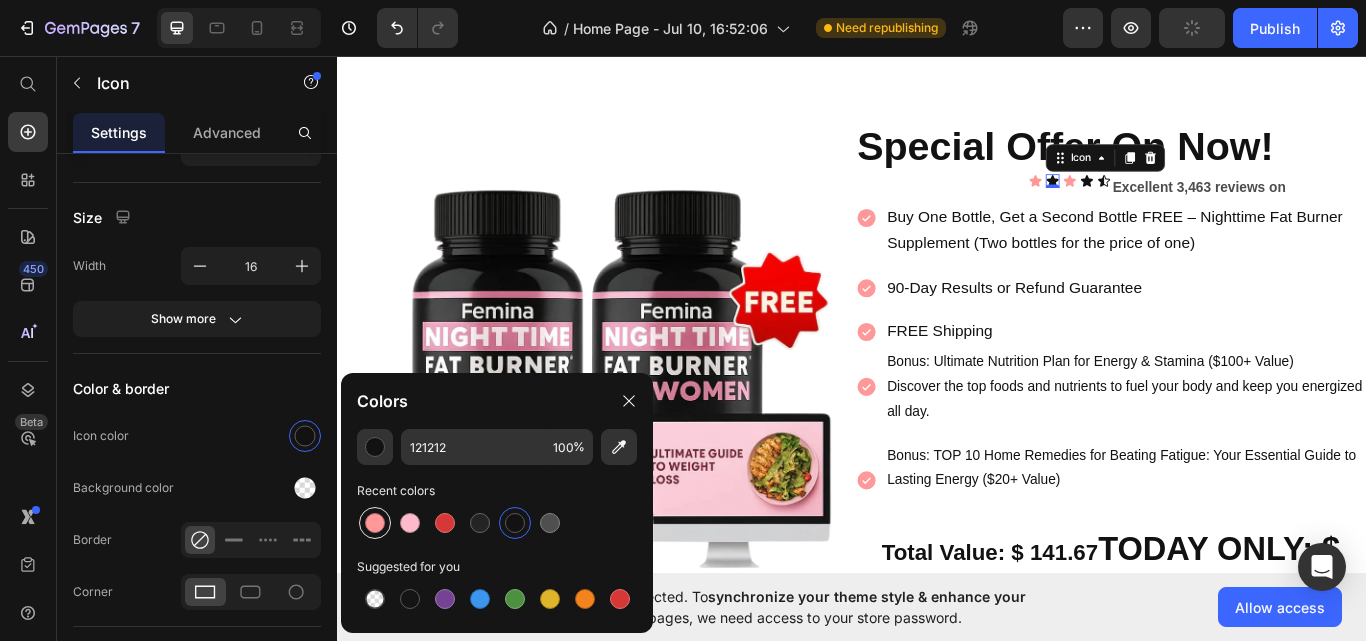 click at bounding box center [375, 523] 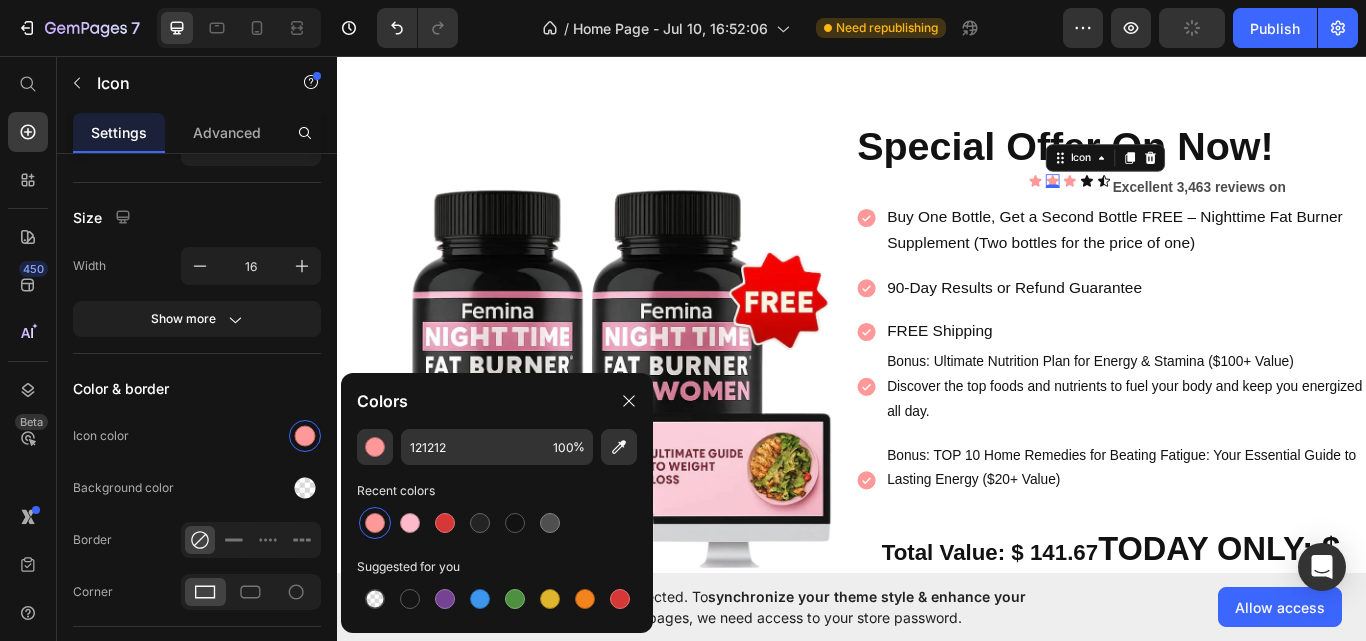 type on "FF9899" 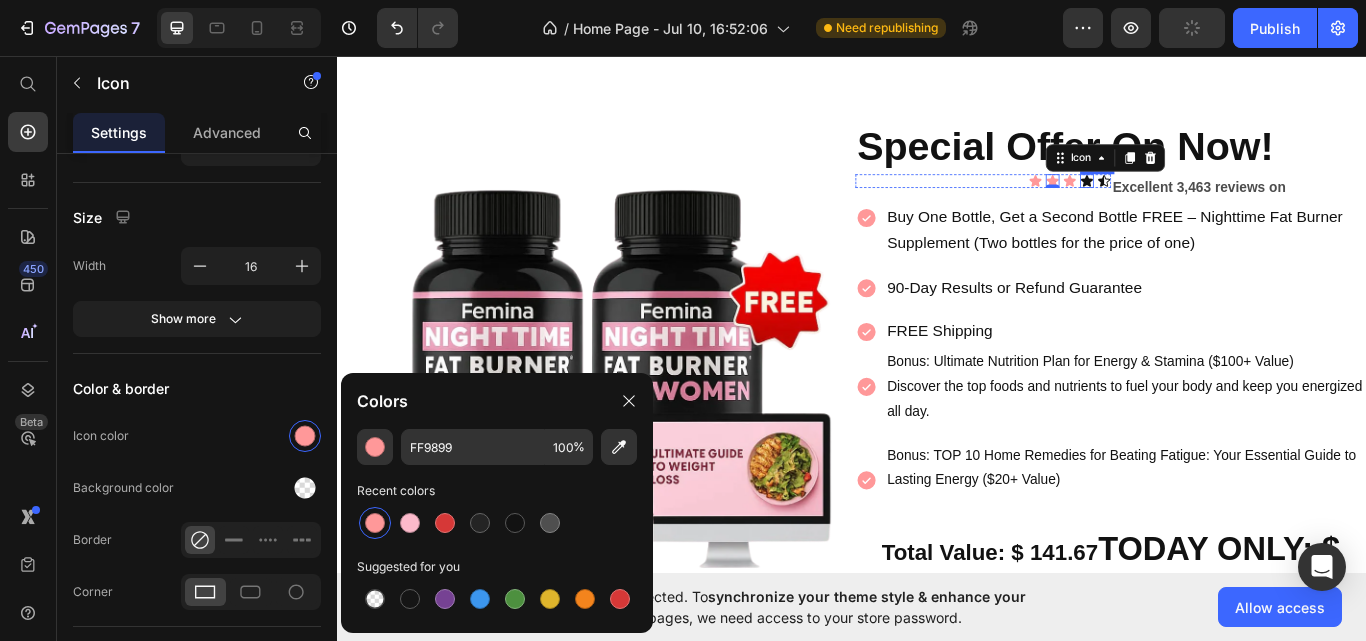 click 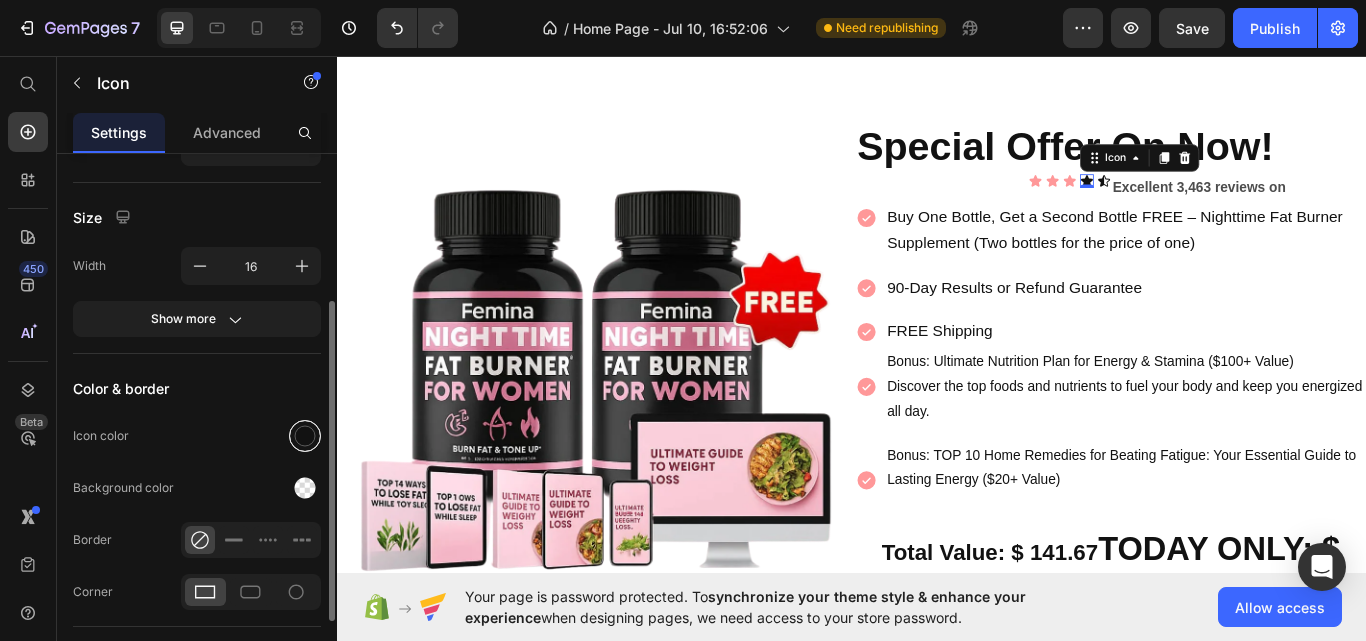 click at bounding box center (305, 436) 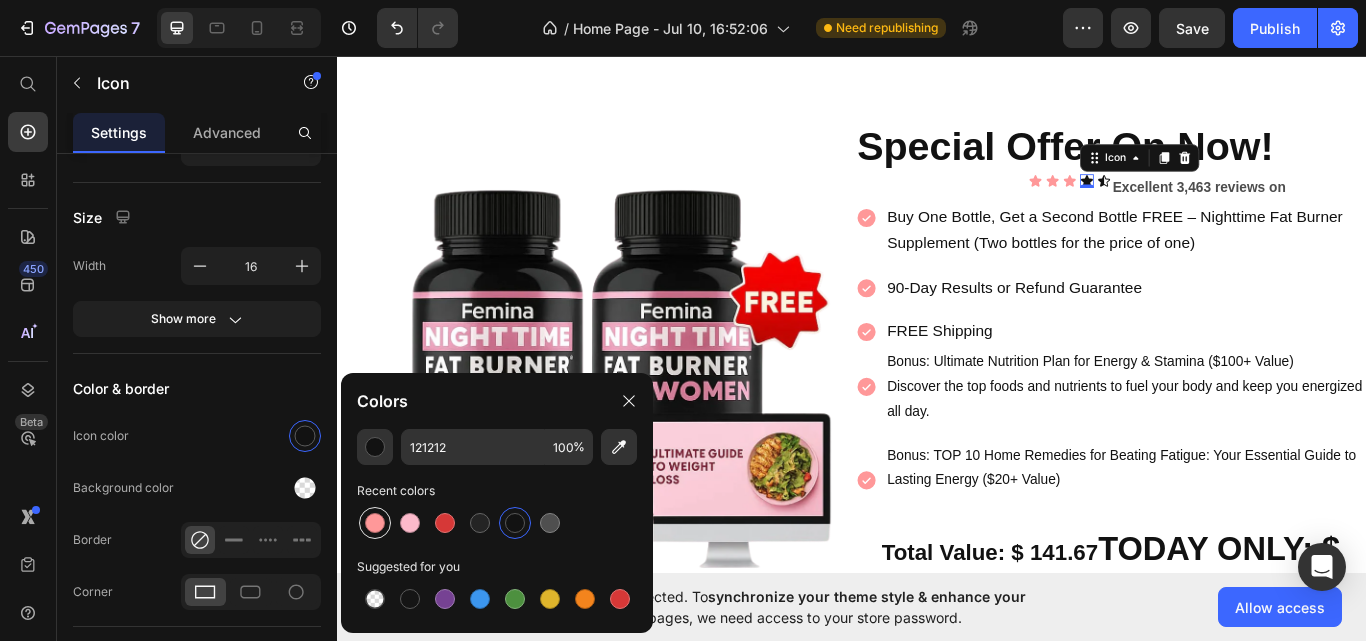 click at bounding box center (375, 523) 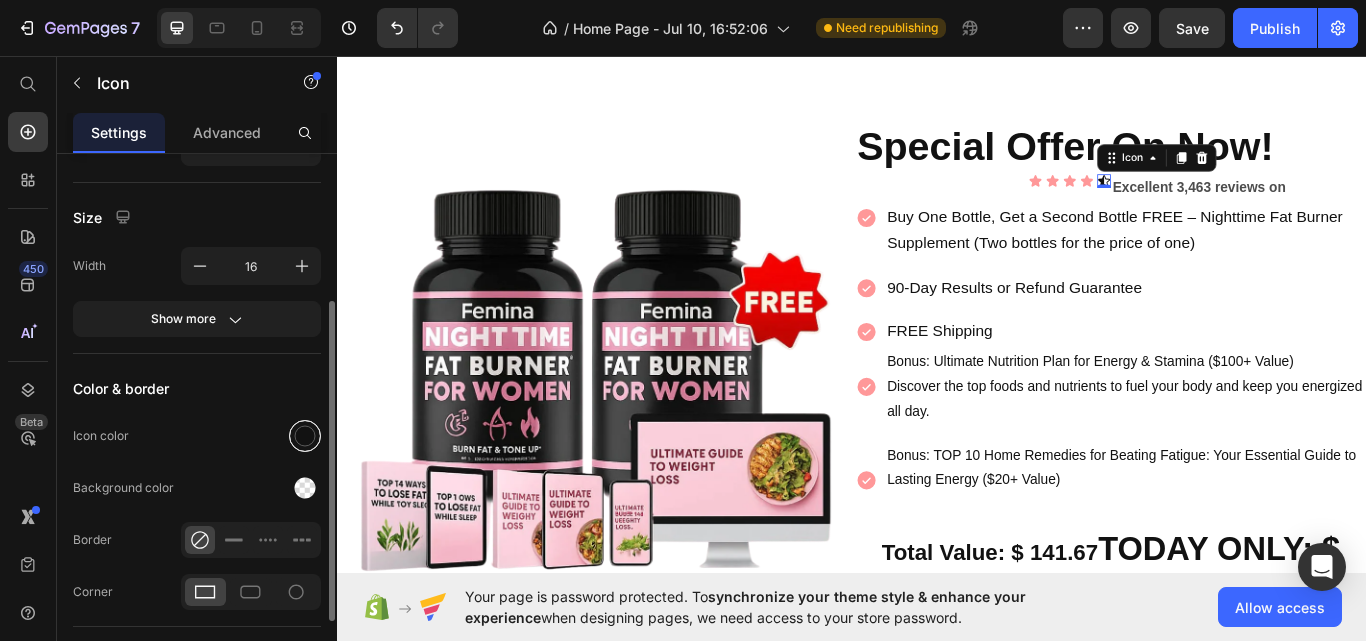 click at bounding box center [305, 436] 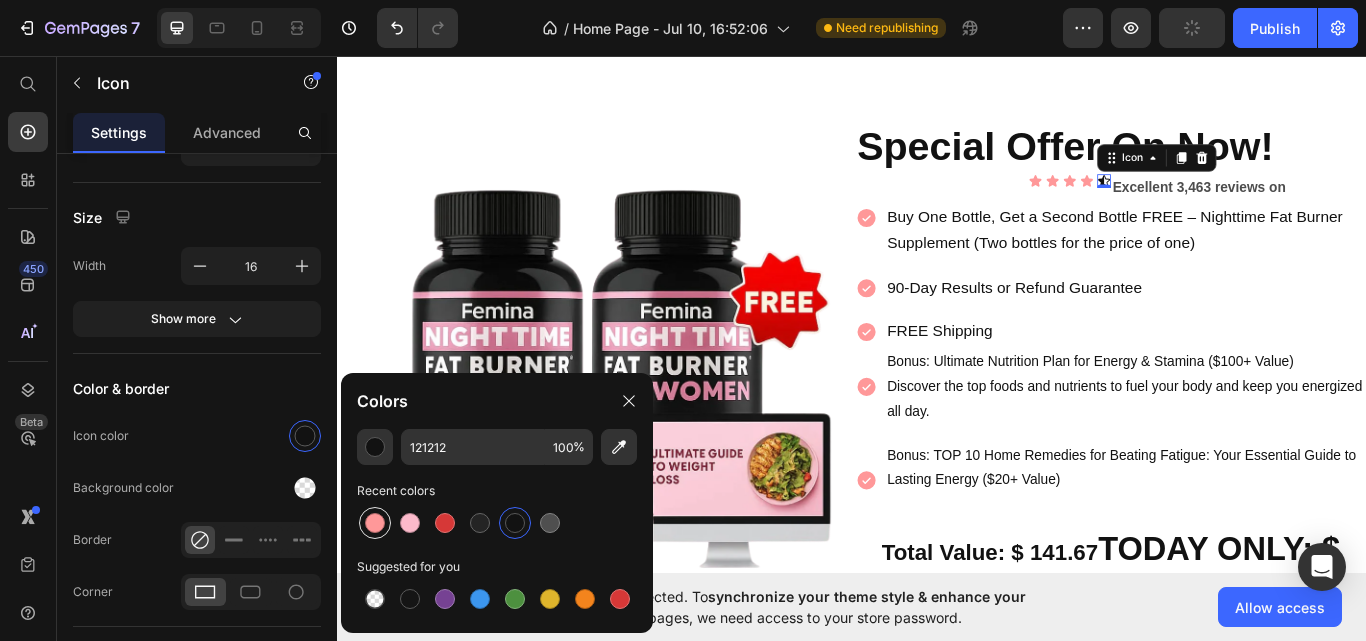 click at bounding box center (375, 523) 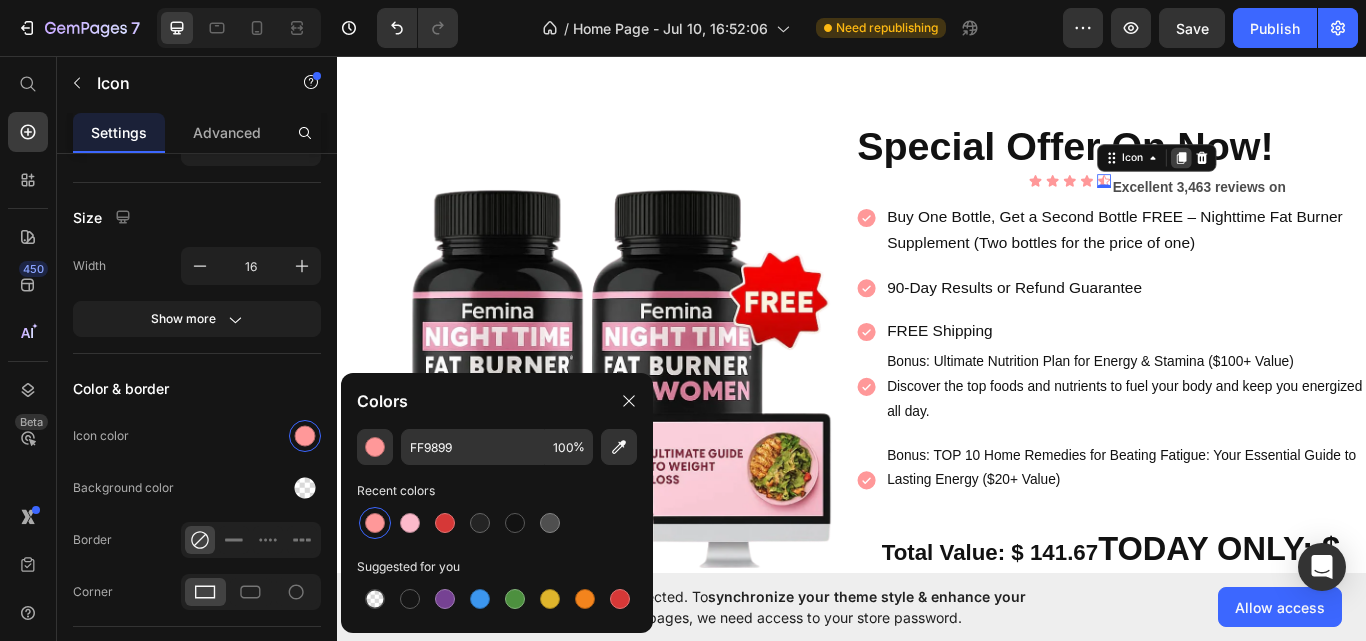 click 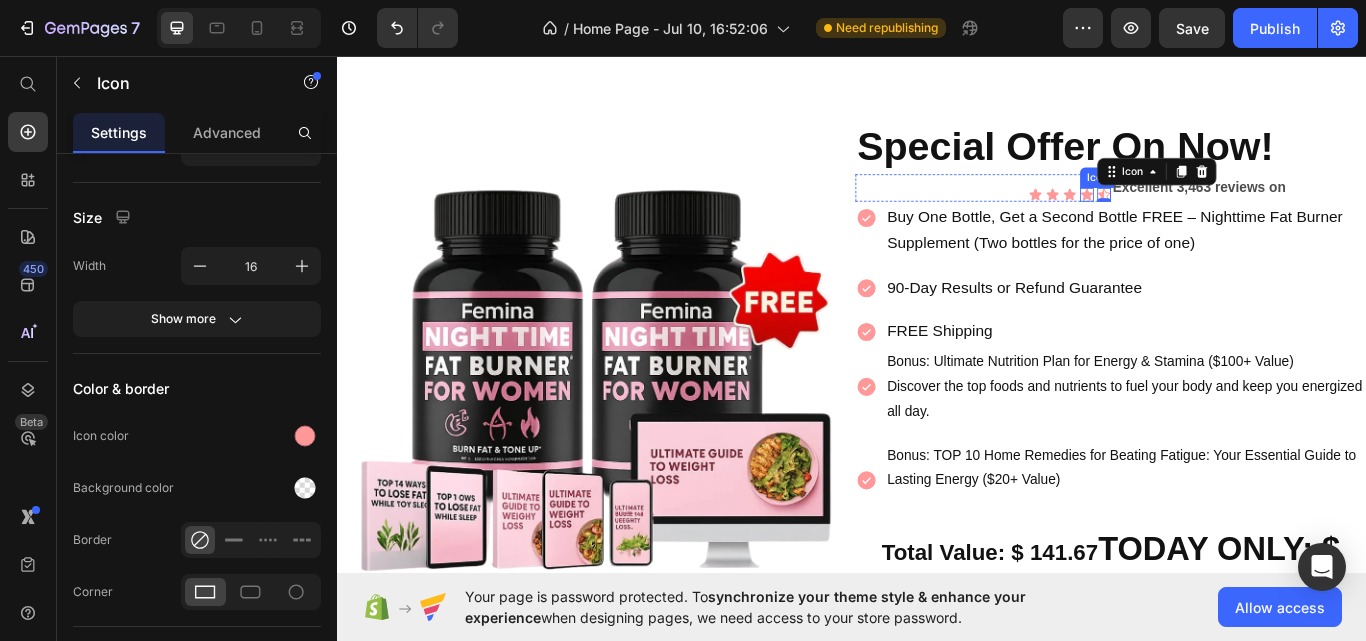 click 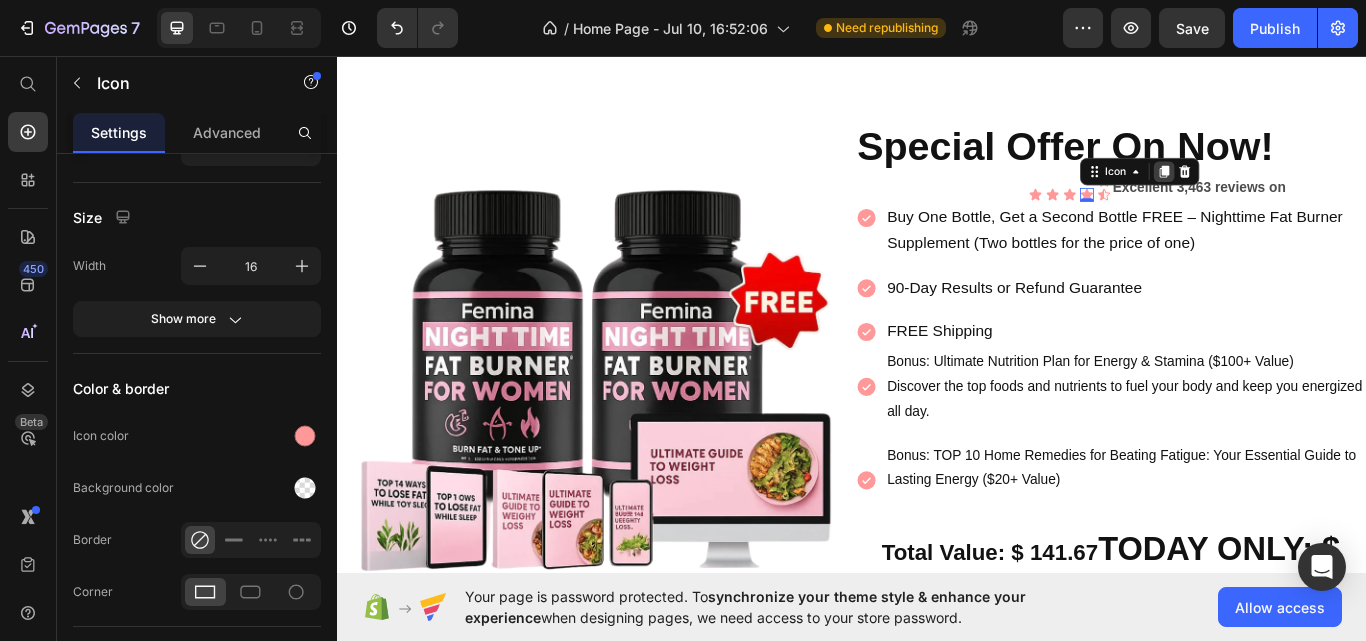 click at bounding box center (1301, 192) 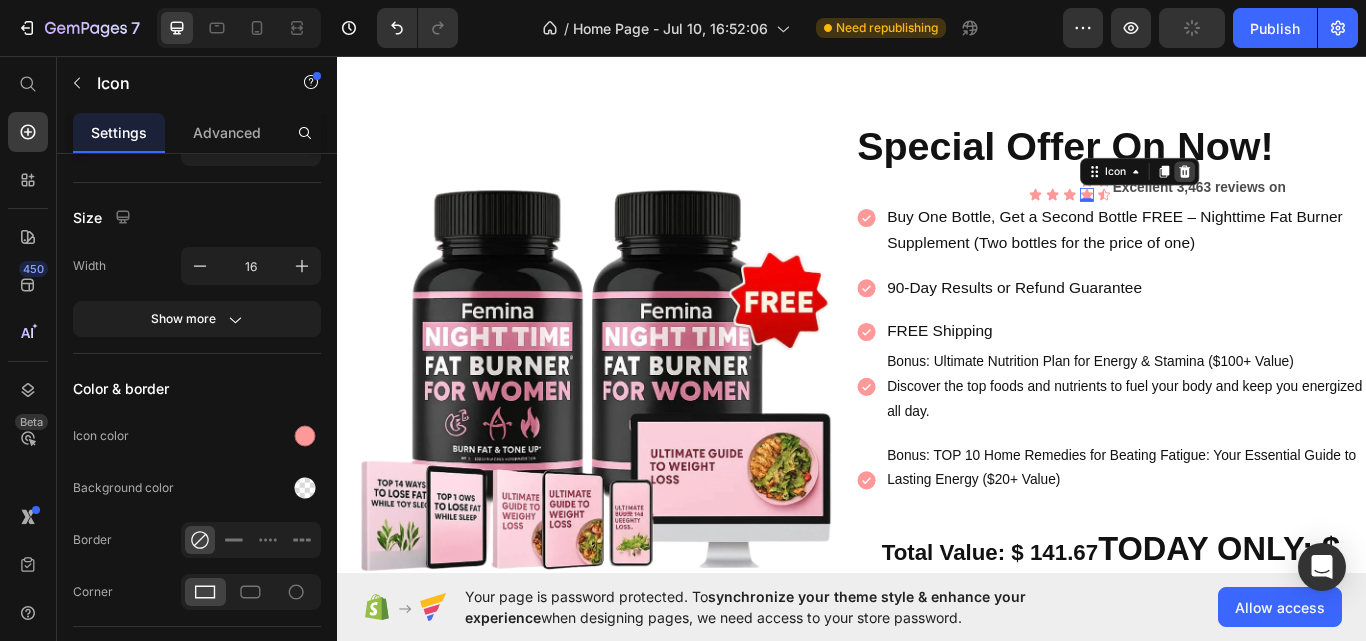 click 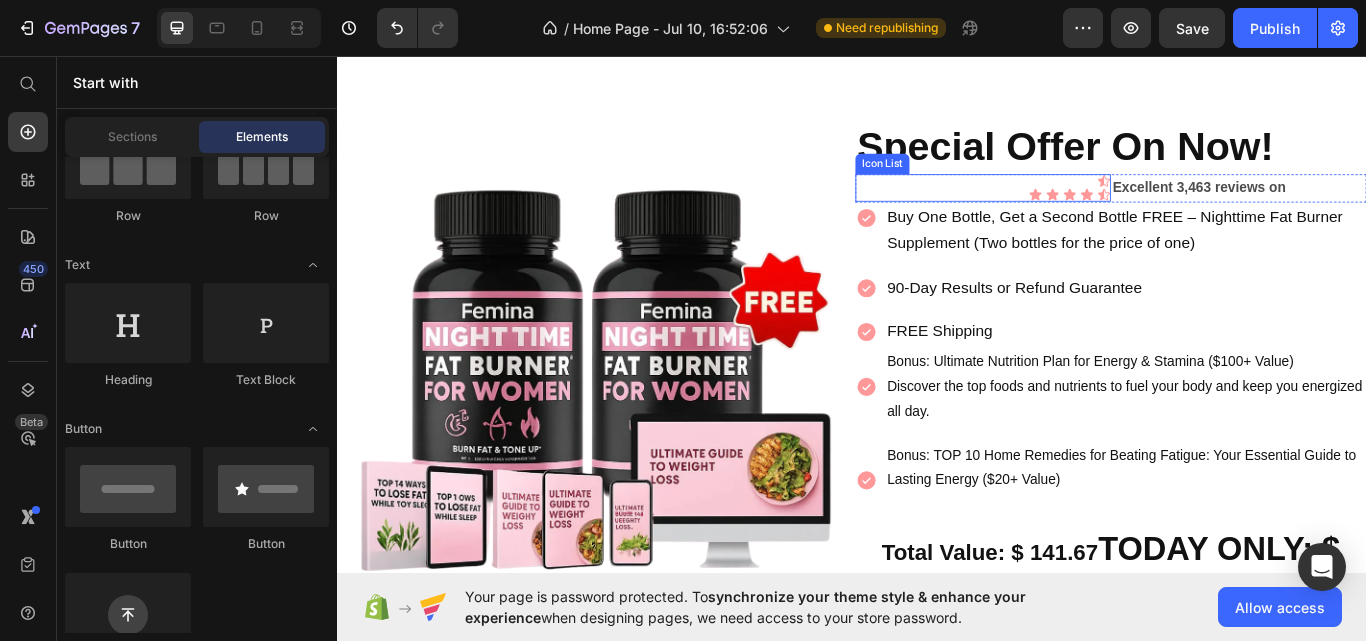 click on "Icon Icon Icon Icon Icon Icon" at bounding box center (1090, 211) 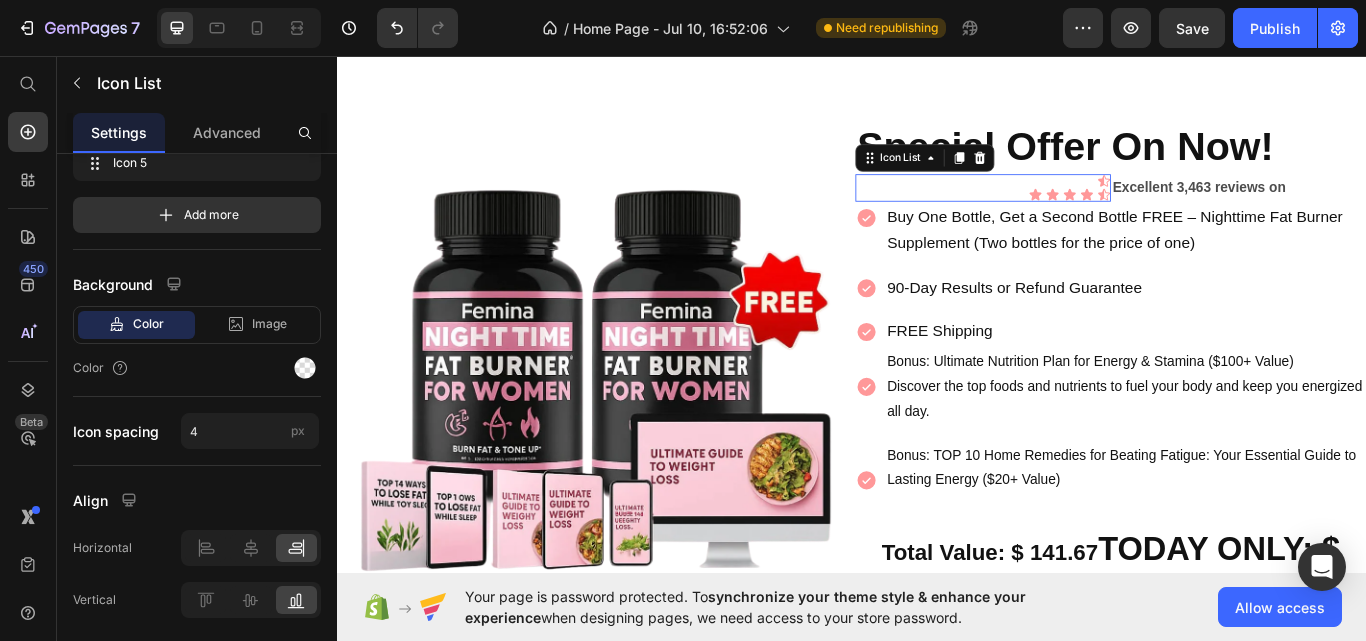scroll, scrollTop: 0, scrollLeft: 0, axis: both 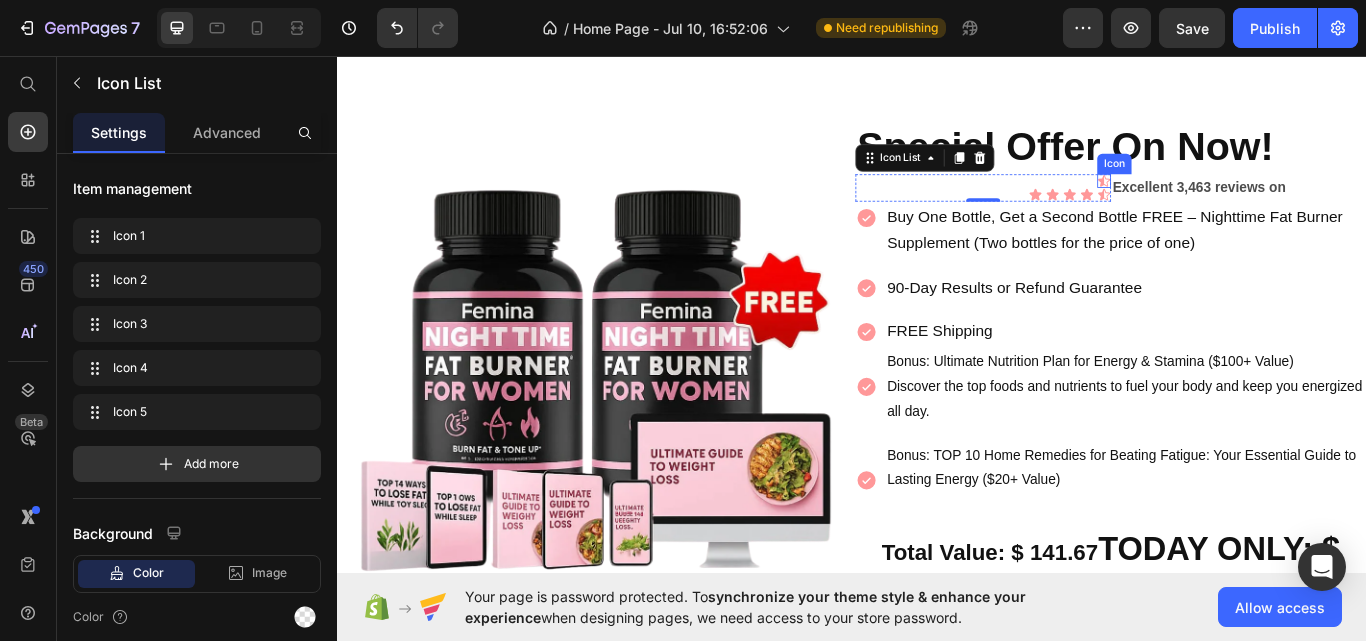 click 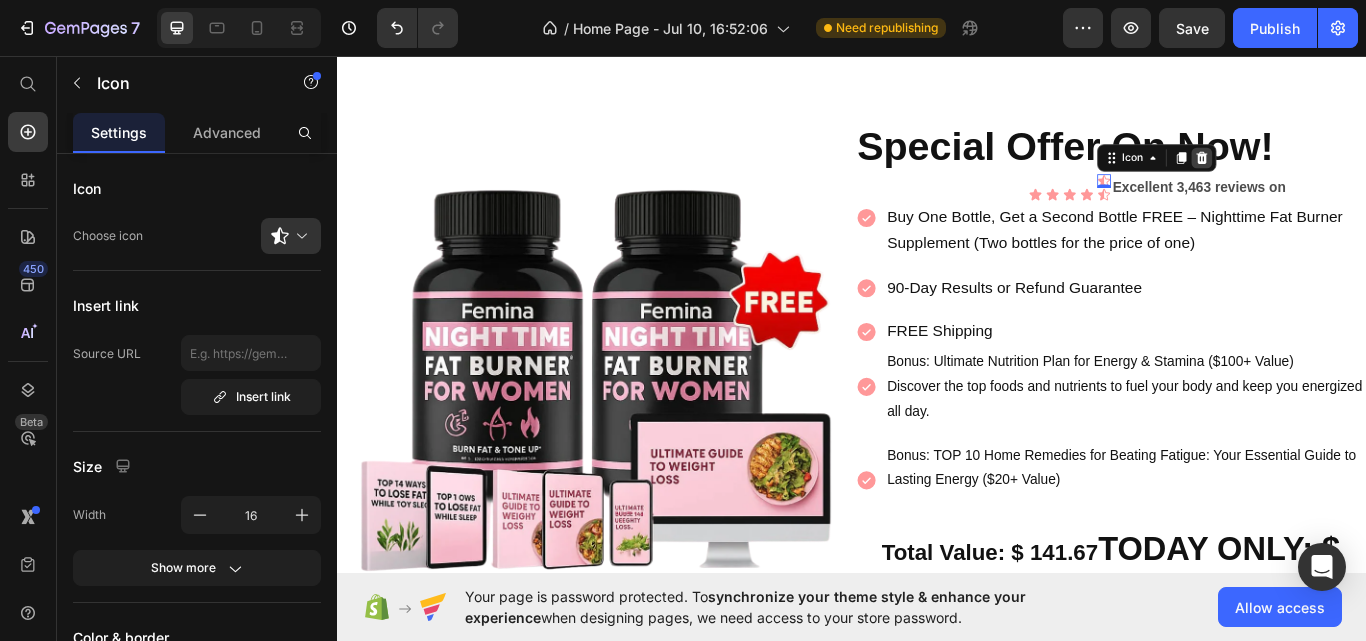 click 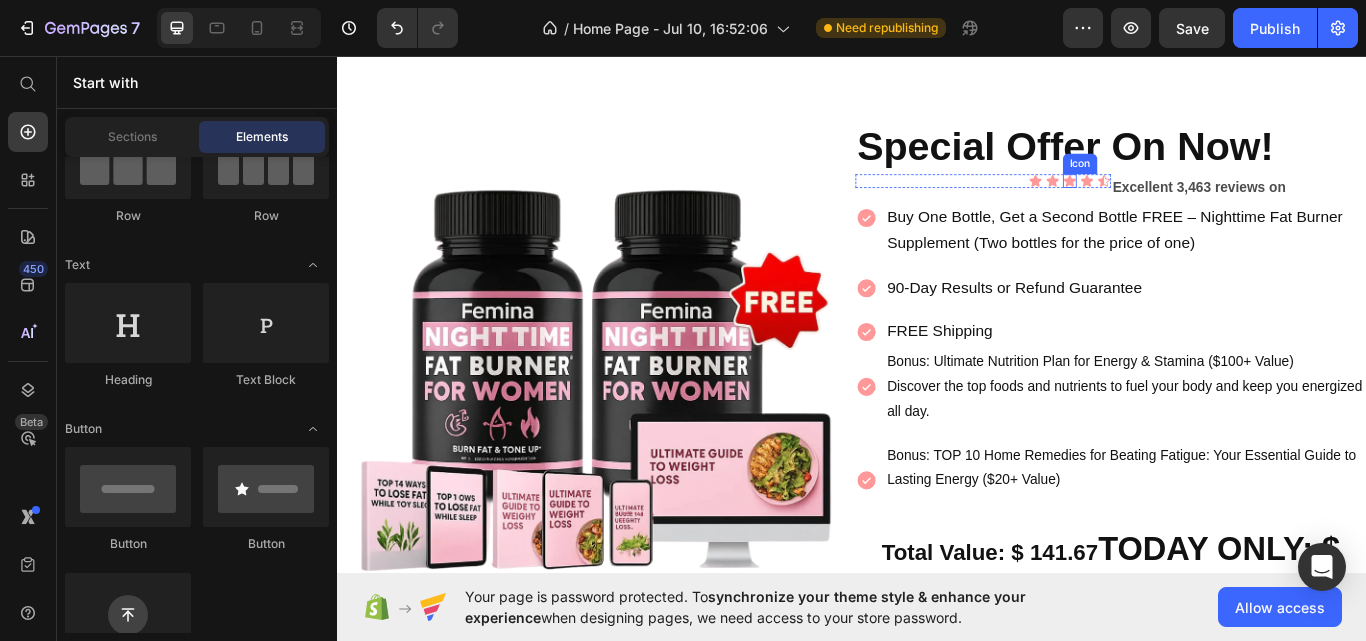 click 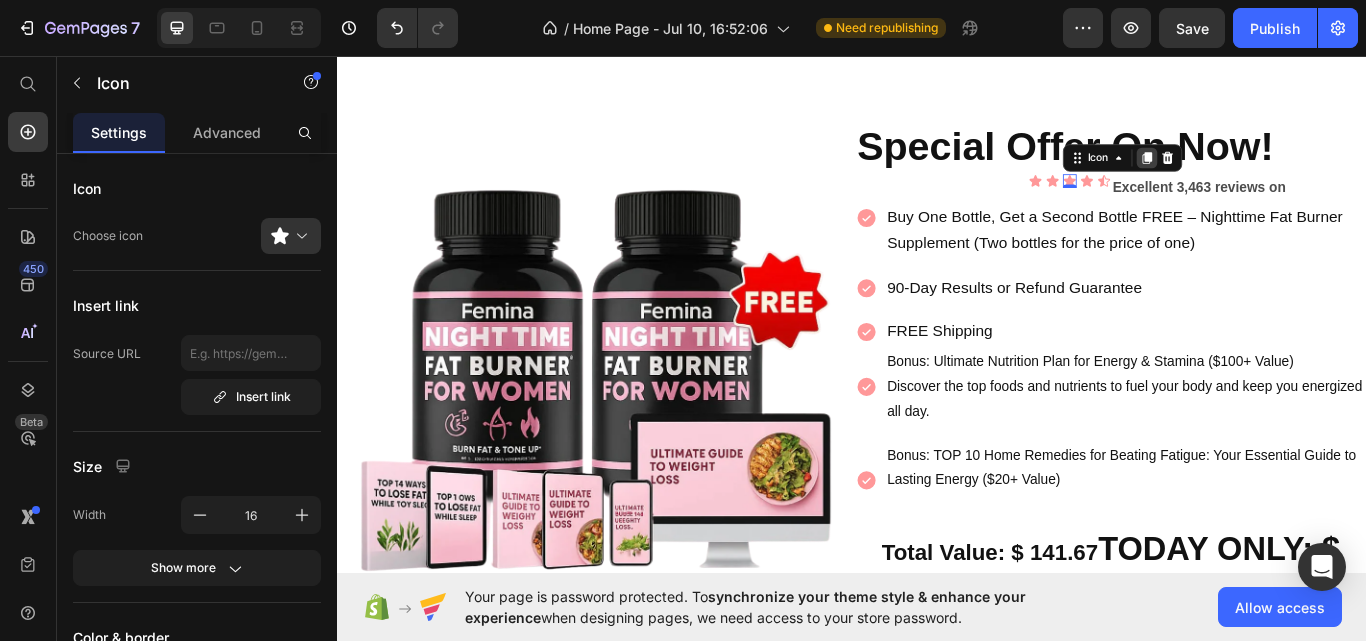 click 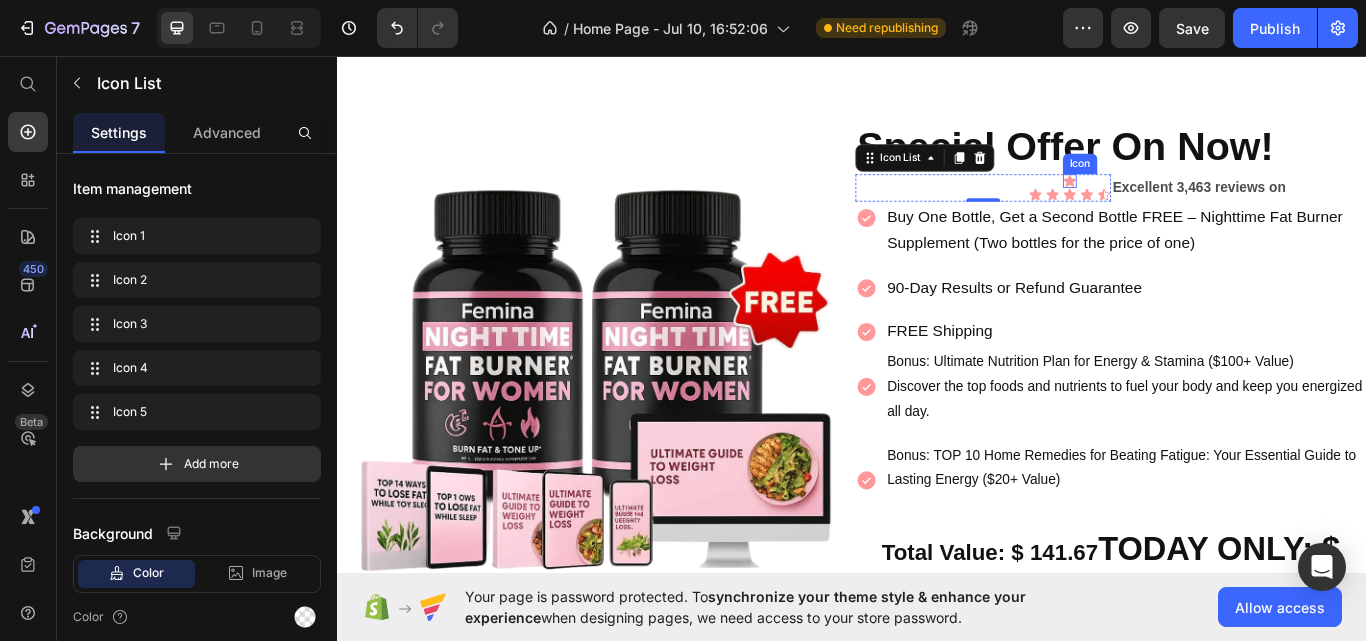 click 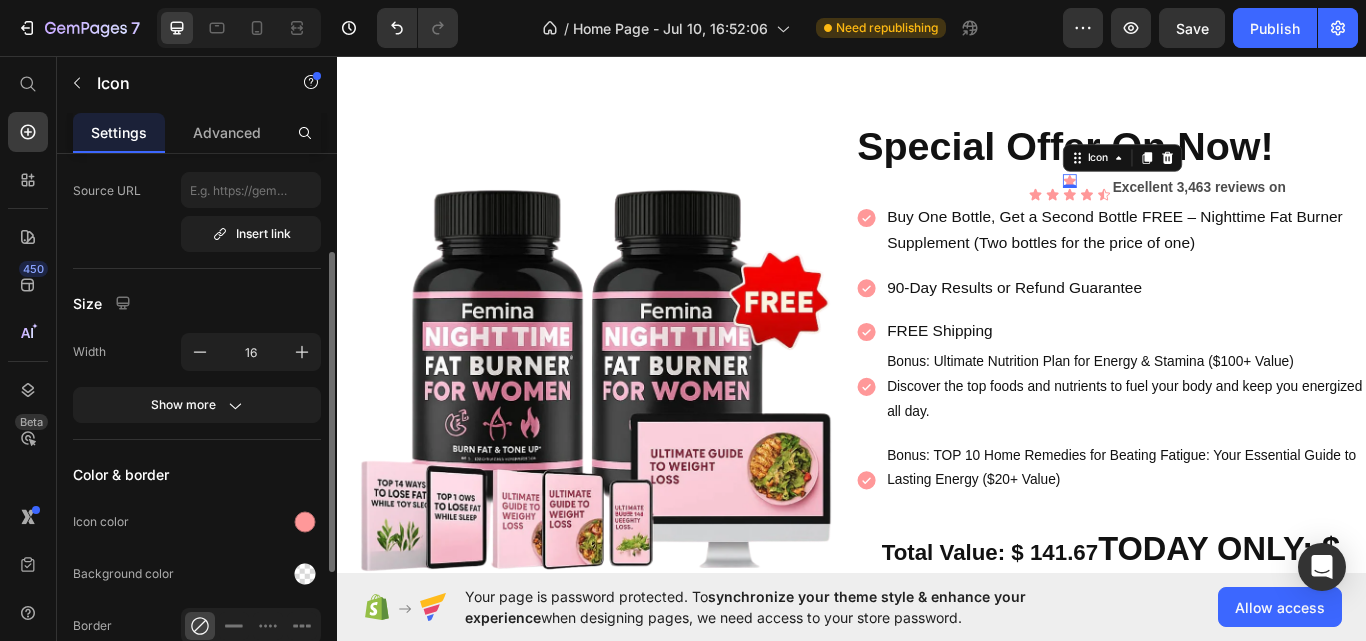 scroll, scrollTop: 164, scrollLeft: 0, axis: vertical 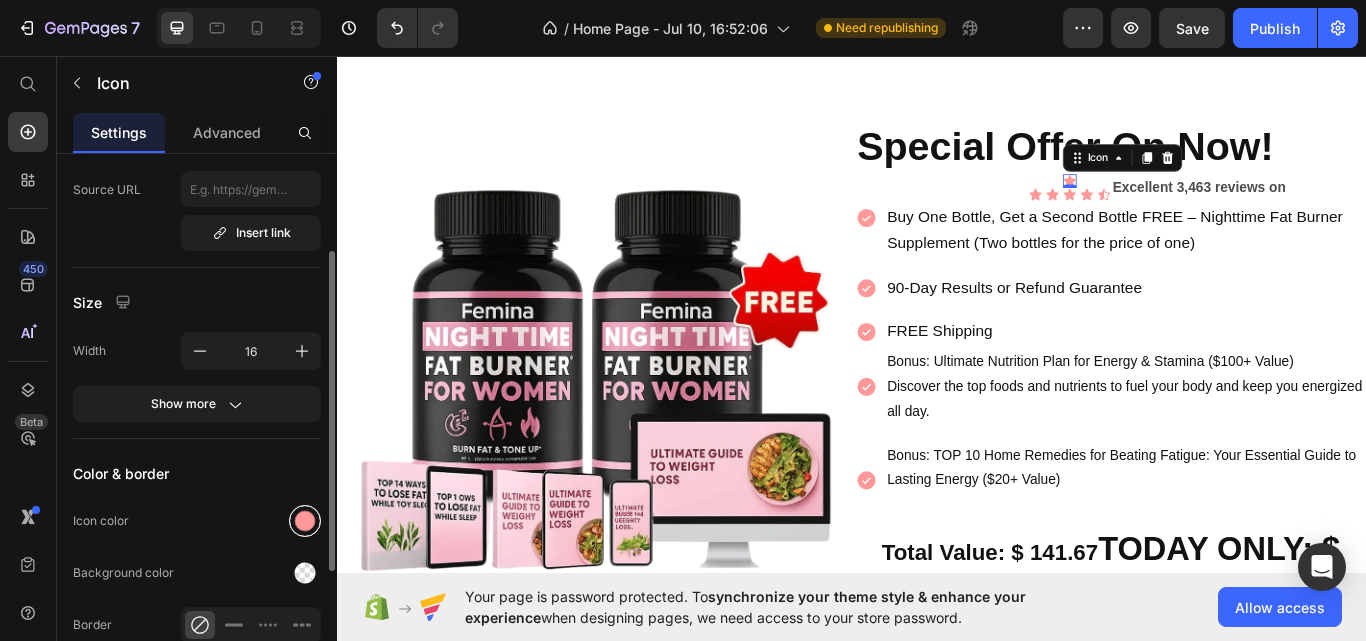 click at bounding box center [305, 521] 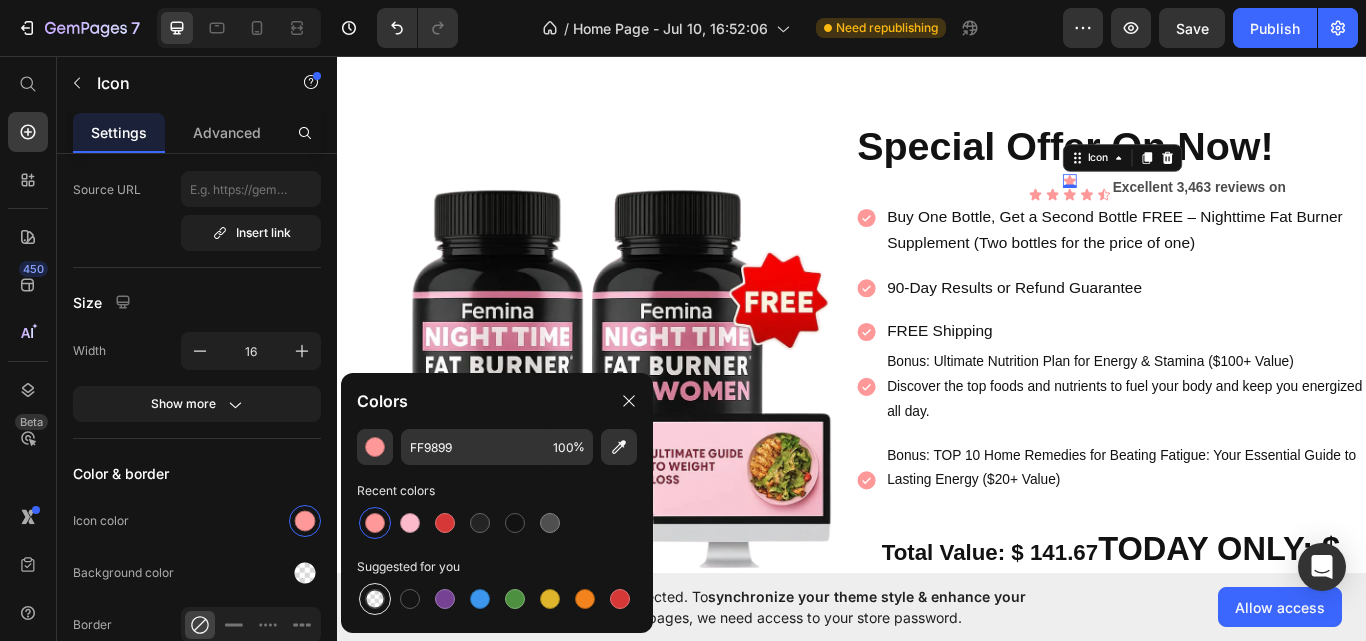 click at bounding box center [375, 599] 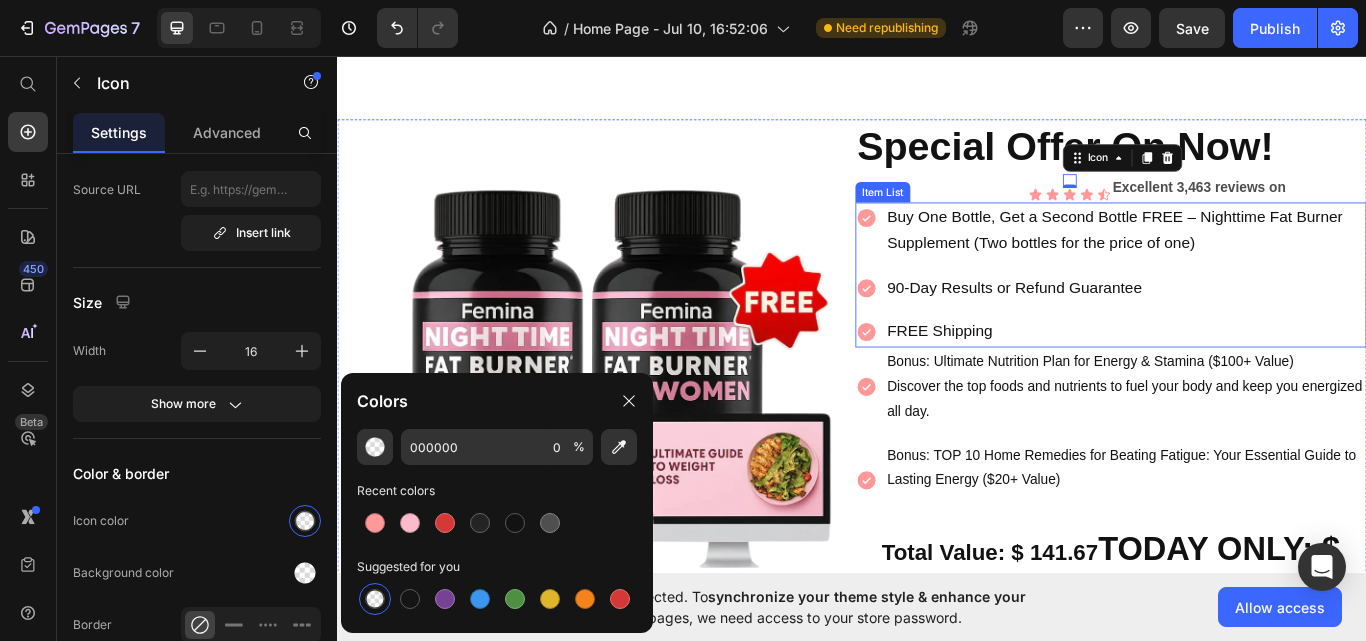 click on "90-Day Results or Refund Guarantee" at bounding box center [1126, 327] 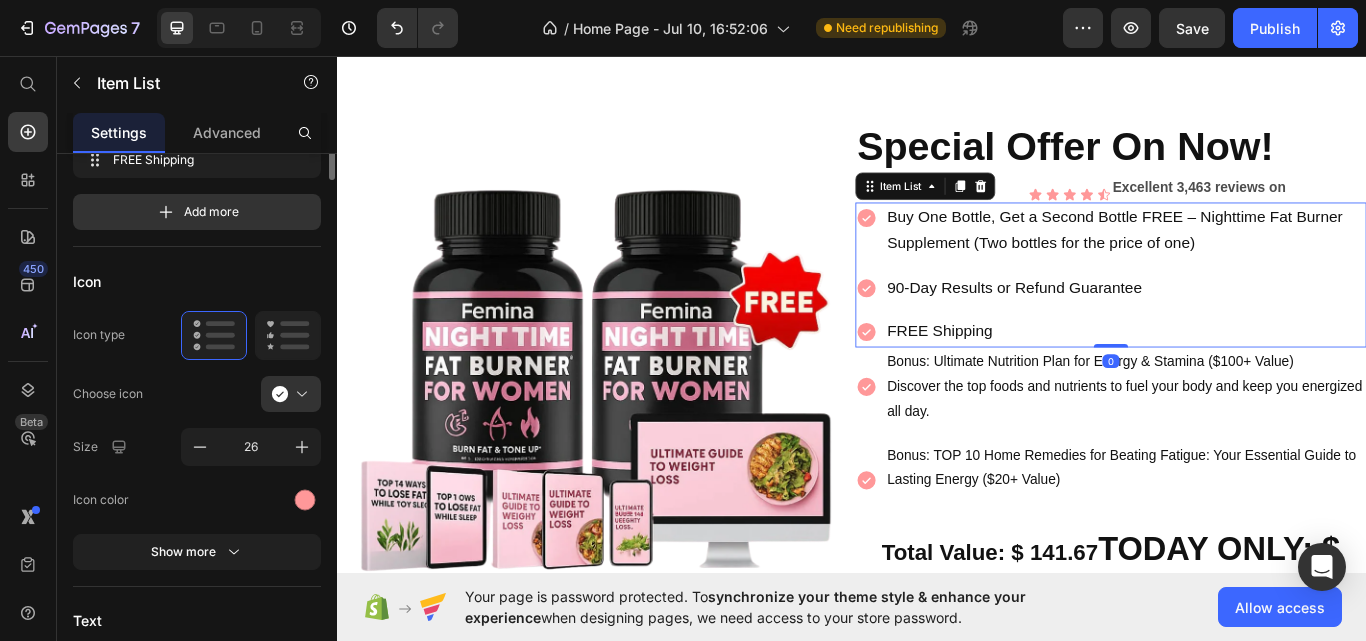 scroll, scrollTop: 0, scrollLeft: 0, axis: both 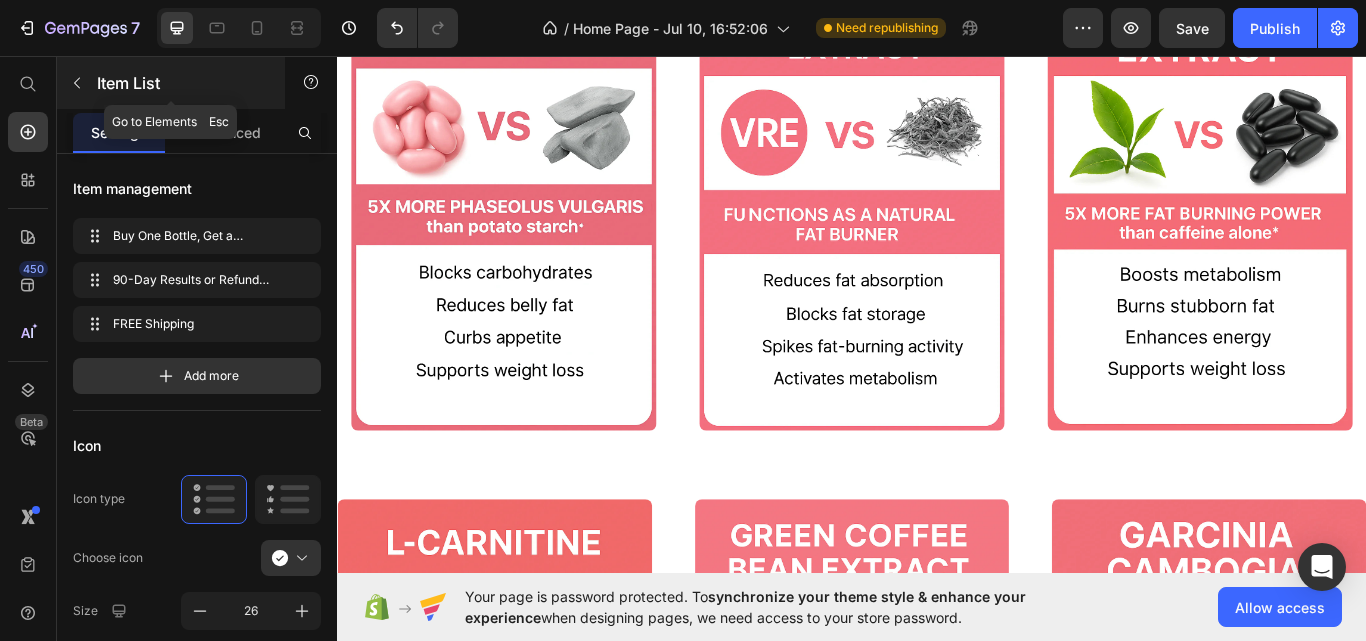 click 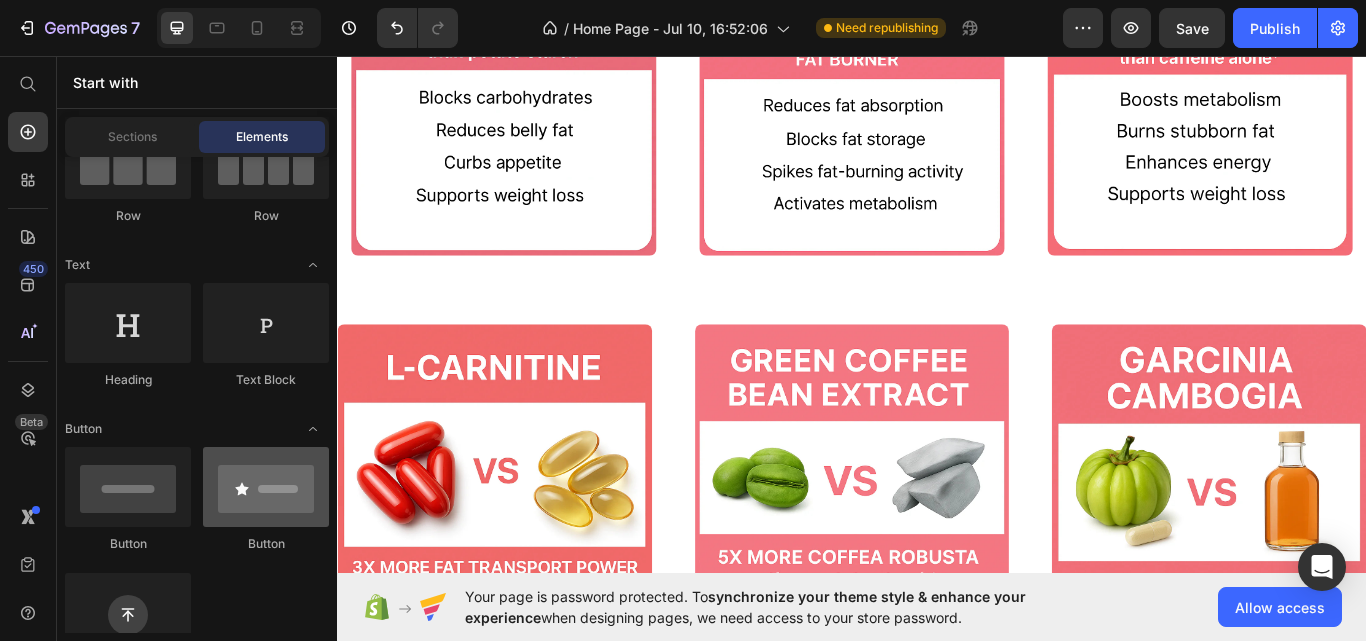 scroll, scrollTop: 7208, scrollLeft: 0, axis: vertical 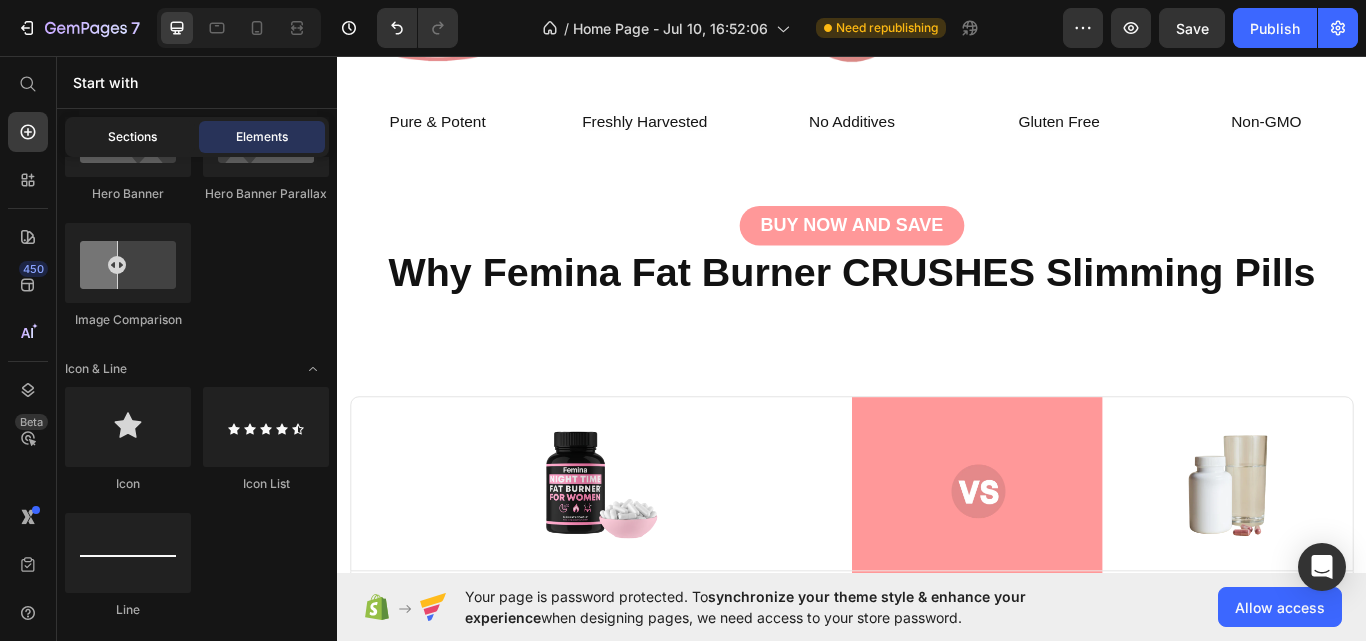 click on "Sections" at bounding box center [132, 137] 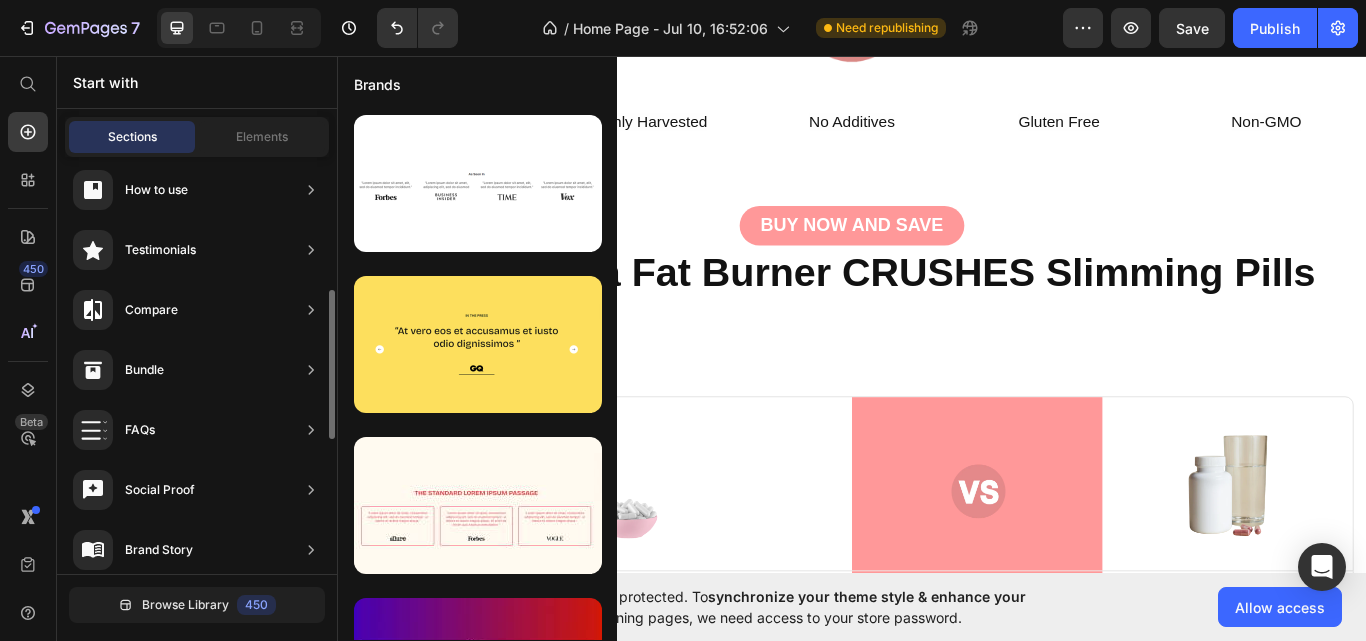 scroll, scrollTop: 372, scrollLeft: 0, axis: vertical 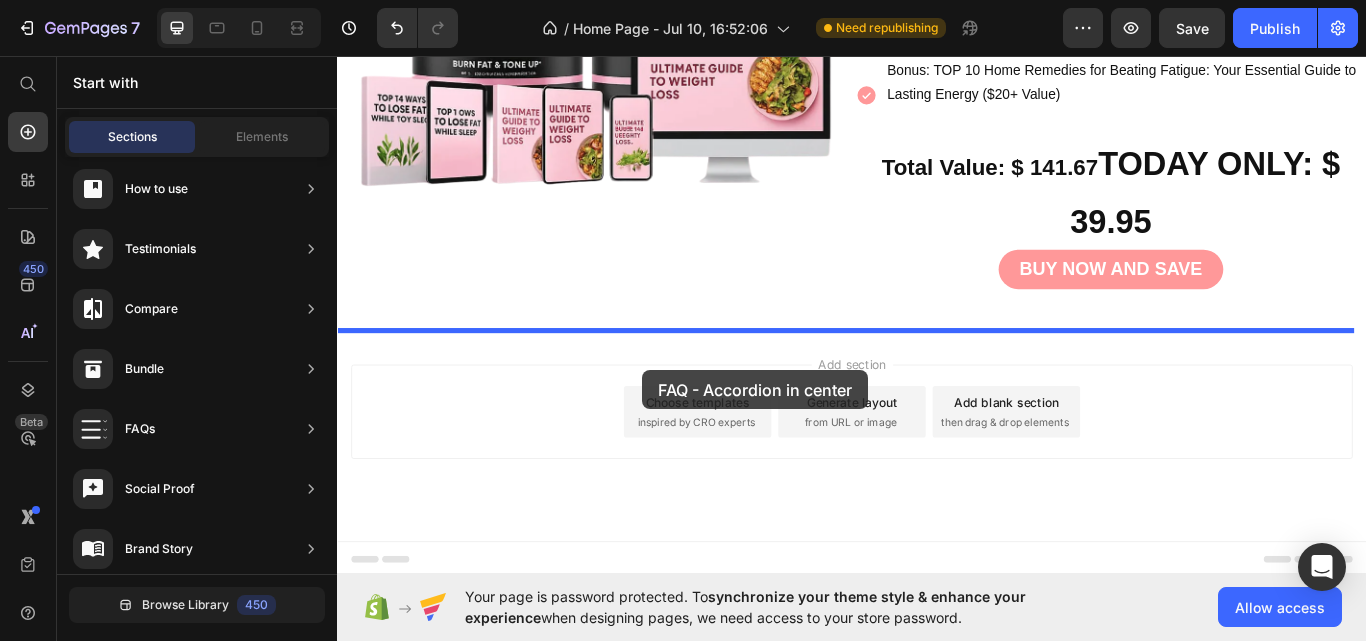drag, startPoint x: 736, startPoint y: 450, endPoint x: 690, endPoint y: 418, distance: 56.0357 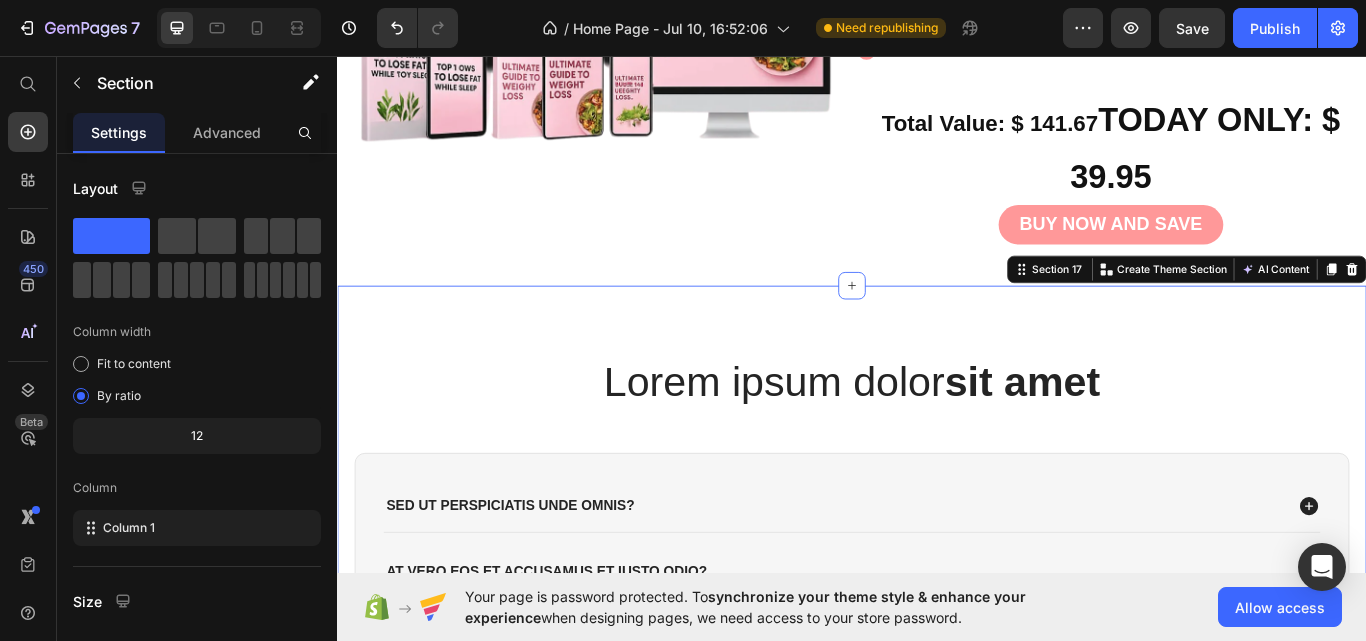 scroll, scrollTop: 10803, scrollLeft: 0, axis: vertical 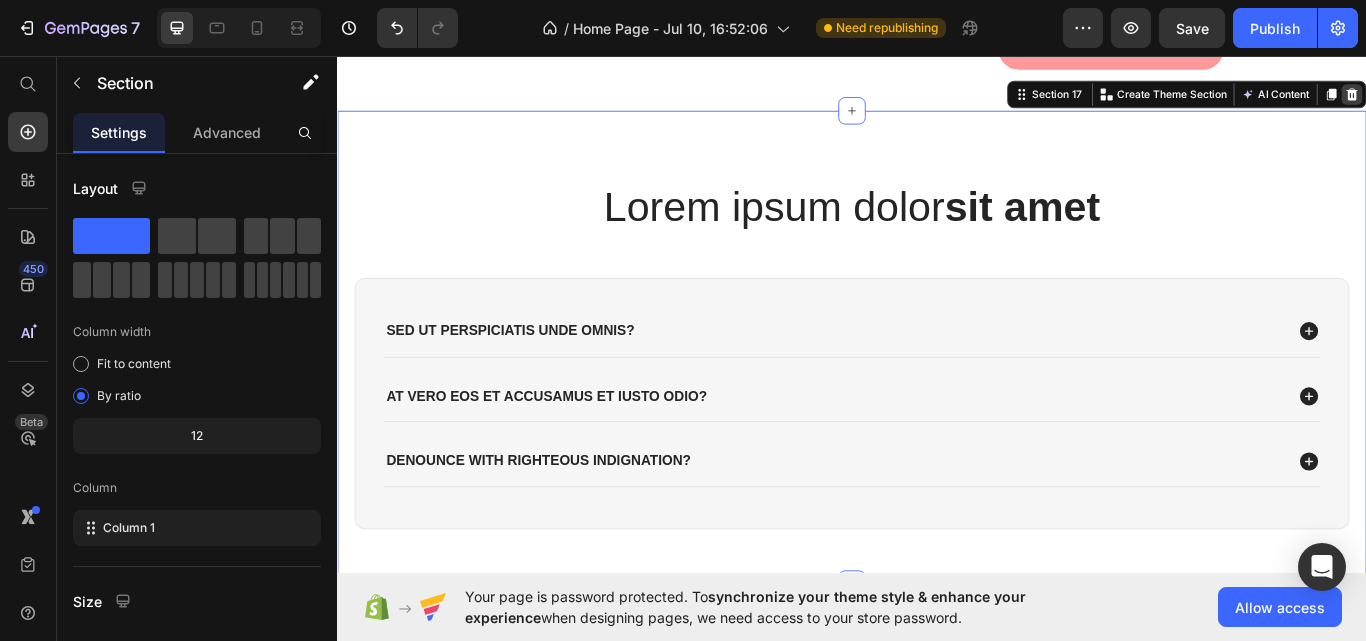 click 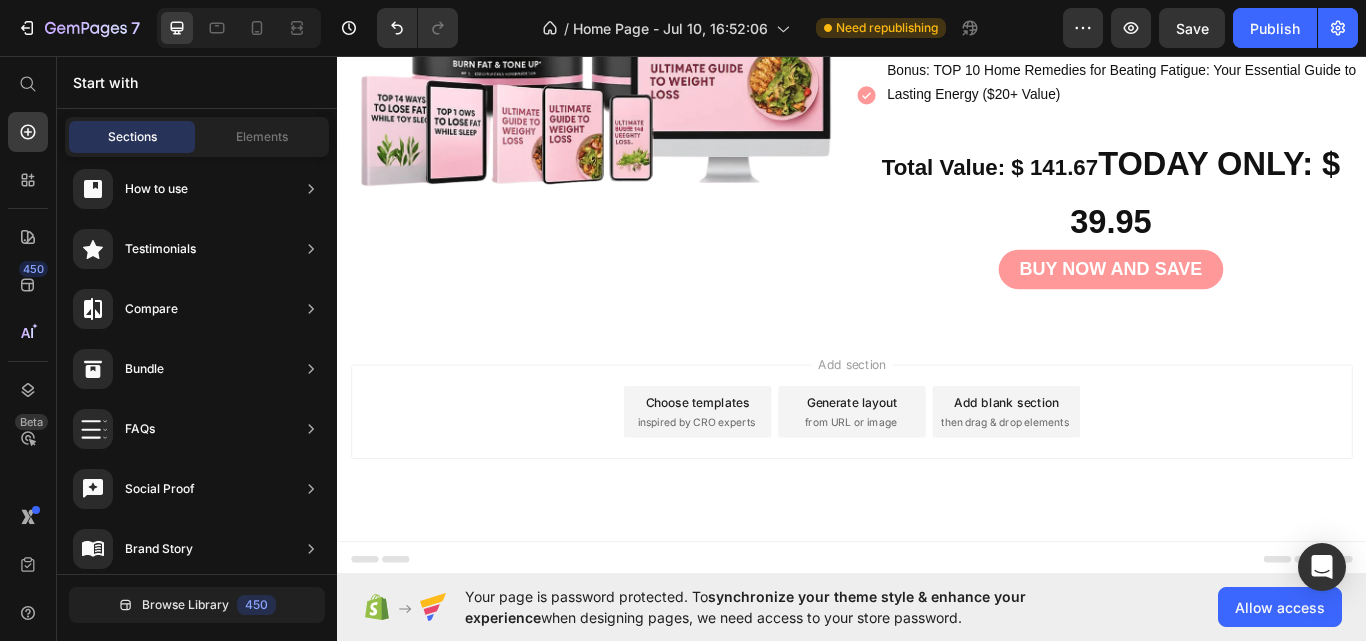 scroll, scrollTop: 10547, scrollLeft: 0, axis: vertical 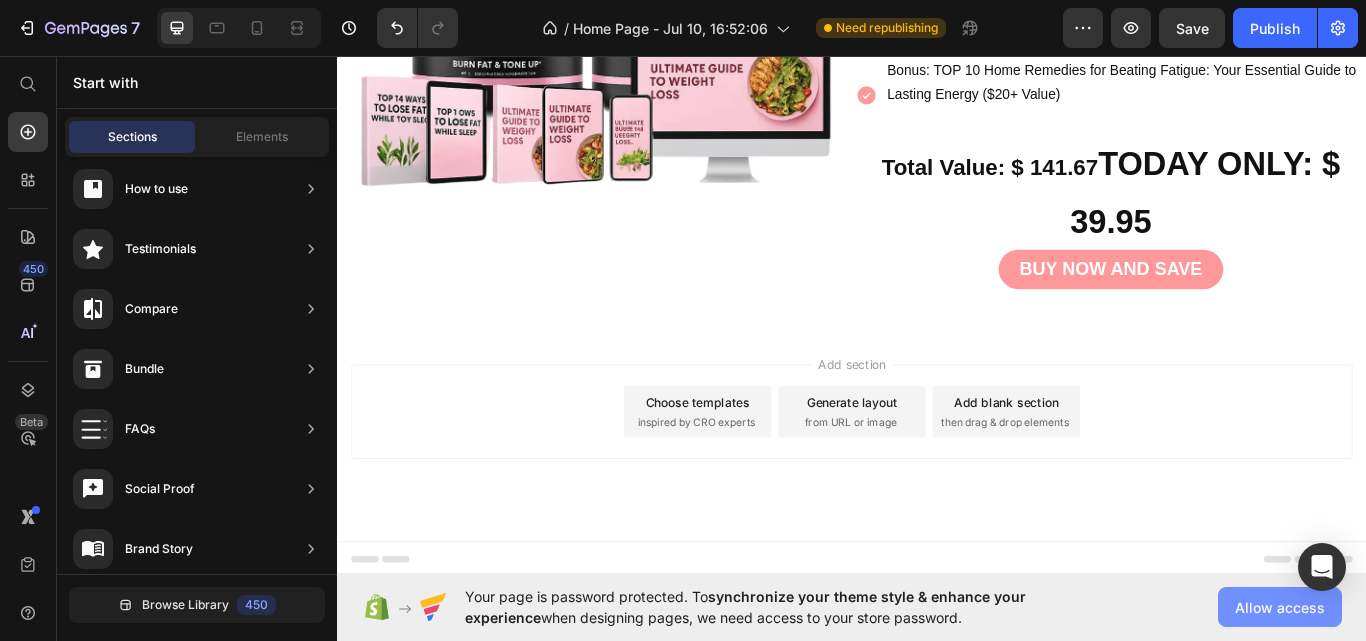 click on "Allow access" 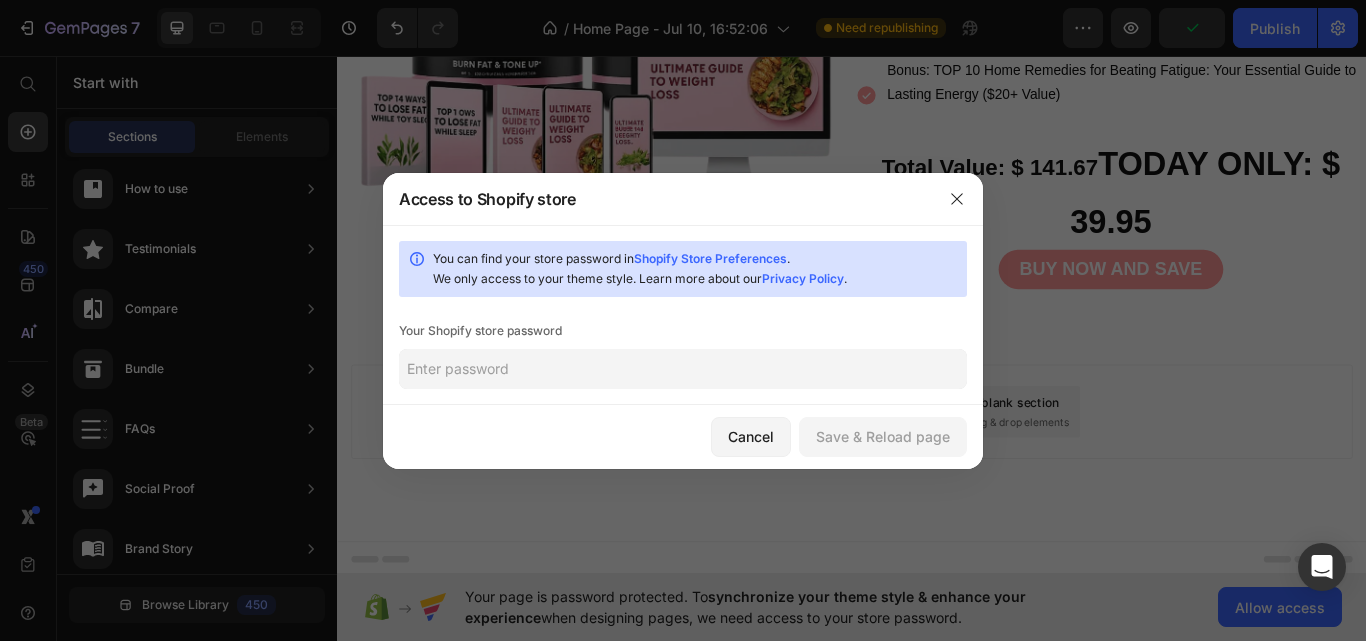 click 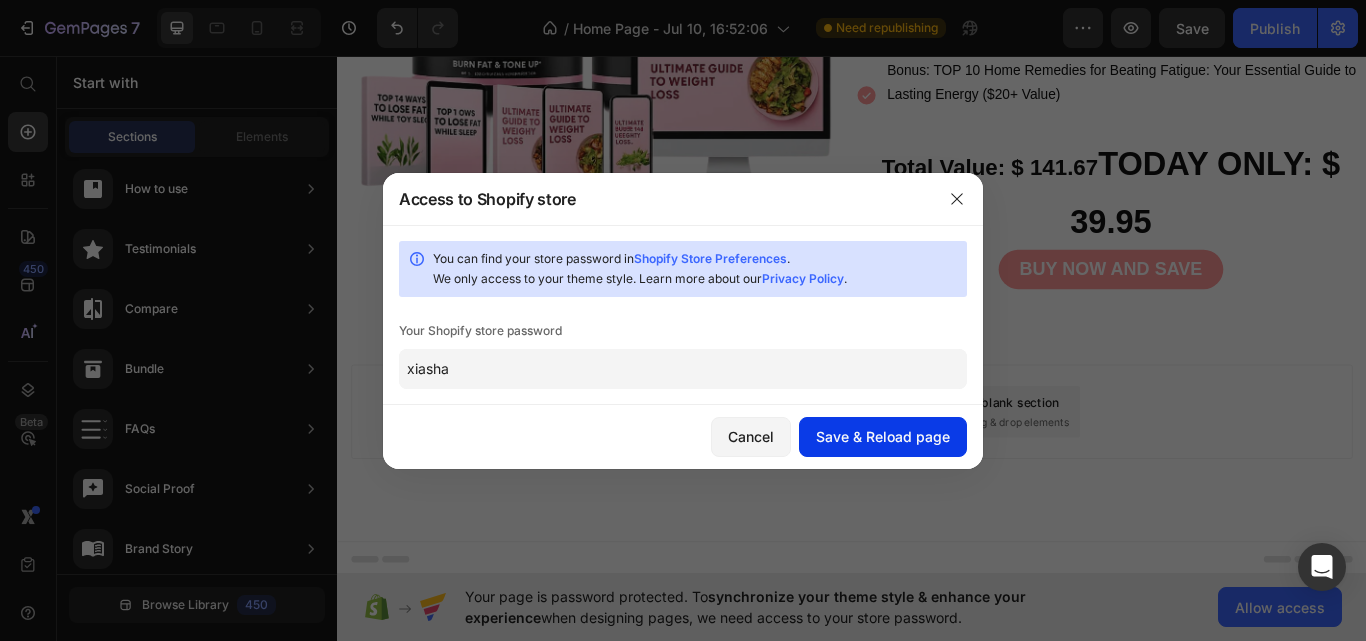 type on "xiasha" 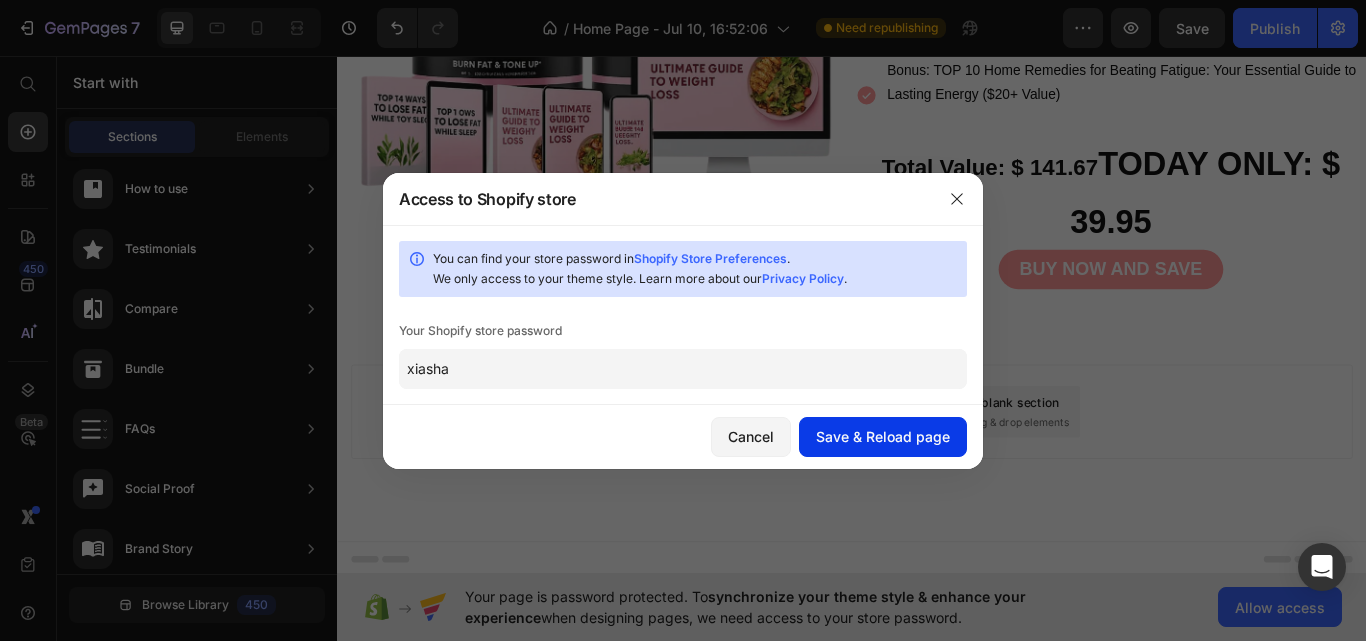 click on "Save & Reload page" at bounding box center [883, 436] 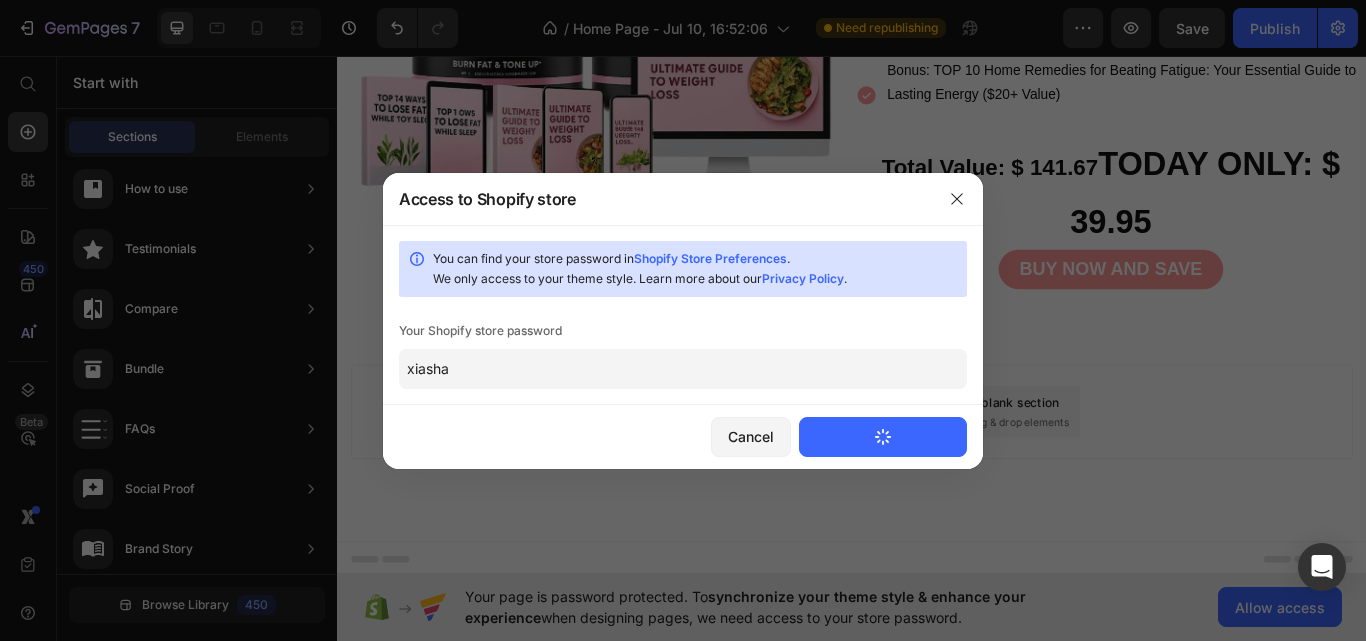 type 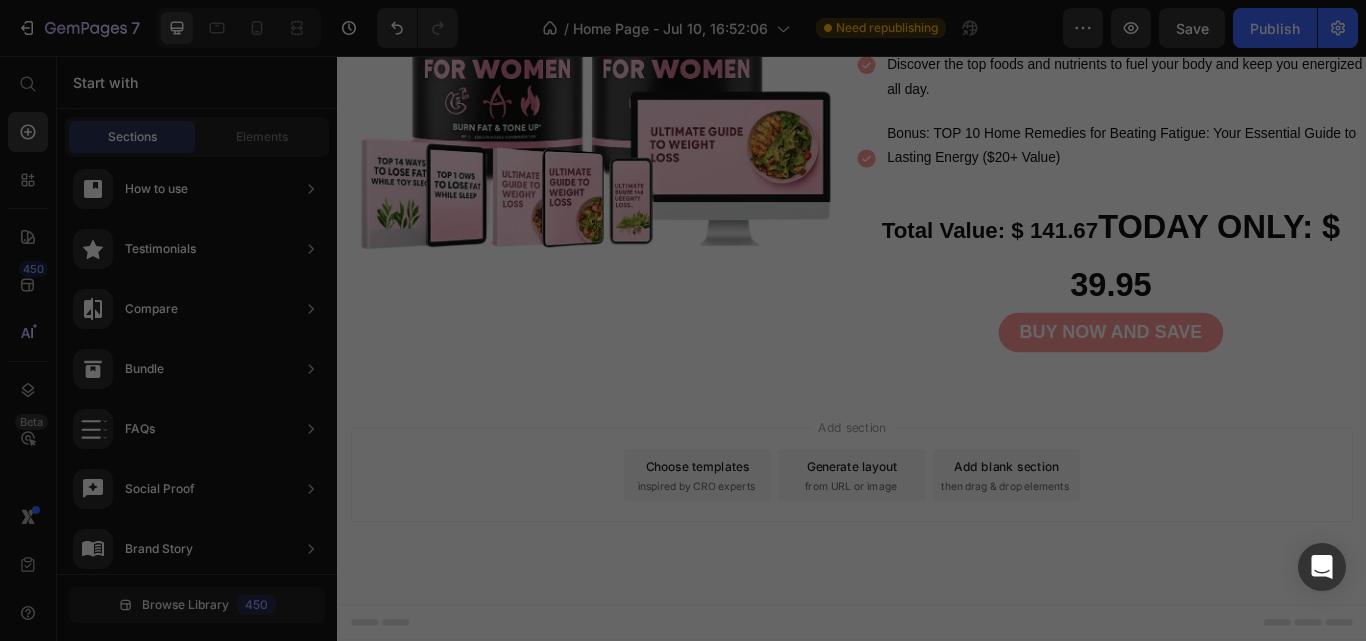 scroll, scrollTop: 10479, scrollLeft: 0, axis: vertical 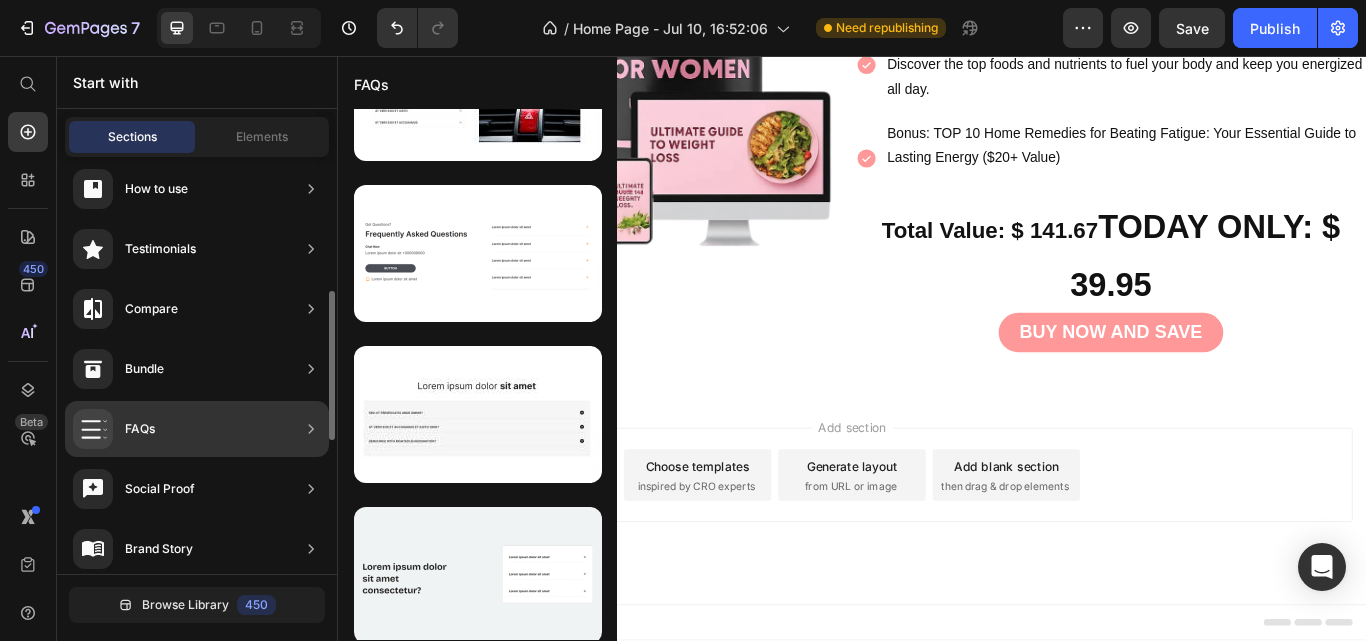 click on "FAQs" 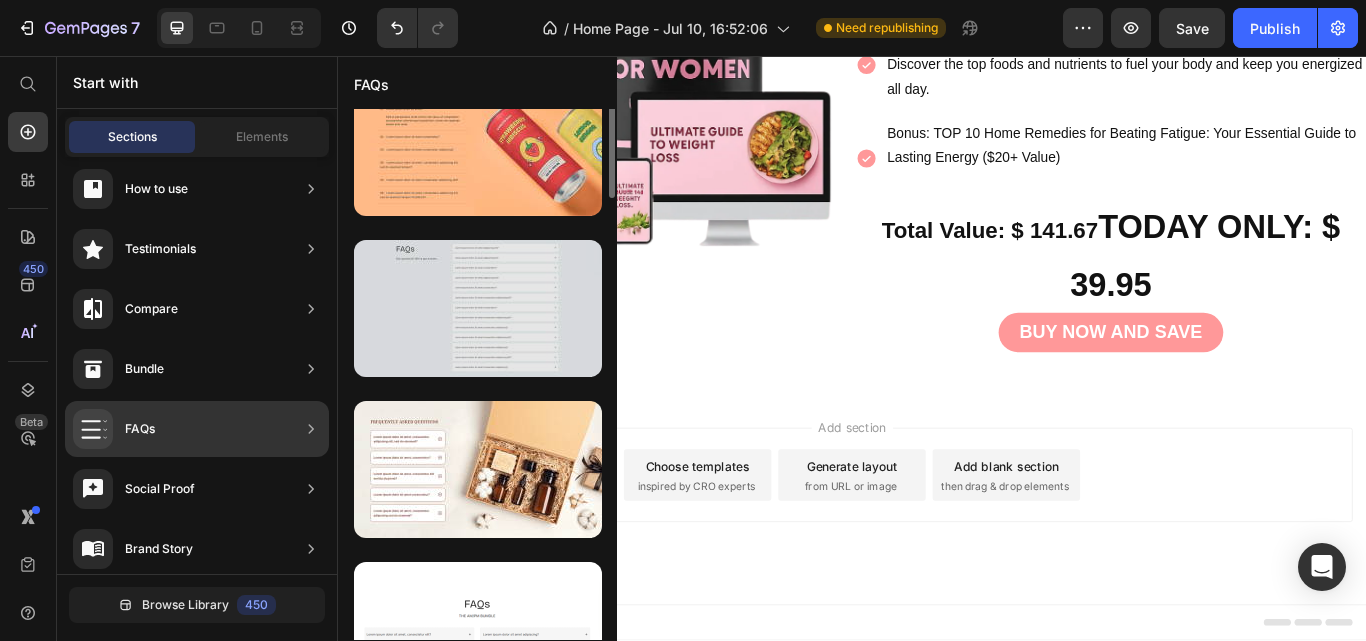 scroll, scrollTop: 0, scrollLeft: 0, axis: both 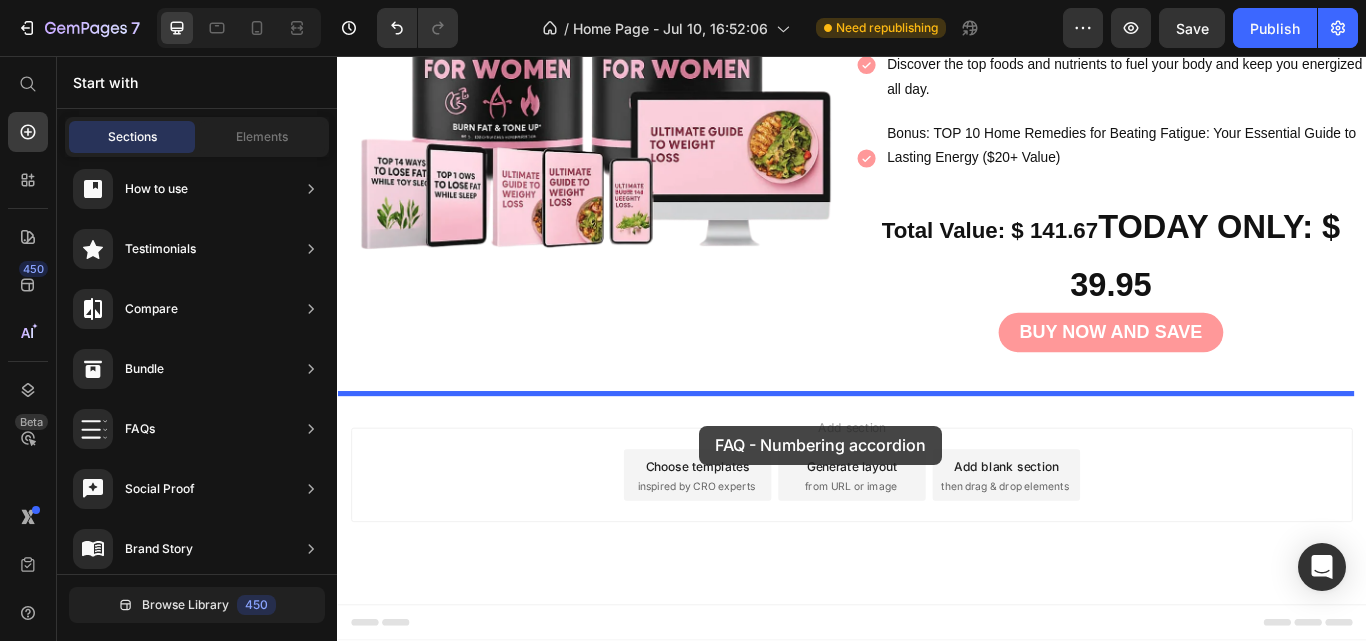 drag, startPoint x: 810, startPoint y: 295, endPoint x: 759, endPoint y: 487, distance: 198.658 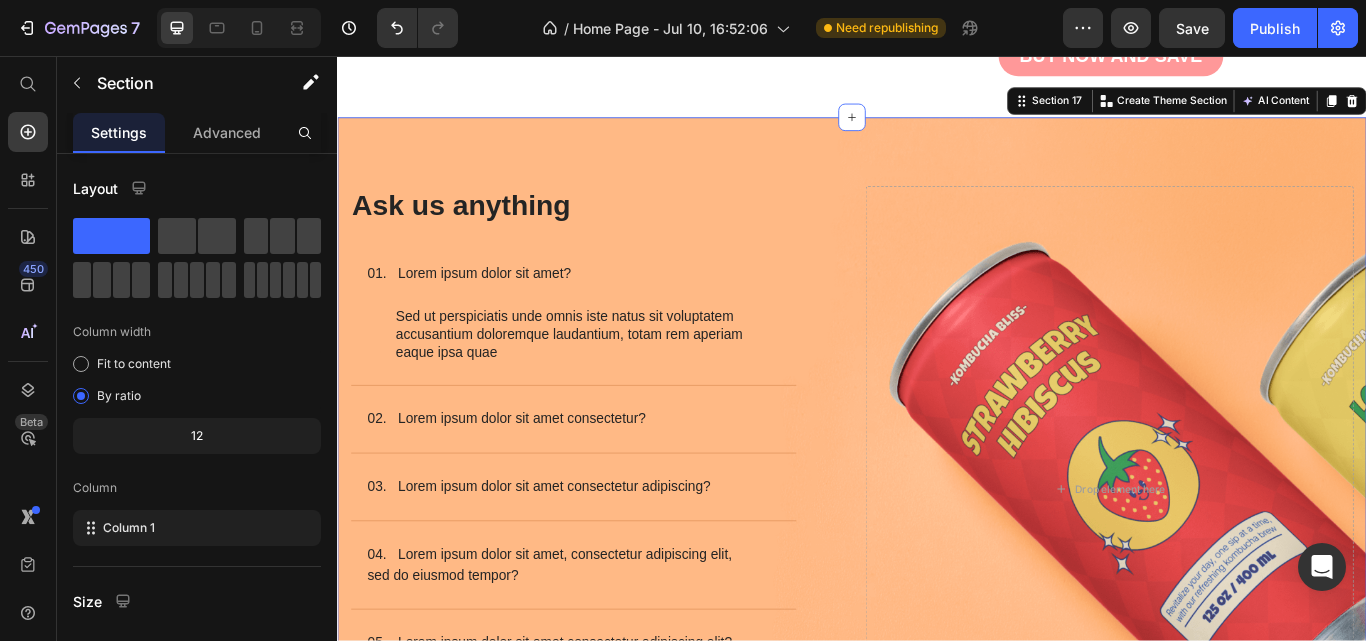 scroll, scrollTop: 10803, scrollLeft: 0, axis: vertical 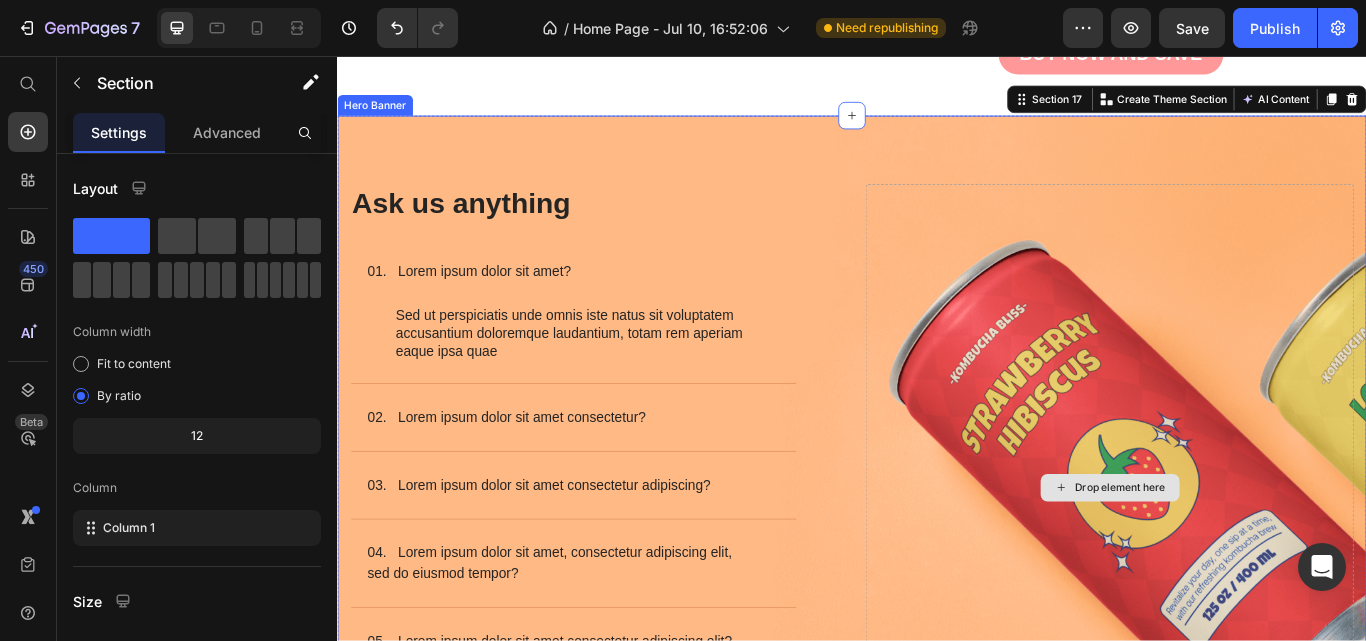 click on "Drop element here" at bounding box center (1237, 559) 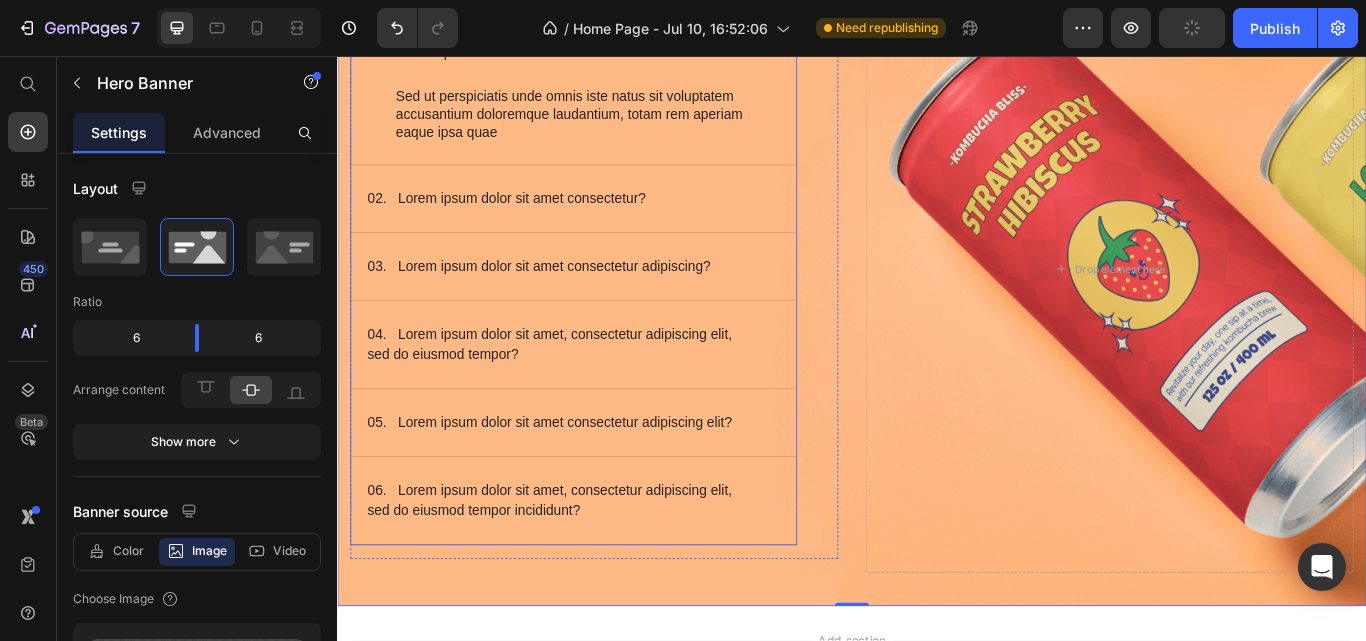 scroll, scrollTop: 11057, scrollLeft: 0, axis: vertical 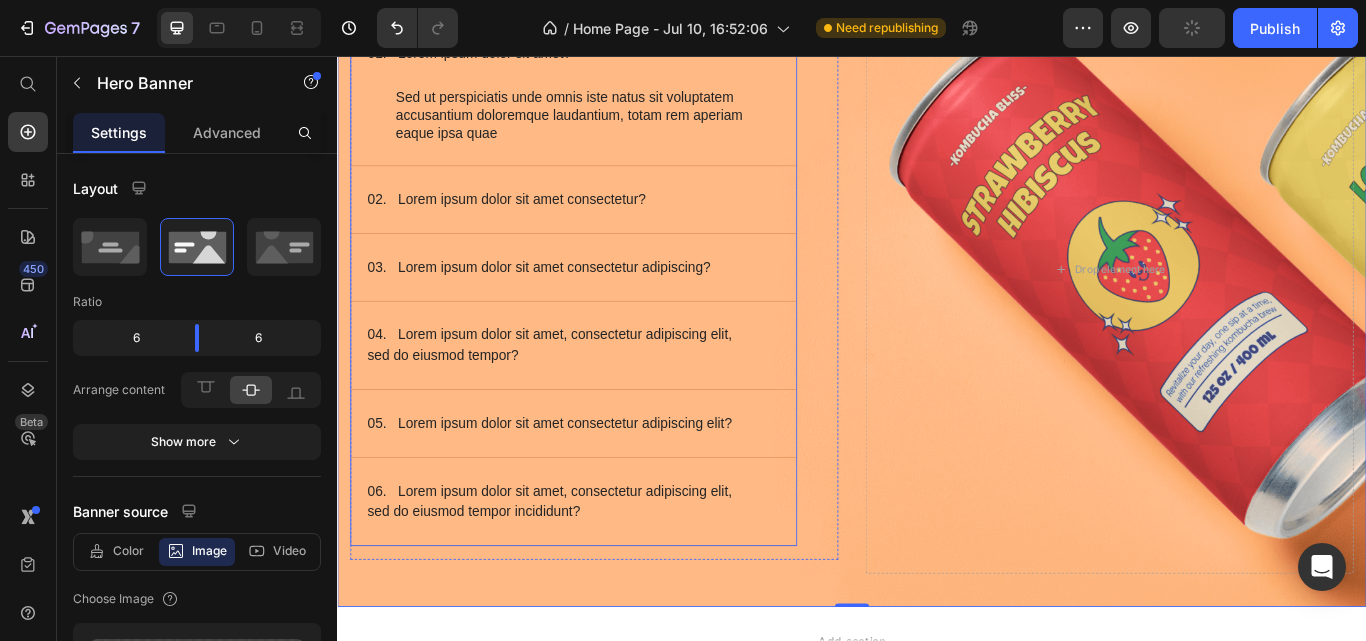 click on "05.   Lorem ipsum dolor sit amet consectetur adipiscing elit?" at bounding box center [612, 485] 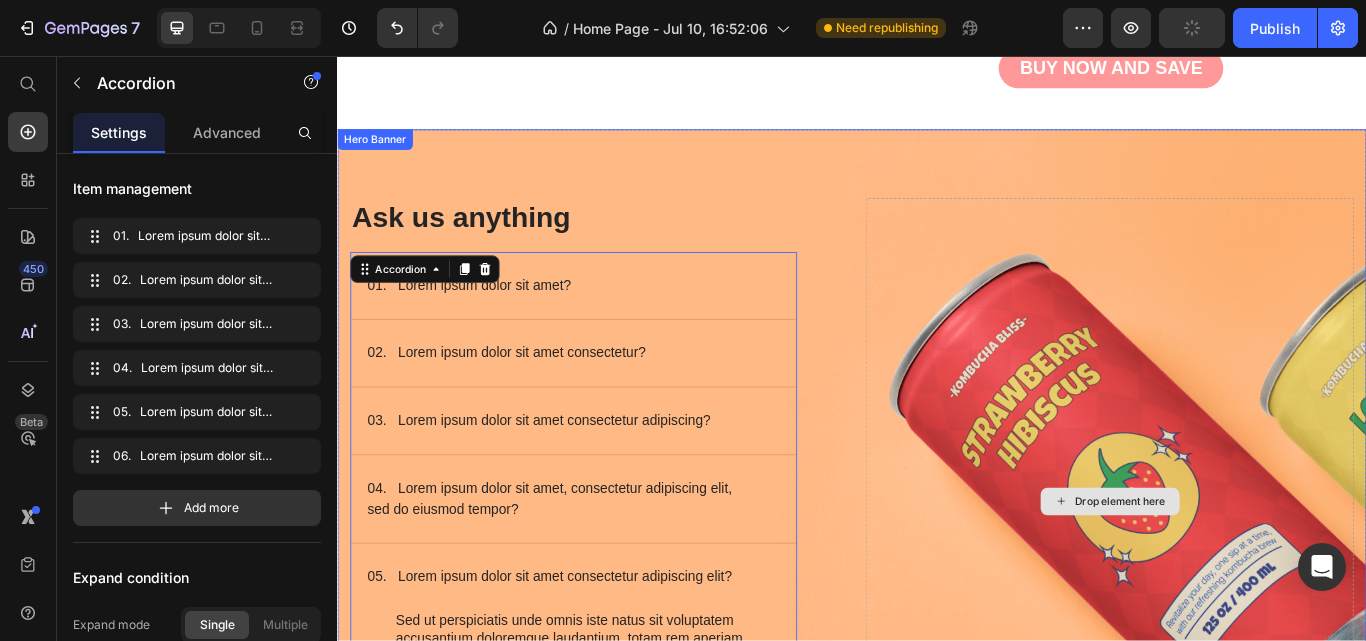 scroll, scrollTop: 10564, scrollLeft: 0, axis: vertical 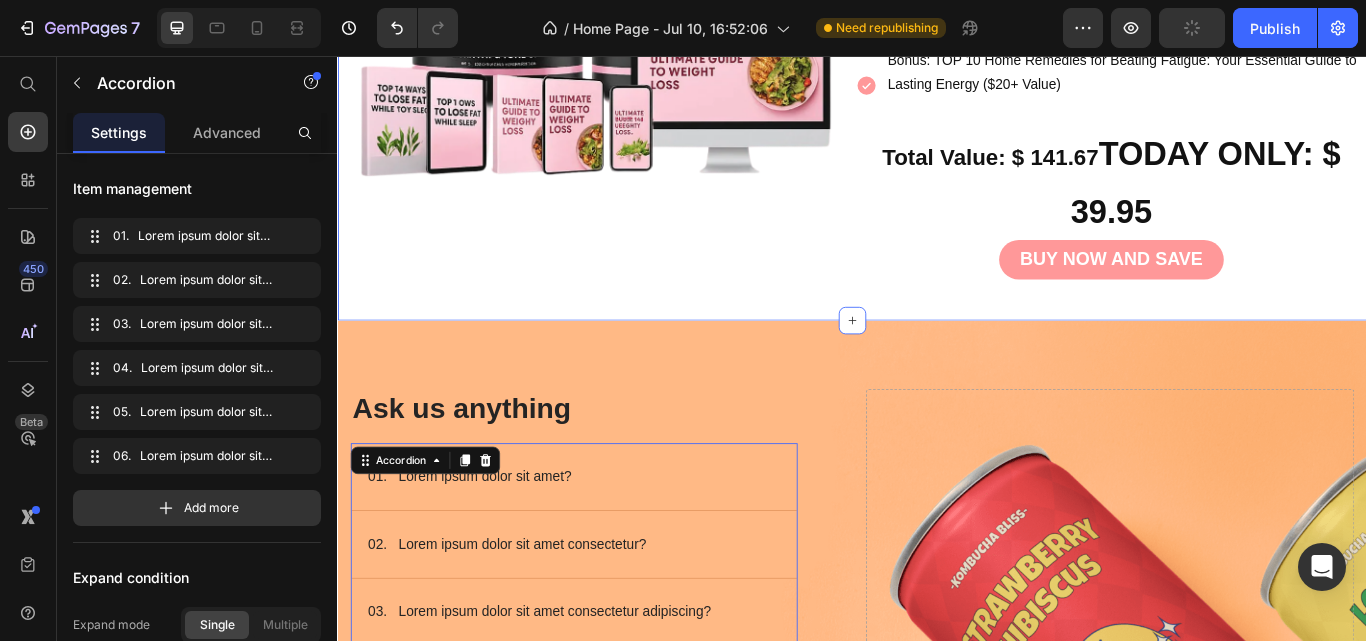 click on "Image Special Offer On Now! Heading Icon Icon Icon Icon Icon Icon Icon List Excellent 3,463 reviews on Text Block Row Buy One Bottle, Get a Second Bottle FREE – Nighttime Fat Burner Supplement (Two bottles for the price of one) 90-Day Results or Refund Guarantee FREE Shipping Item List Bonus: Ultimate Nutrition Plan for Energy &amp; Stamina ($100+ Value) Discover the top foods and nutrients to fuel your body and keep you energized all day. Bonus: TOP 10 Home Remedies for Beating Fatigue: Your Essential Guide to Lasting Energy ($20+ Value) Item List Total Value: $ 141.67 TODAY ONLY: $ 39.95 Heading BUY NOW AND SAVE Button Row Section 16" at bounding box center [937, 1] 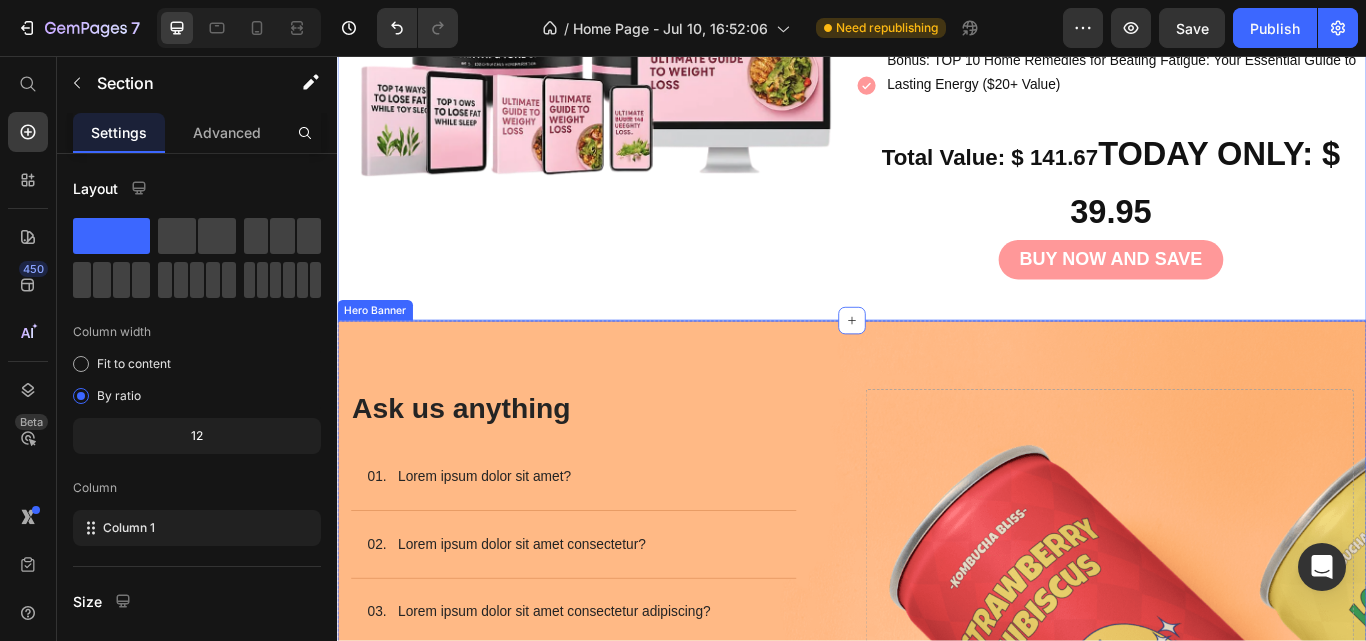 scroll, scrollTop: 10518, scrollLeft: 0, axis: vertical 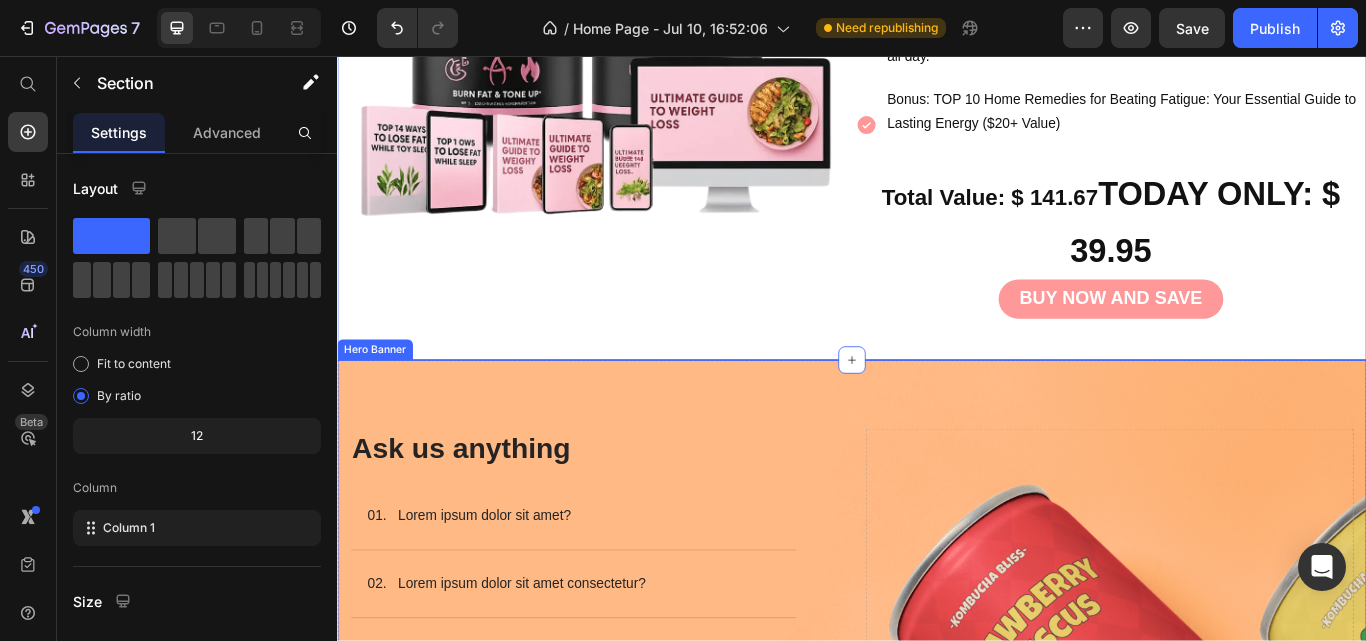 click on "Image Ask us anything Heading 01. Lorem ipsum dolor sit amet? 02. Lorem ipsum dolor sit amet consectetur? 03. Lorem ipsum dolor sit amet consectetur adipiscing? 04. Lorem ipsum dolor sit amet, consectetur adipiscing elit, sed do eiusmod tempor? 05. Lorem ipsum dolor sit amet consectetur adipiscing elit? Sed ut perspiciatis unde omnis iste natus sit voluptatem accusantium doloremque laudantium, totam rem aperiam eaque ipsa quae Text Block 06. Lorem ipsum dolor sit amet, consectetur adipiscing elit, sed do eiusmod tempor incididunt? Accordion Row Drop element here" at bounding box center (937, 824) 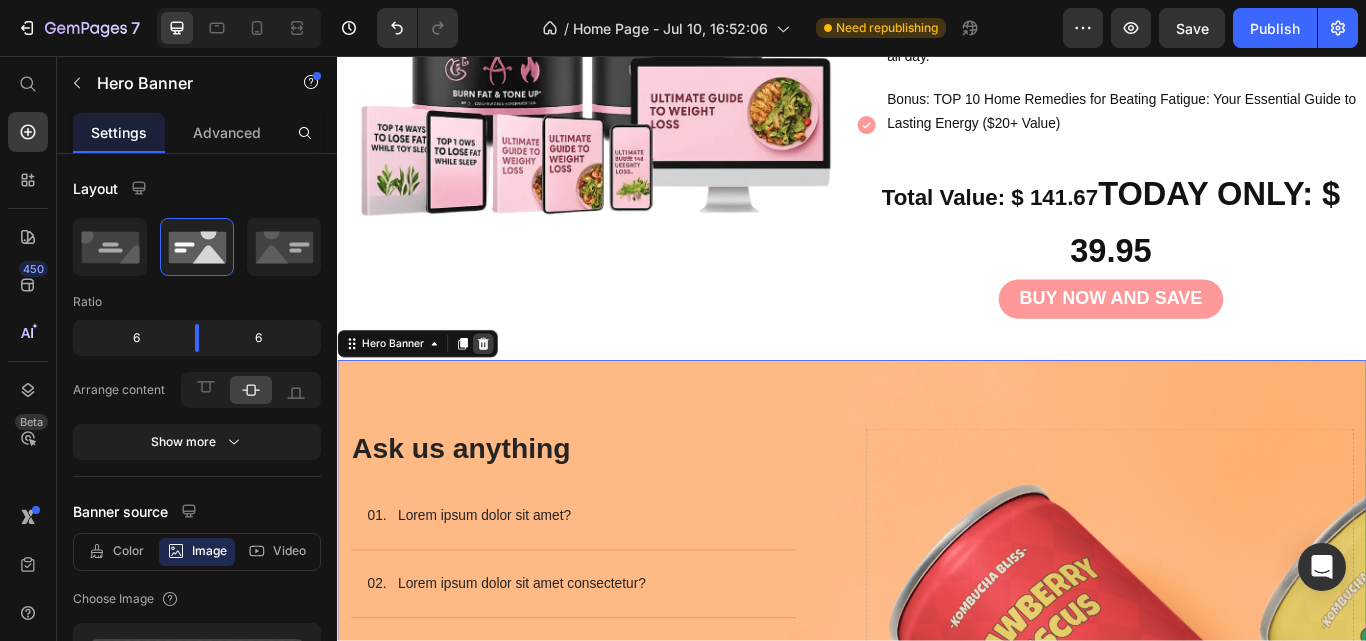 click 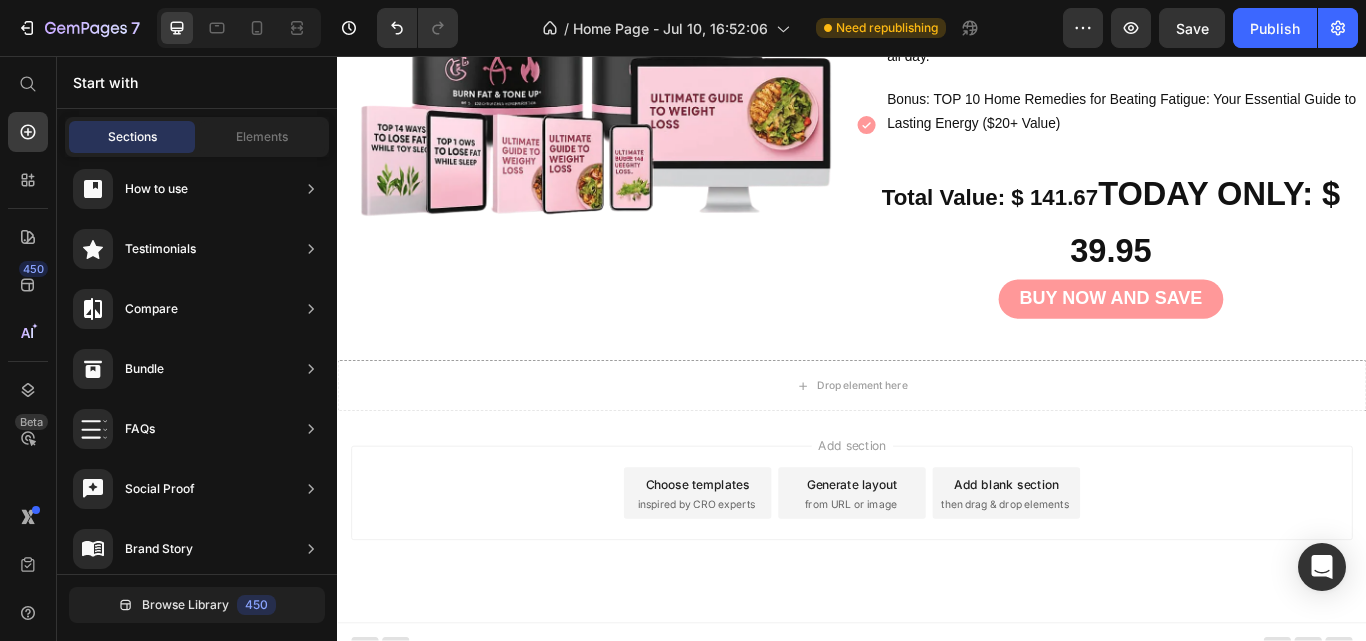 scroll, scrollTop: 10487, scrollLeft: 0, axis: vertical 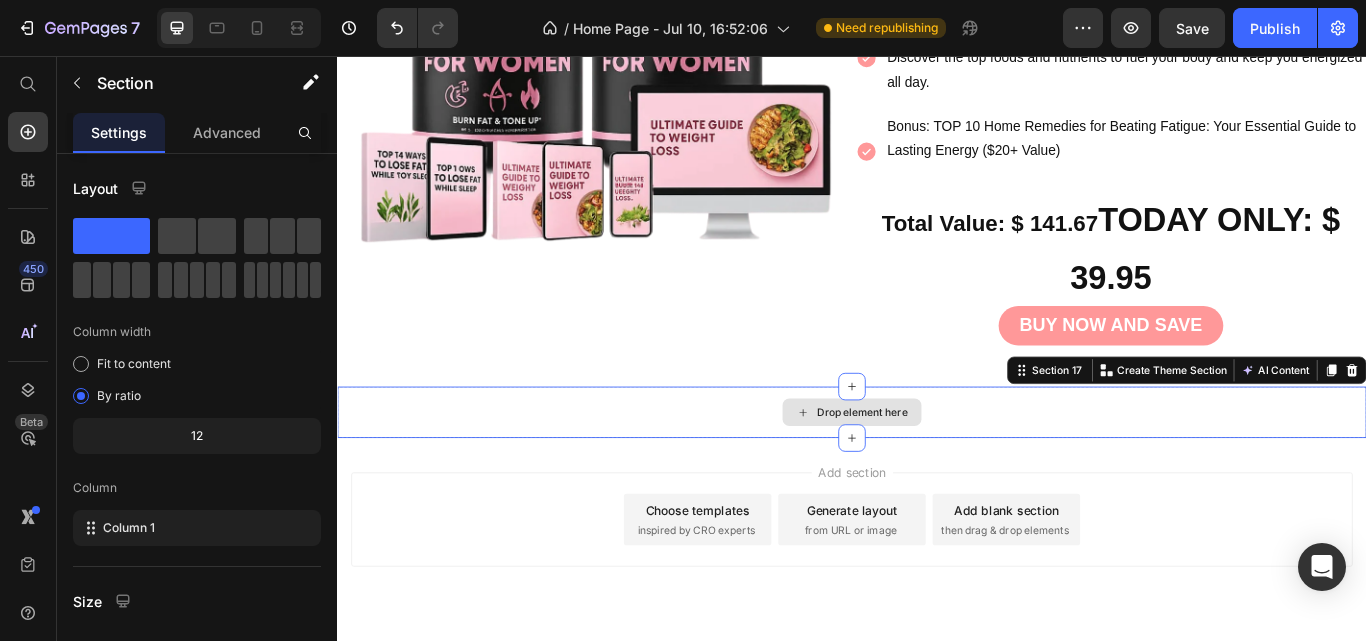 click on "Drop element here" at bounding box center (937, 472) 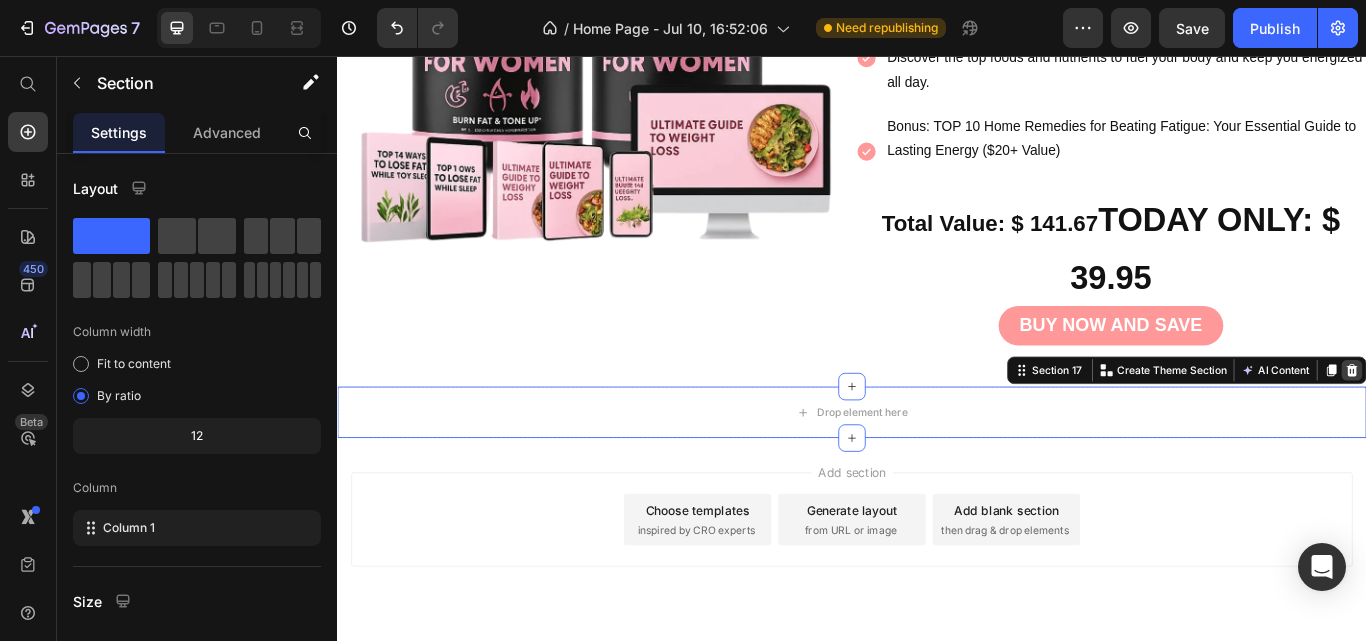 click 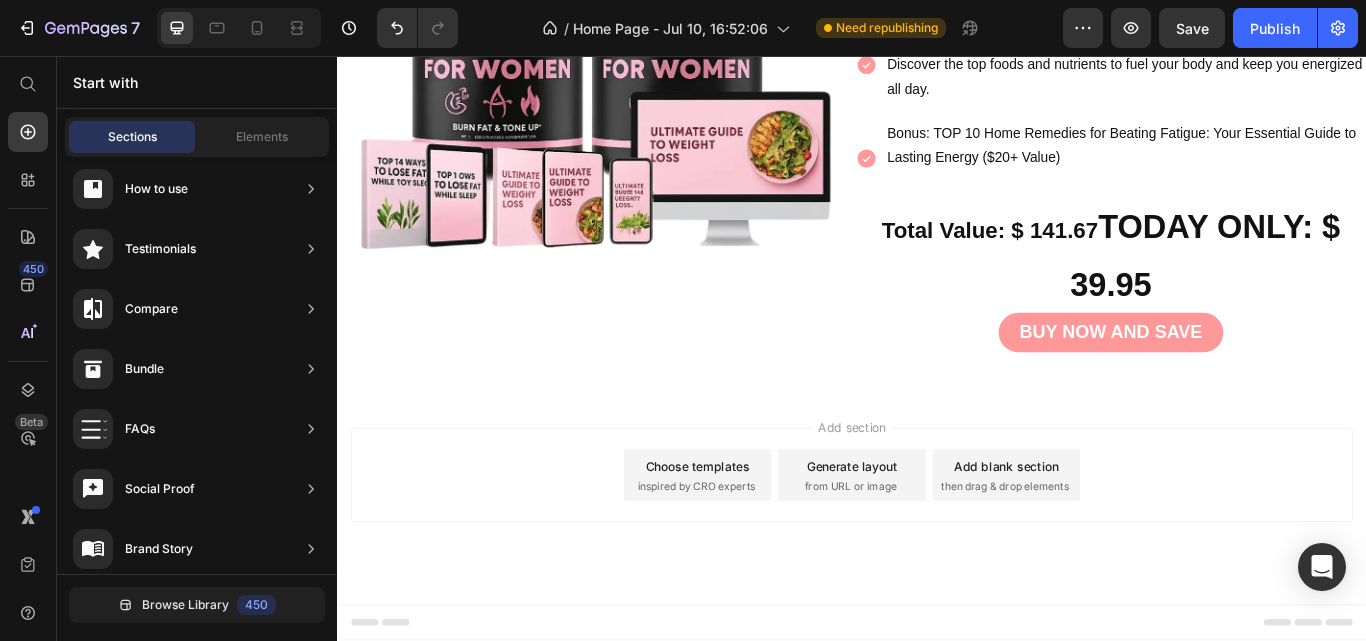 scroll, scrollTop: 10427, scrollLeft: 0, axis: vertical 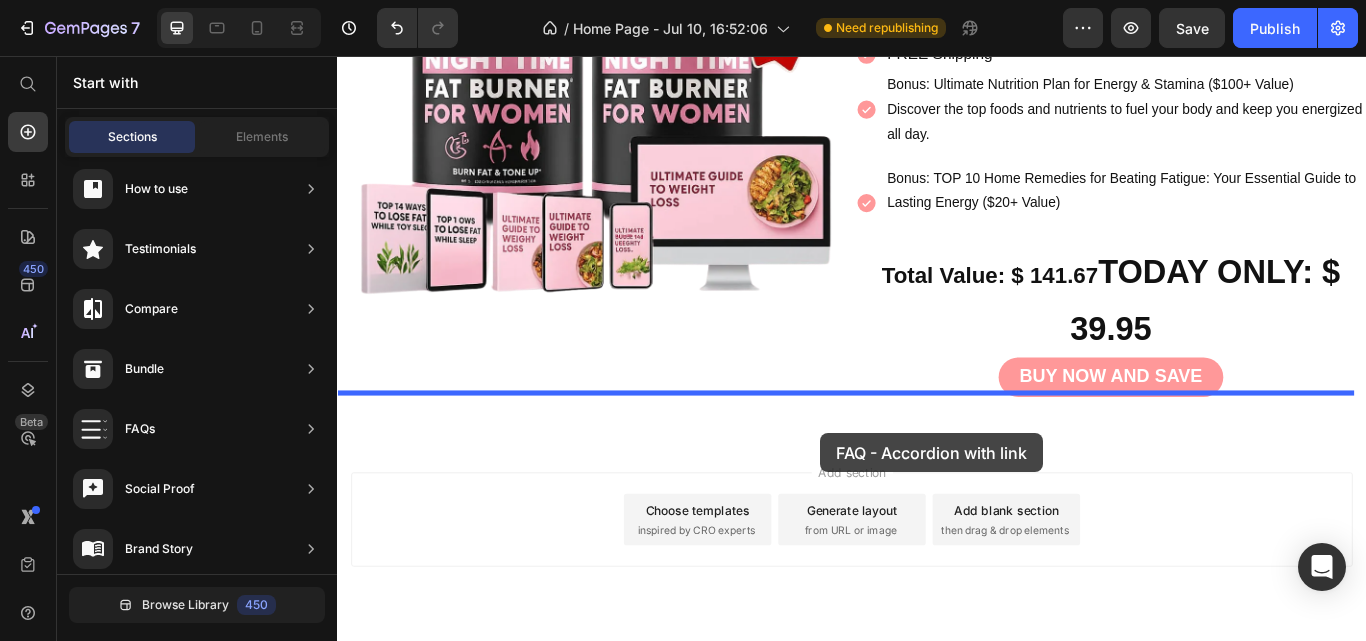 drag, startPoint x: 795, startPoint y: 526, endPoint x: 942, endPoint y: 496, distance: 150.03 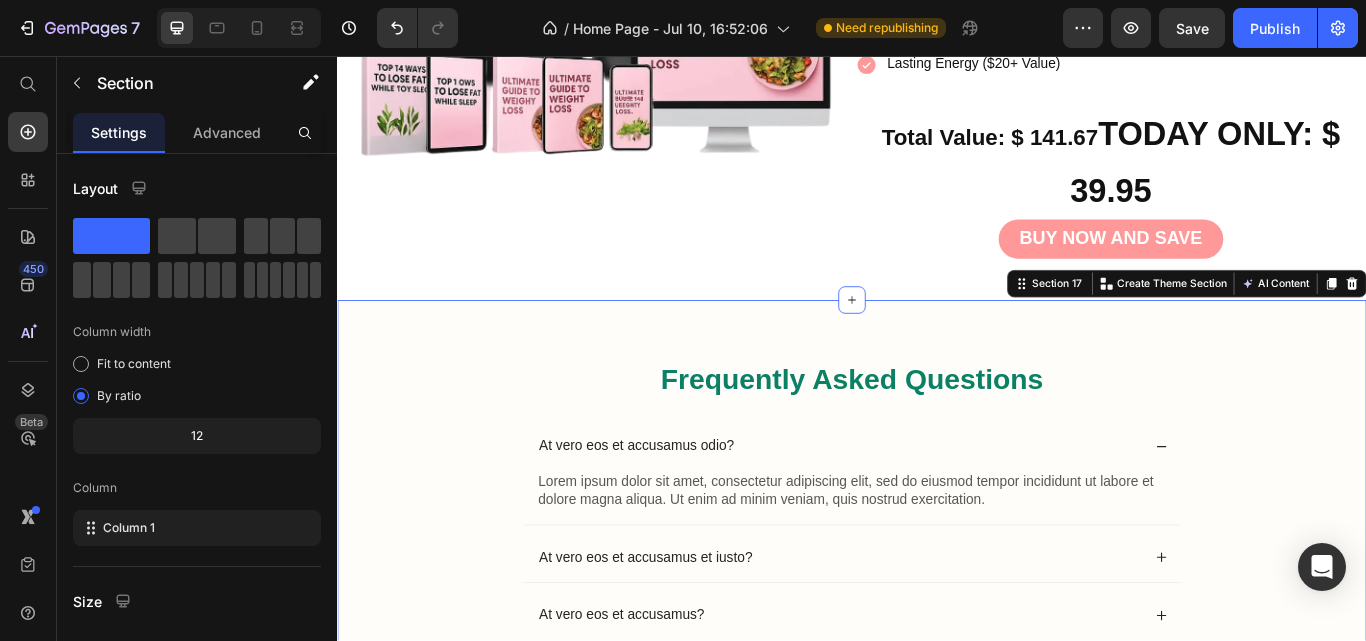 scroll, scrollTop: 10751, scrollLeft: 0, axis: vertical 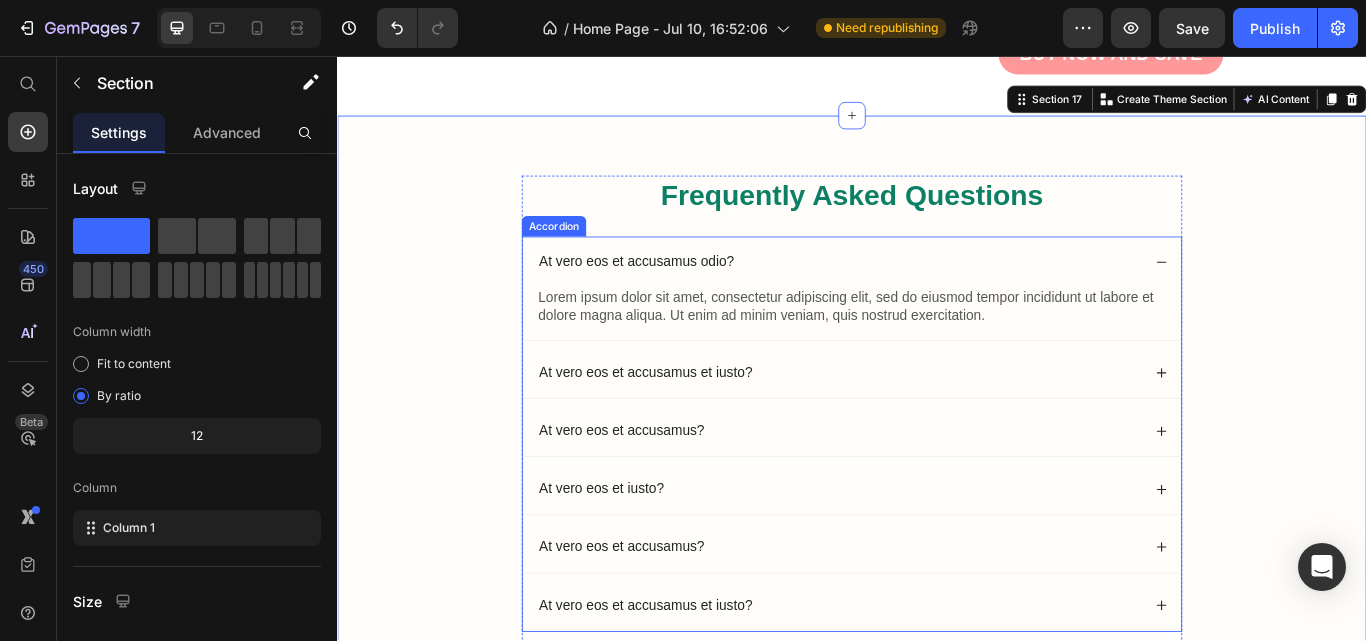 click on "At vero eos et accusamus odio?" at bounding box center [937, 296] 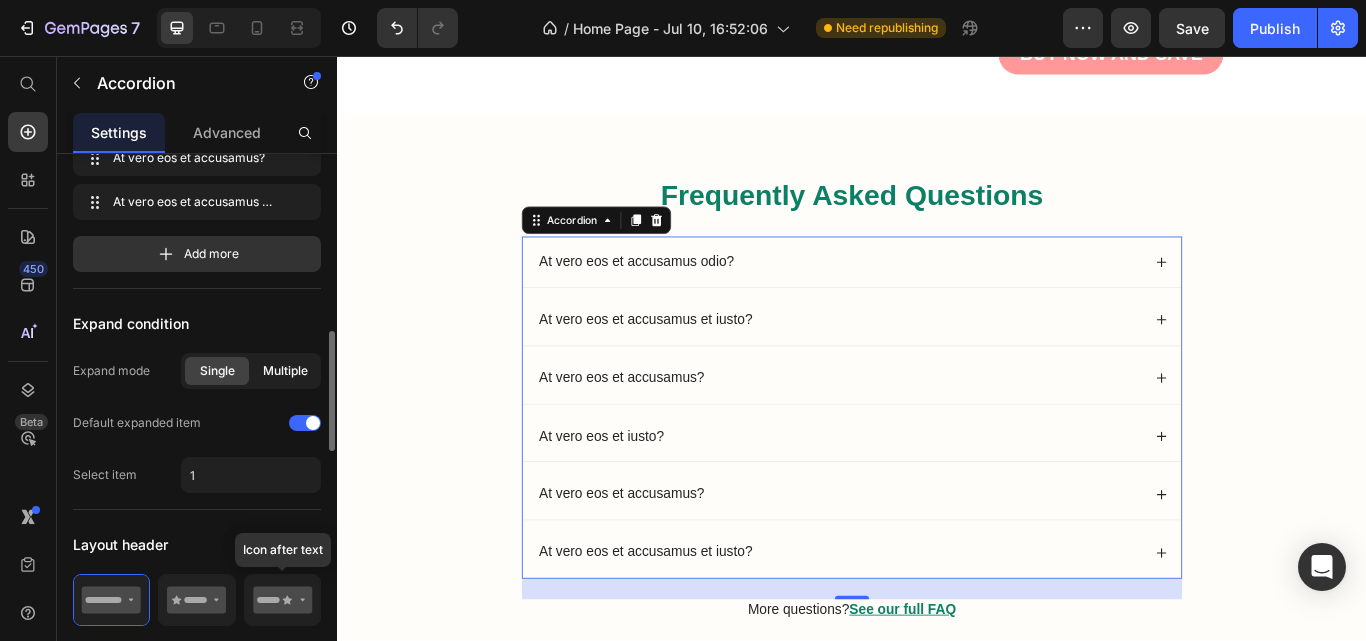 scroll, scrollTop: 353, scrollLeft: 0, axis: vertical 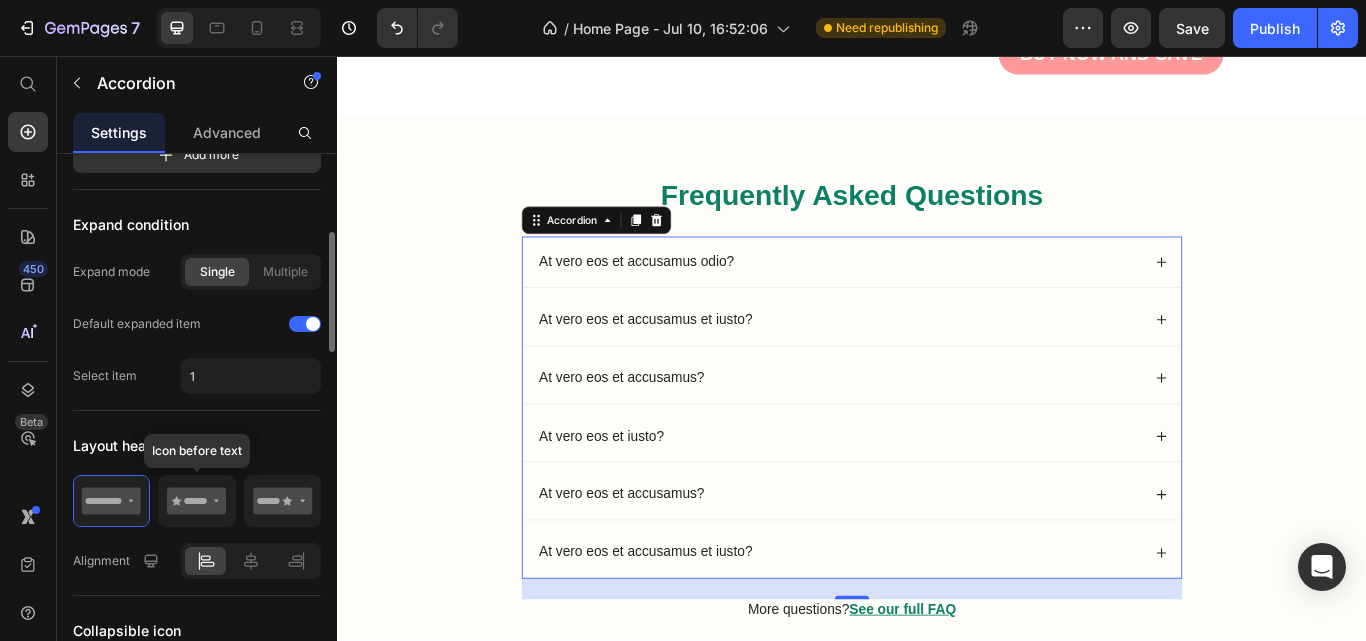 click 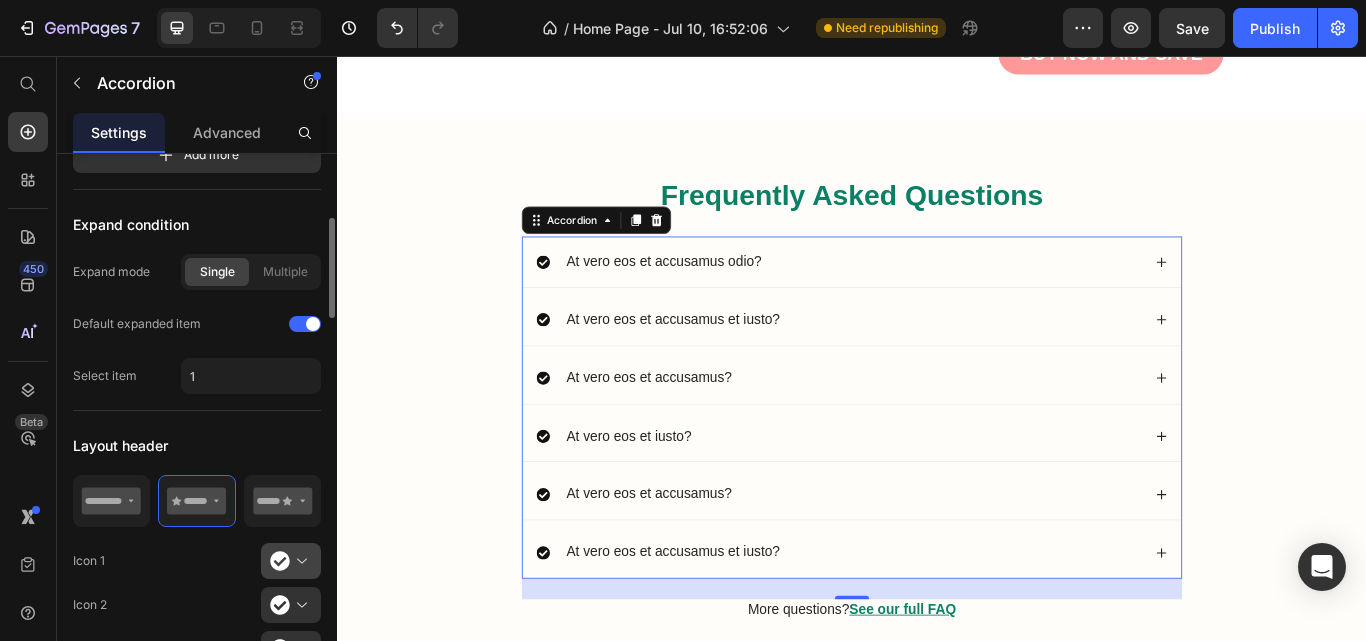 click at bounding box center [299, 561] 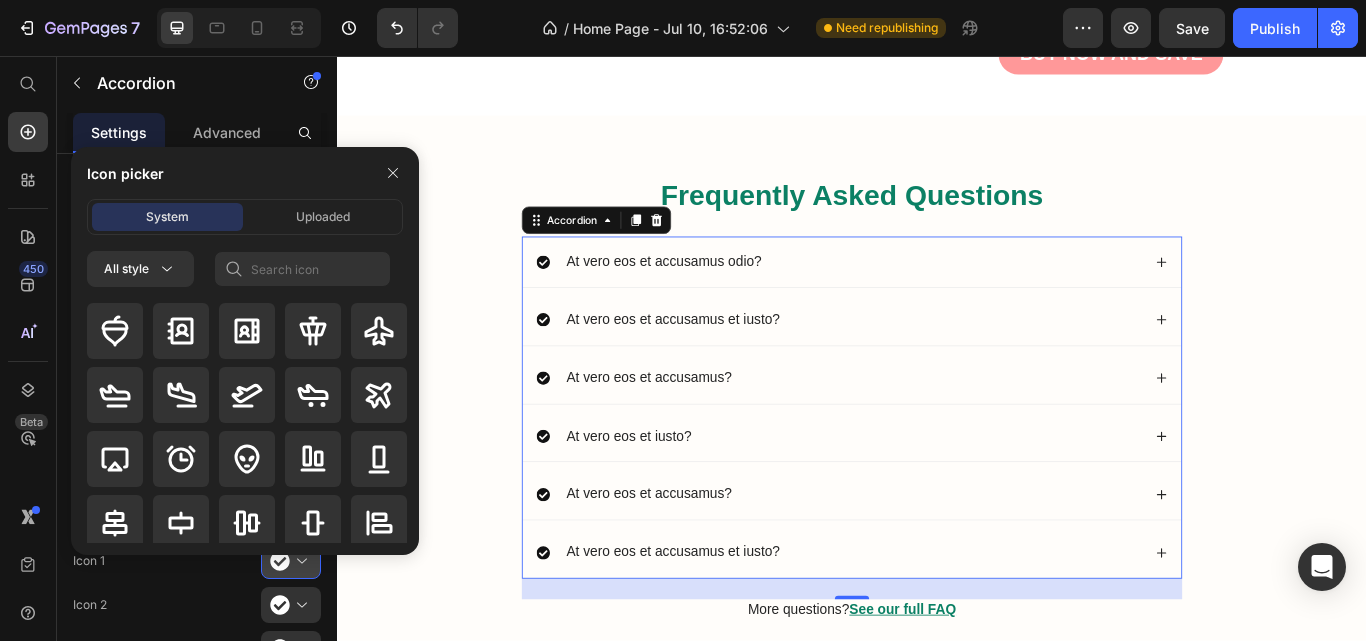 click at bounding box center [299, 561] 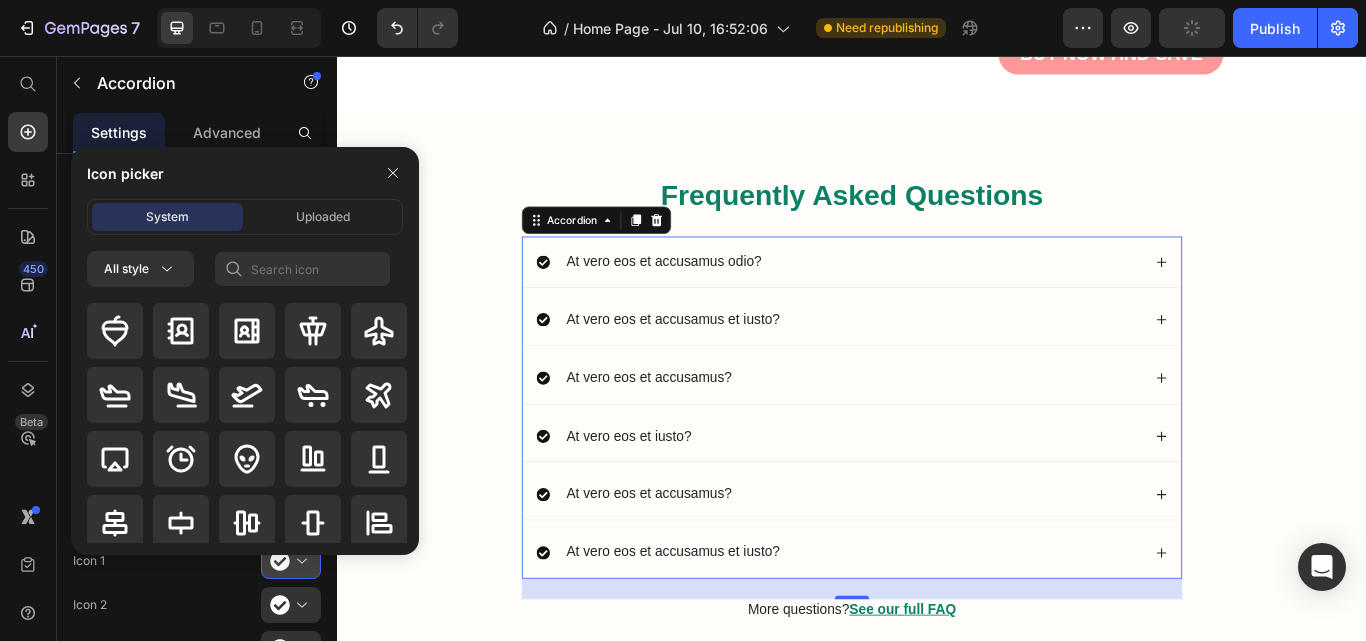click at bounding box center (299, 561) 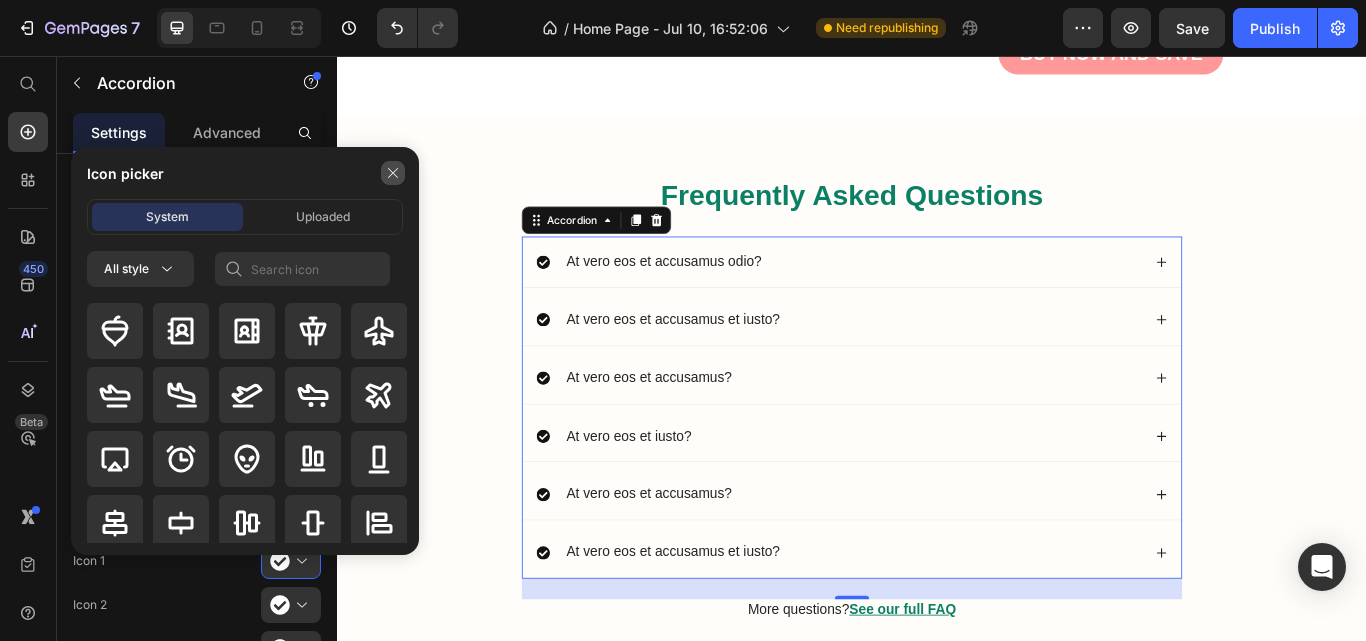 click 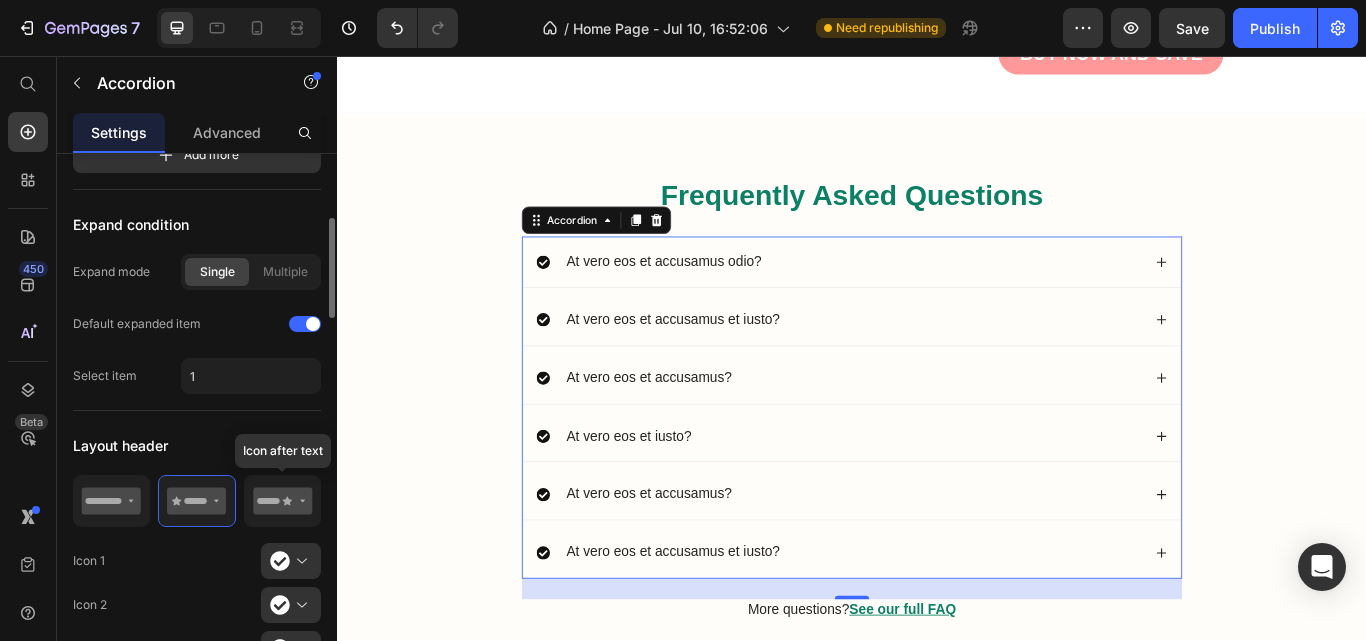click 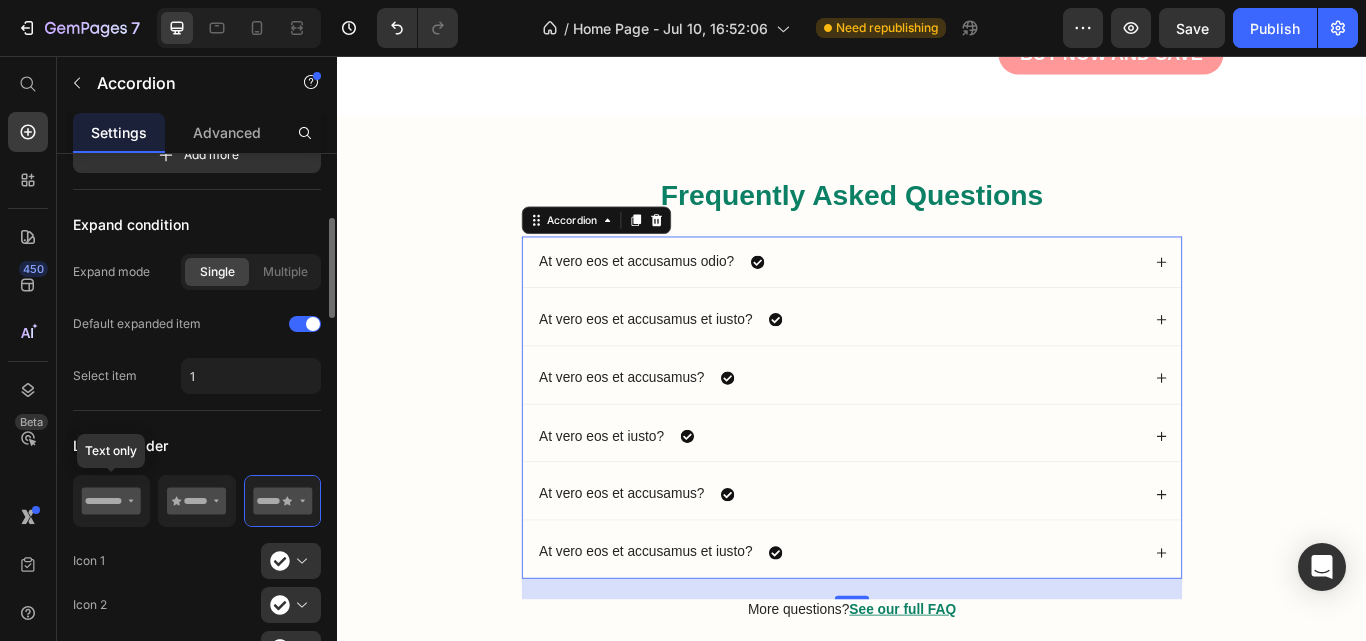 click 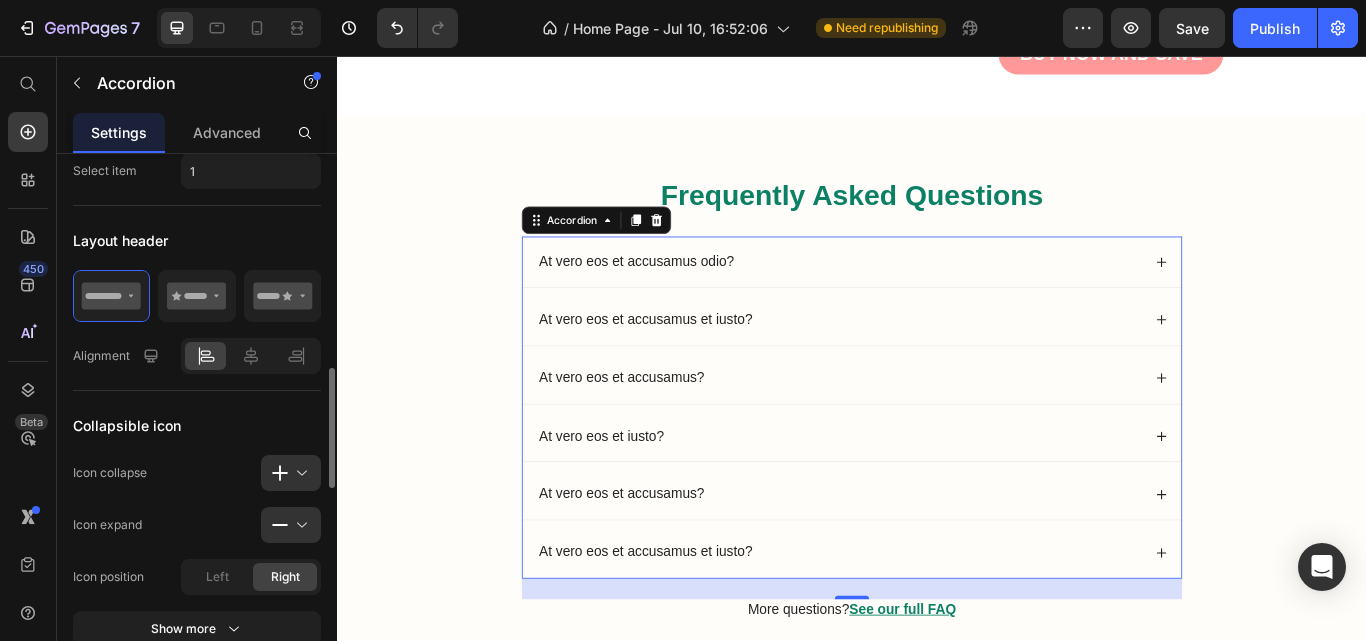 scroll, scrollTop: 632, scrollLeft: 0, axis: vertical 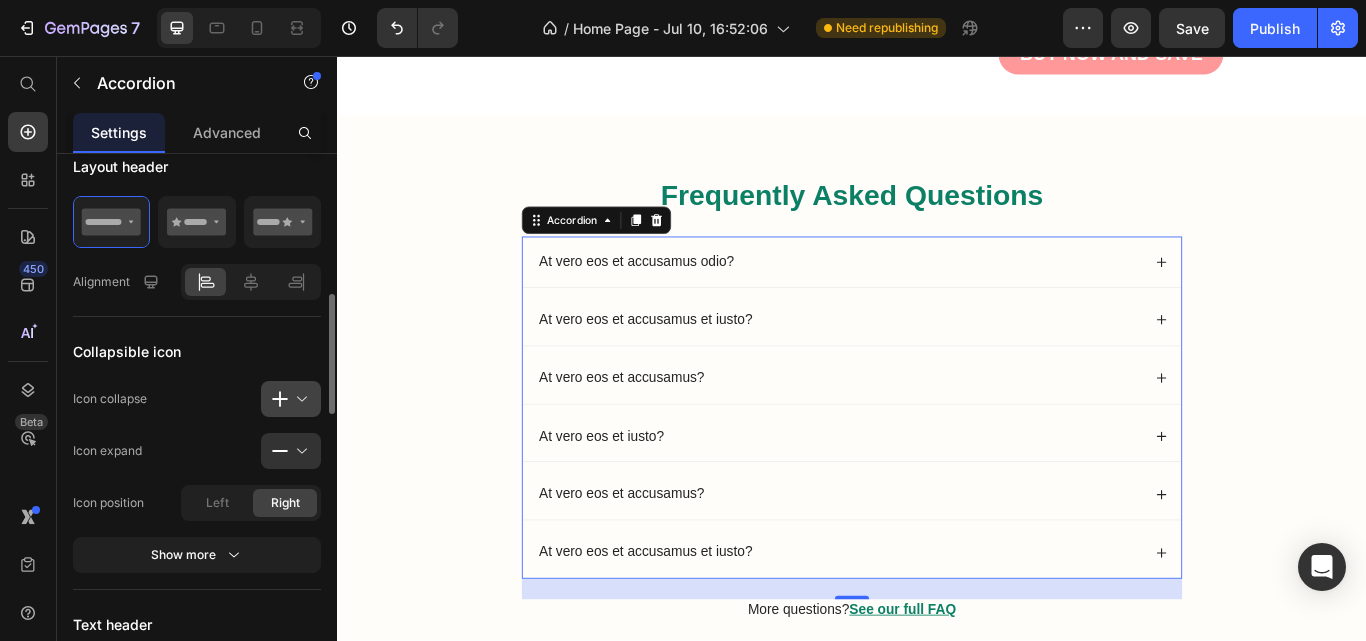 click at bounding box center [299, 399] 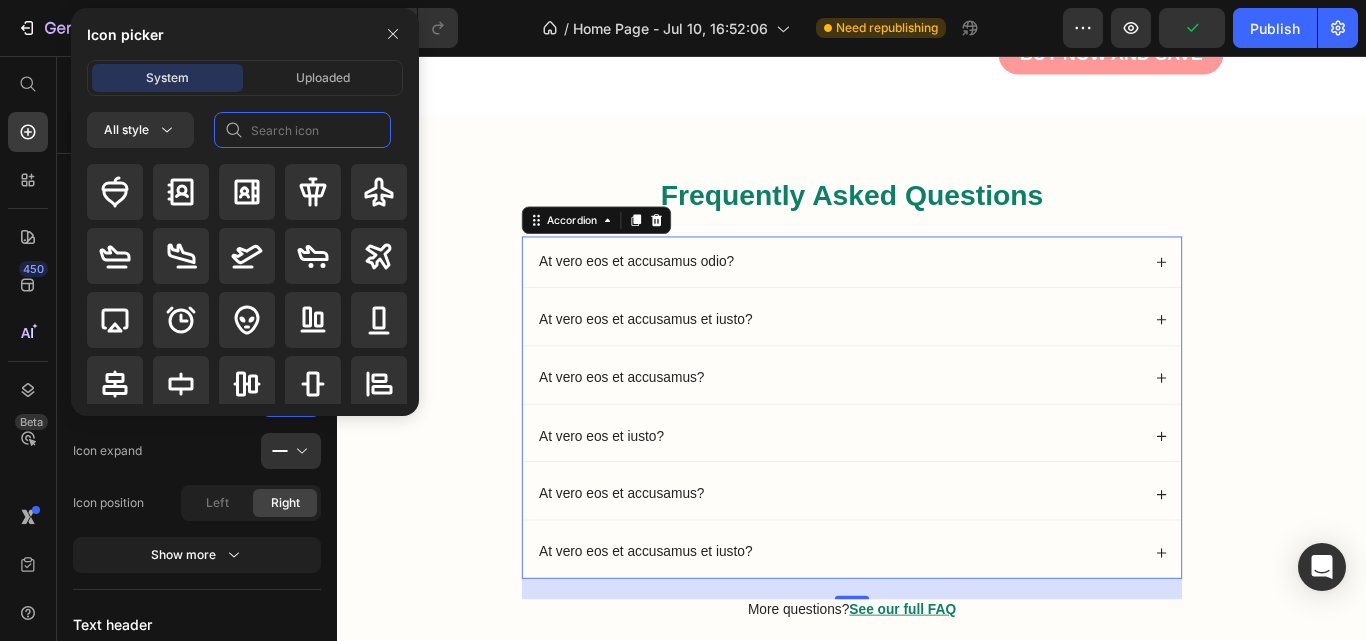 click 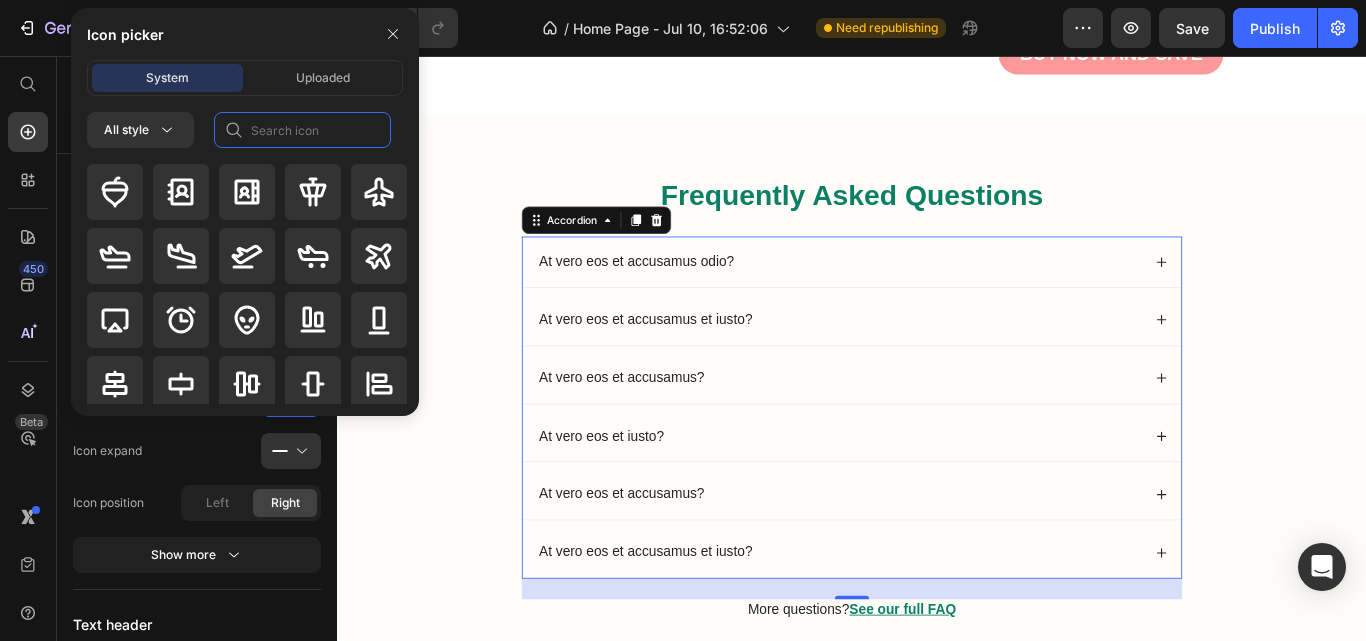 click 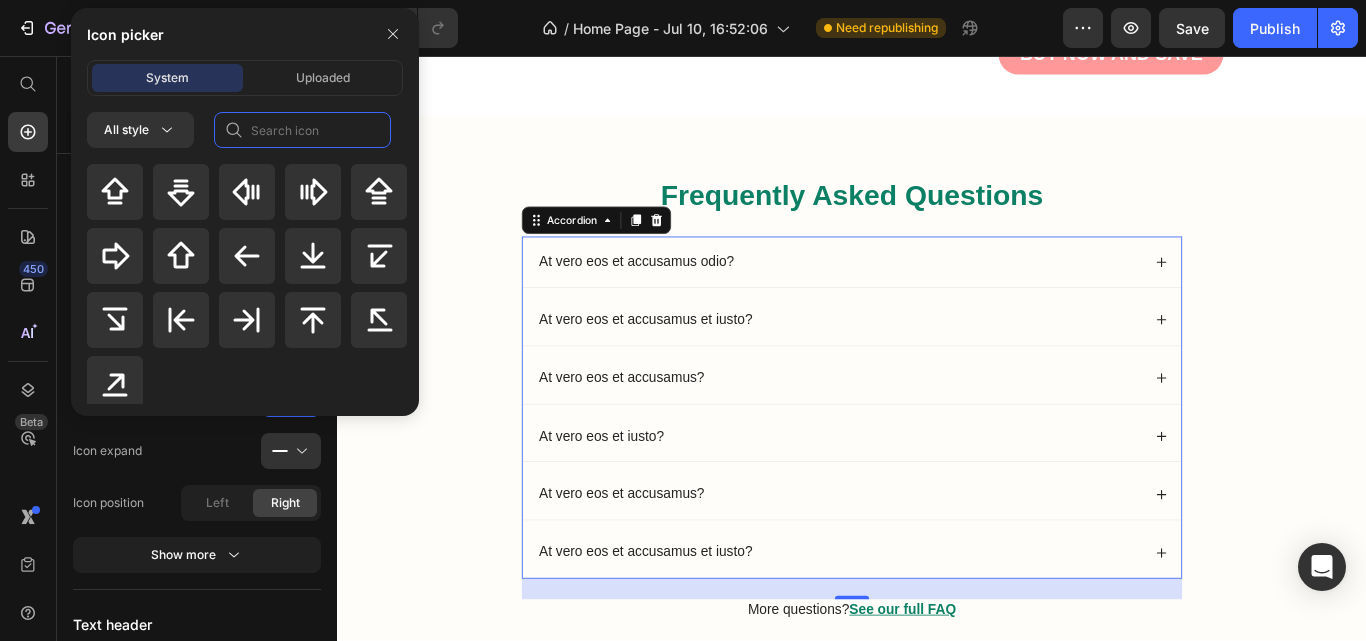 scroll, scrollTop: 797, scrollLeft: 0, axis: vertical 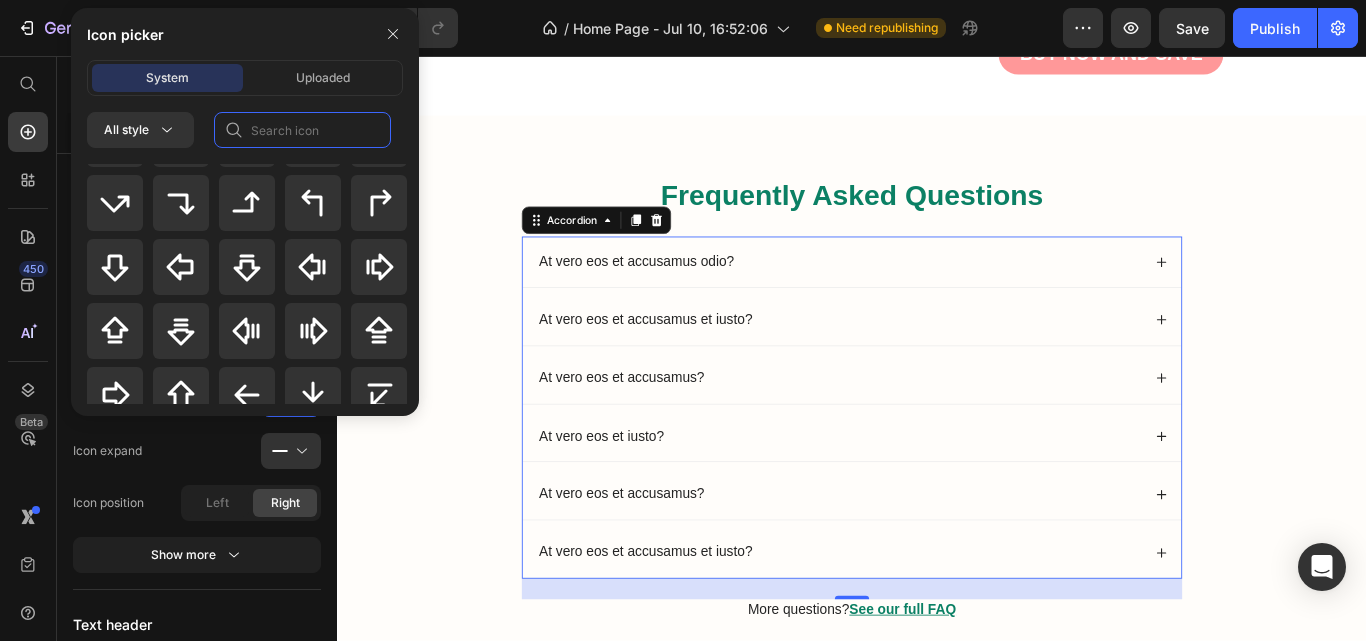 click 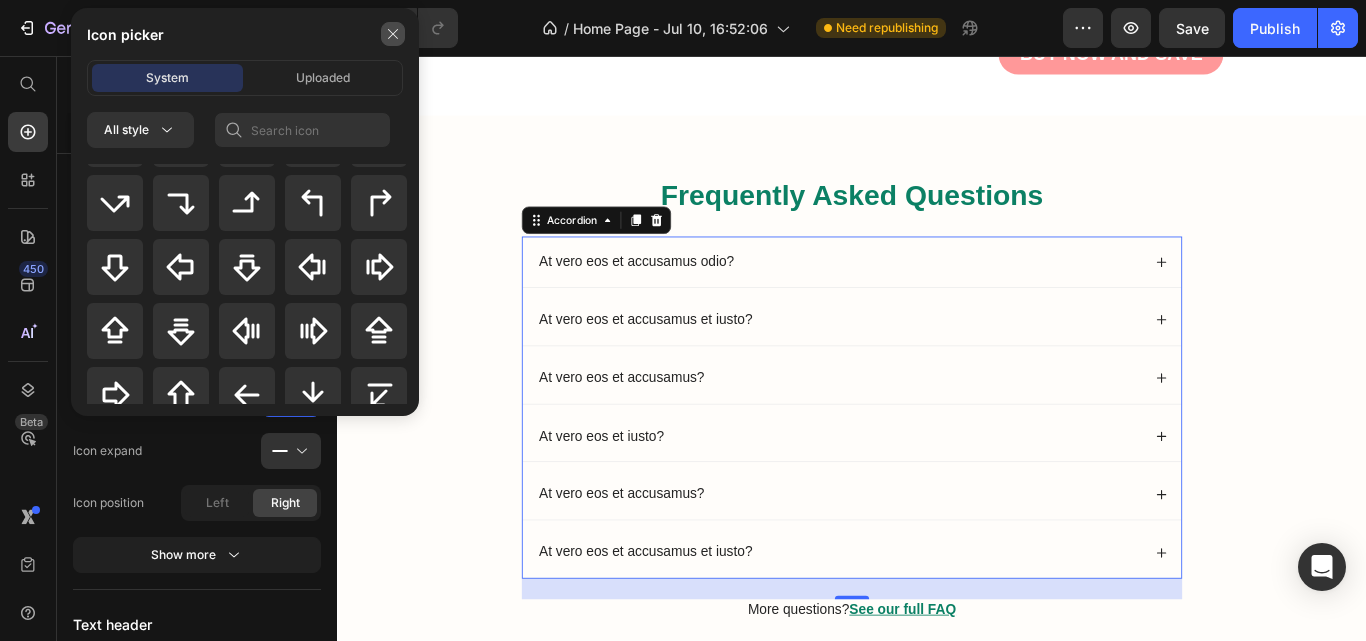 click at bounding box center [393, 34] 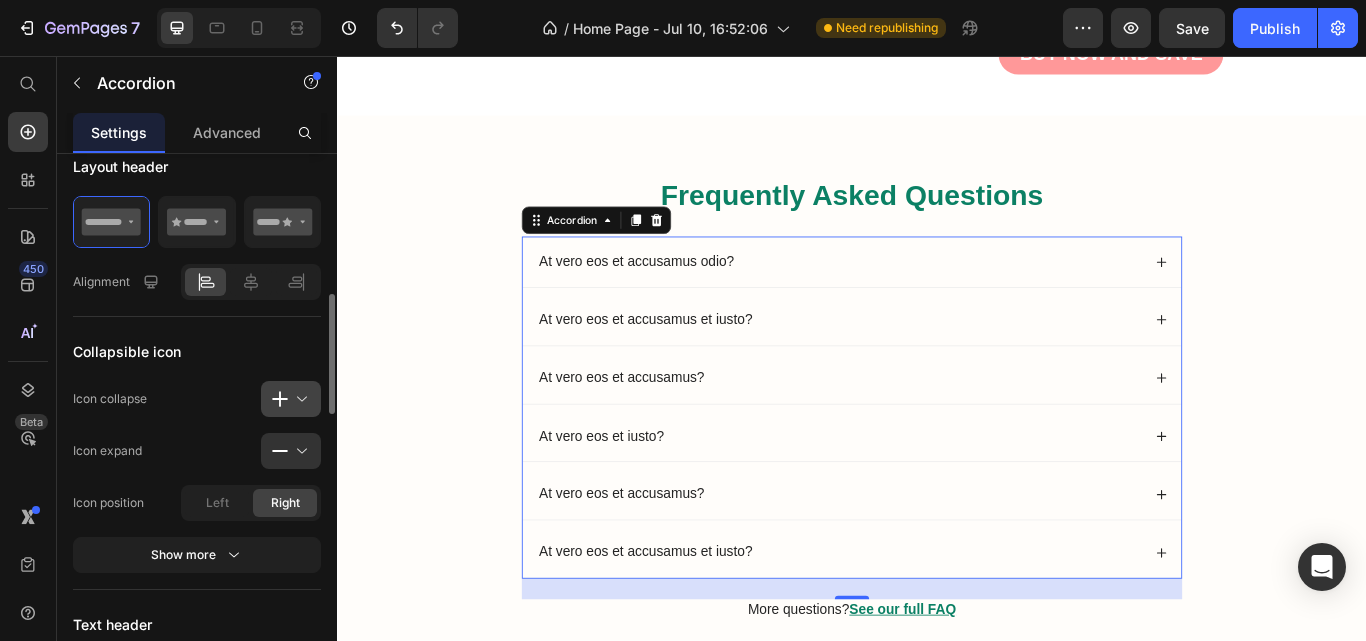 drag, startPoint x: 308, startPoint y: 393, endPoint x: 291, endPoint y: 393, distance: 17 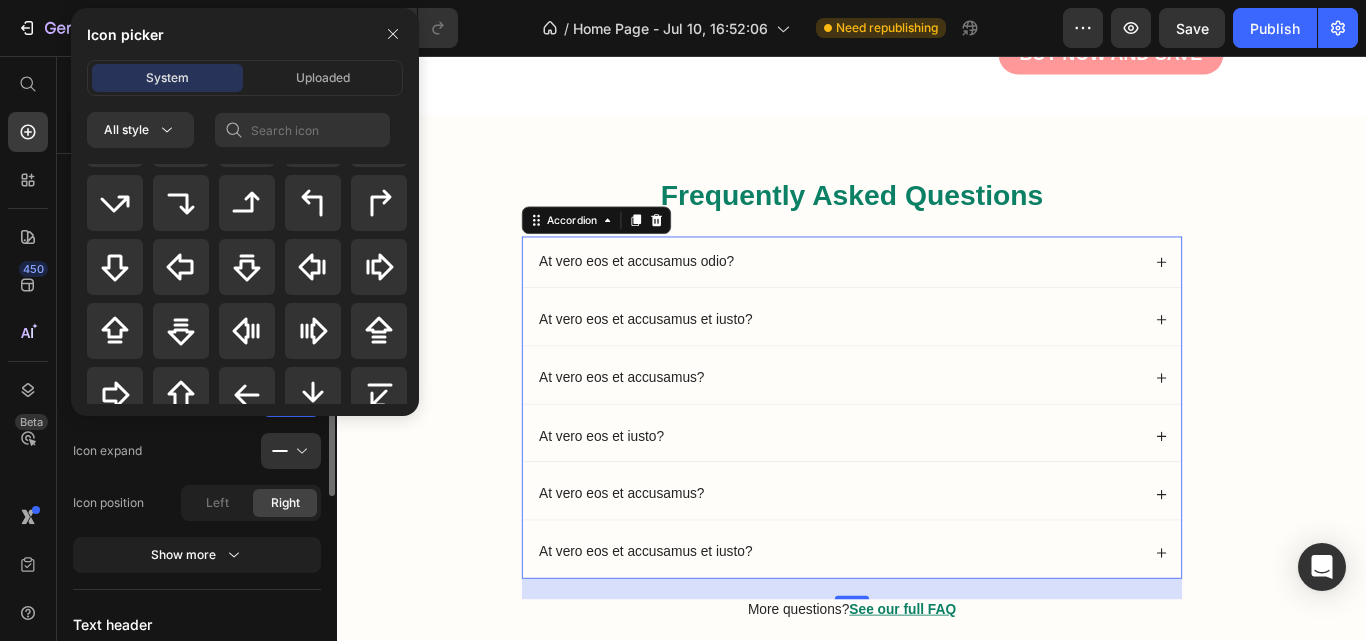 scroll, scrollTop: 700, scrollLeft: 0, axis: vertical 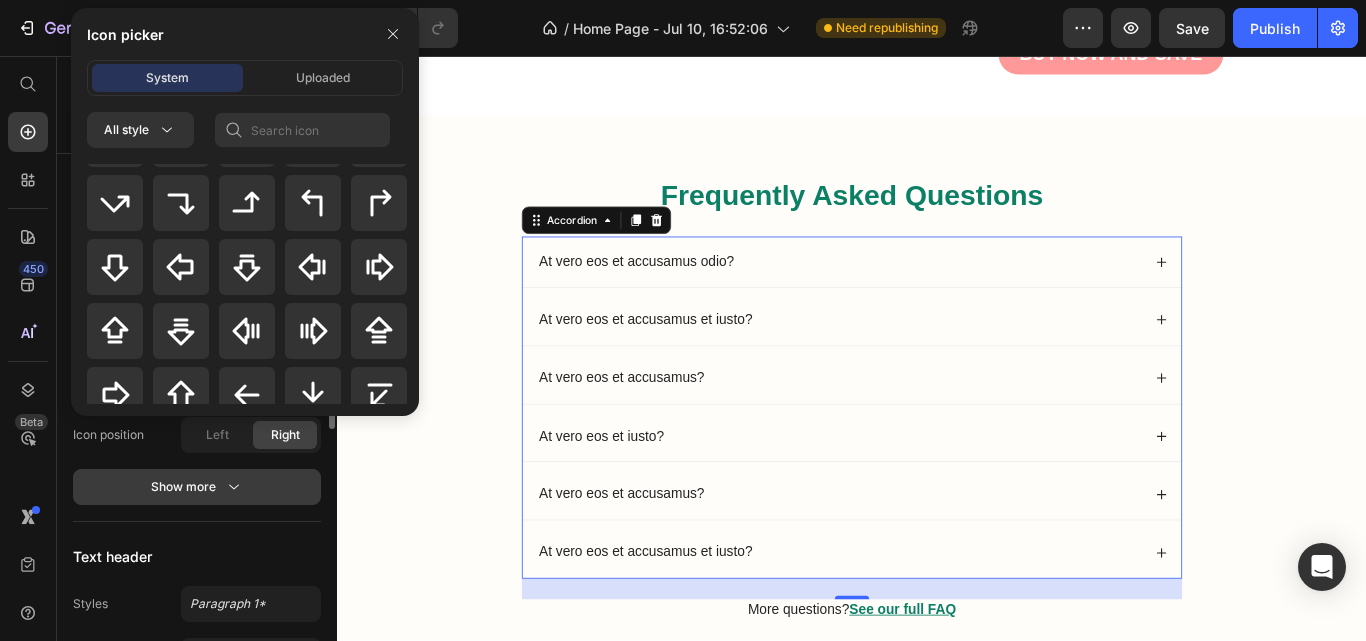 click 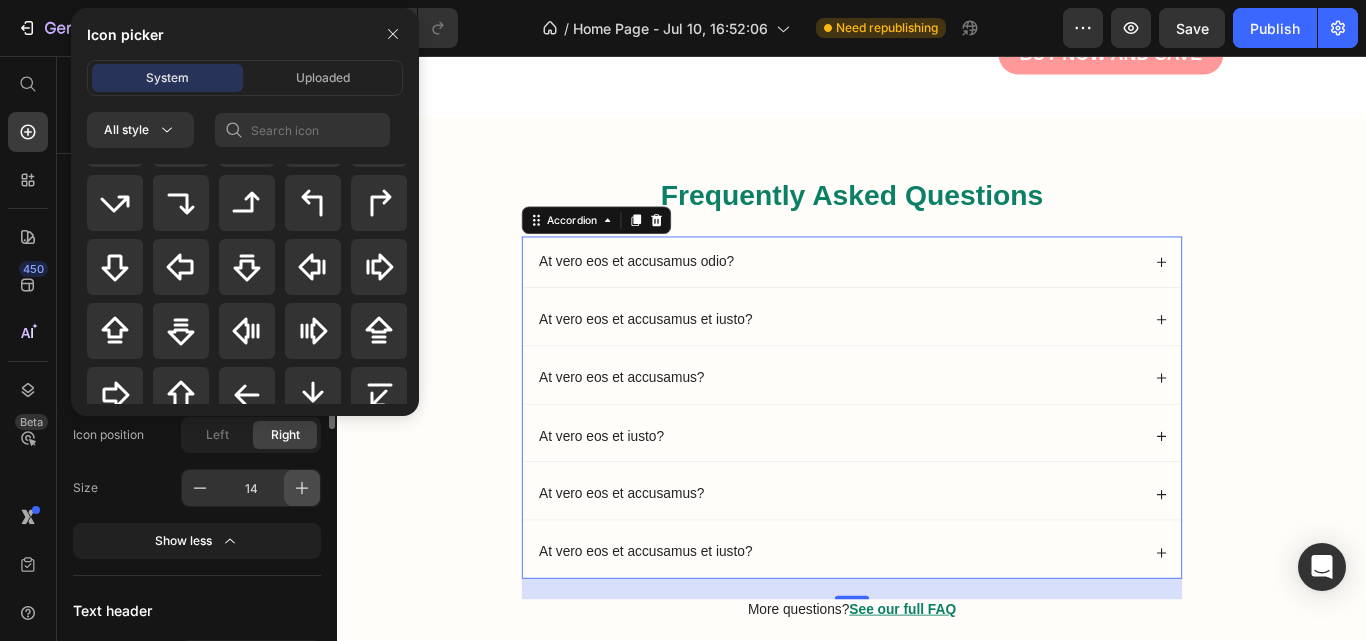 click 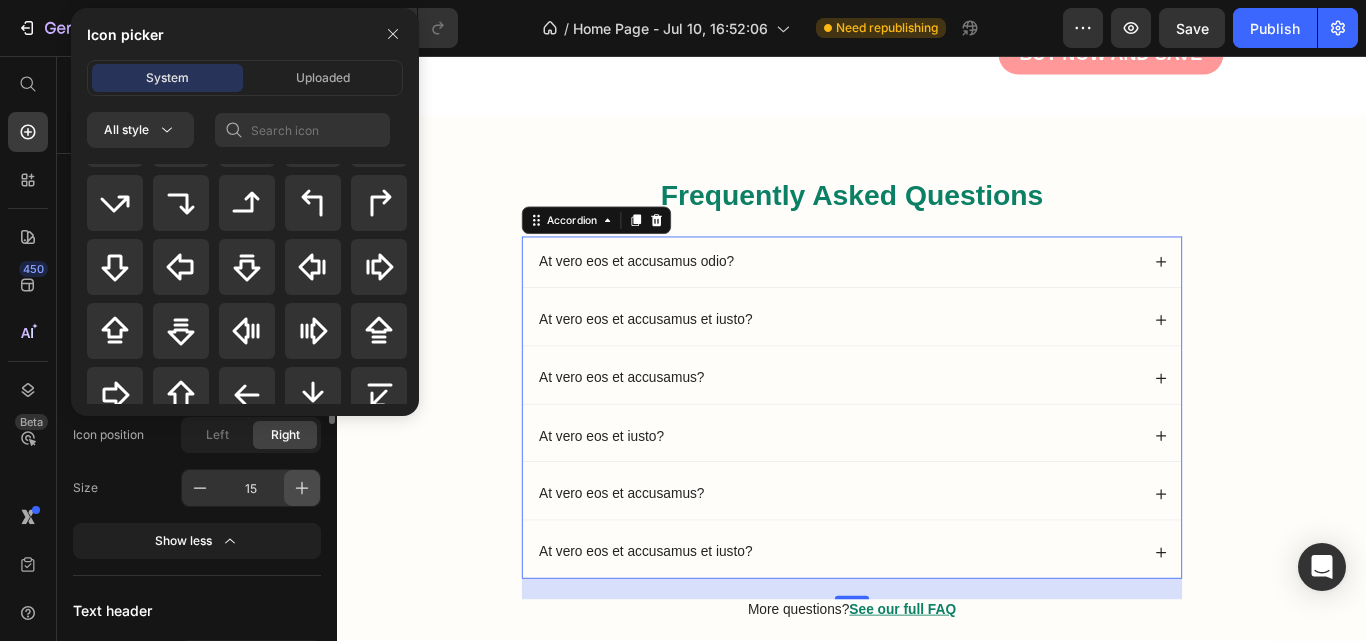 click 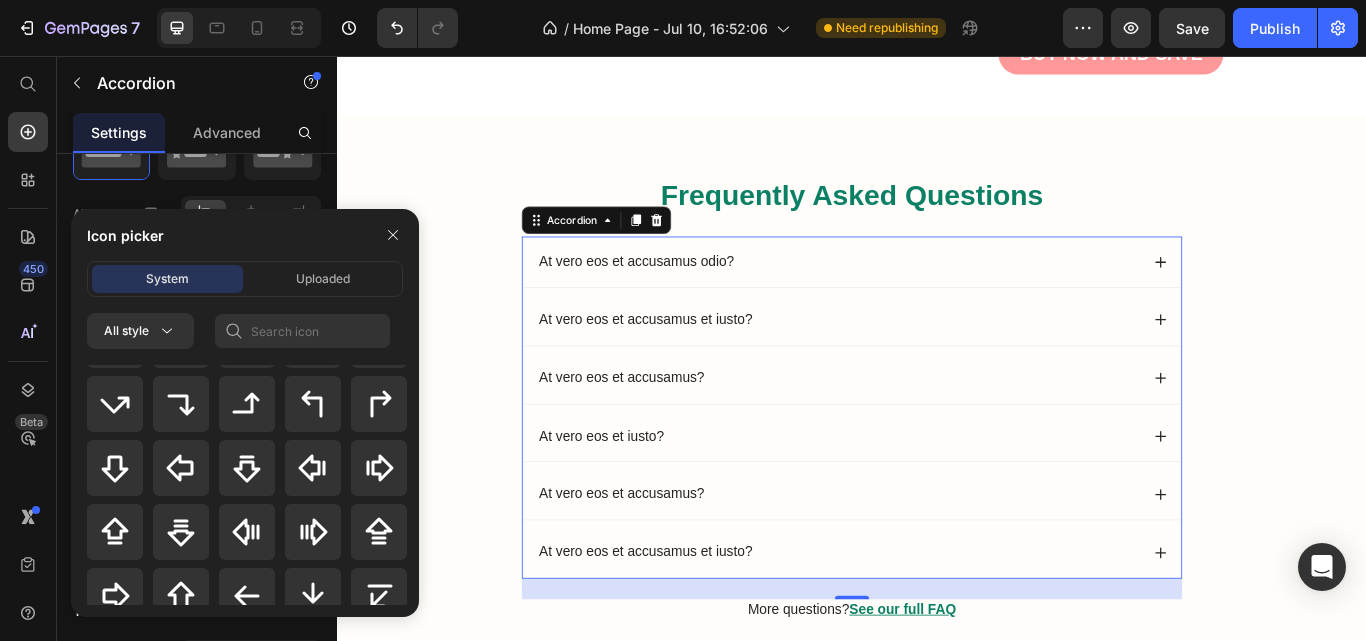 scroll, scrollTop: 718, scrollLeft: 0, axis: vertical 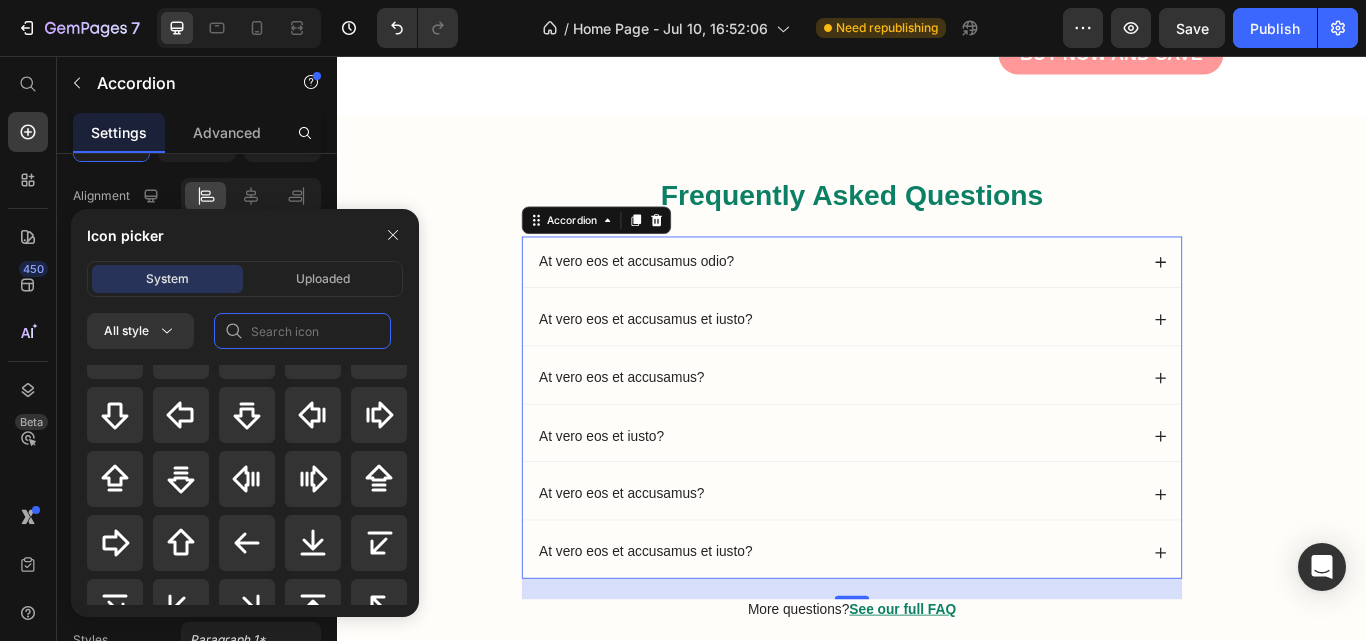 click 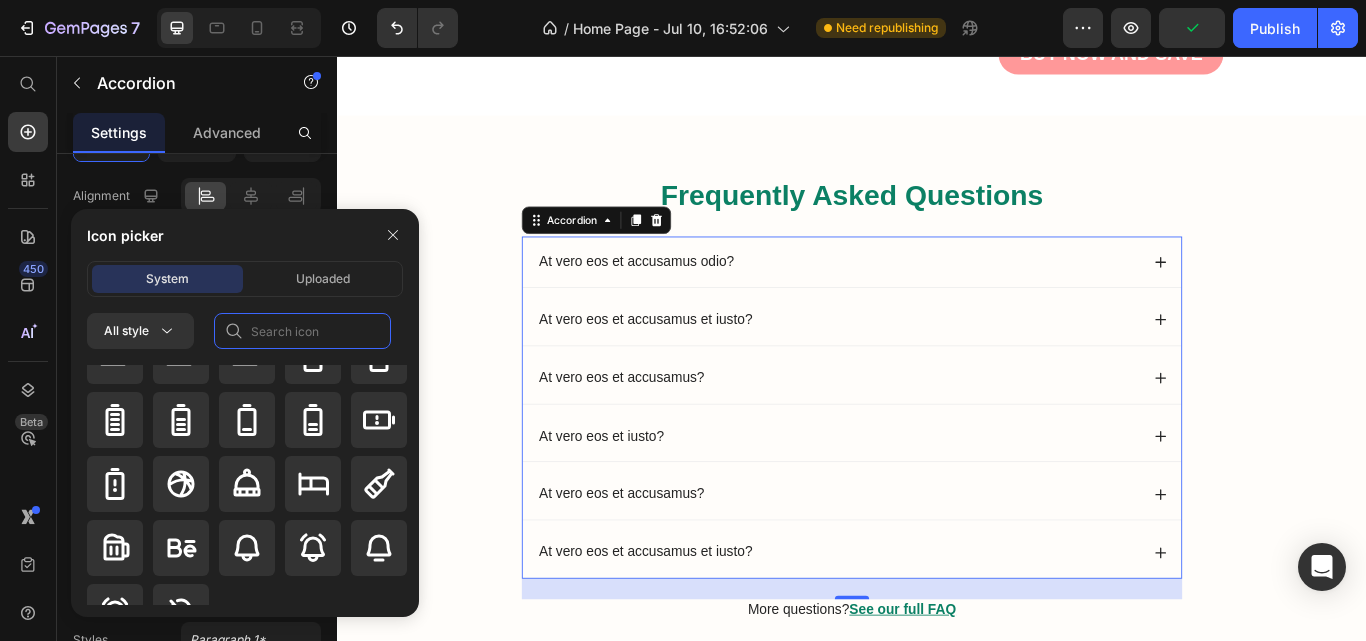 scroll, scrollTop: 1992, scrollLeft: 0, axis: vertical 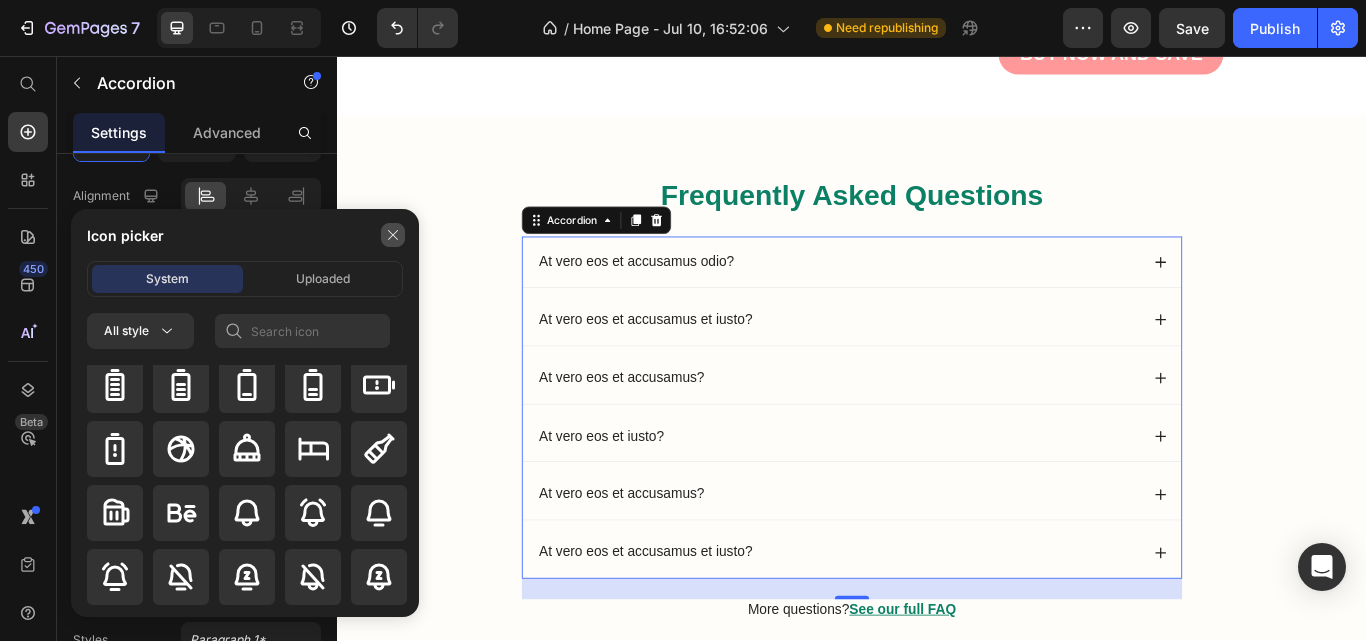 click at bounding box center (393, 235) 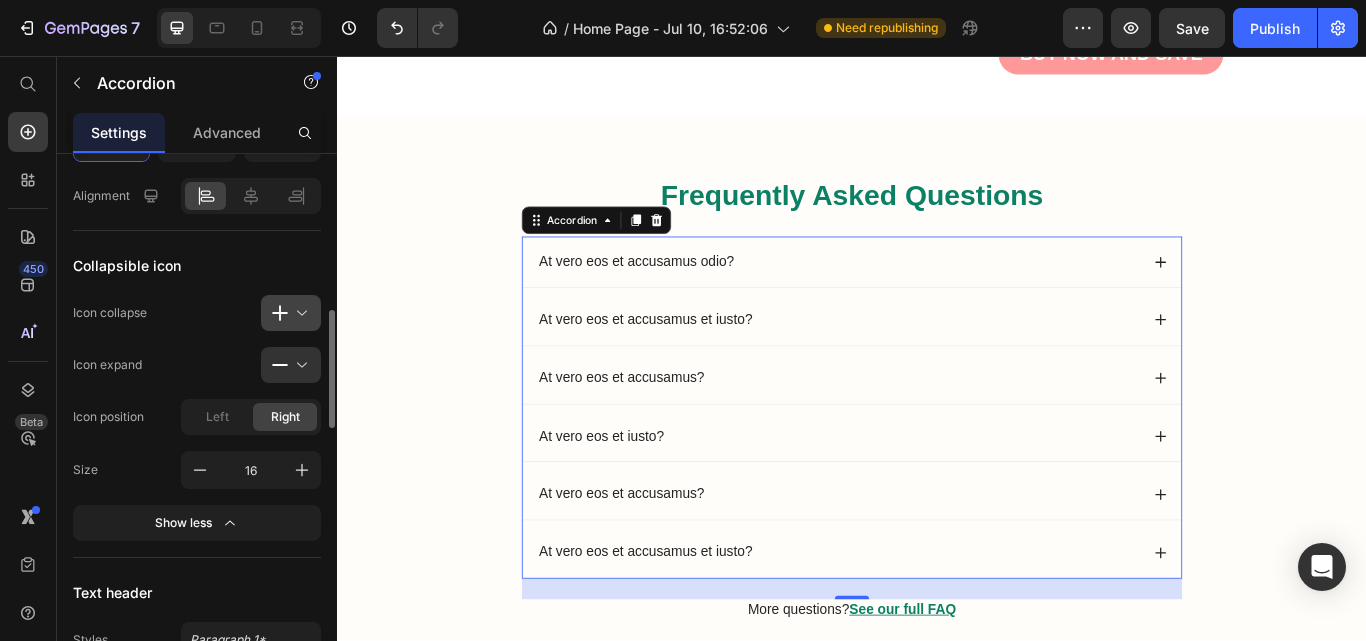 click at bounding box center [299, 313] 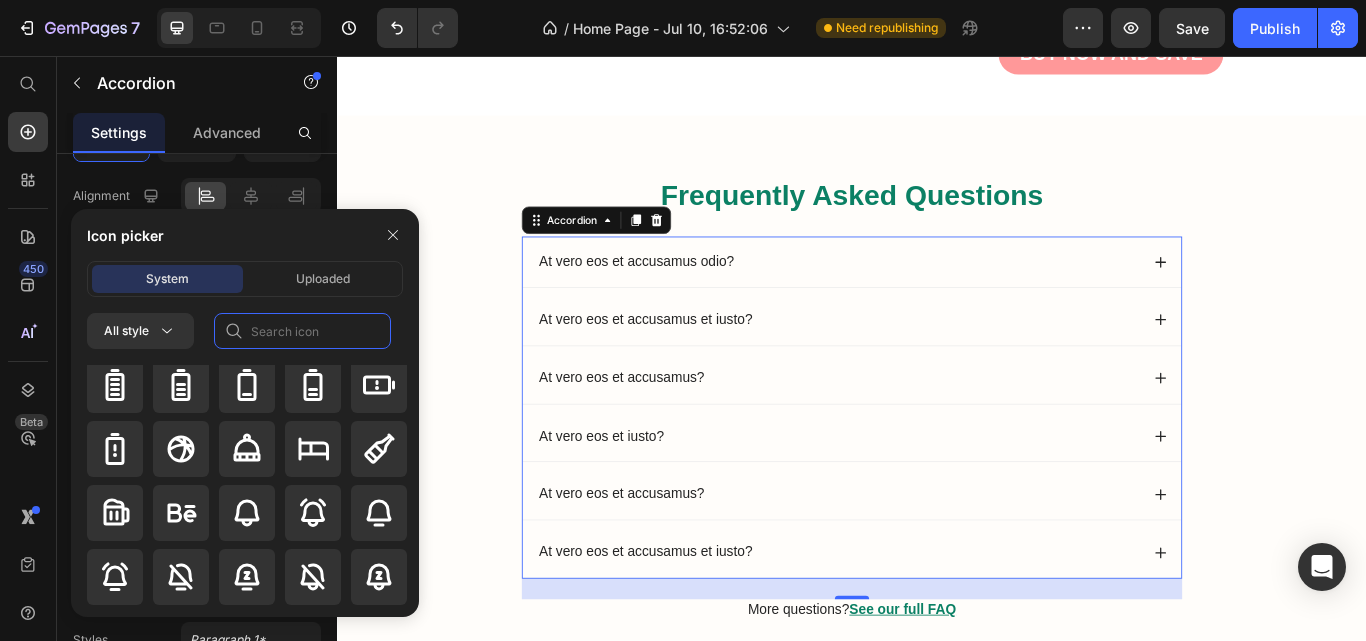click 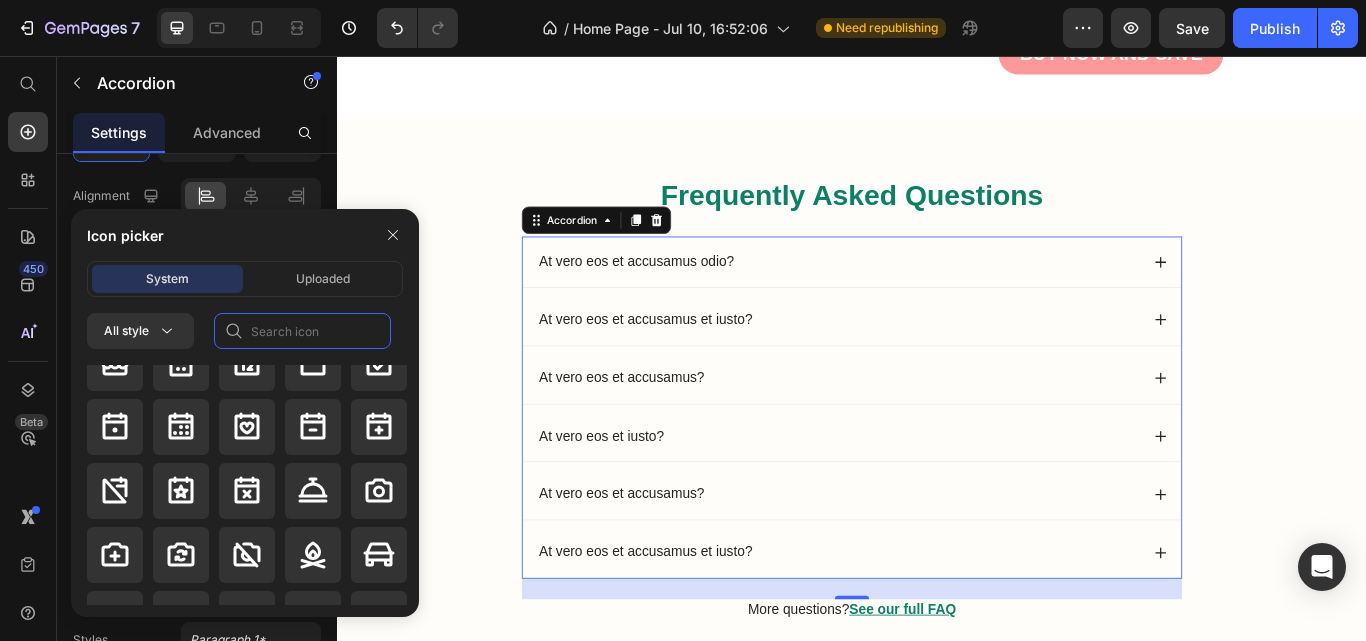 scroll, scrollTop: 3056, scrollLeft: 0, axis: vertical 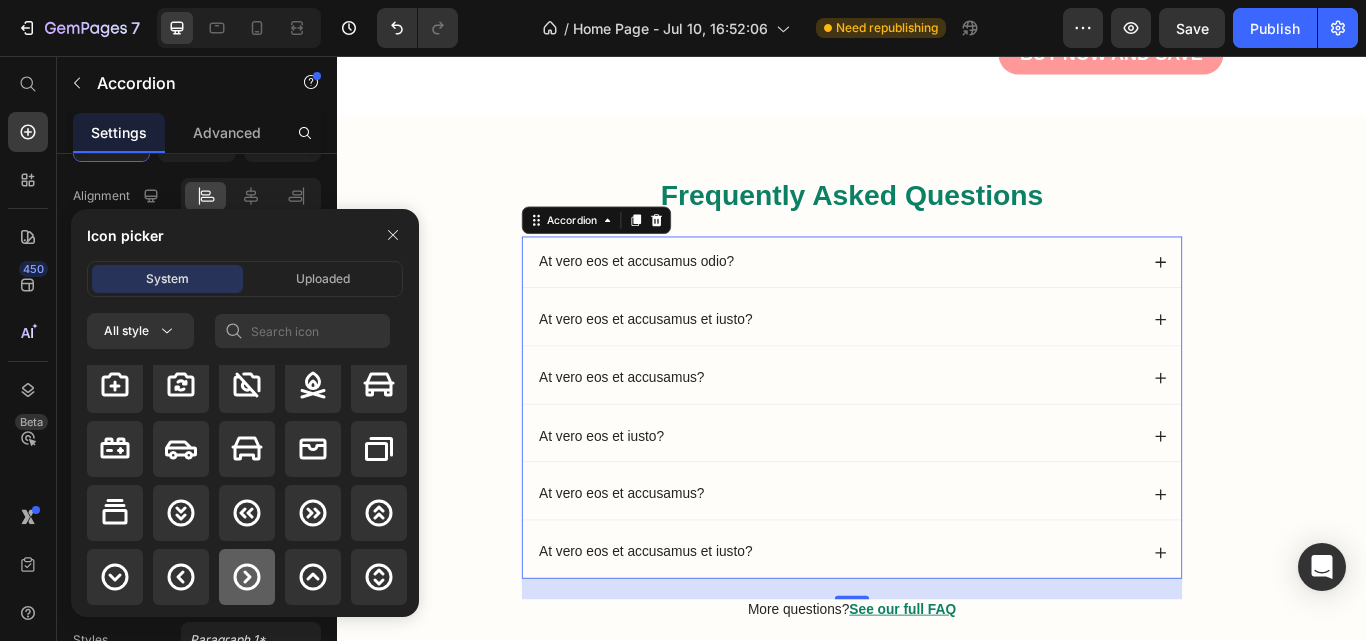 click 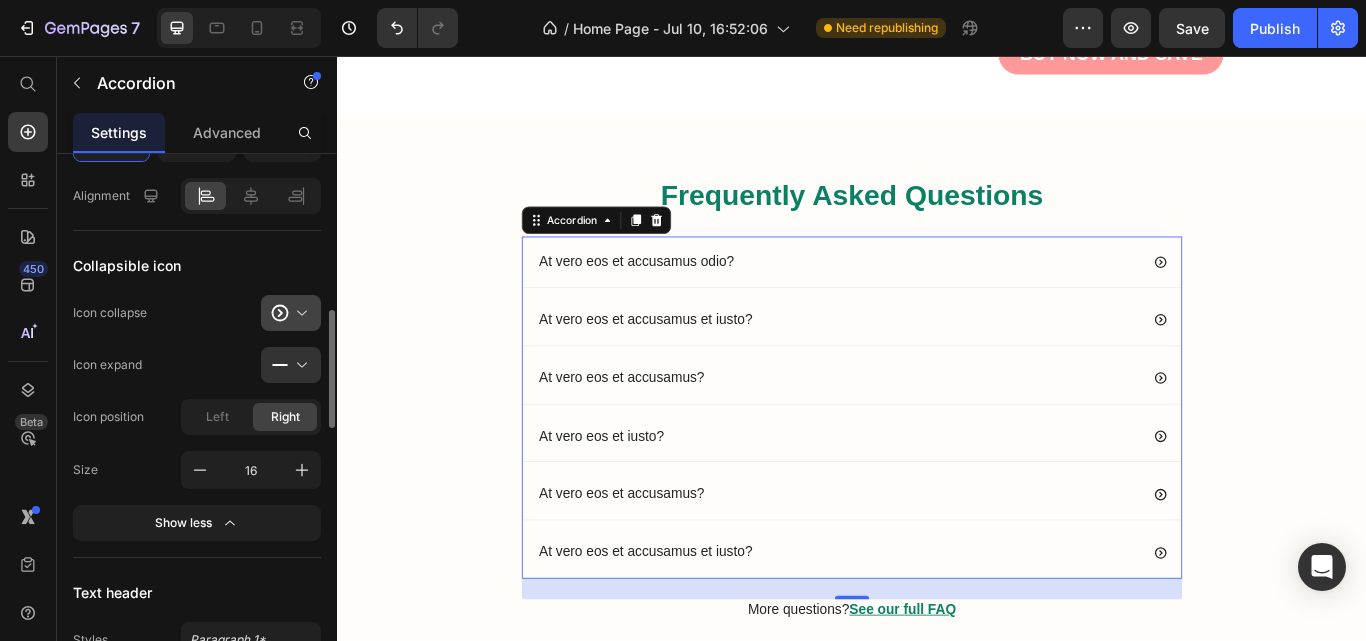 click at bounding box center [299, 313] 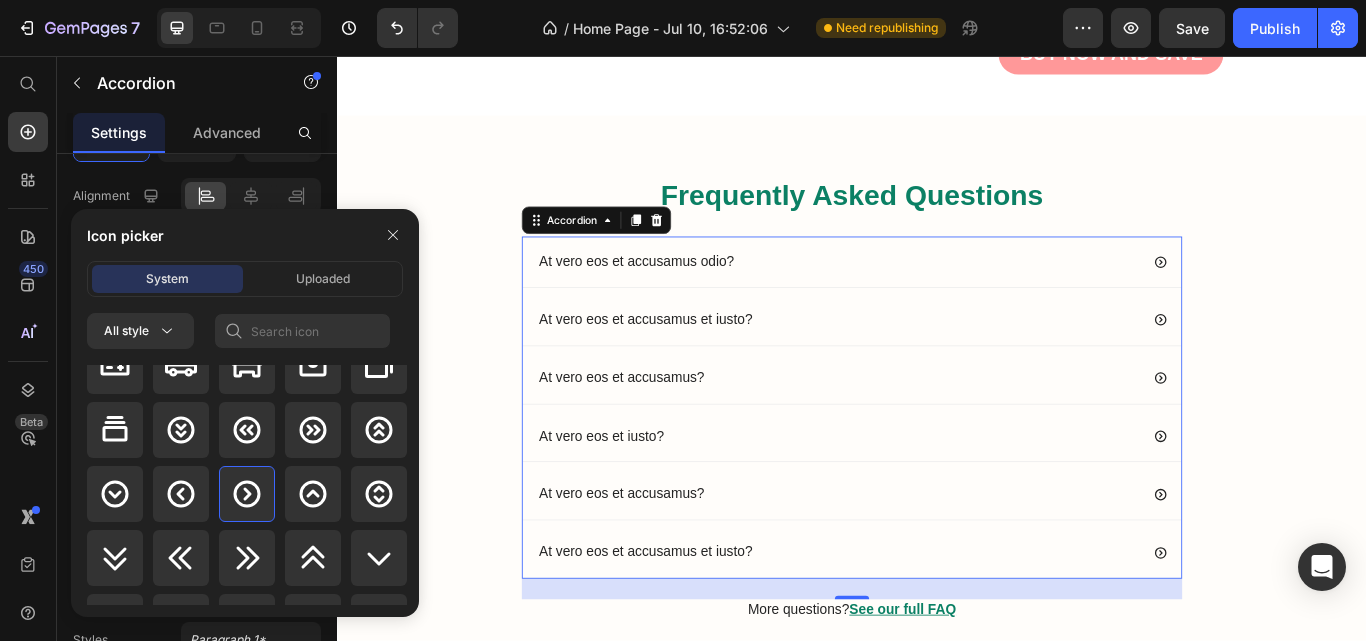 scroll, scrollTop: 3132, scrollLeft: 0, axis: vertical 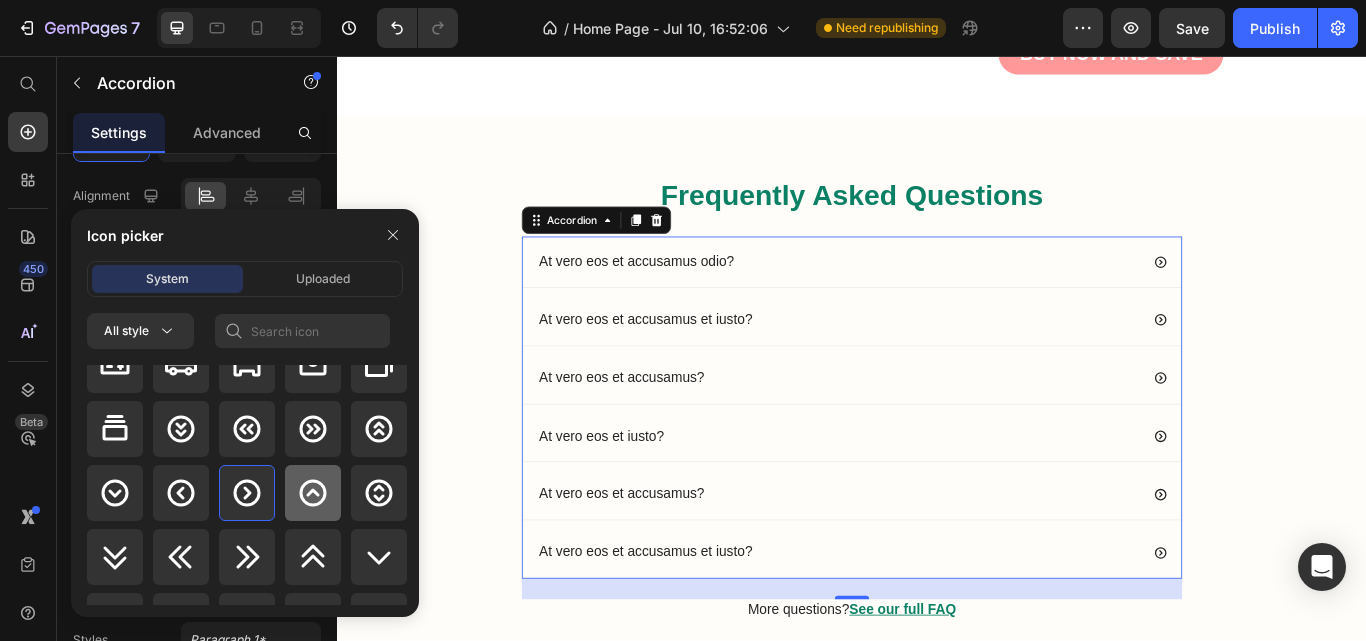 click 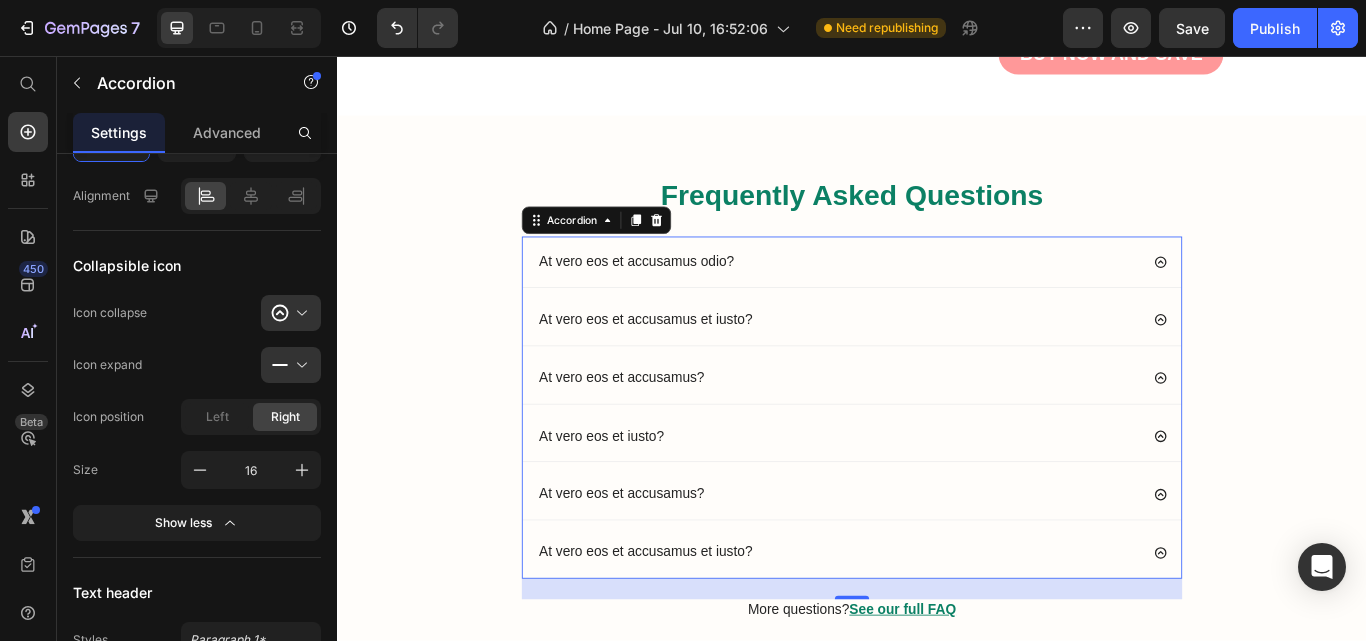 scroll, scrollTop: 10876, scrollLeft: 0, axis: vertical 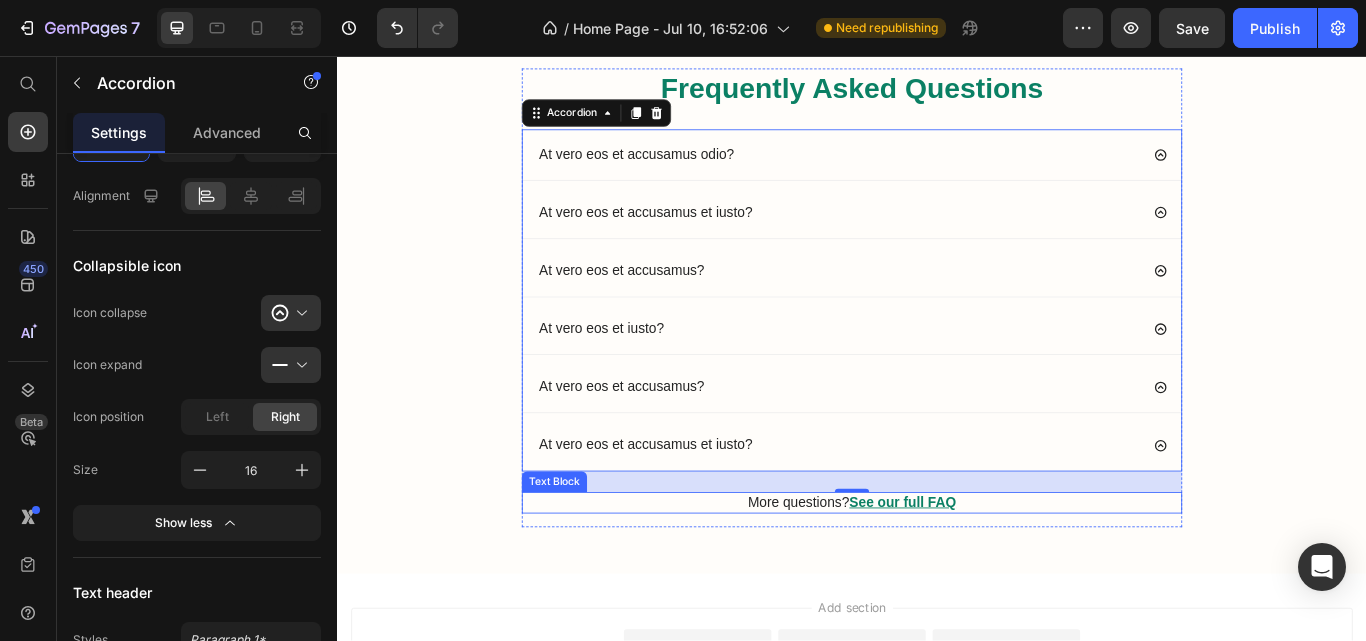 click on "More questions?  See our full FAQ" at bounding box center [937, 577] 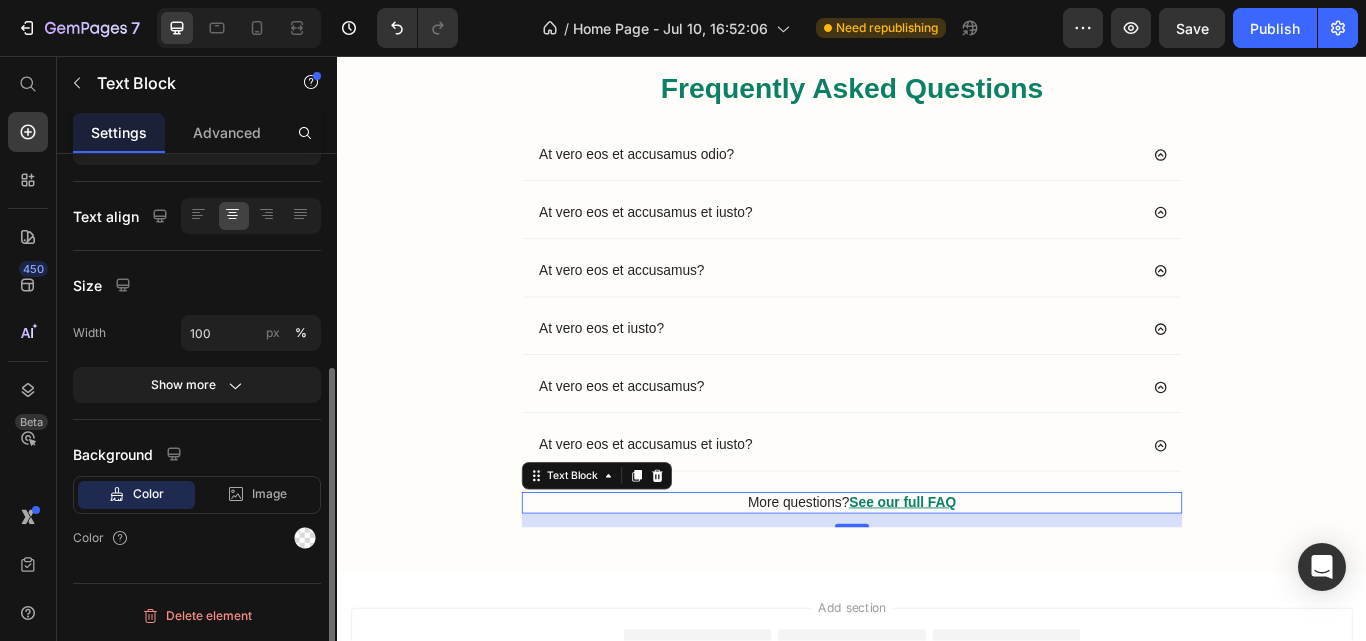 scroll, scrollTop: 0, scrollLeft: 0, axis: both 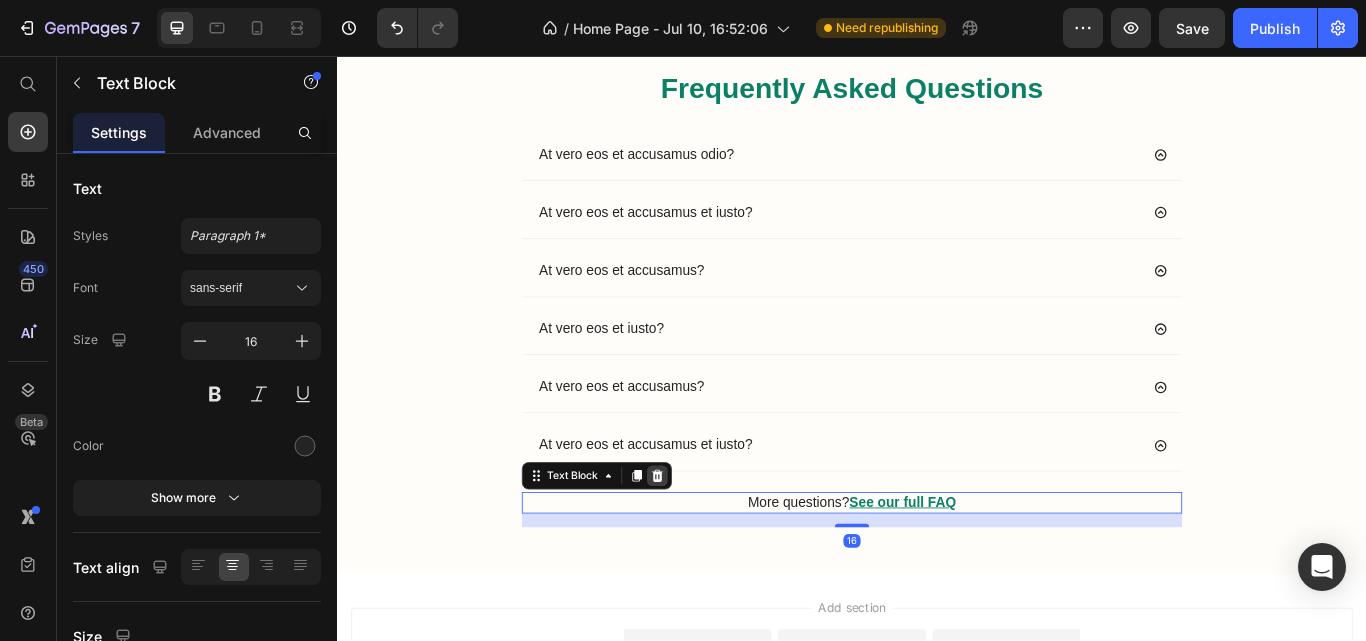click 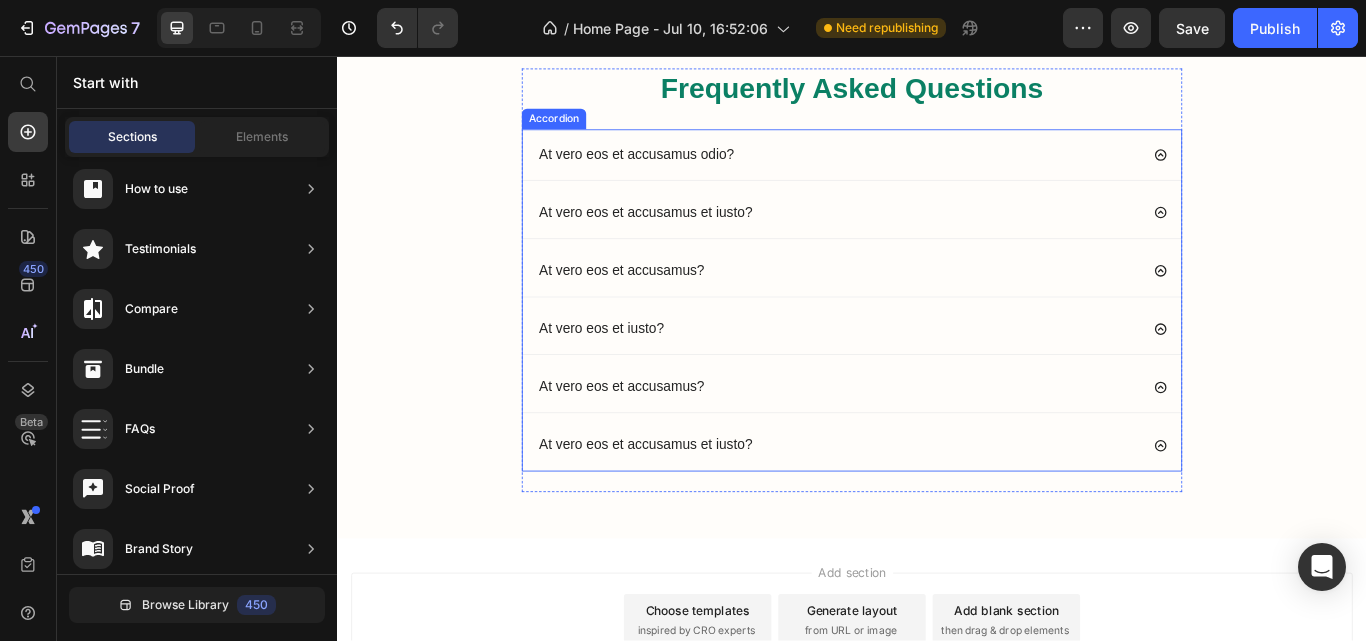 click on "At vero eos et accusamus et iusto?" at bounding box center (696, 510) 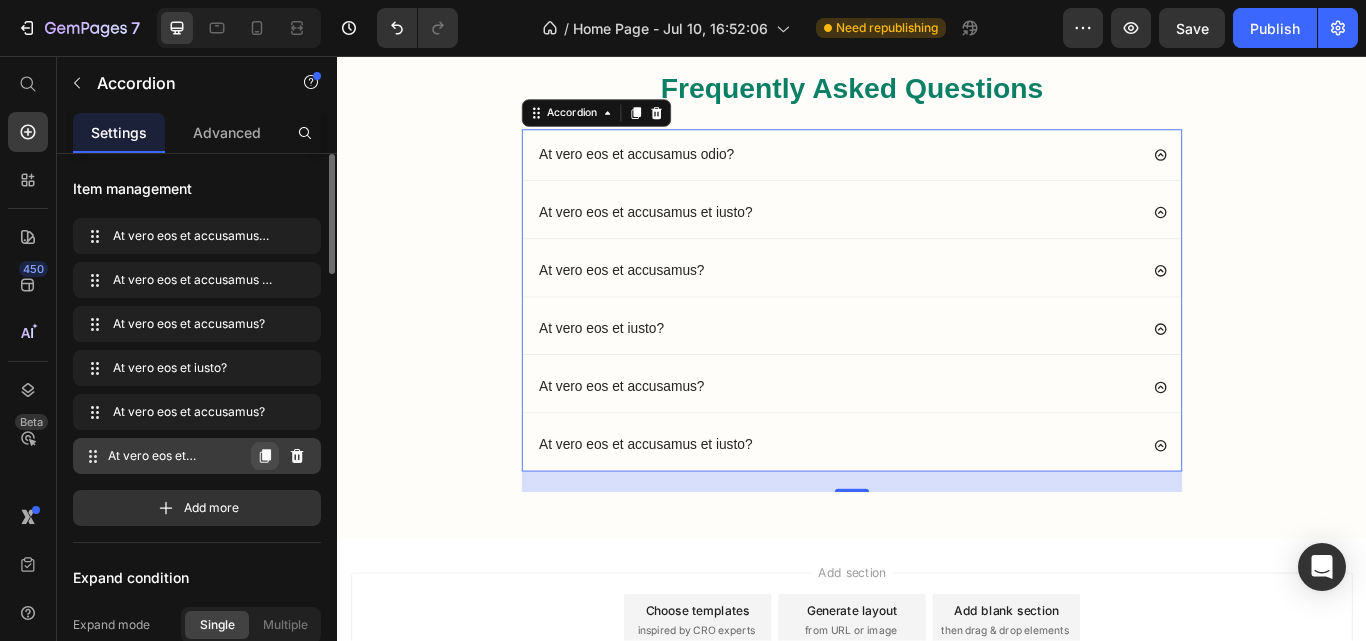 click 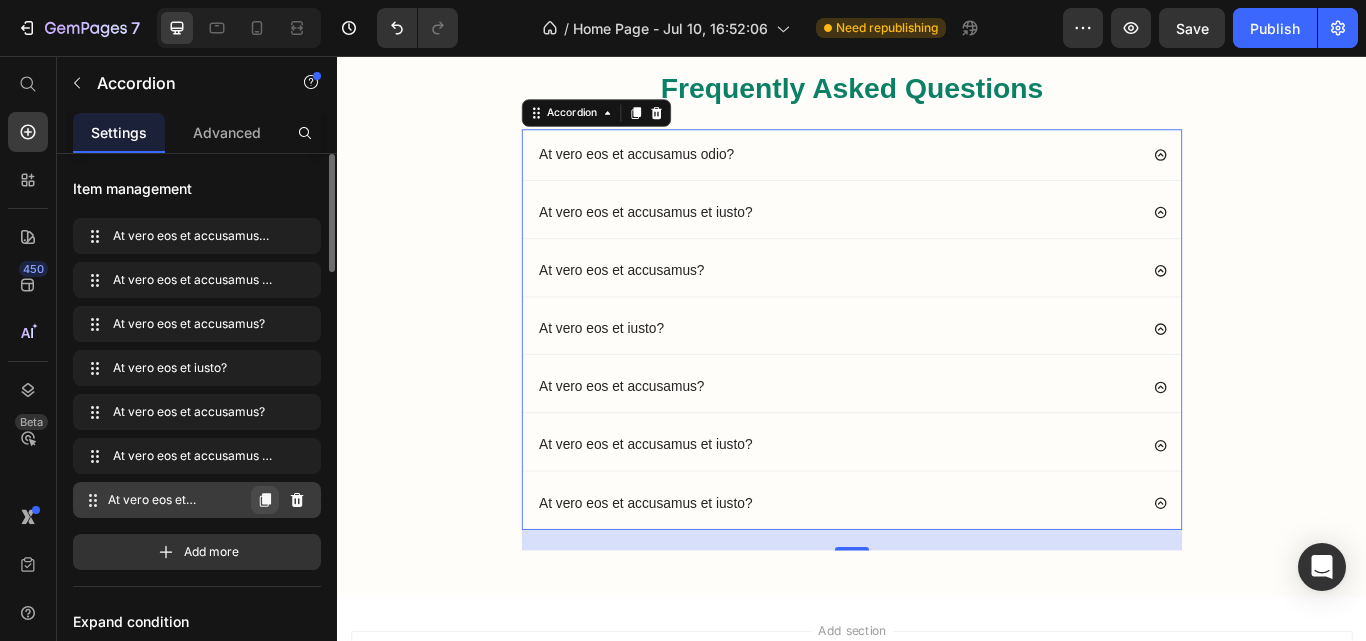 click 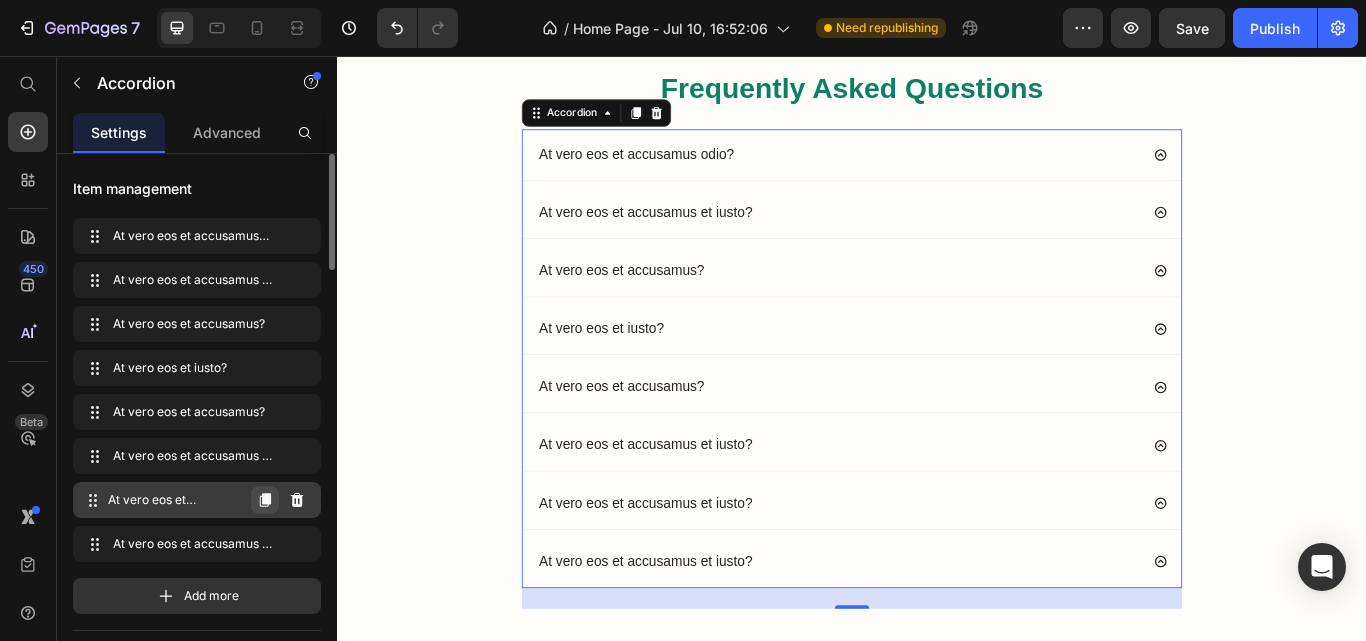 click 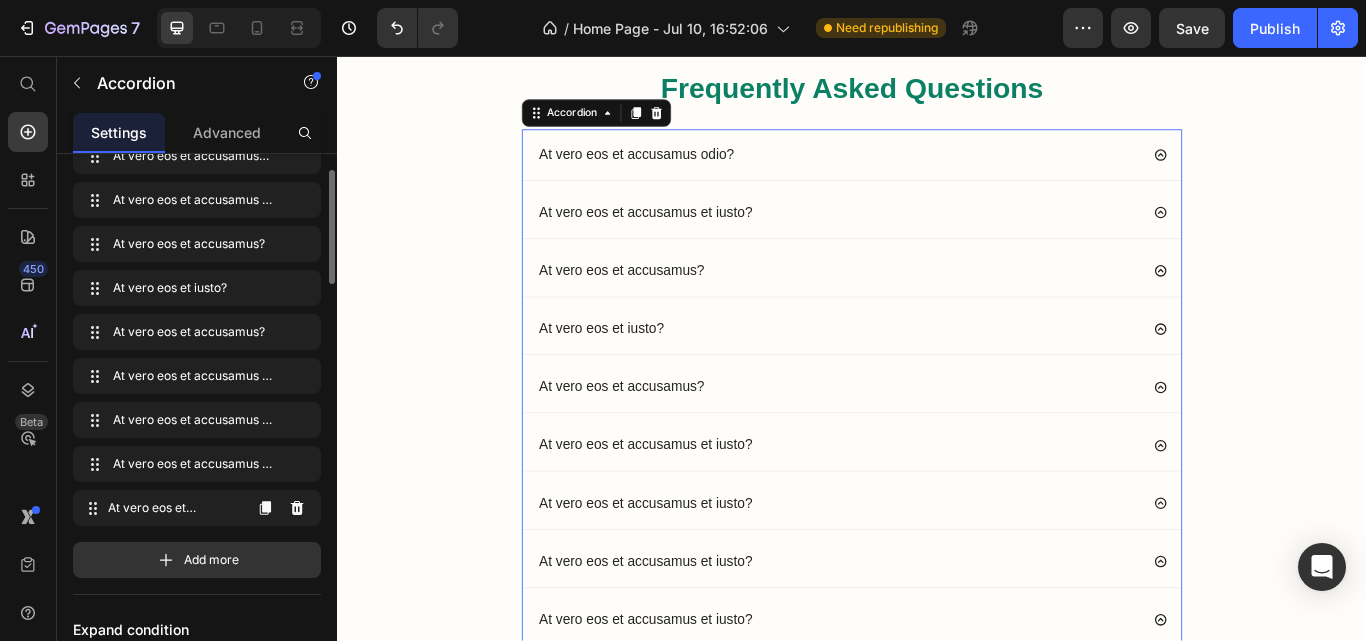 scroll, scrollTop: 81, scrollLeft: 0, axis: vertical 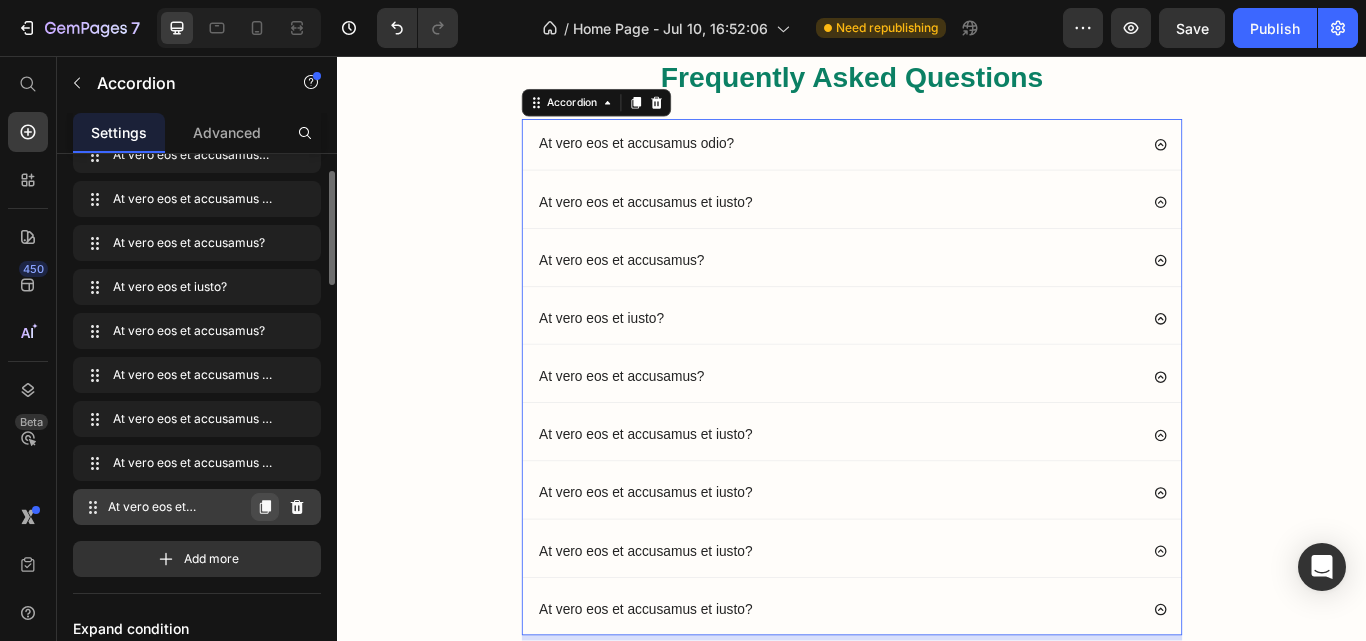 click 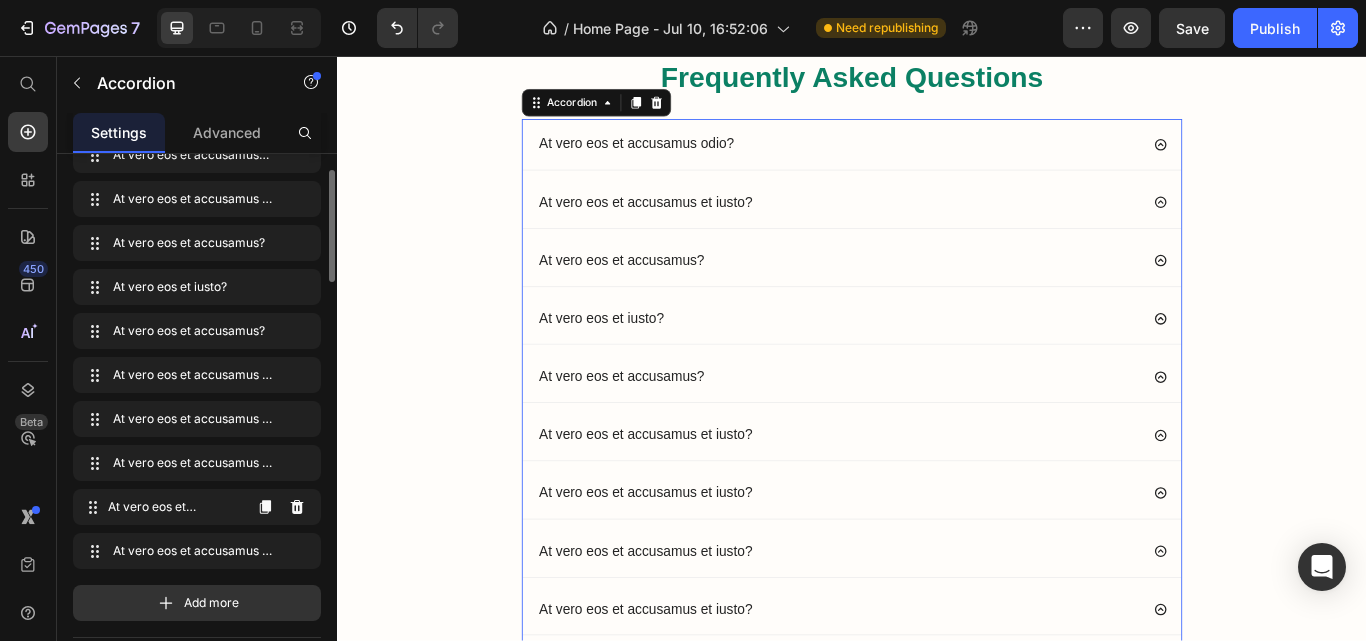 click 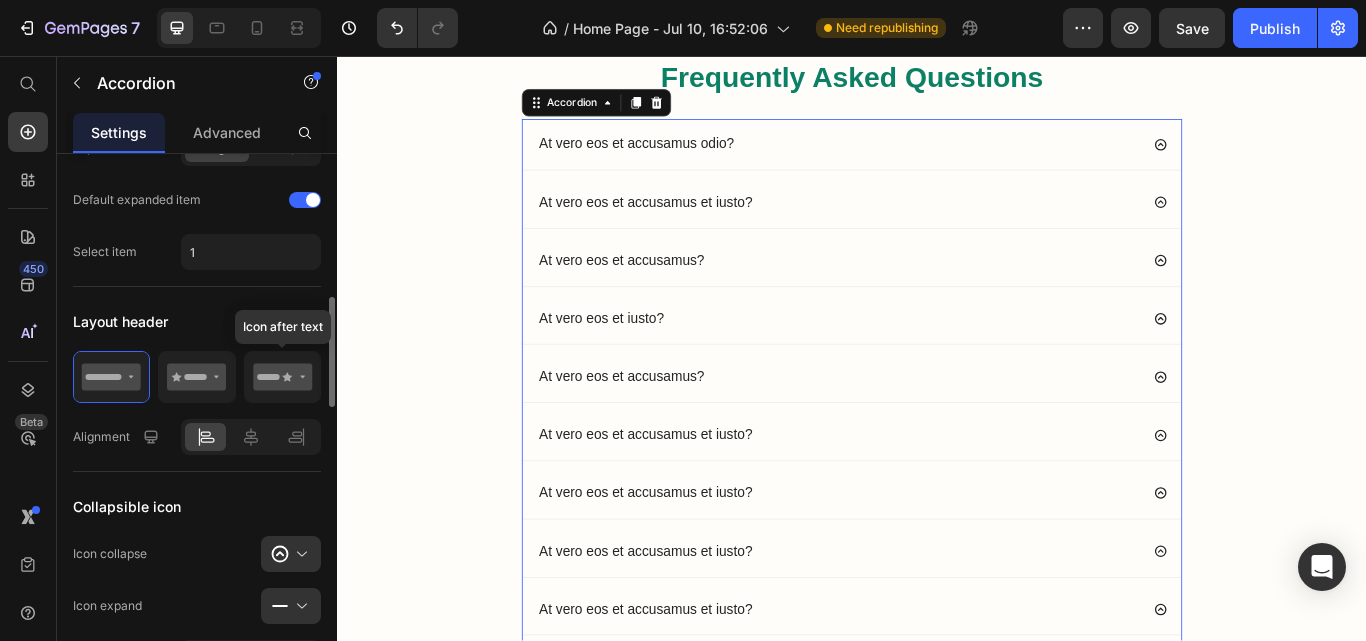 scroll, scrollTop: 698, scrollLeft: 0, axis: vertical 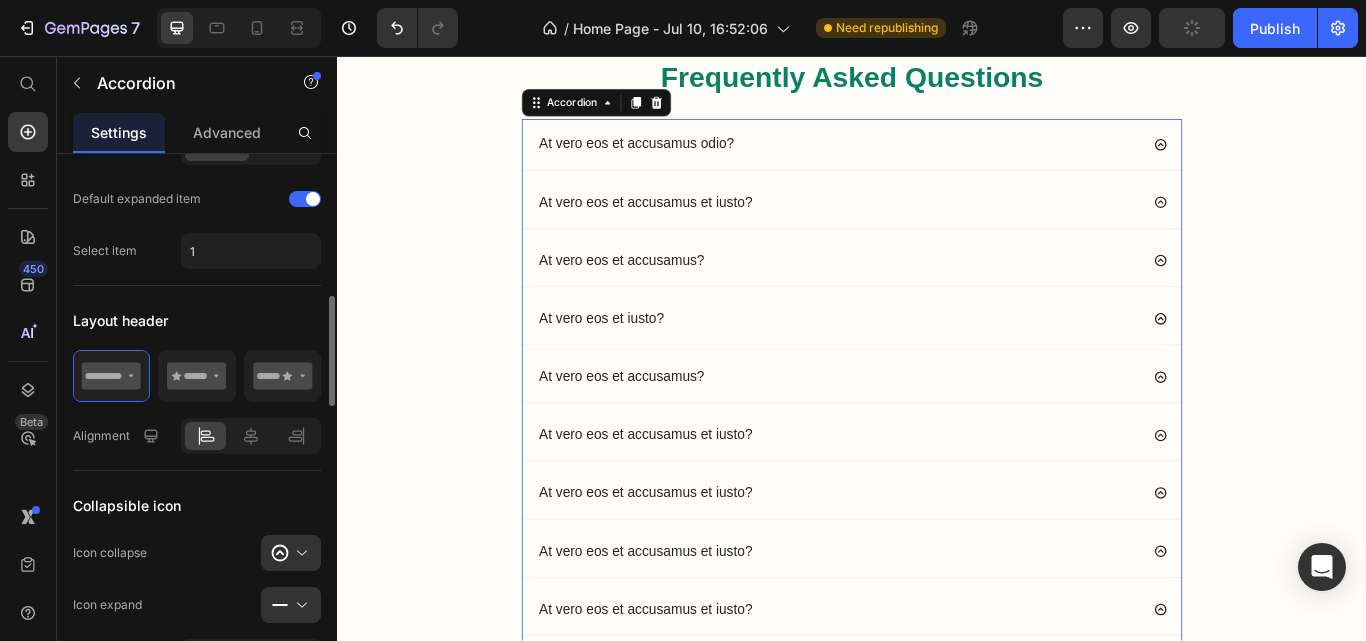 click on "At vero eos et accusamus odio?" at bounding box center [937, 159] 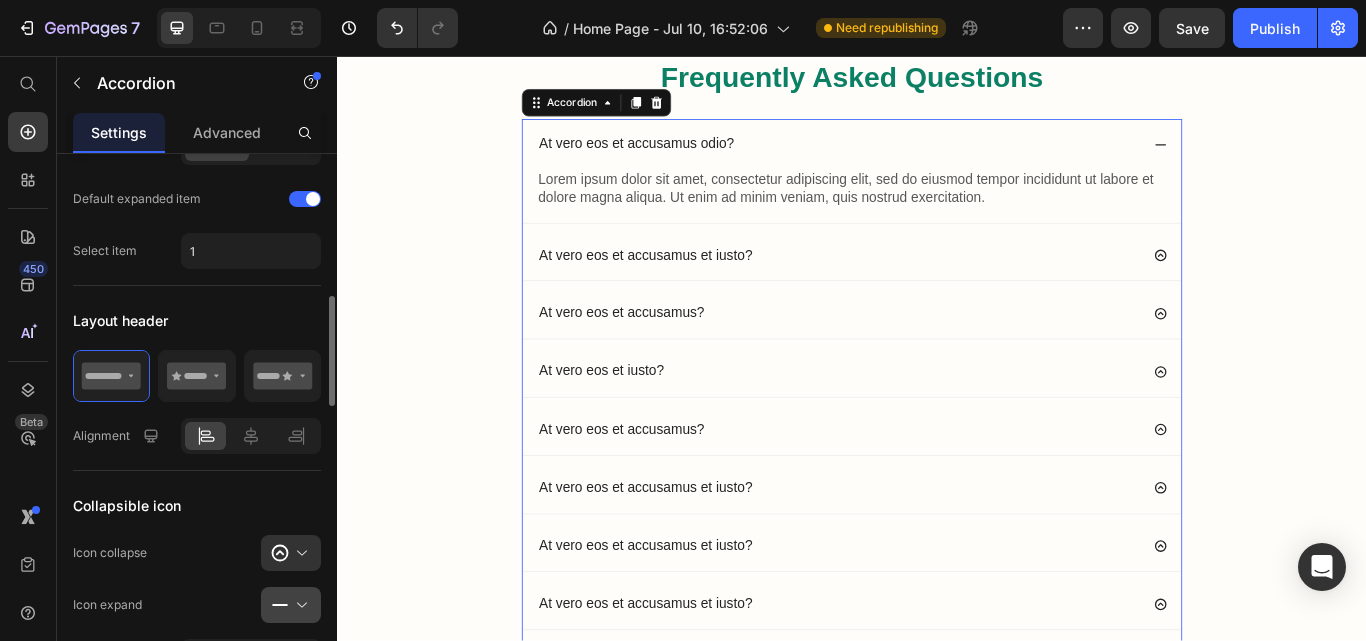 click at bounding box center [299, 605] 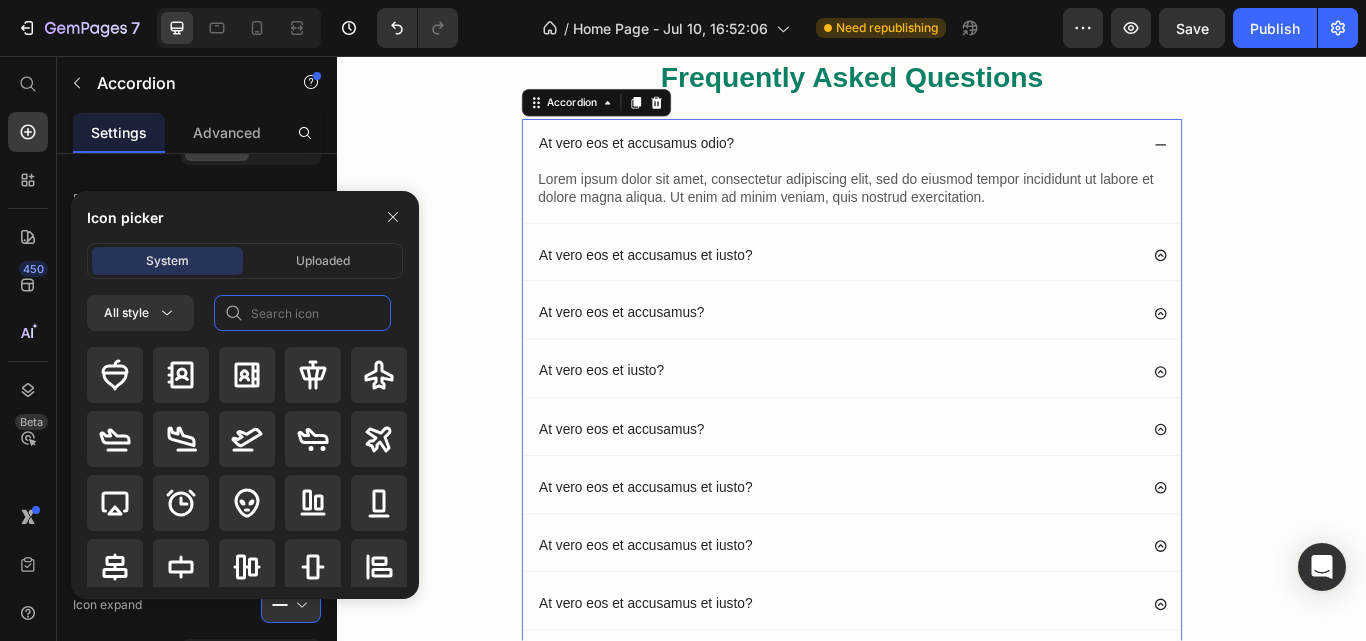click 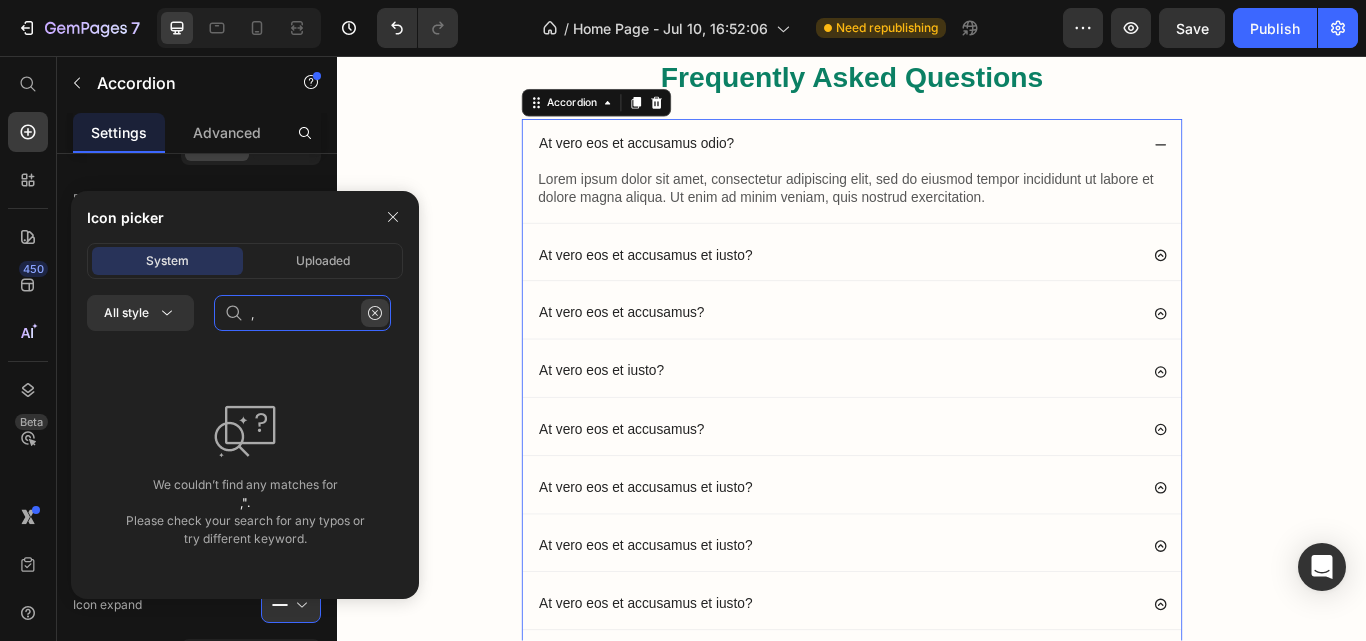 type on "," 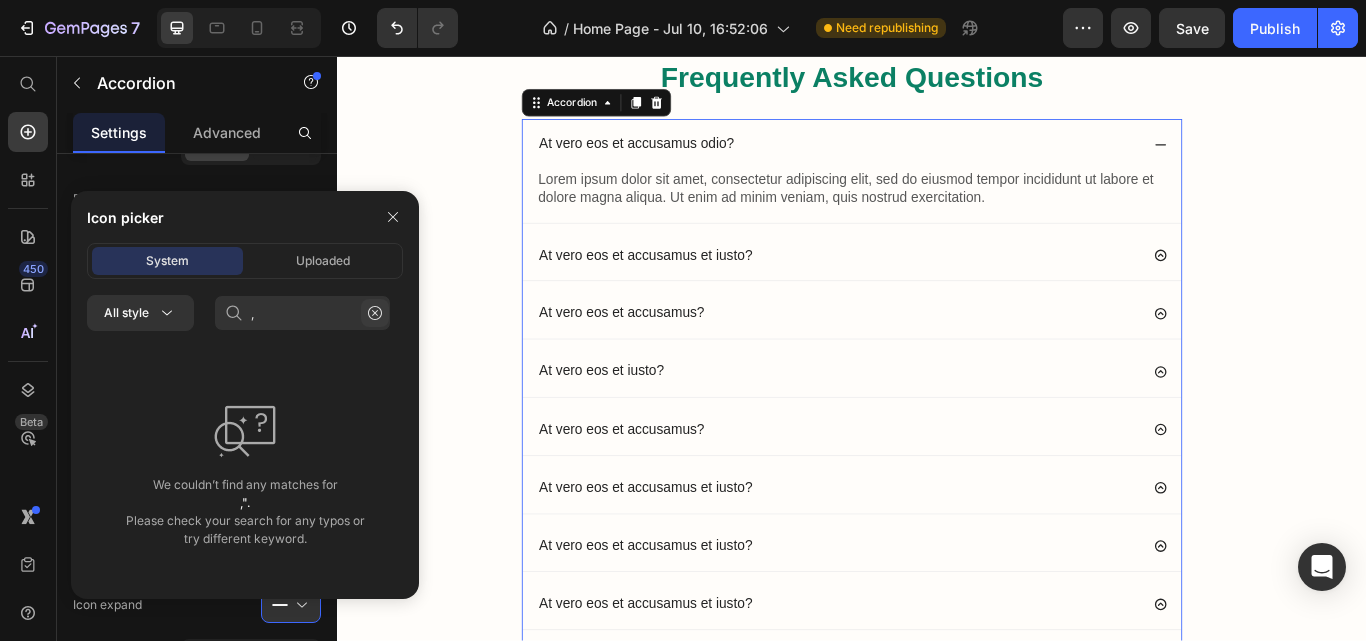click 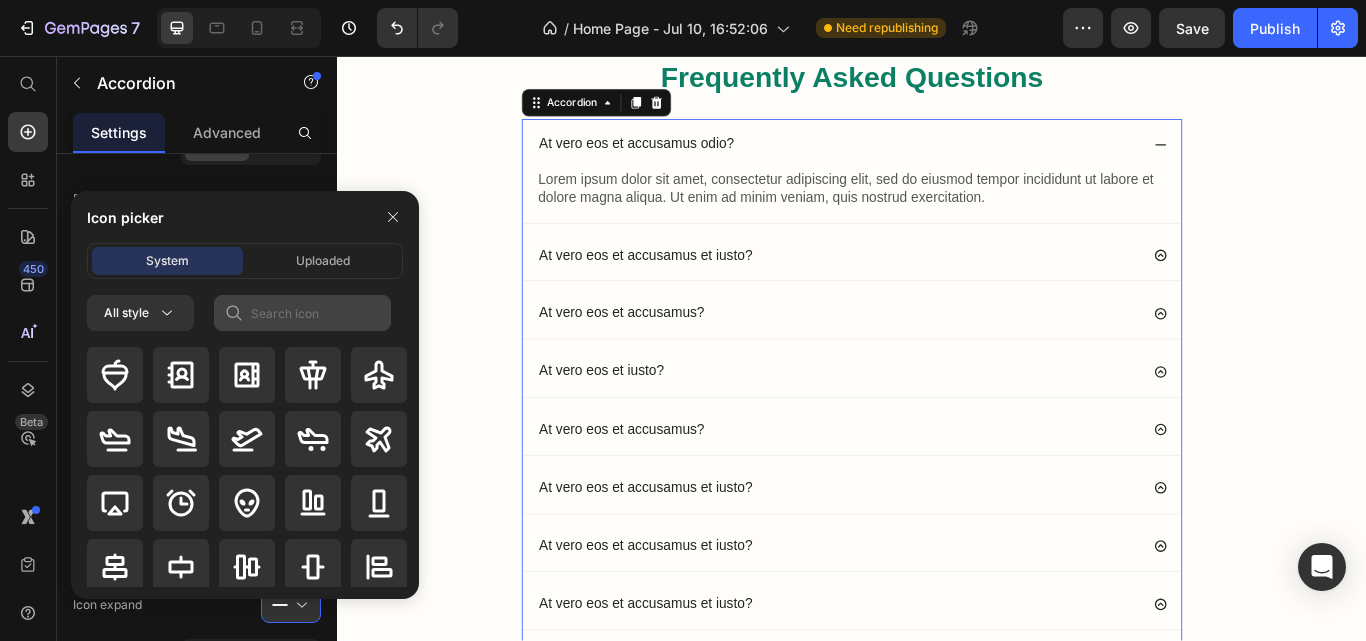 scroll, scrollTop: 11034, scrollLeft: 0, axis: vertical 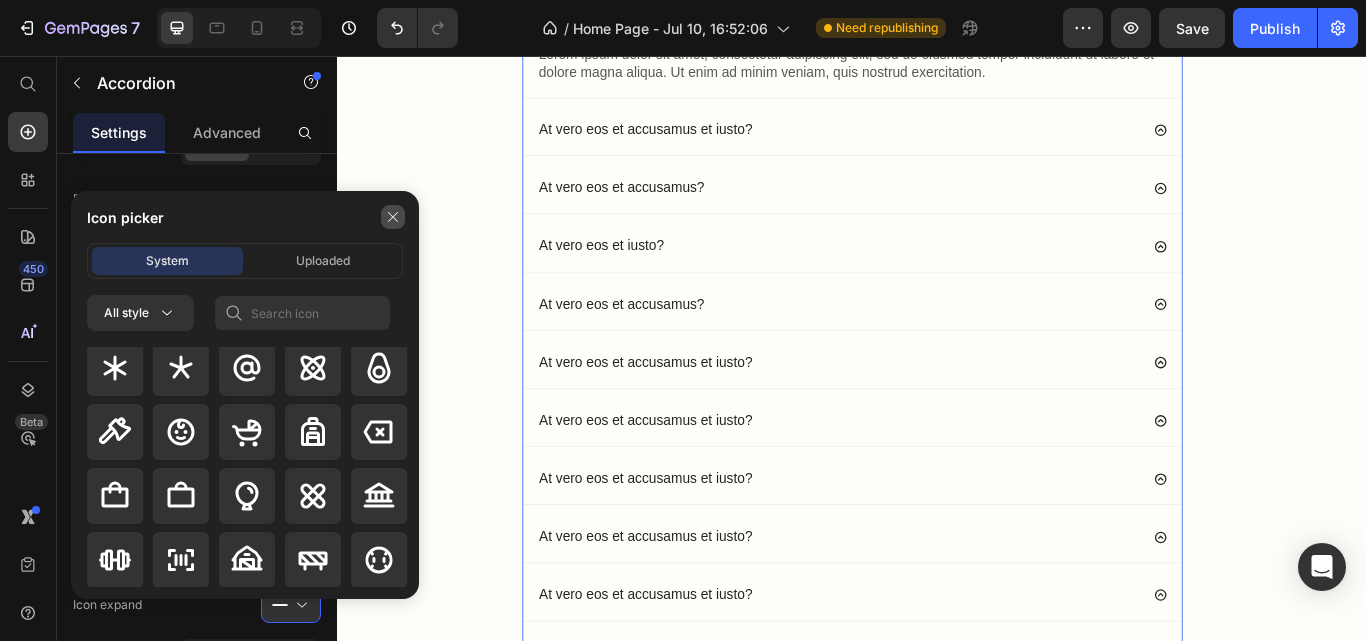 click 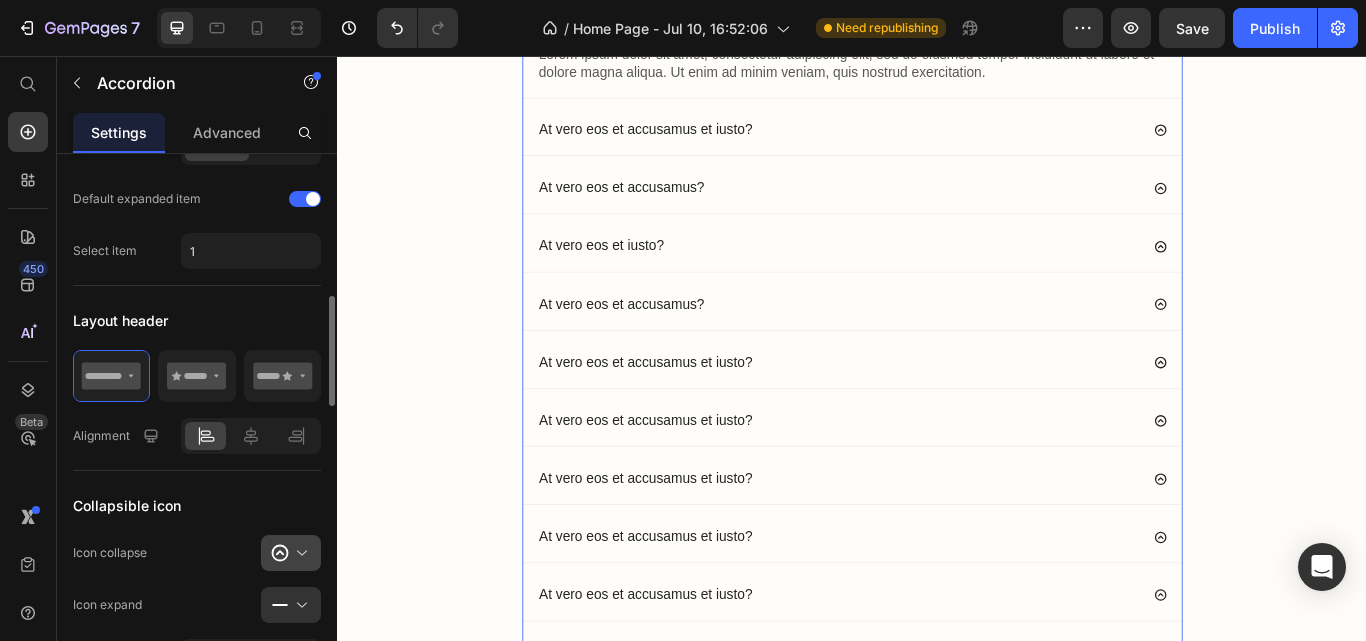 click at bounding box center [299, 553] 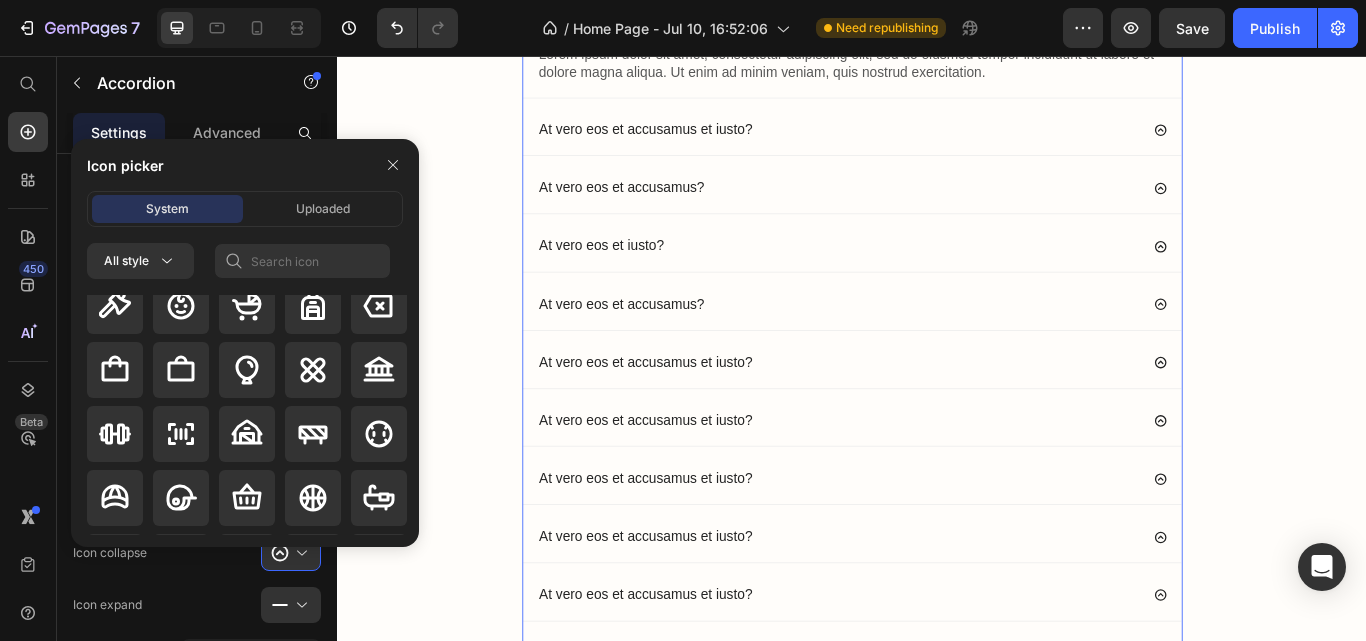 scroll, scrollTop: 1666, scrollLeft: 0, axis: vertical 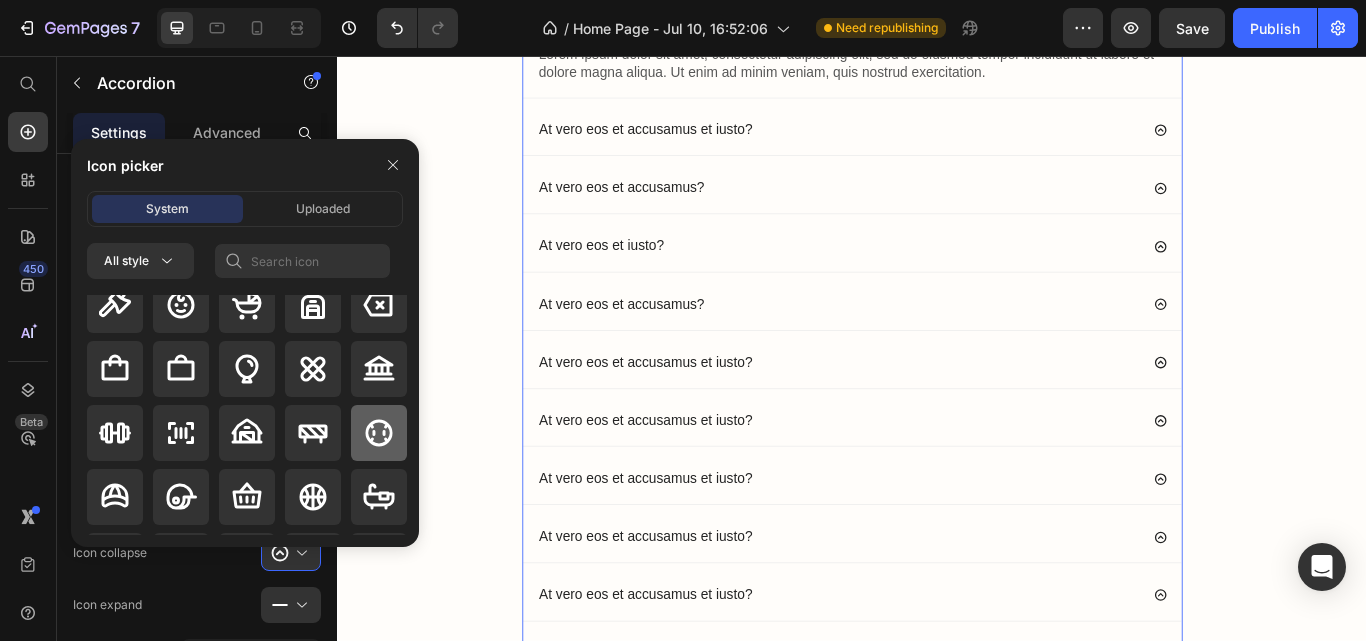 click 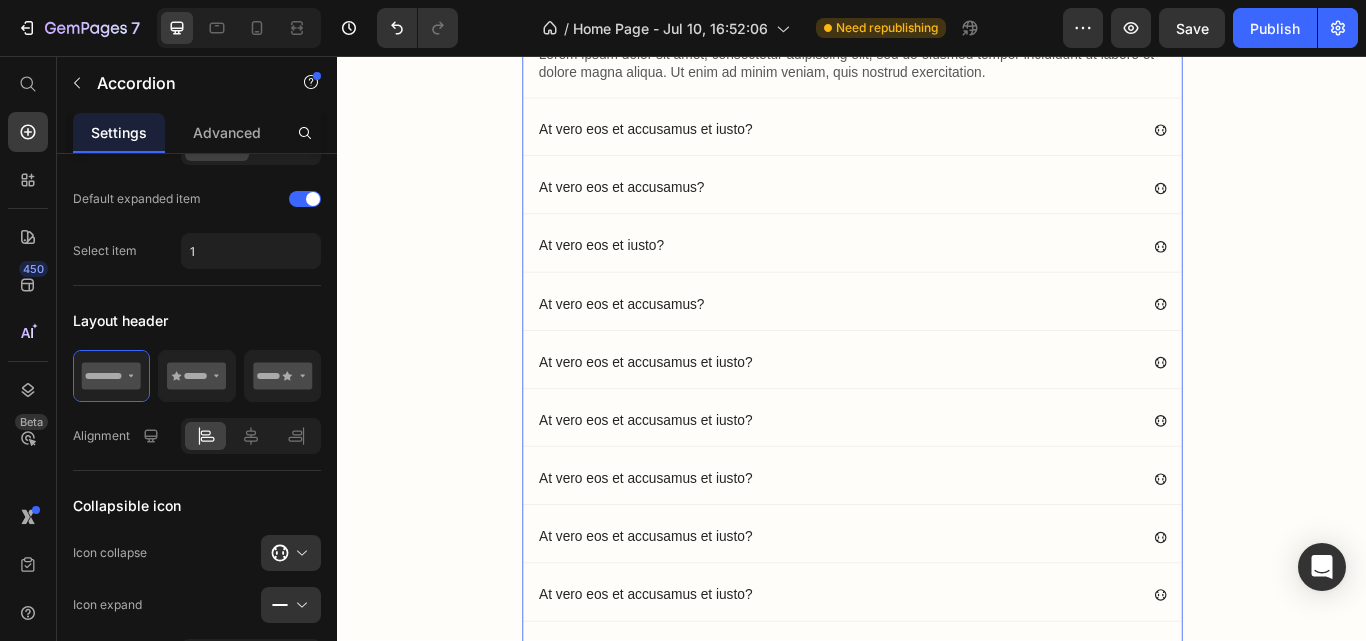 scroll, scrollTop: 1756, scrollLeft: 0, axis: vertical 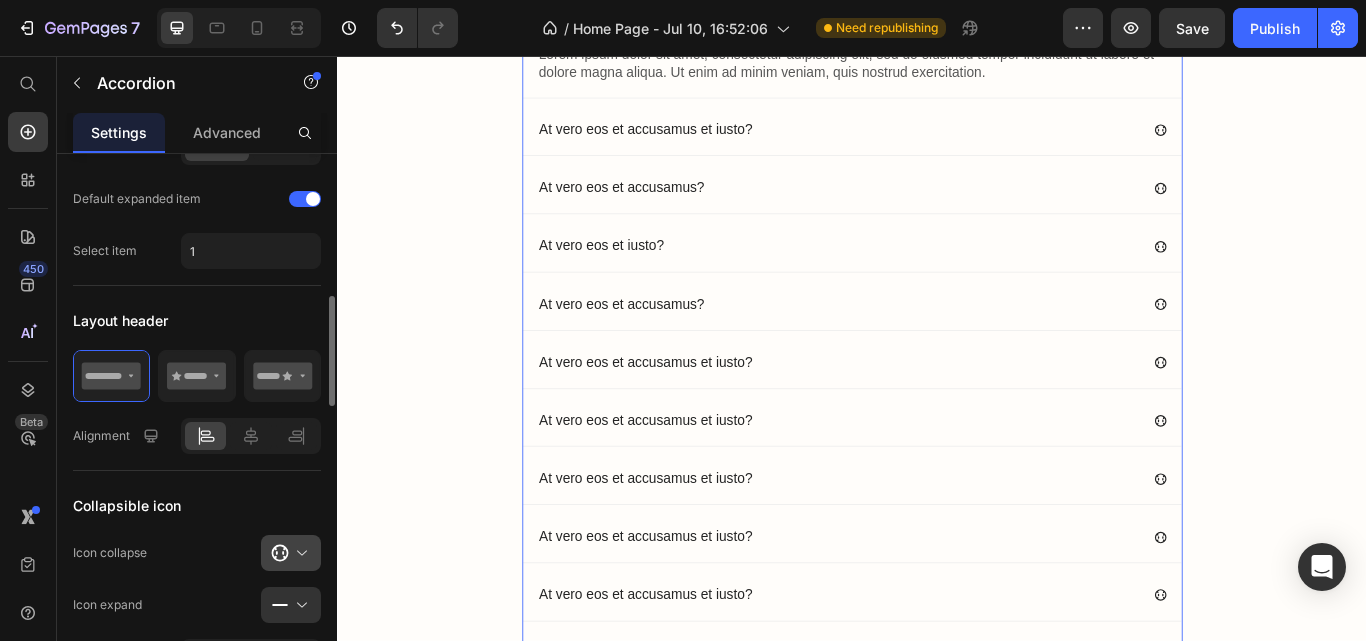 click at bounding box center (299, 553) 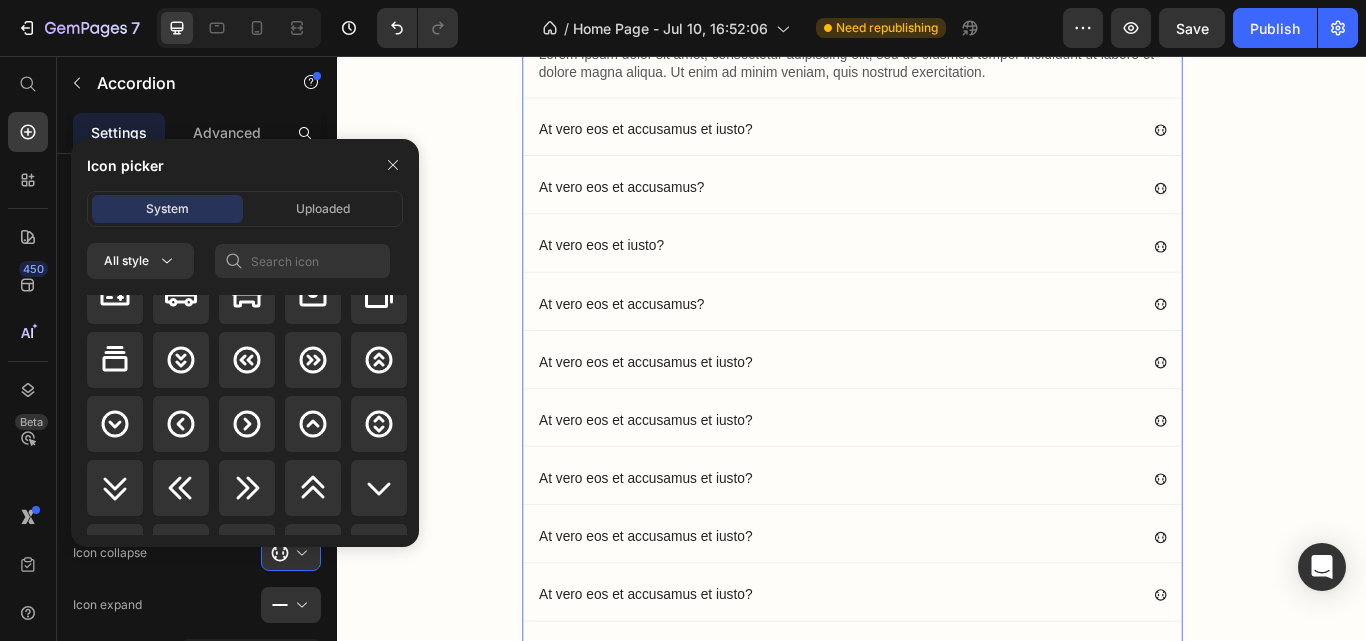 scroll, scrollTop: 3122, scrollLeft: 0, axis: vertical 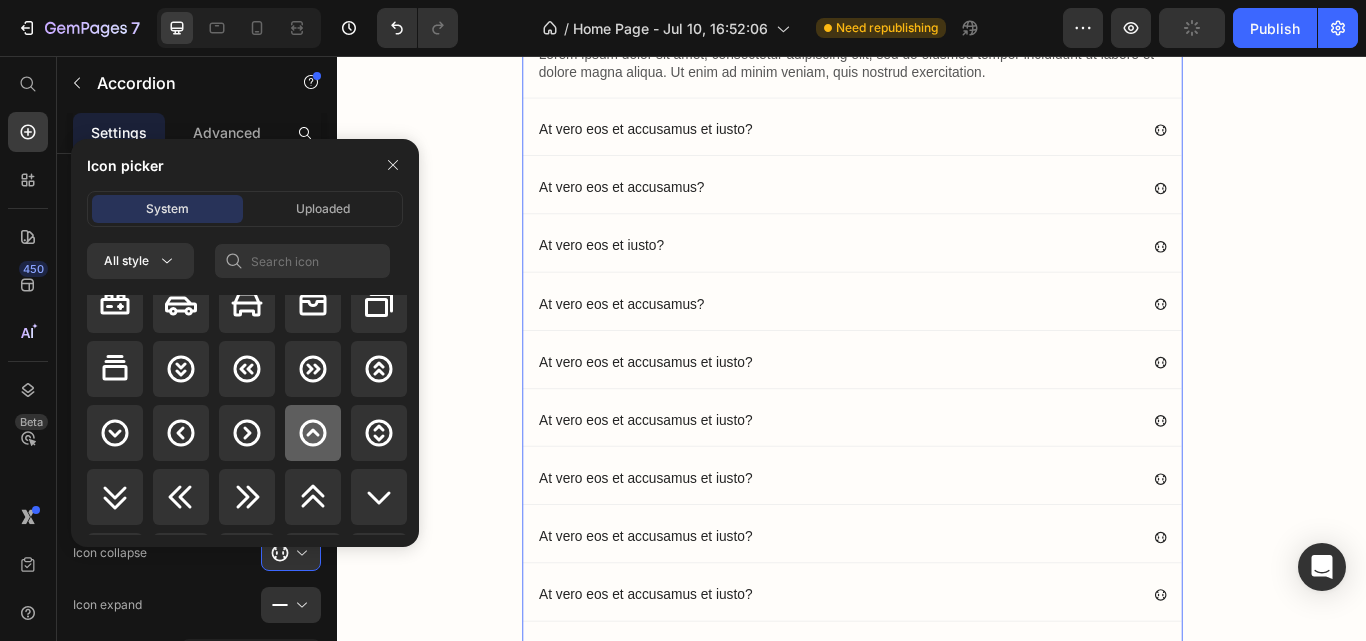 click 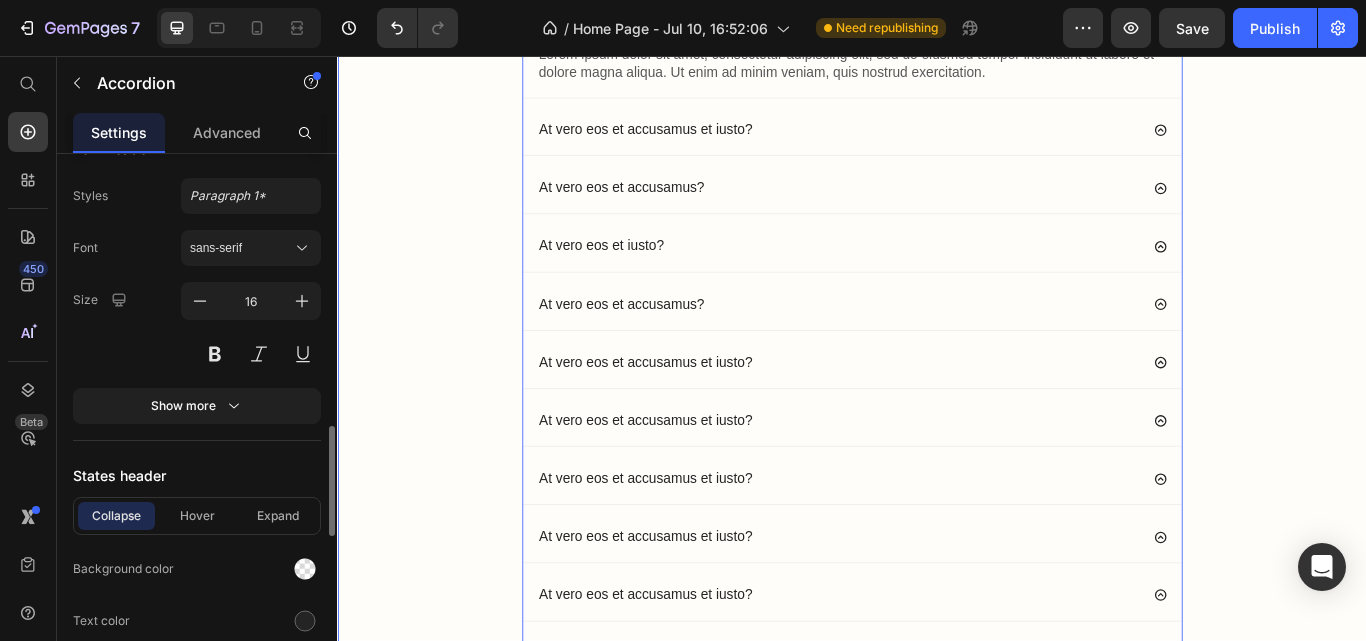 scroll, scrollTop: 1329, scrollLeft: 0, axis: vertical 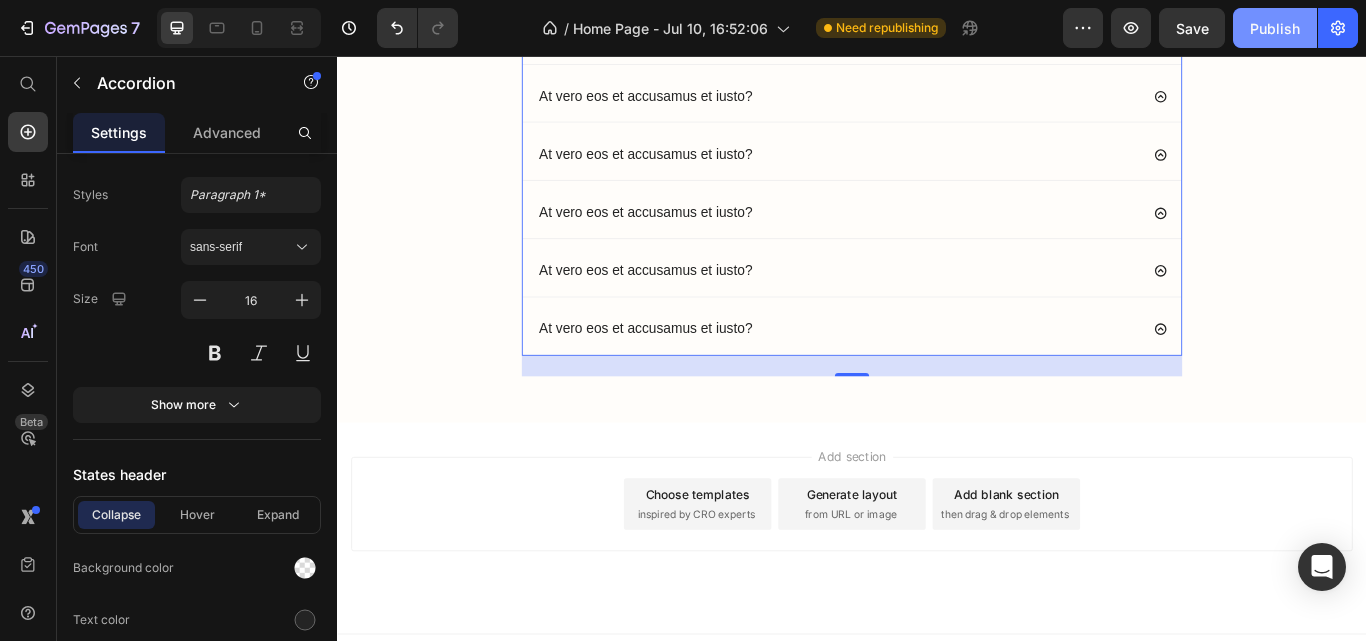 click on "Publish" at bounding box center [1275, 28] 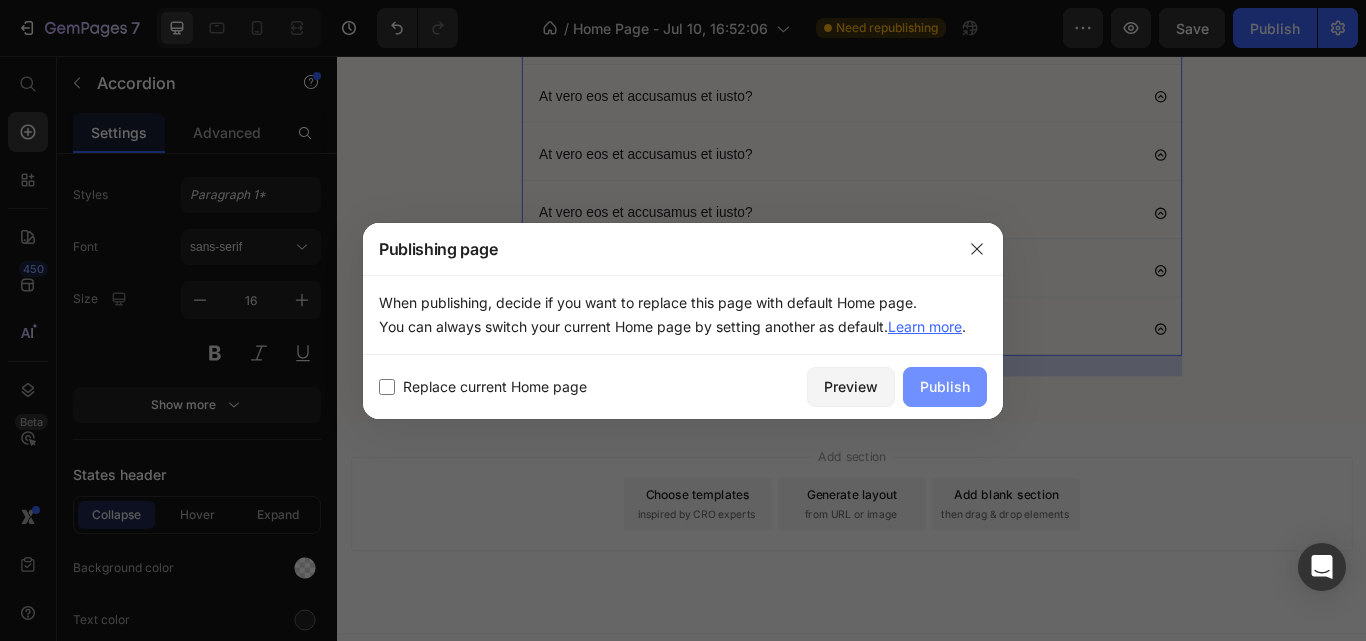 click on "Publish" at bounding box center (945, 386) 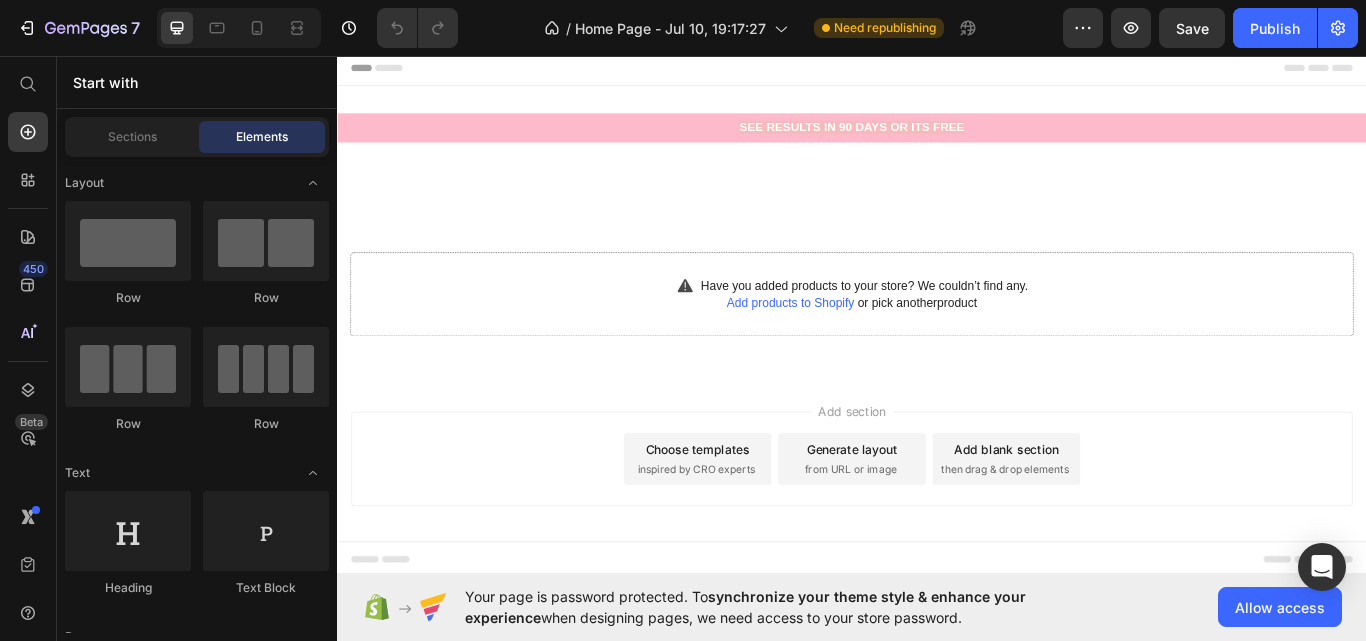 scroll, scrollTop: 0, scrollLeft: 0, axis: both 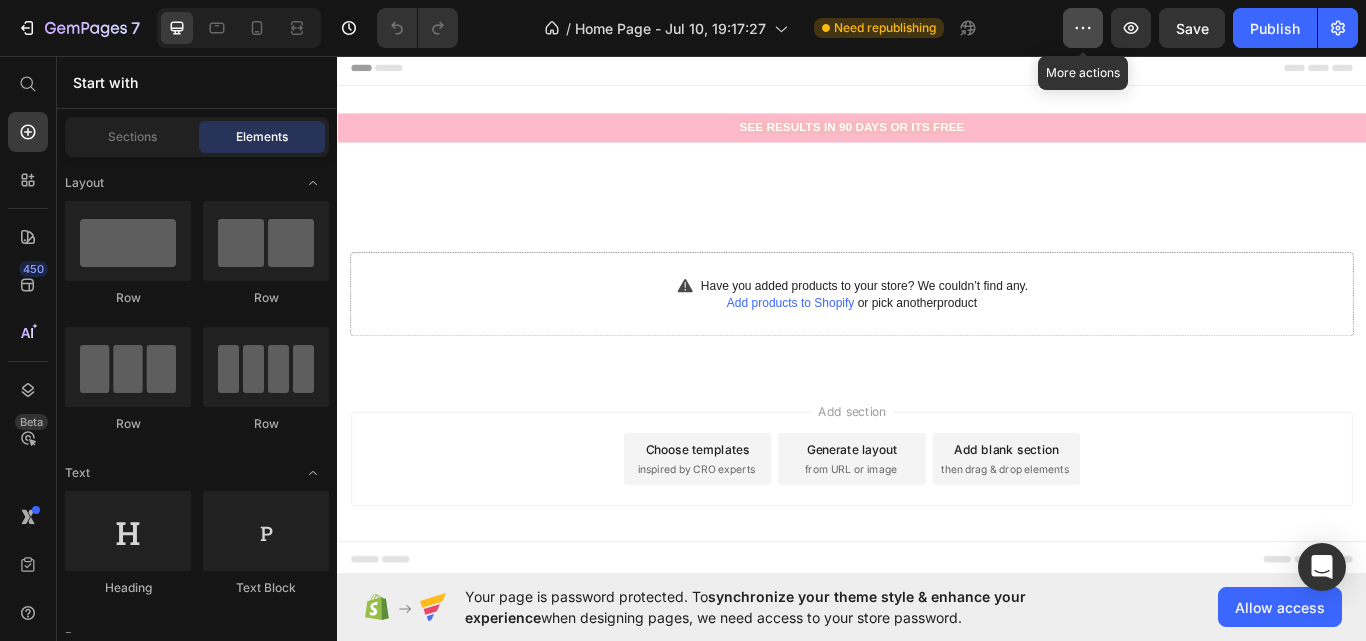 click 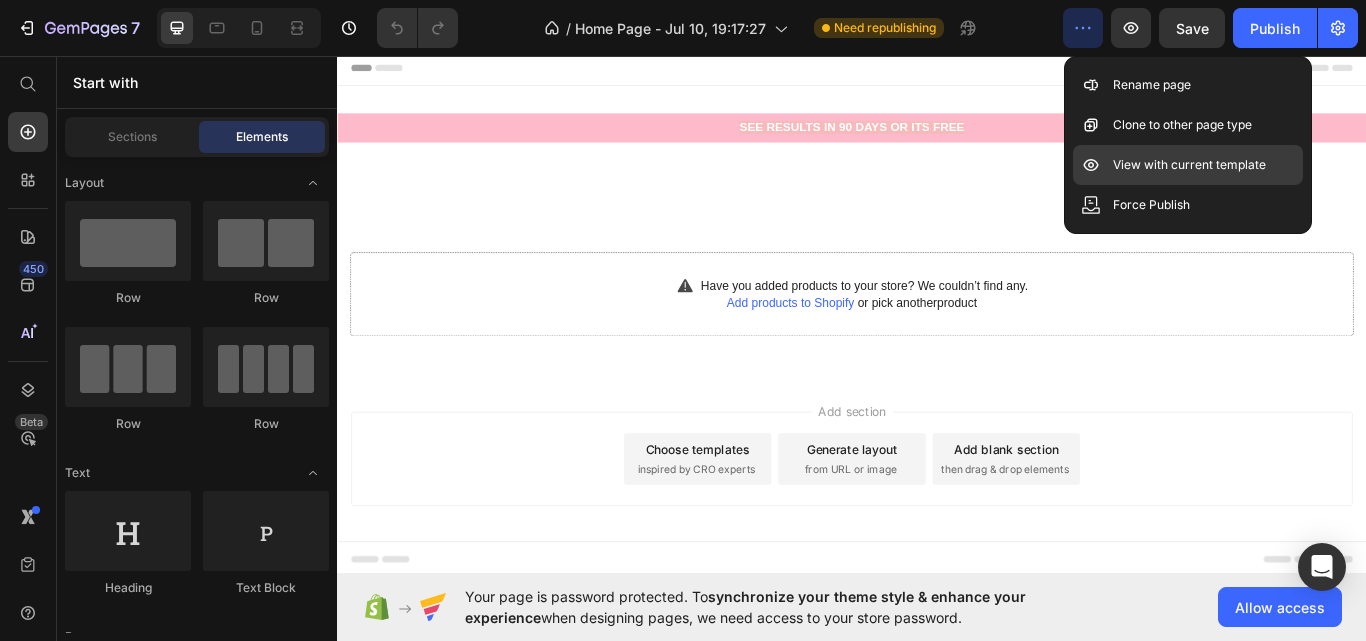 click on "View with current template" 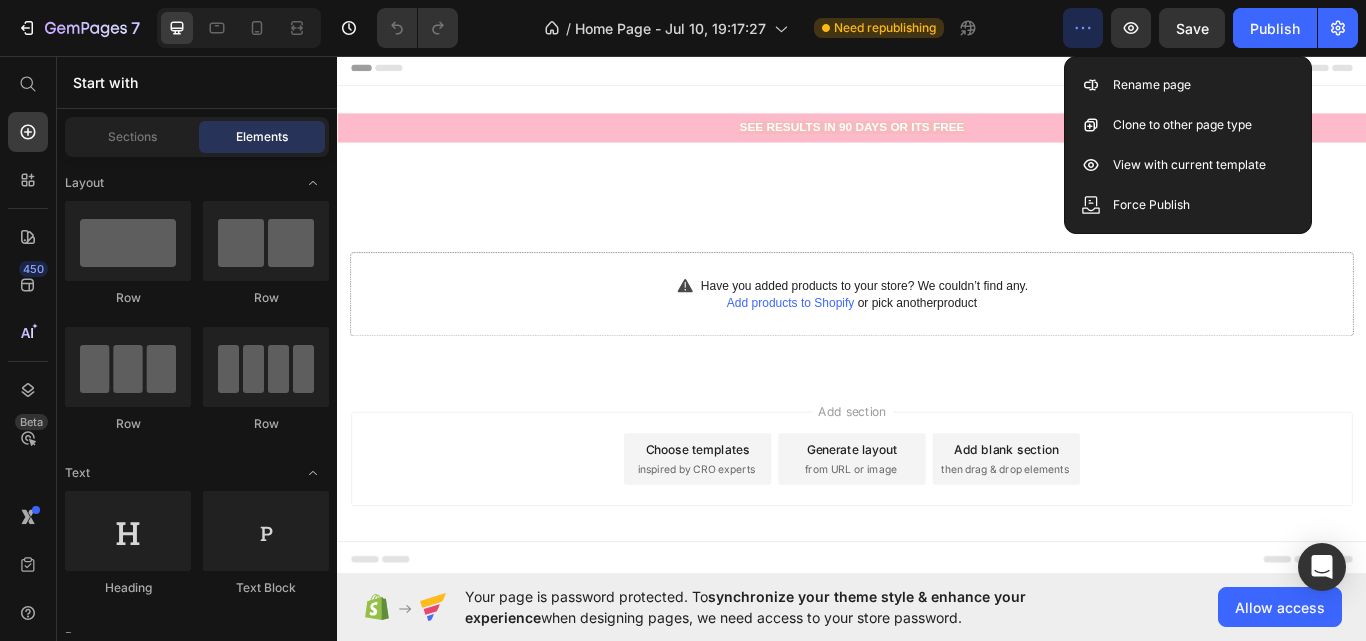 click on "Header" at bounding box center (937, 71) 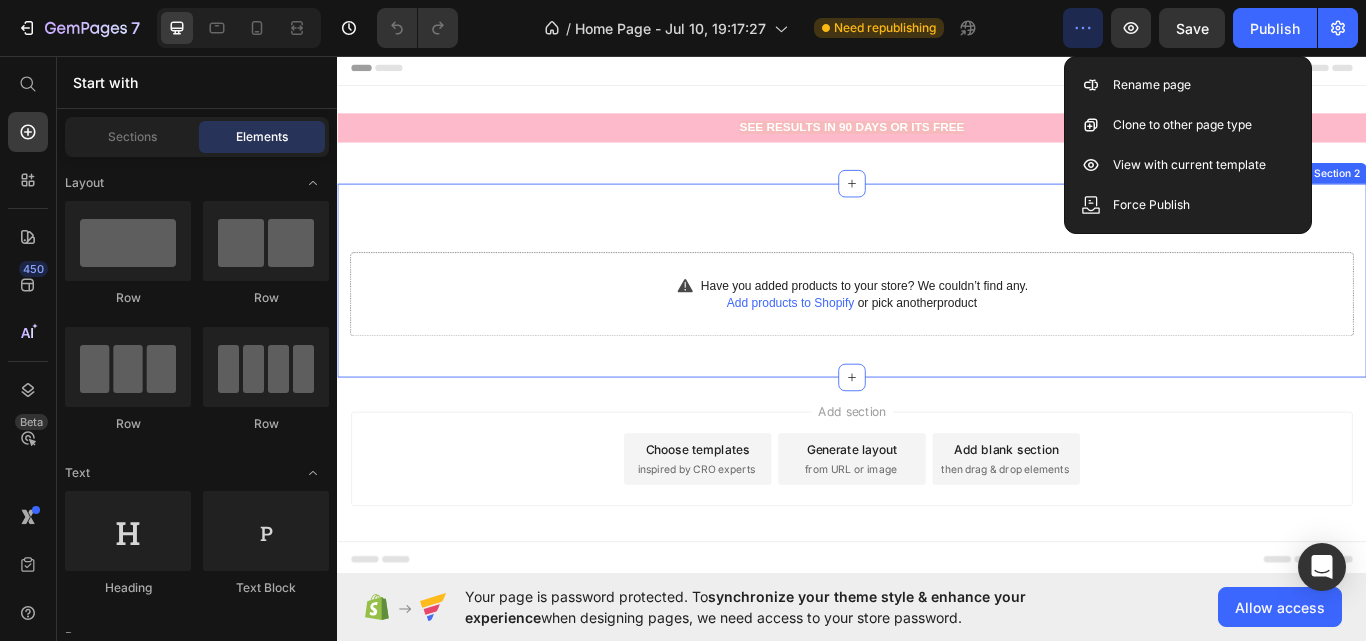 click on "Have you added products to your store? We couldn’t find any. Add products to Shopify   or pick another  product Product" at bounding box center [937, 335] 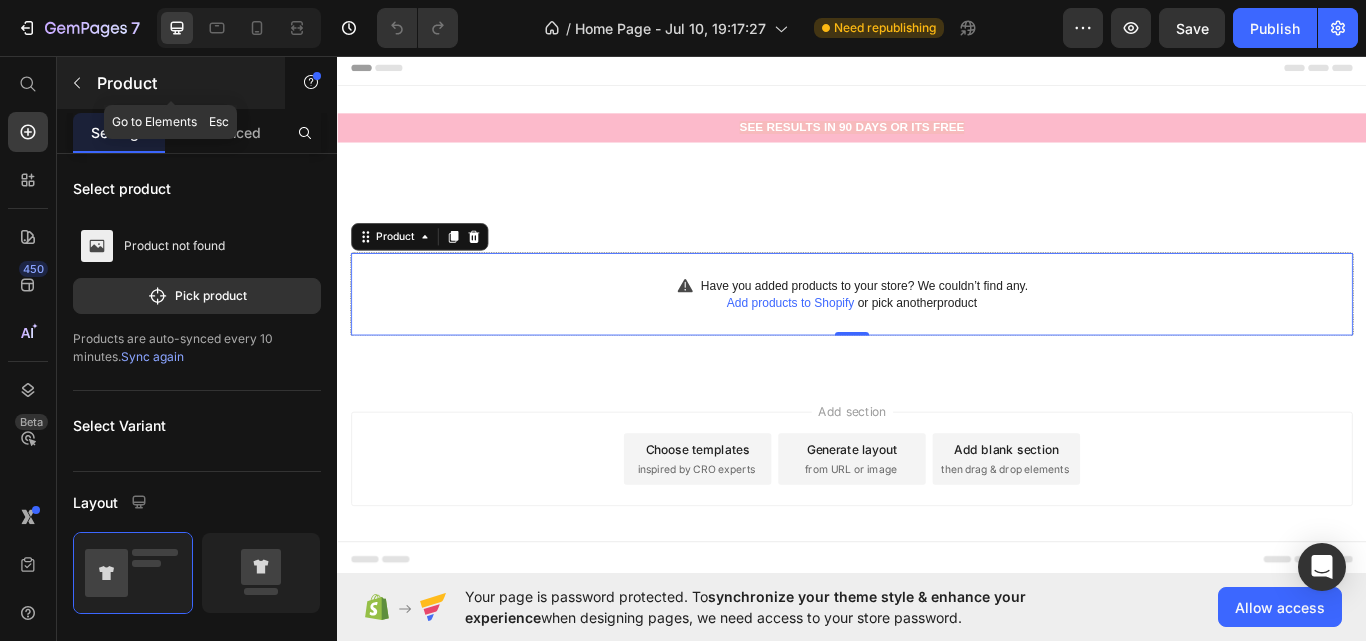 click at bounding box center (77, 83) 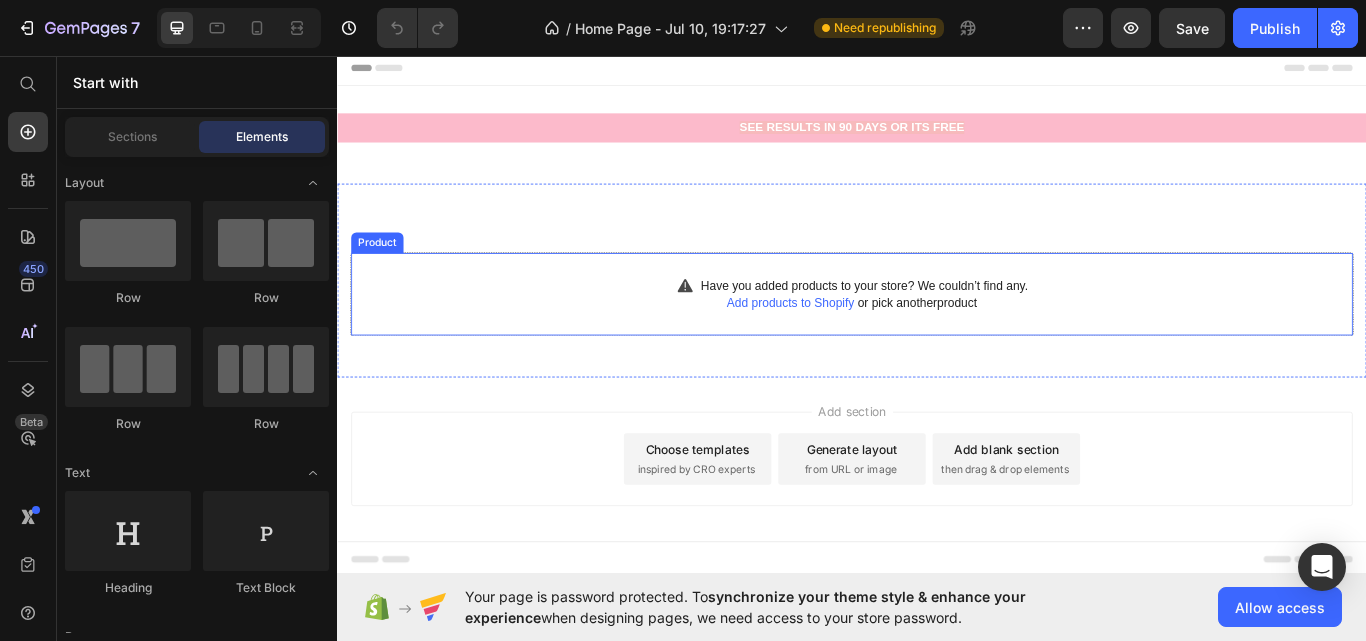 click on "Have you added products to your store? We couldn’t find any. Add products to Shopify   or pick another  product Product" at bounding box center [937, 335] 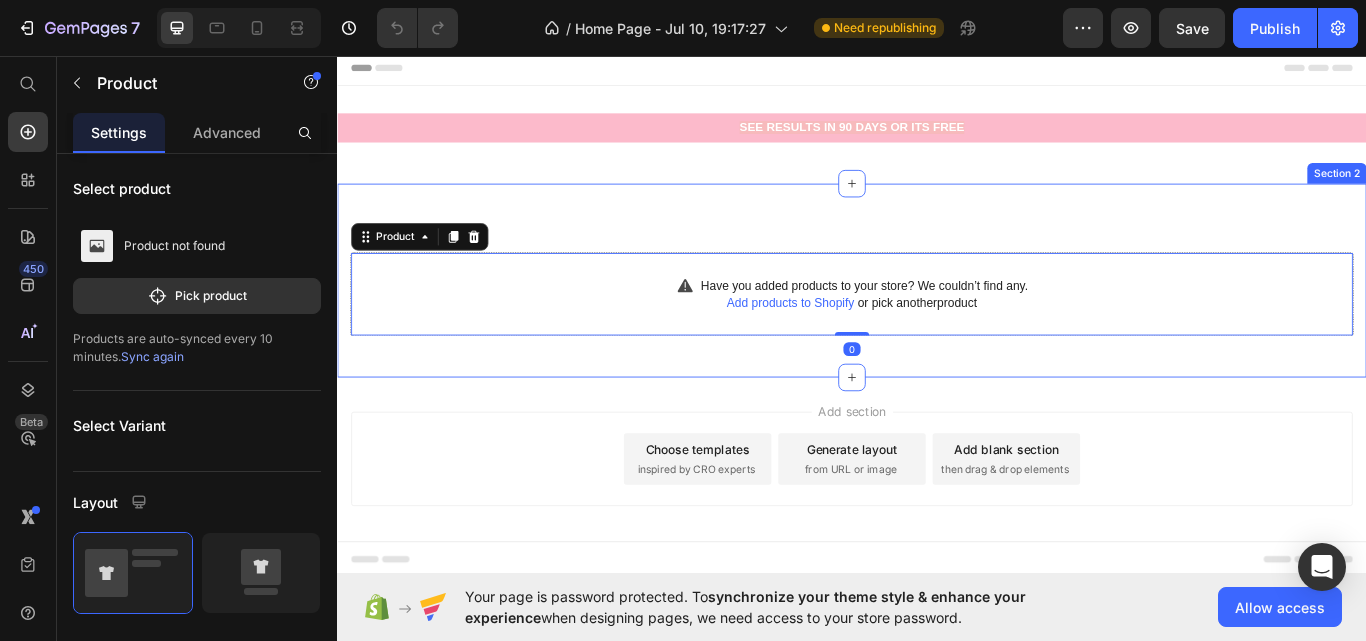 click on "Have you added products to your store? We couldn’t find any. Add products to Shopify   or pick another  product Product   0 Section 2" at bounding box center (937, 319) 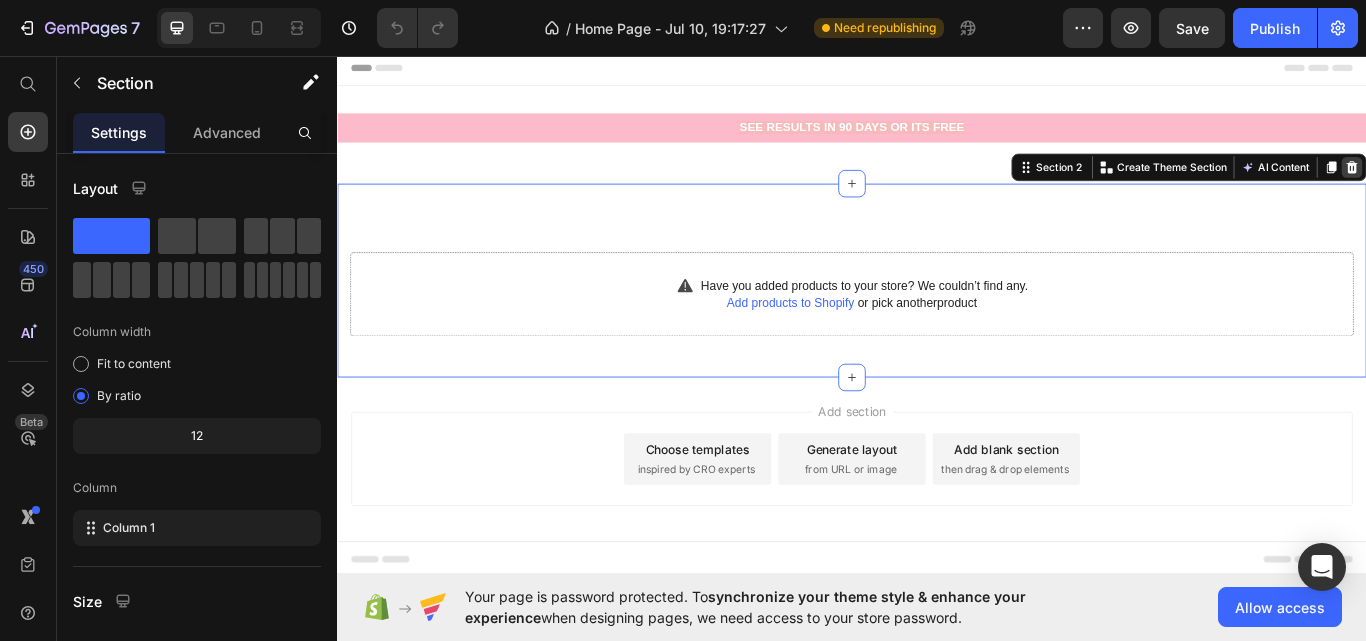 click 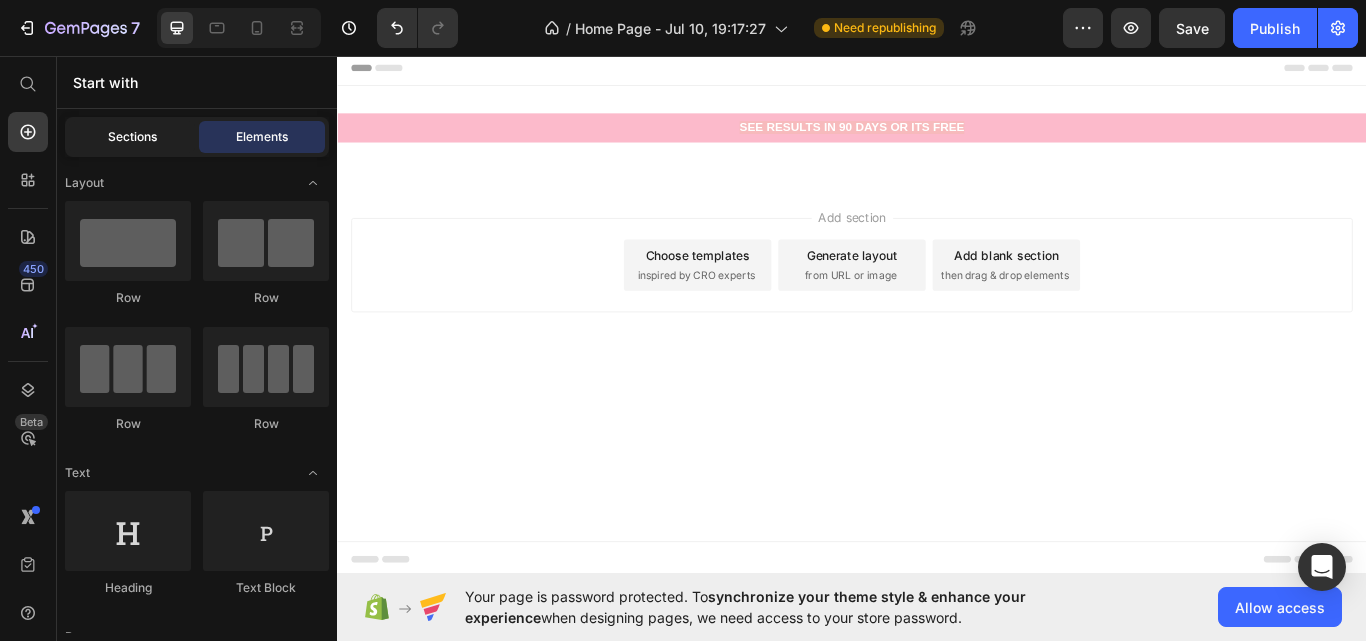 click on "Sections" 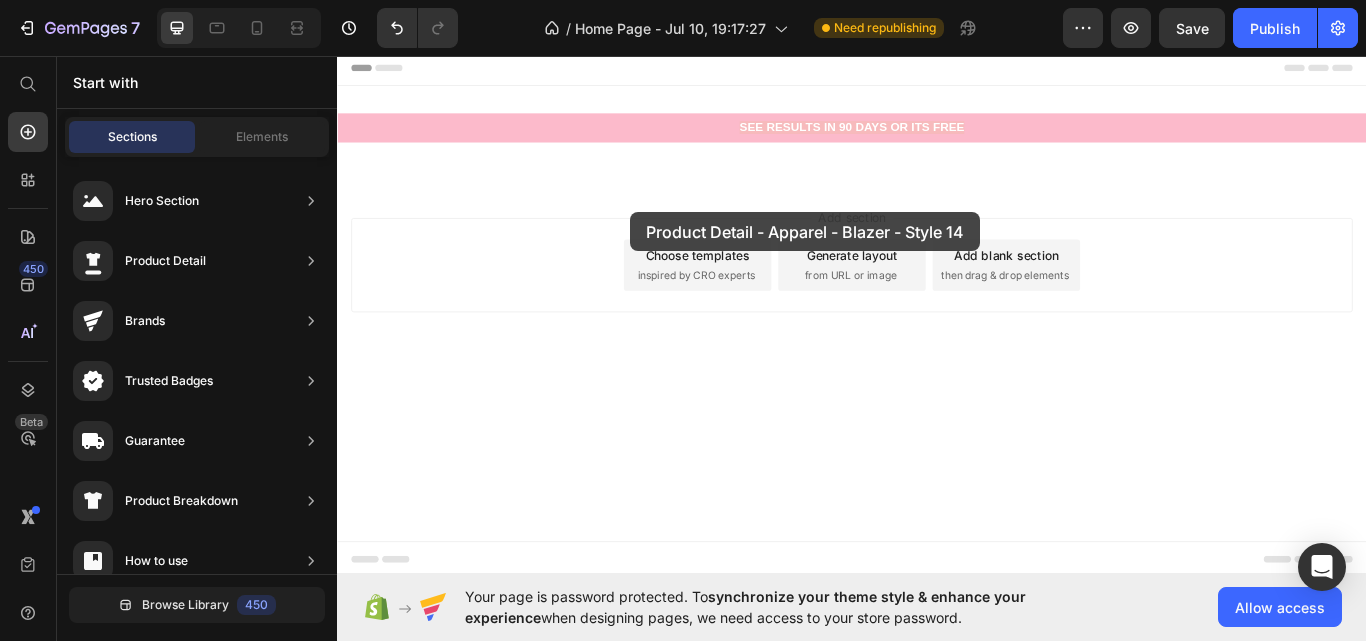 drag, startPoint x: 762, startPoint y: 240, endPoint x: 699, endPoint y: 239, distance: 63.007935 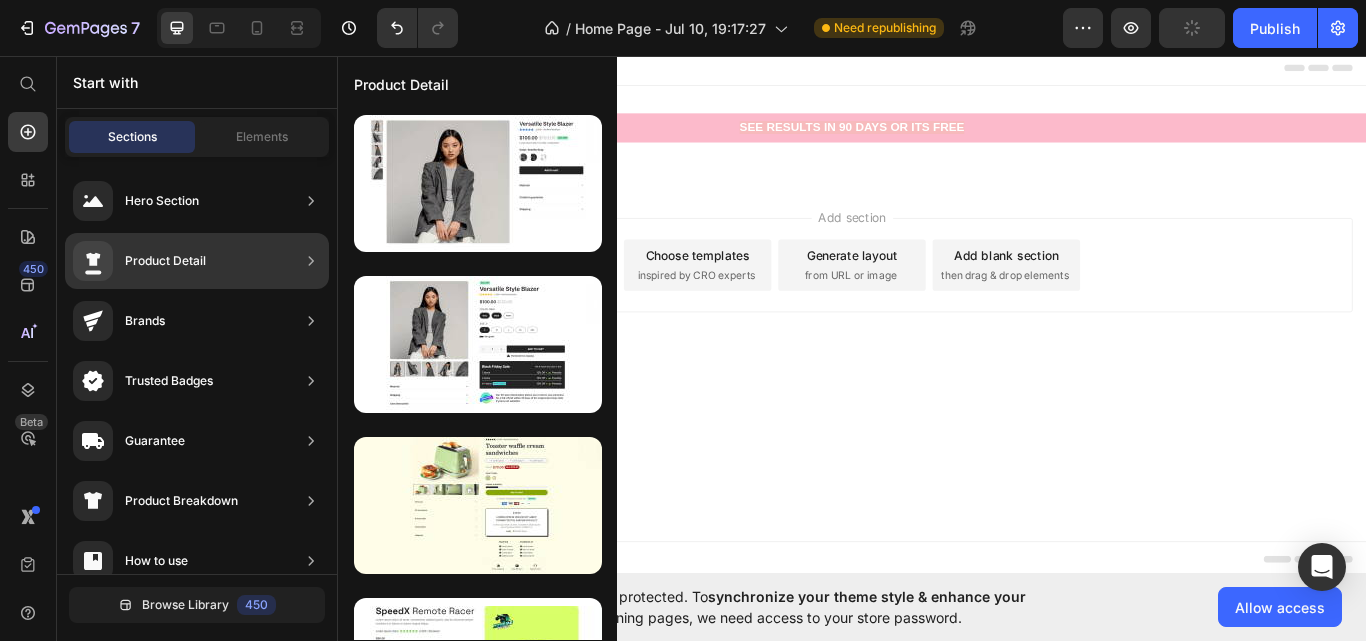 click on "Product Detail" 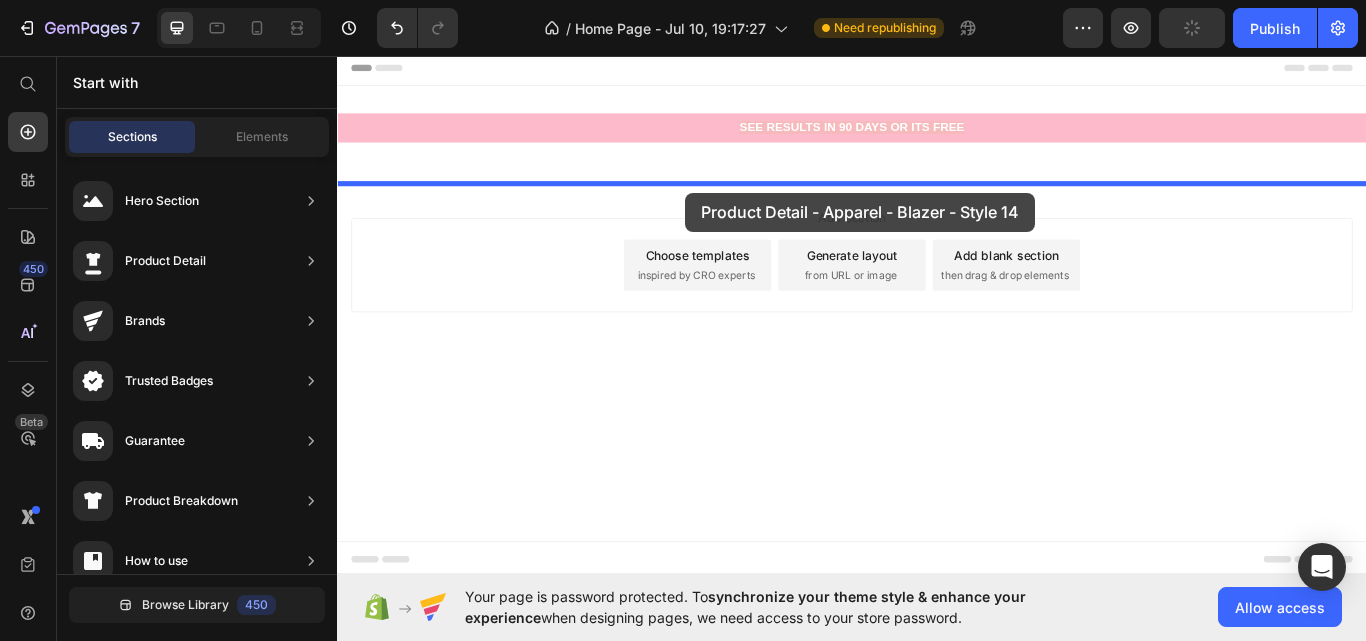 drag, startPoint x: 788, startPoint y: 246, endPoint x: 743, endPoint y: 216, distance: 54.08327 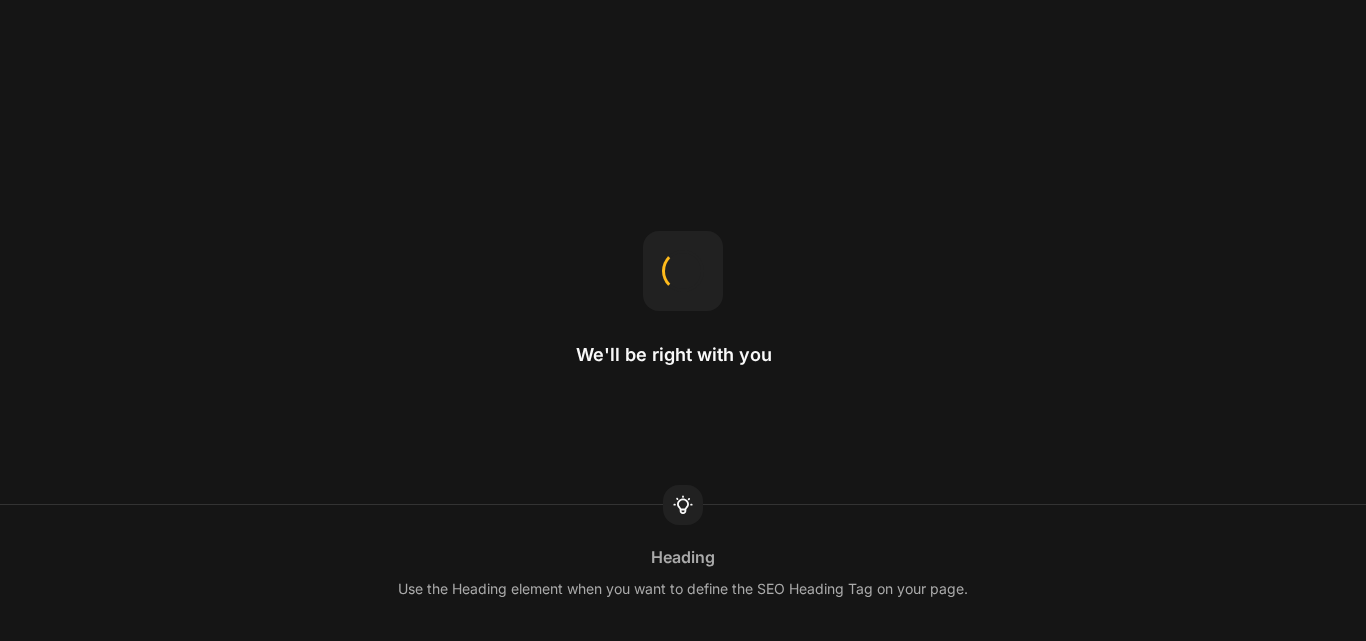 scroll, scrollTop: 0, scrollLeft: 0, axis: both 